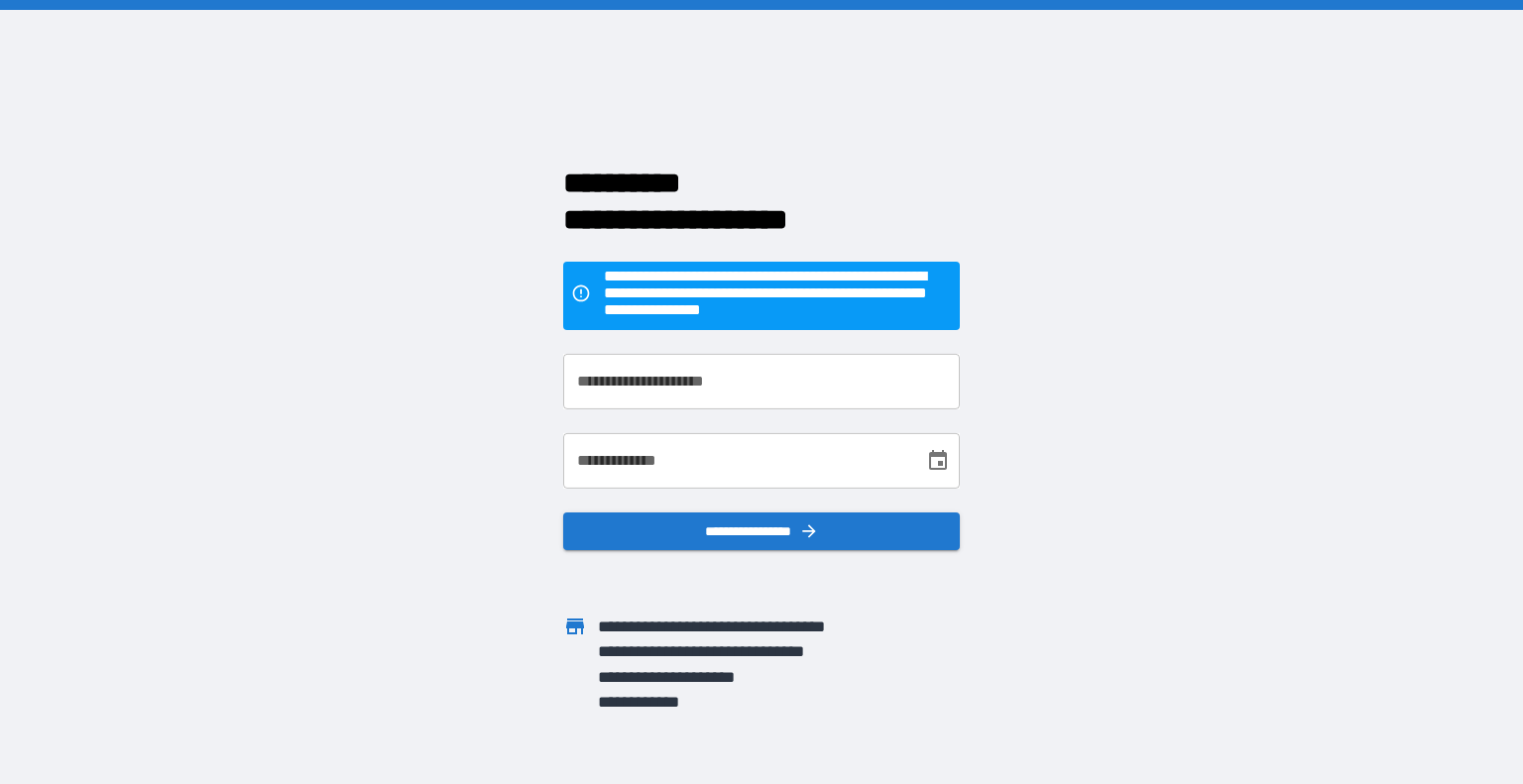 scroll, scrollTop: 0, scrollLeft: 0, axis: both 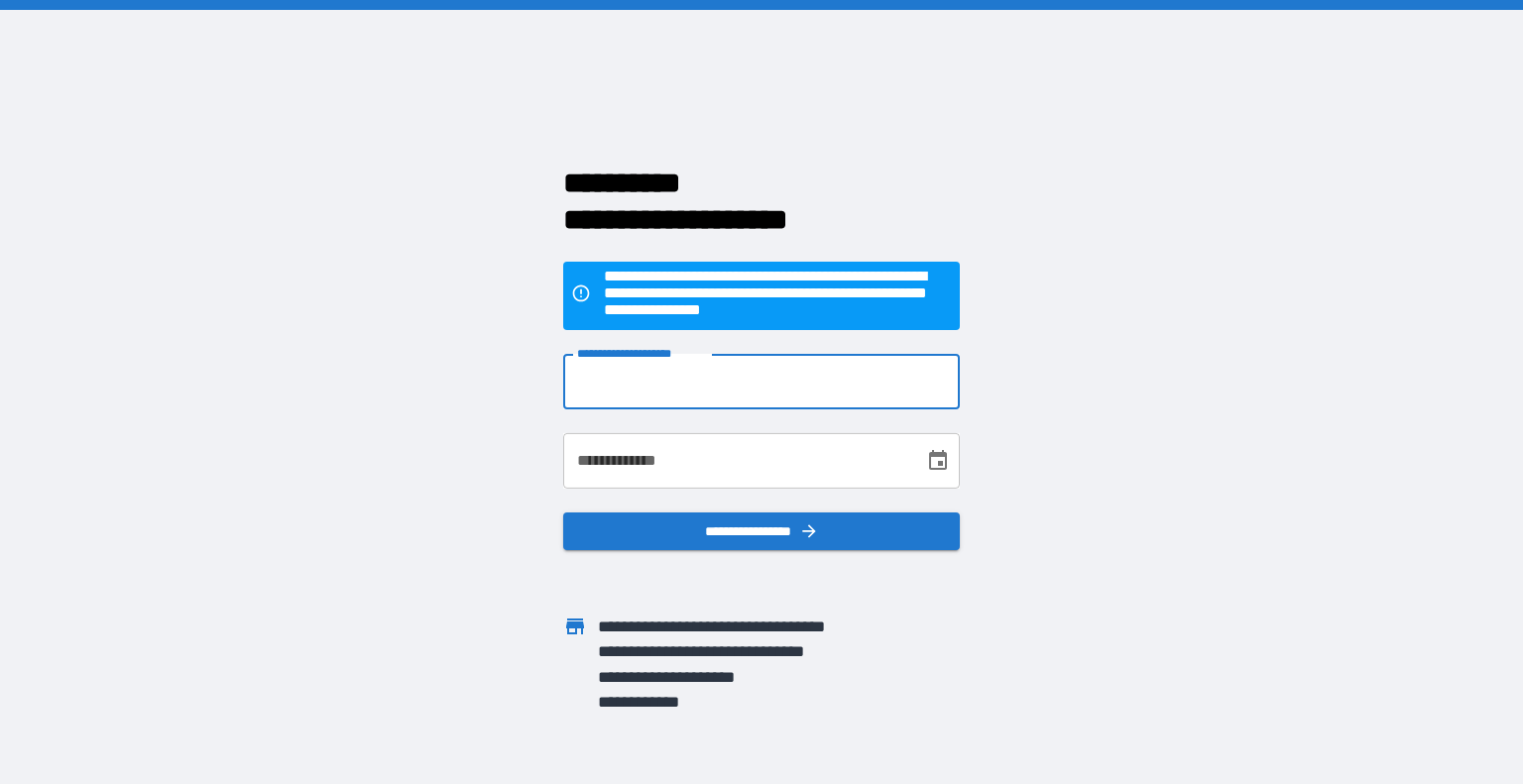 type on "**********" 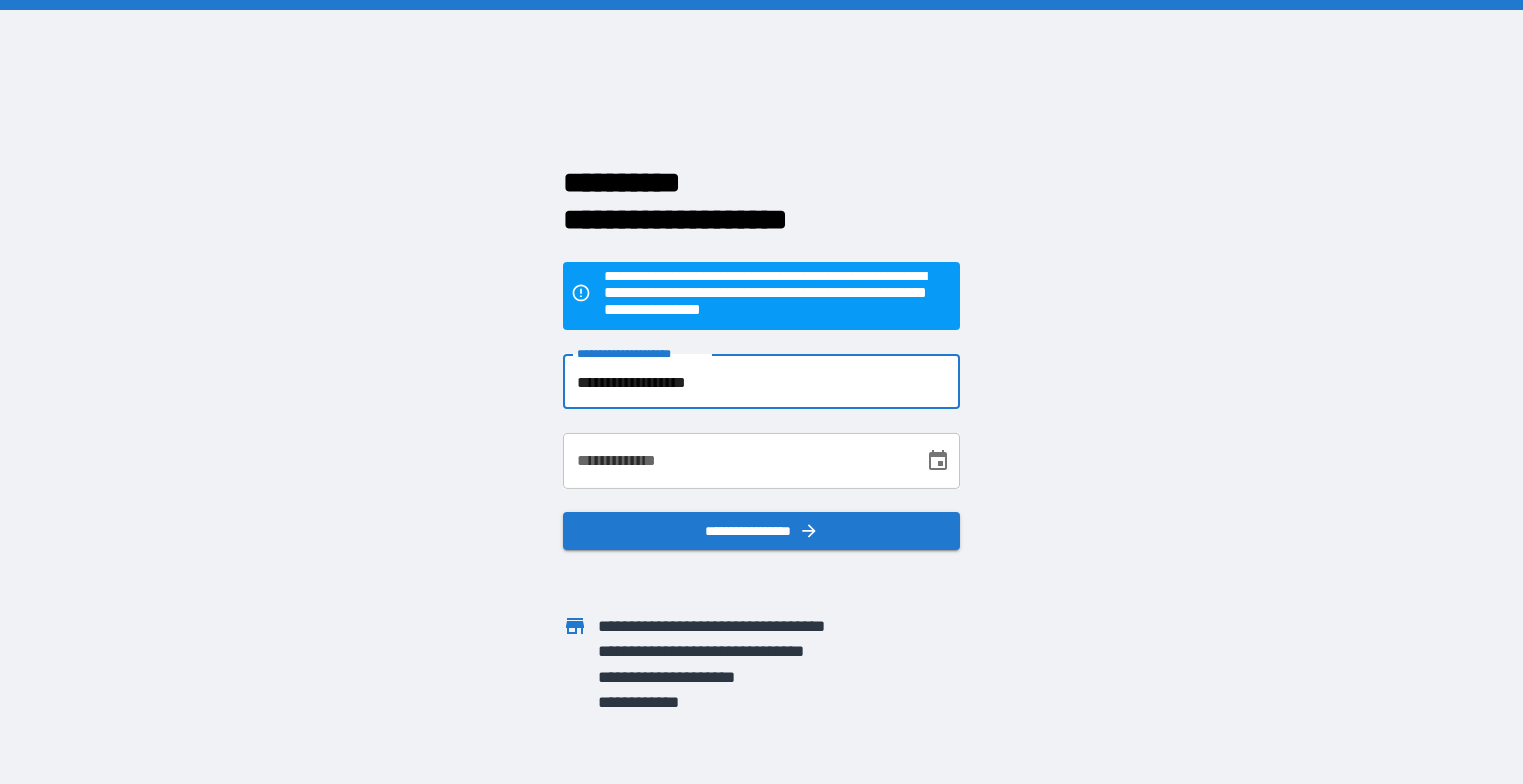 click on "**********" at bounding box center (737, 461) 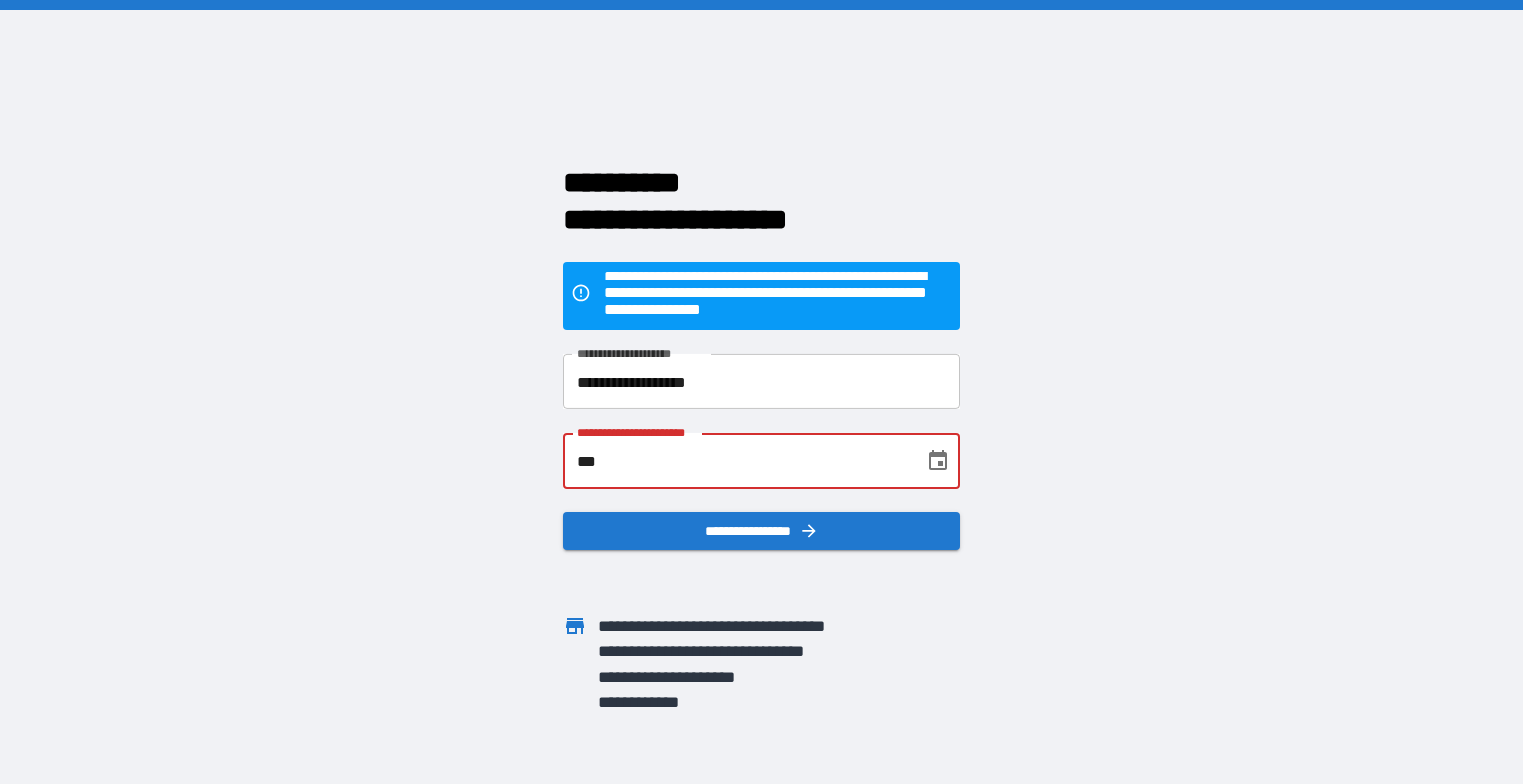 type on "*" 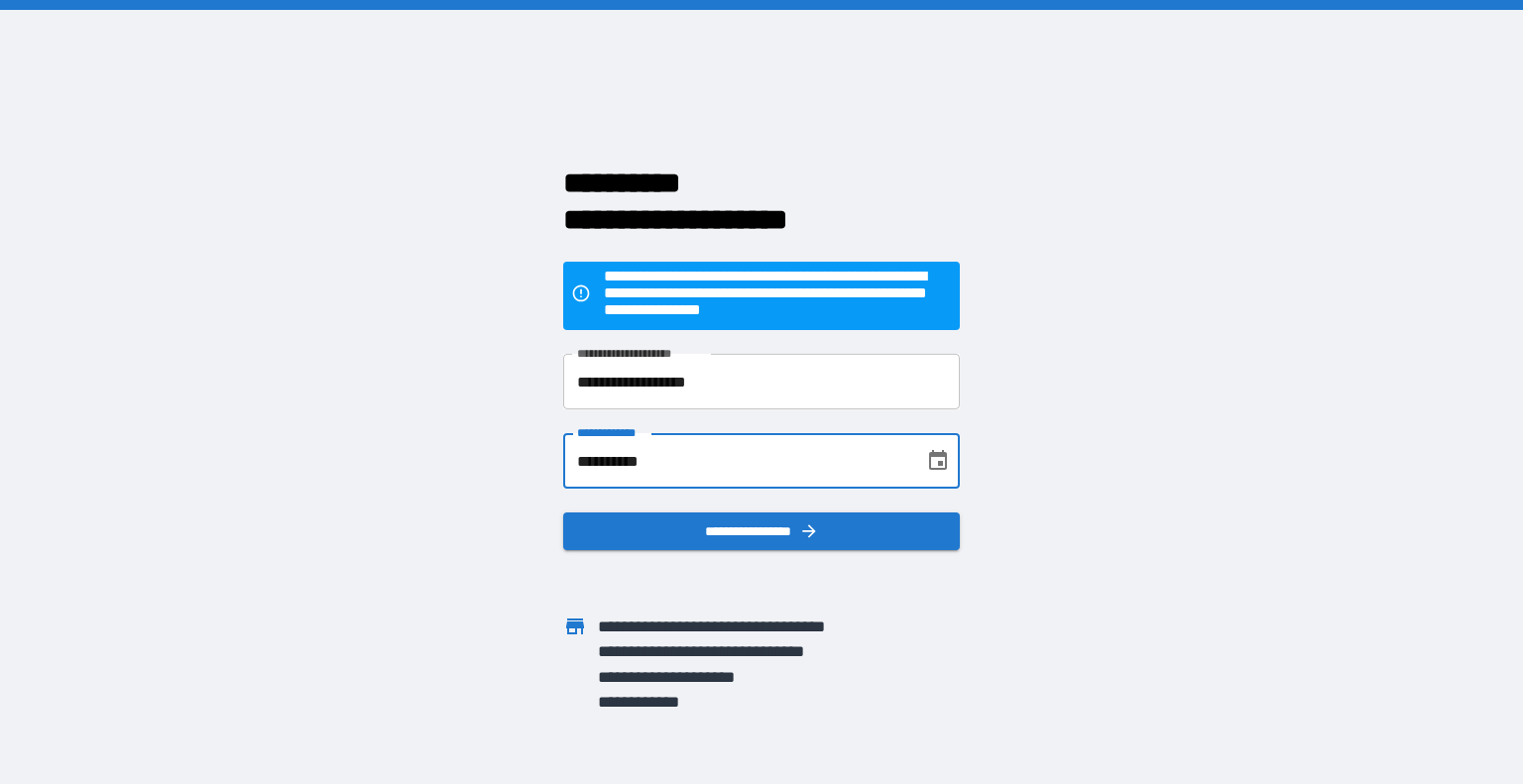 type on "**********" 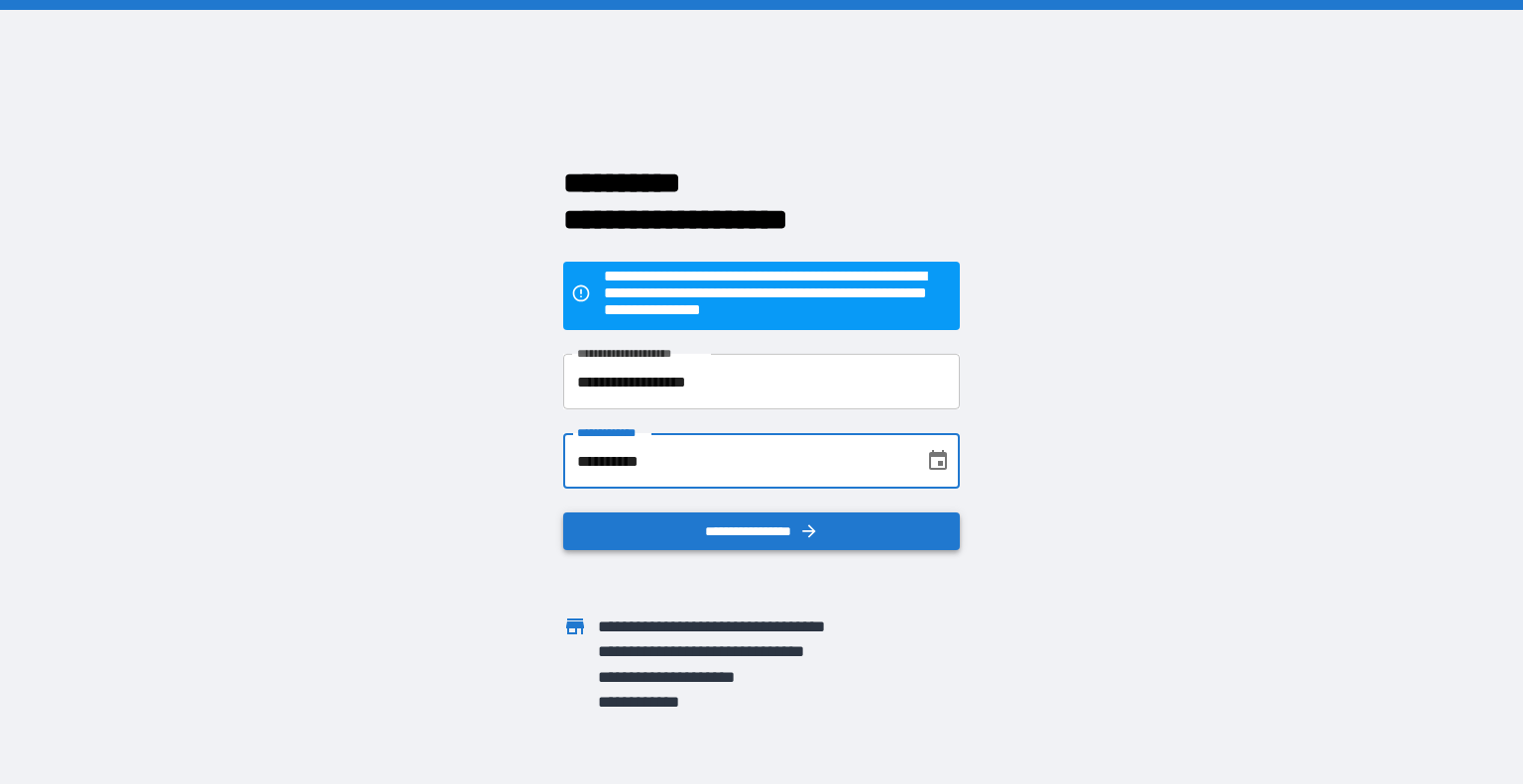 click on "**********" at bounding box center [762, 531] 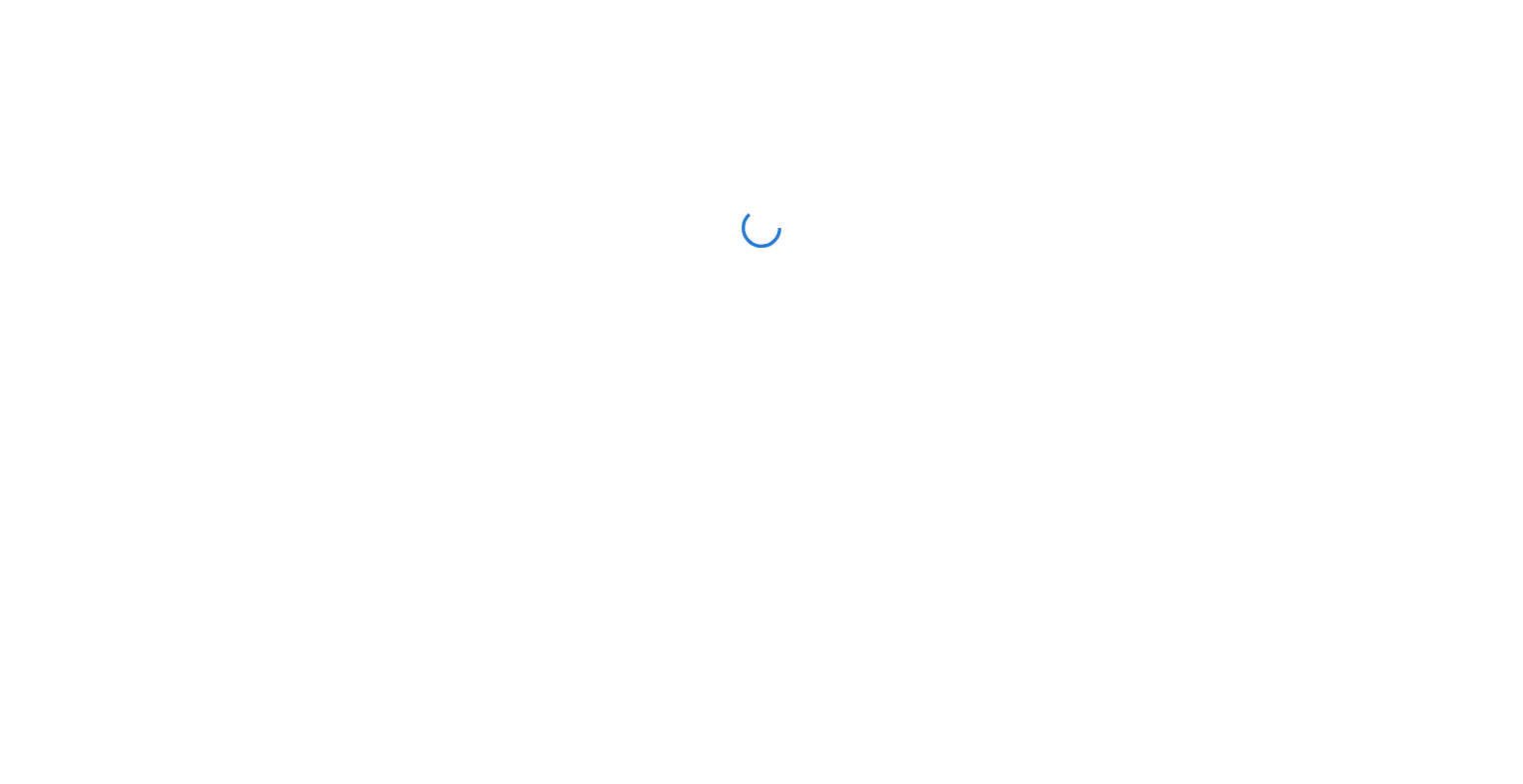 scroll, scrollTop: 0, scrollLeft: 0, axis: both 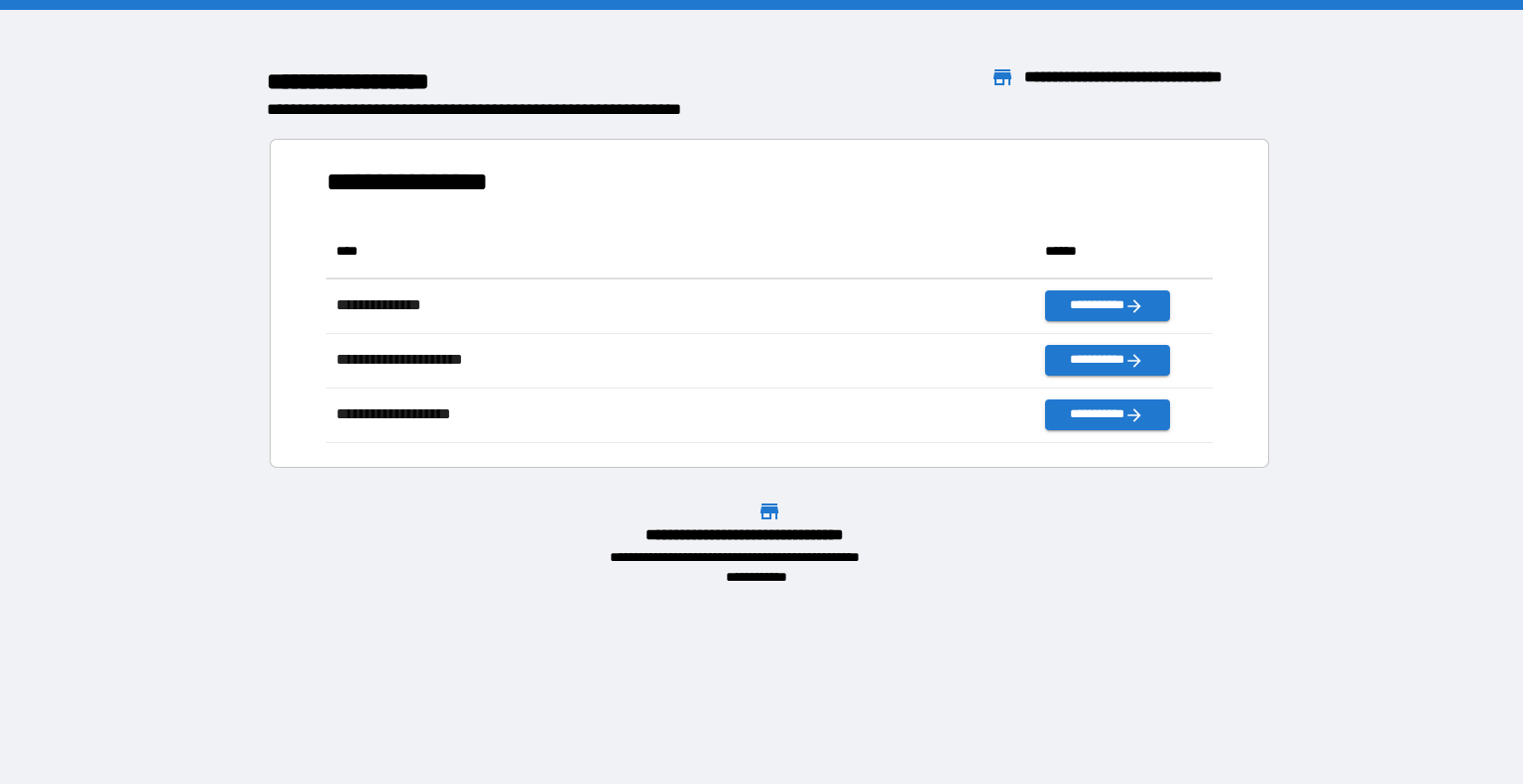 click on "******** ****** **" at bounding box center [580, 81] 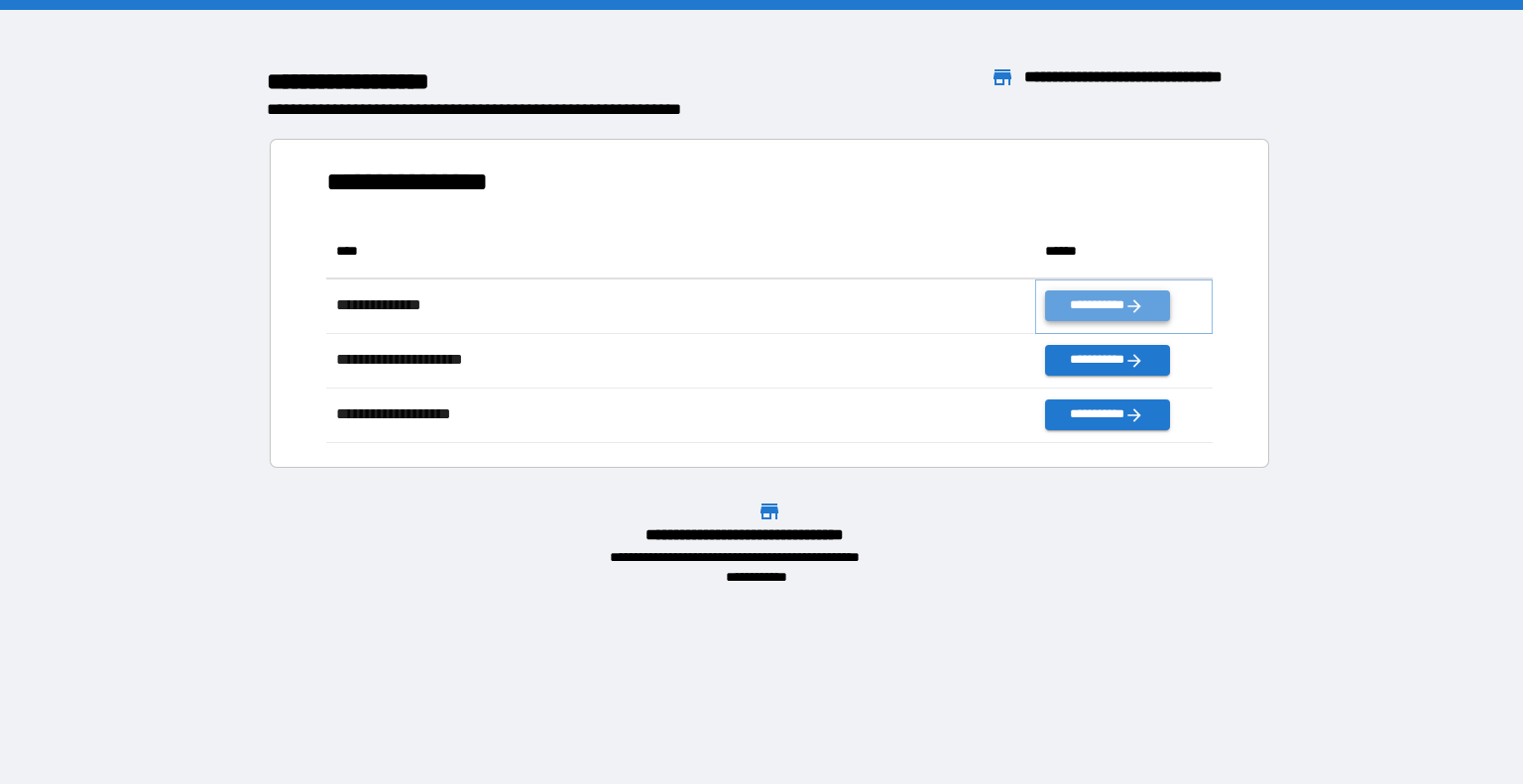 click on "**********" at bounding box center (1107, 305) 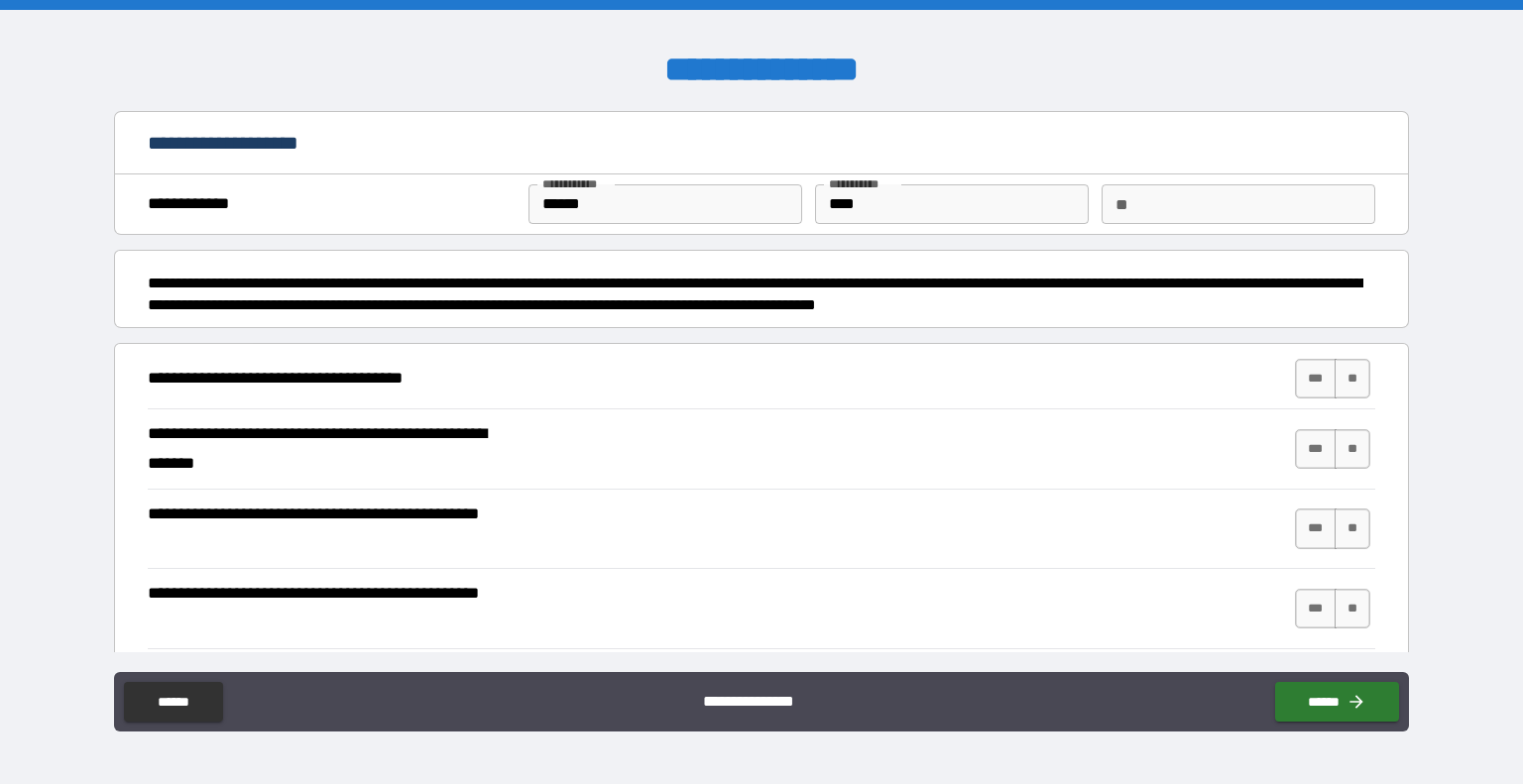 click on "******" at bounding box center (665, 204) 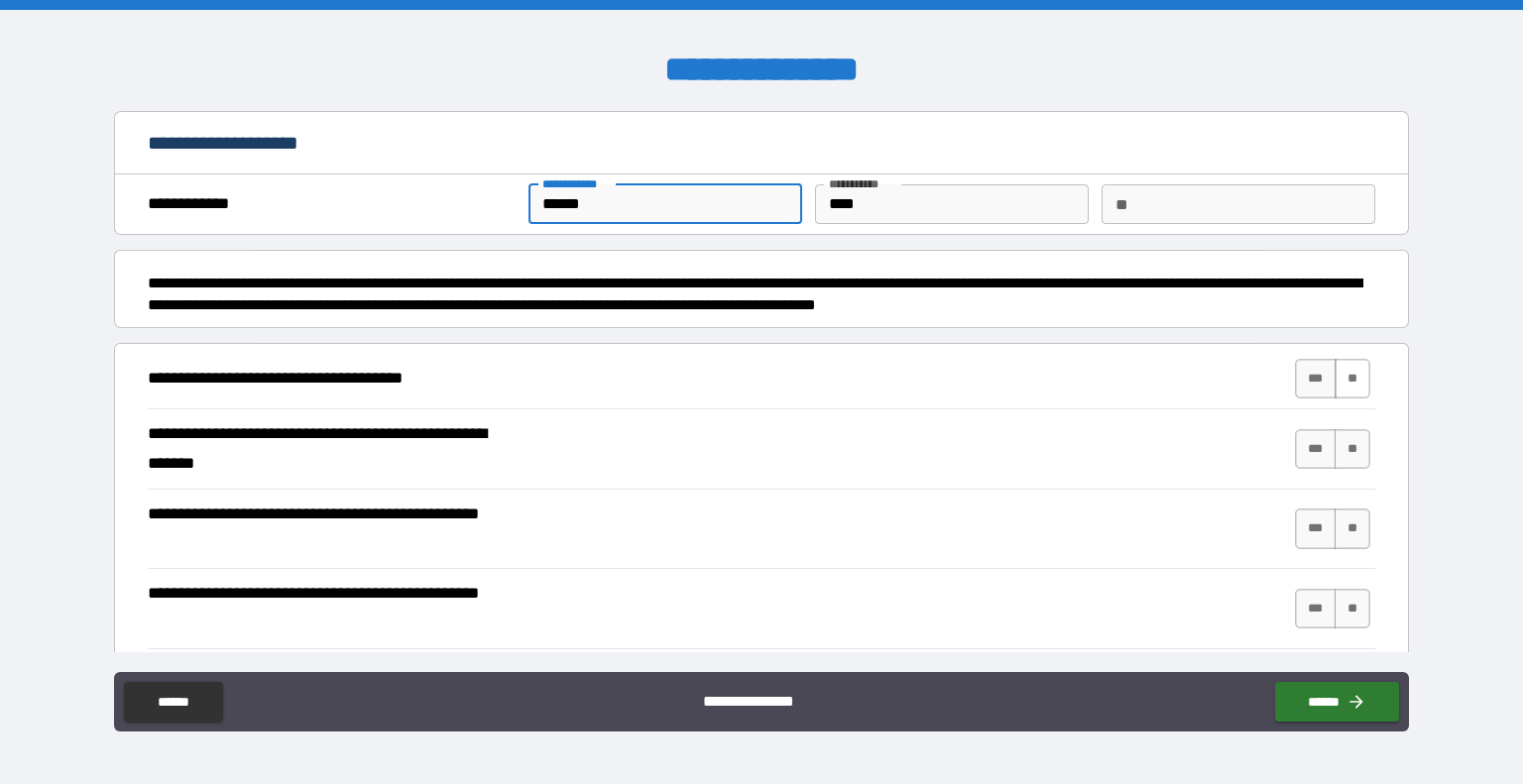 type on "******" 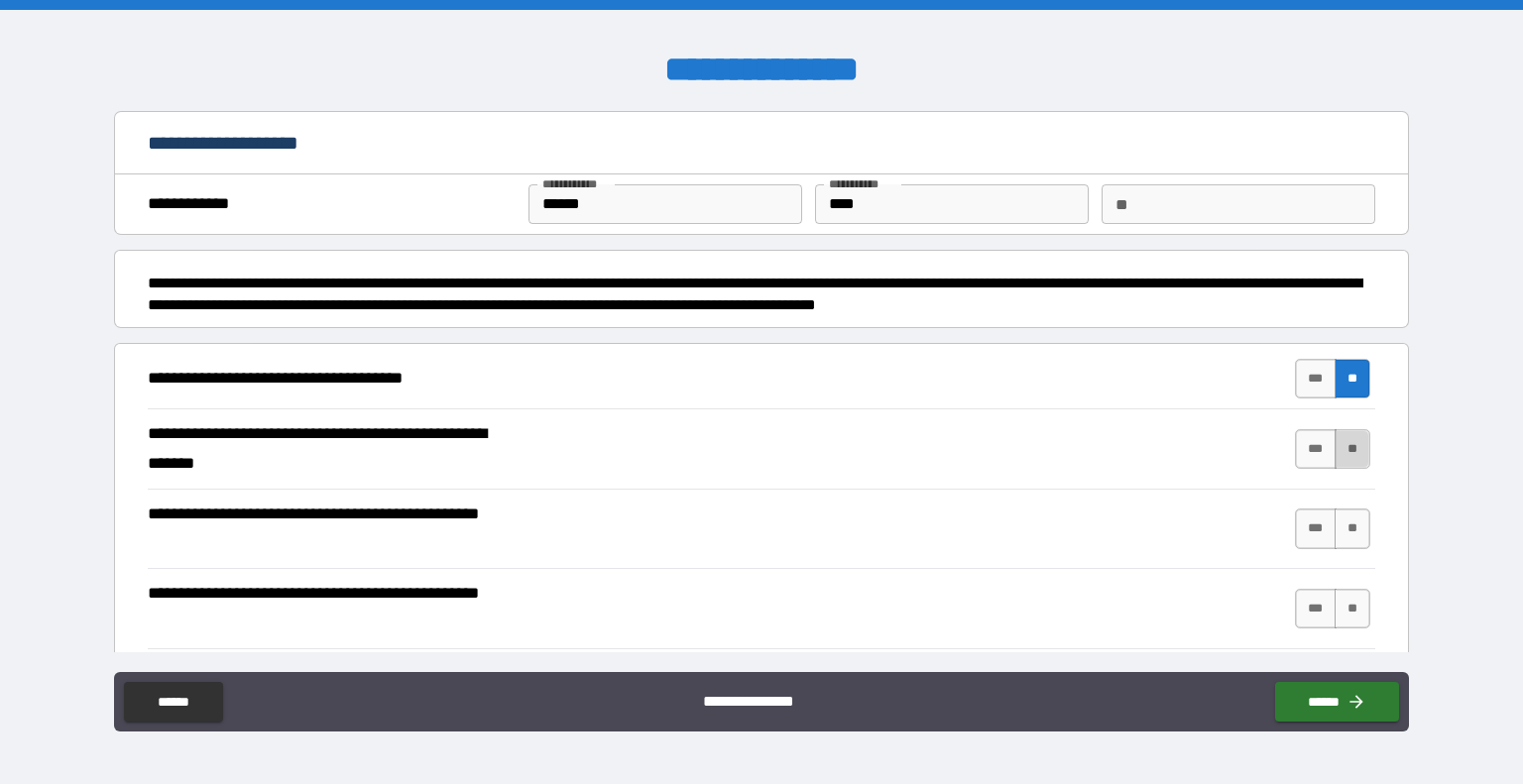 click on "**" at bounding box center [1352, 449] 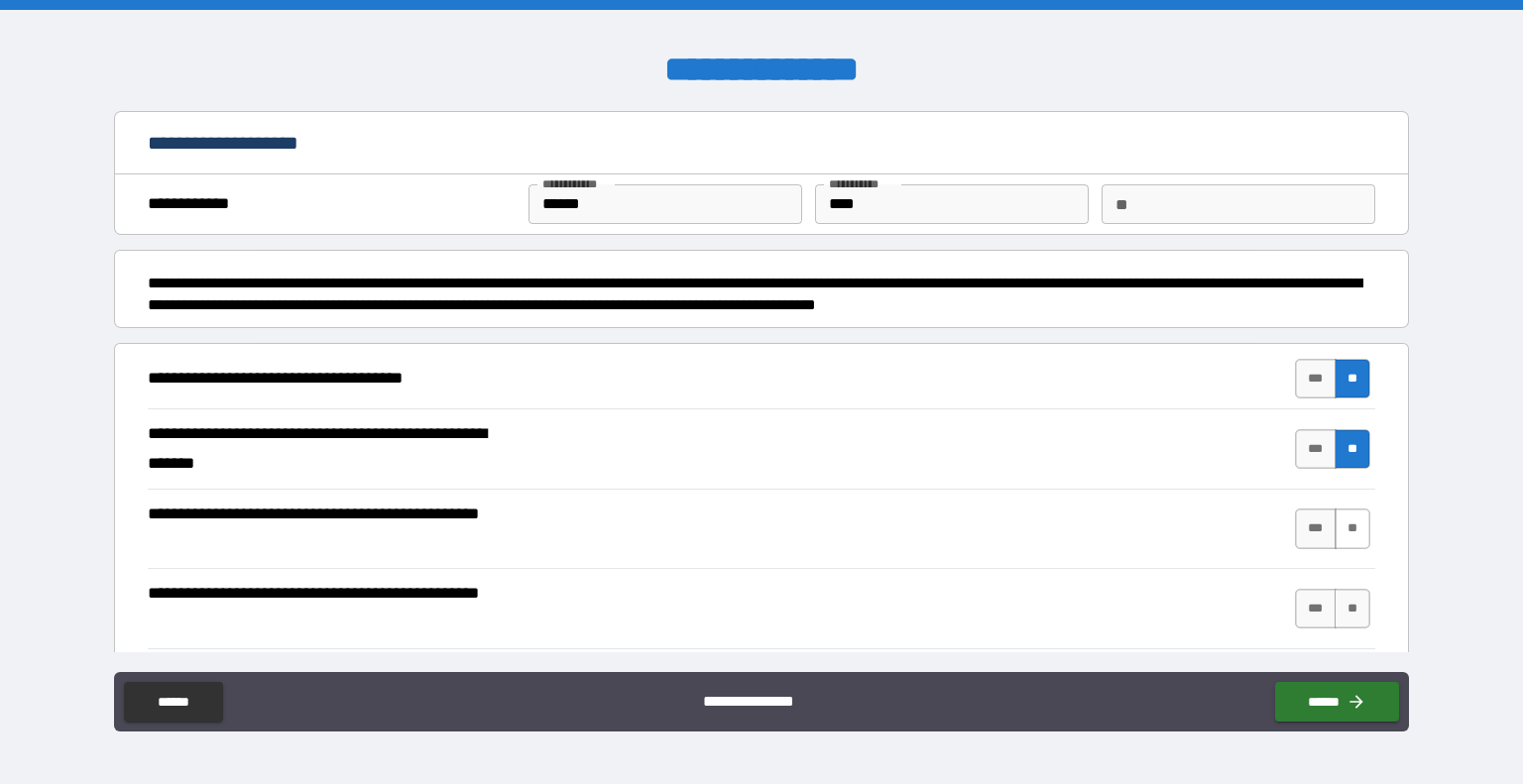 click on "**" at bounding box center (1352, 528) 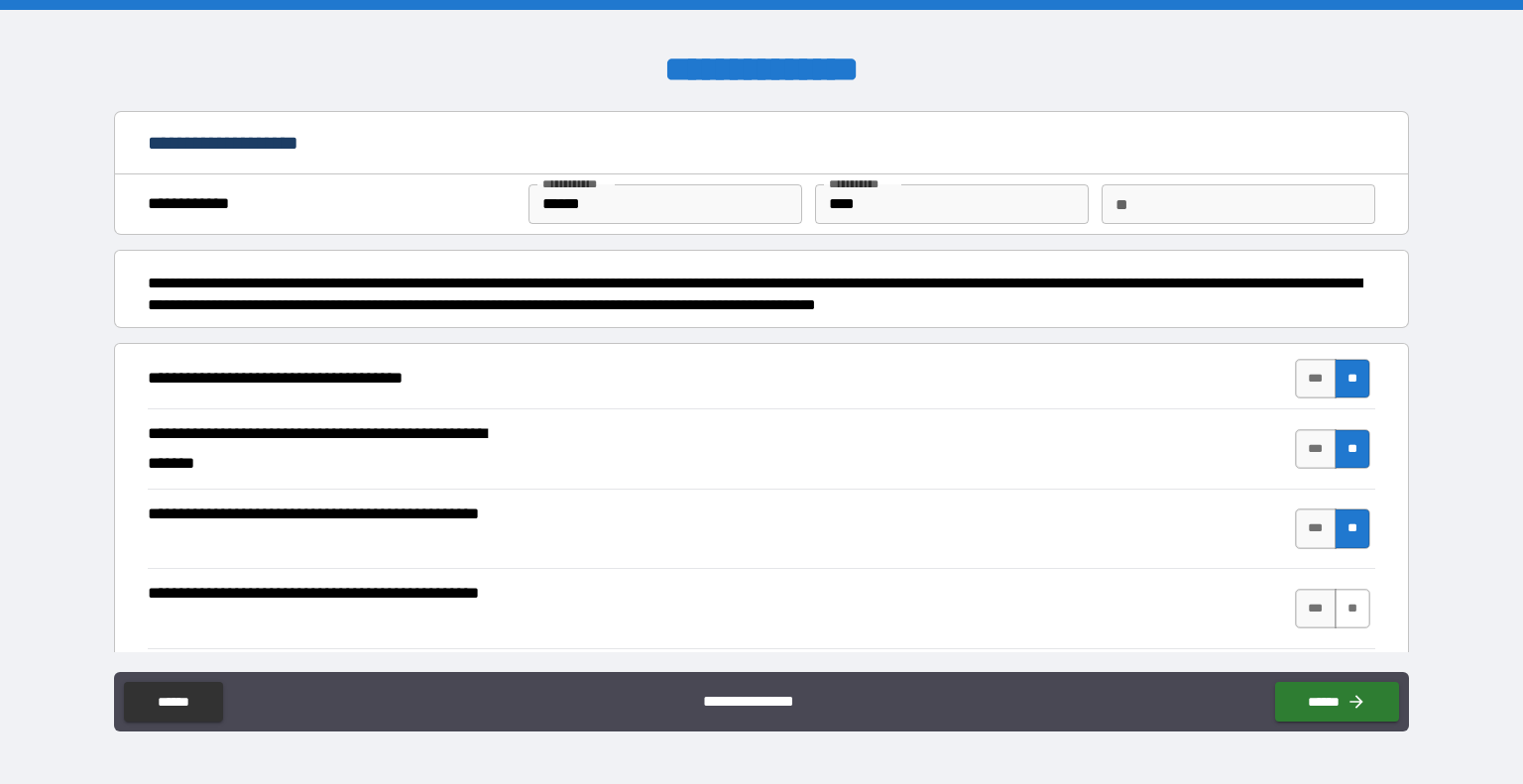 click on "**" at bounding box center (1352, 609) 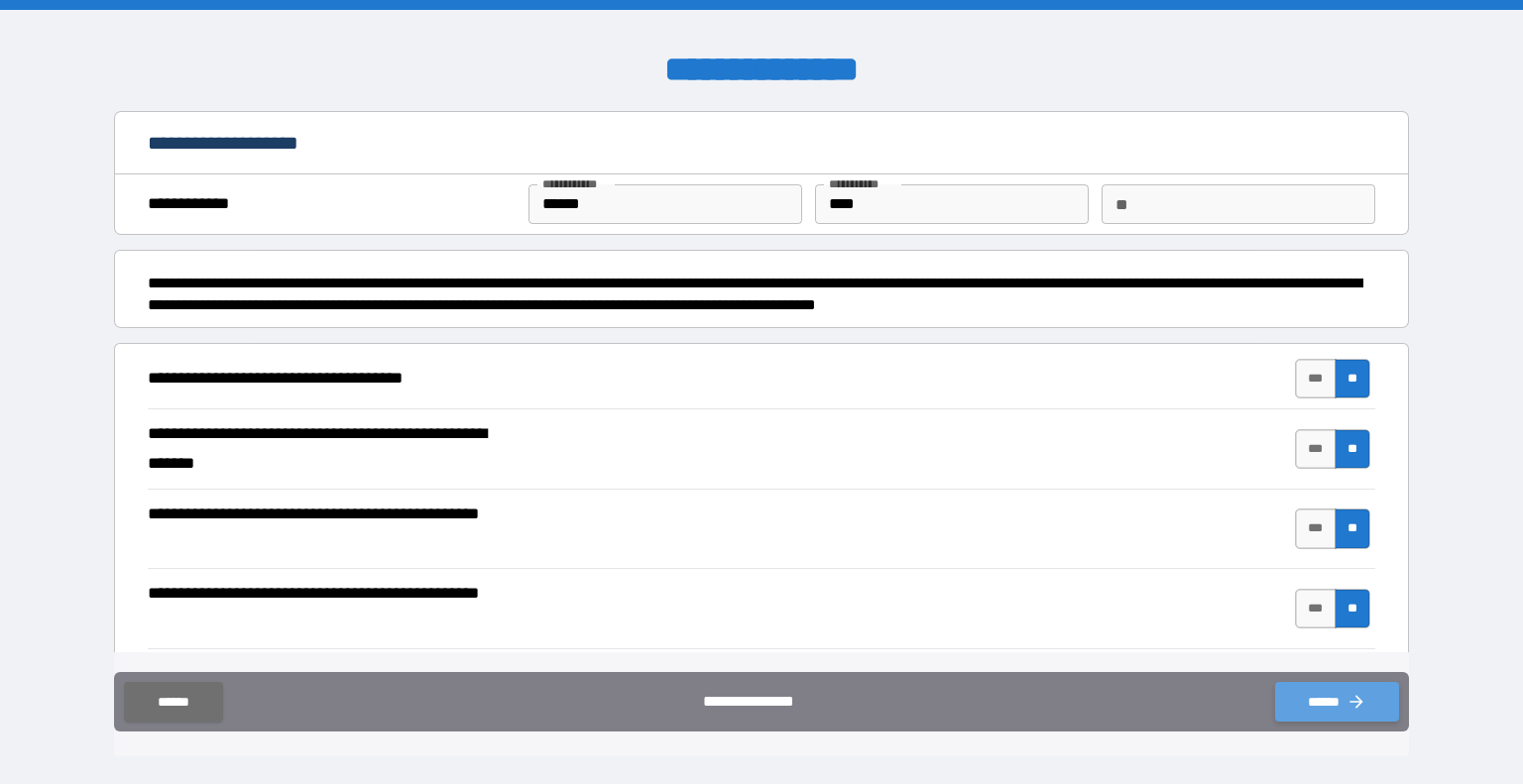 click on "******" at bounding box center (1337, 702) 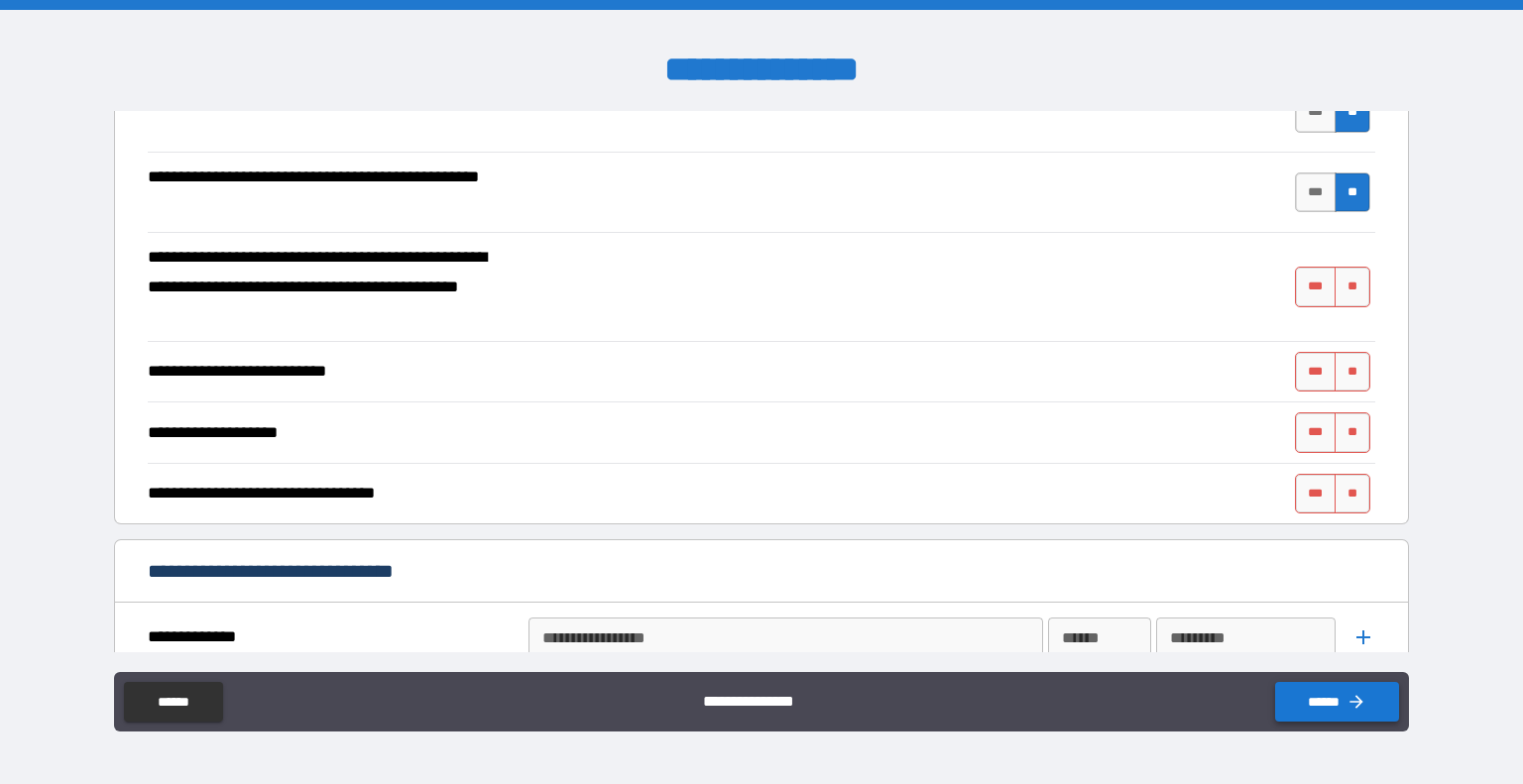 scroll, scrollTop: 418, scrollLeft: 0, axis: vertical 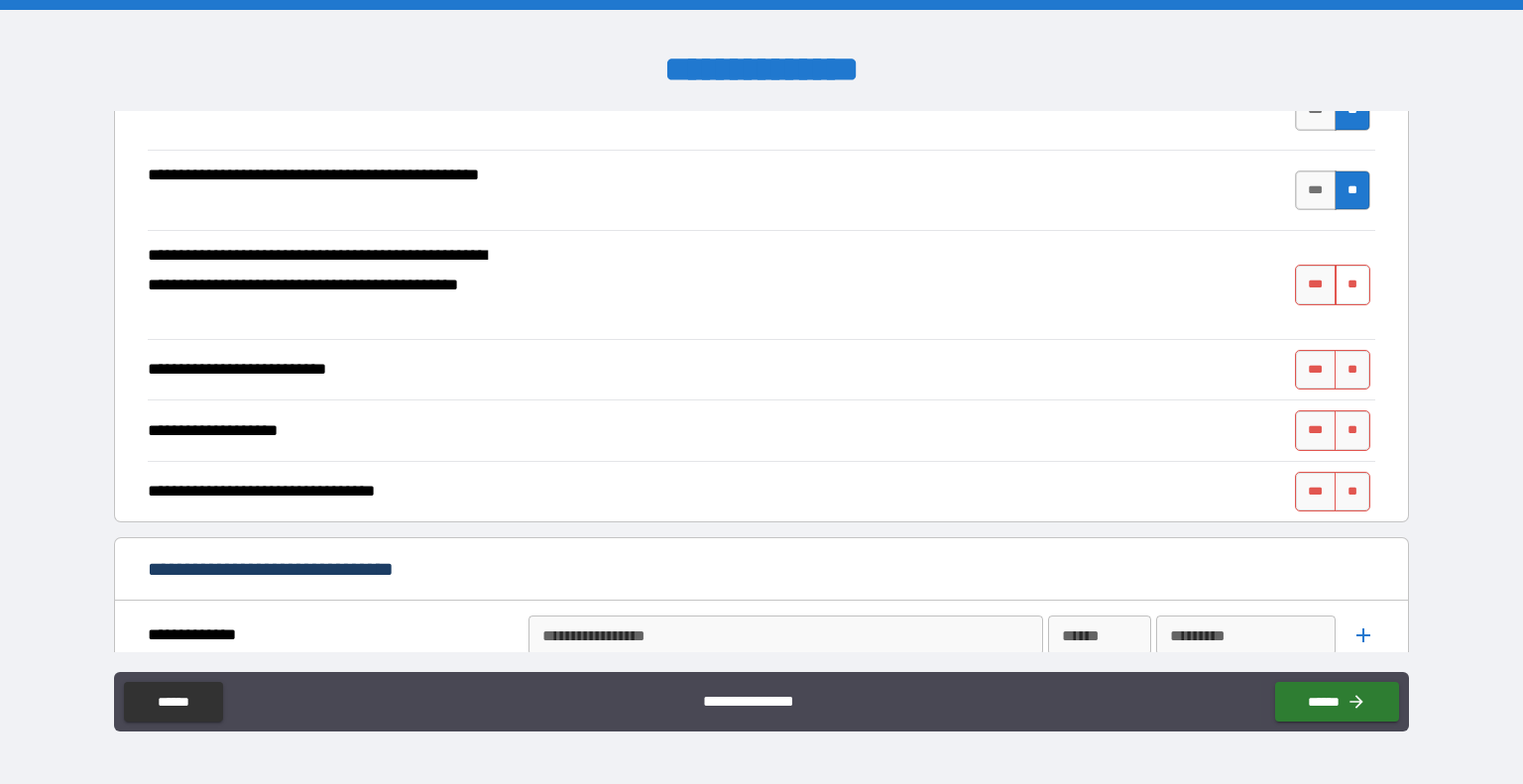 click on "**" at bounding box center [1352, 284] 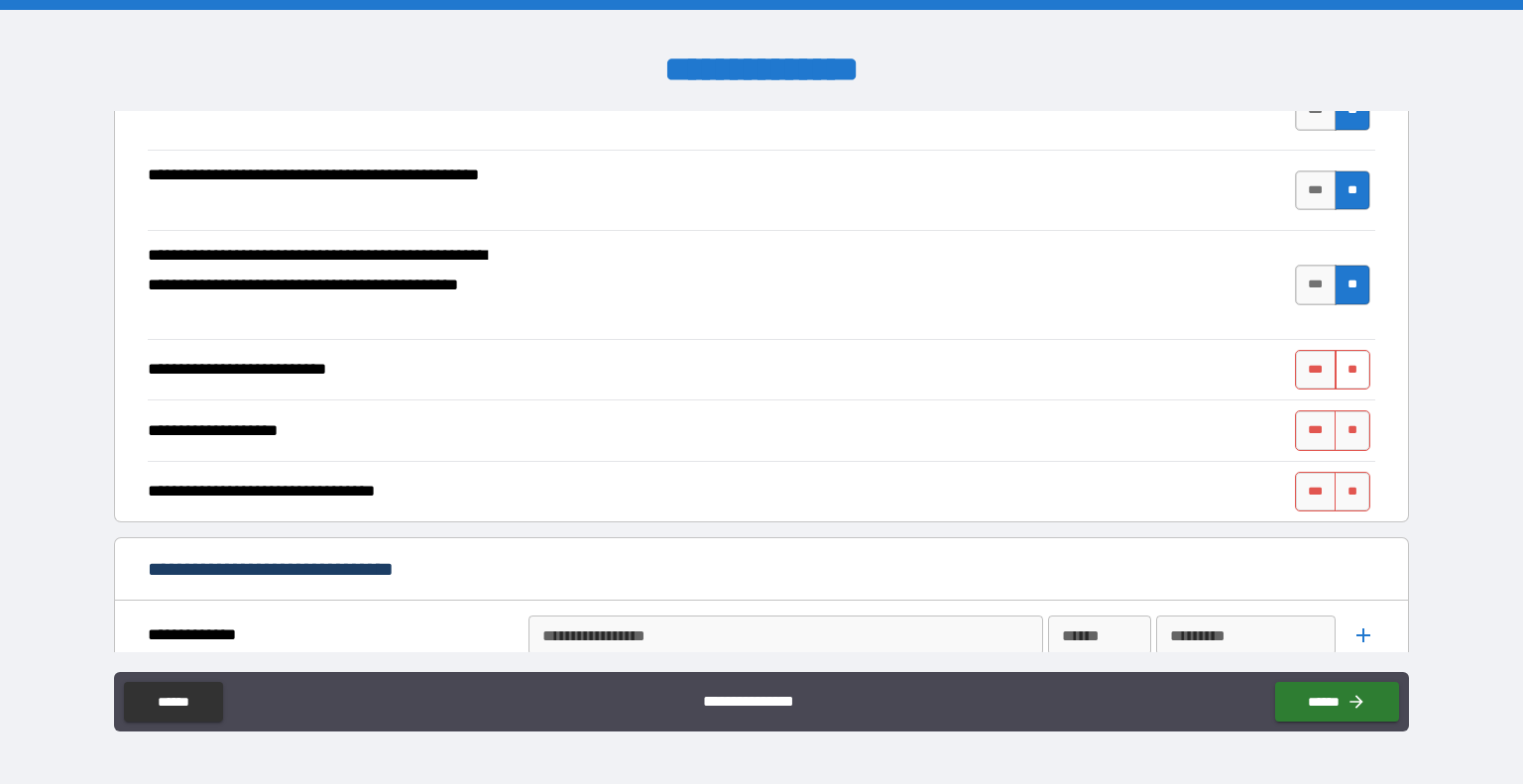 click on "**" at bounding box center [1352, 370] 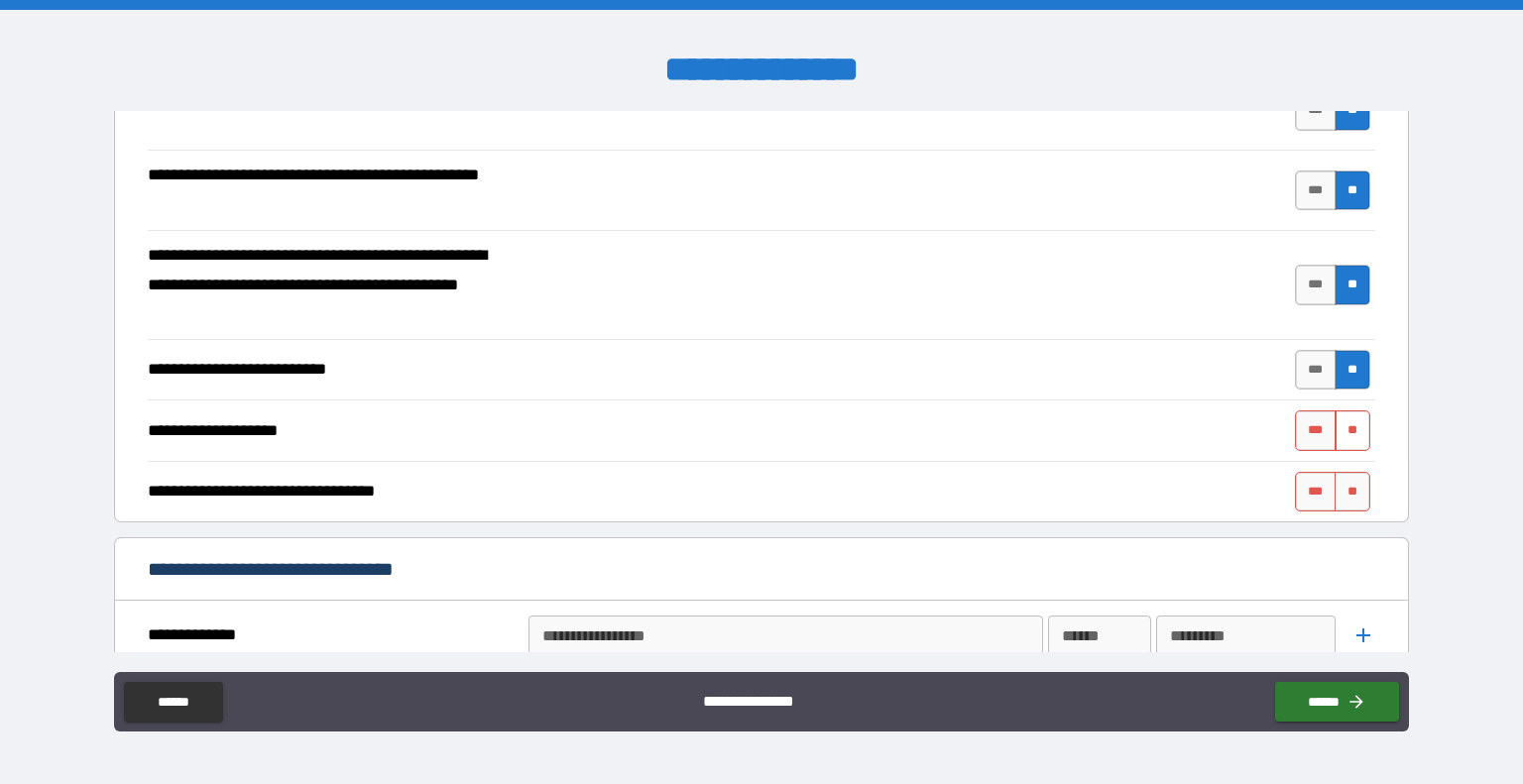 click on "**" at bounding box center [1352, 430] 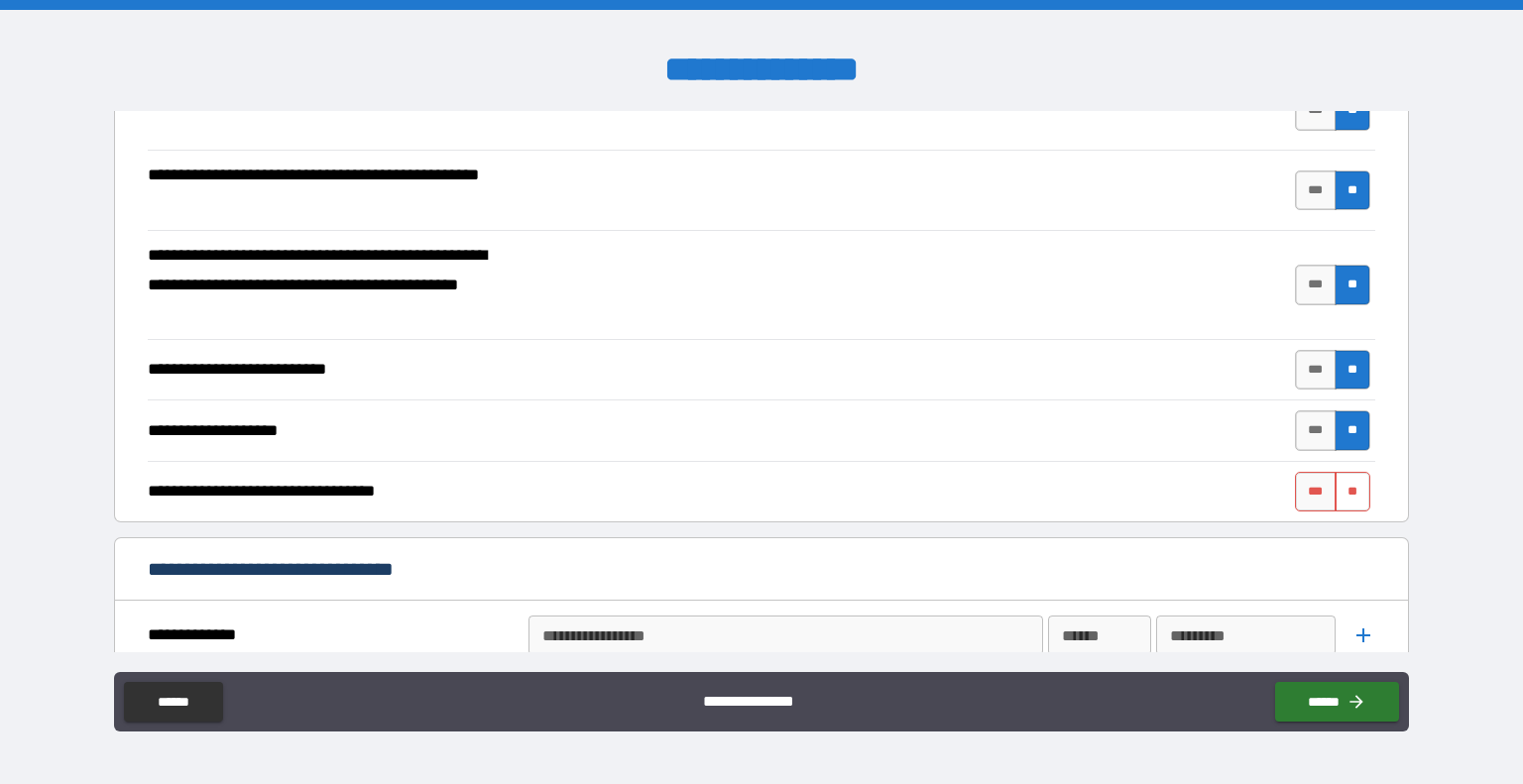 click on "**" at bounding box center [1352, 492] 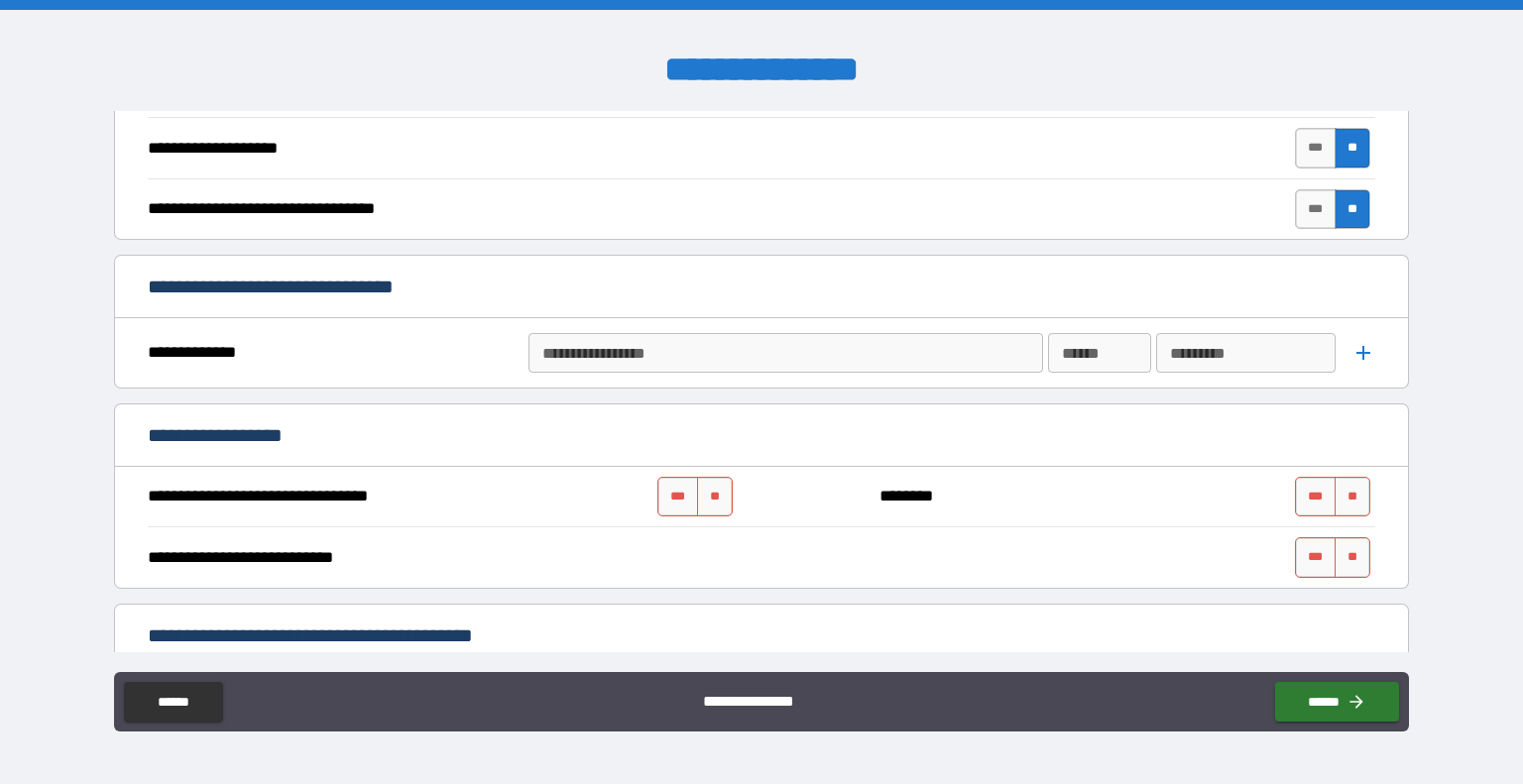 scroll, scrollTop: 702, scrollLeft: 0, axis: vertical 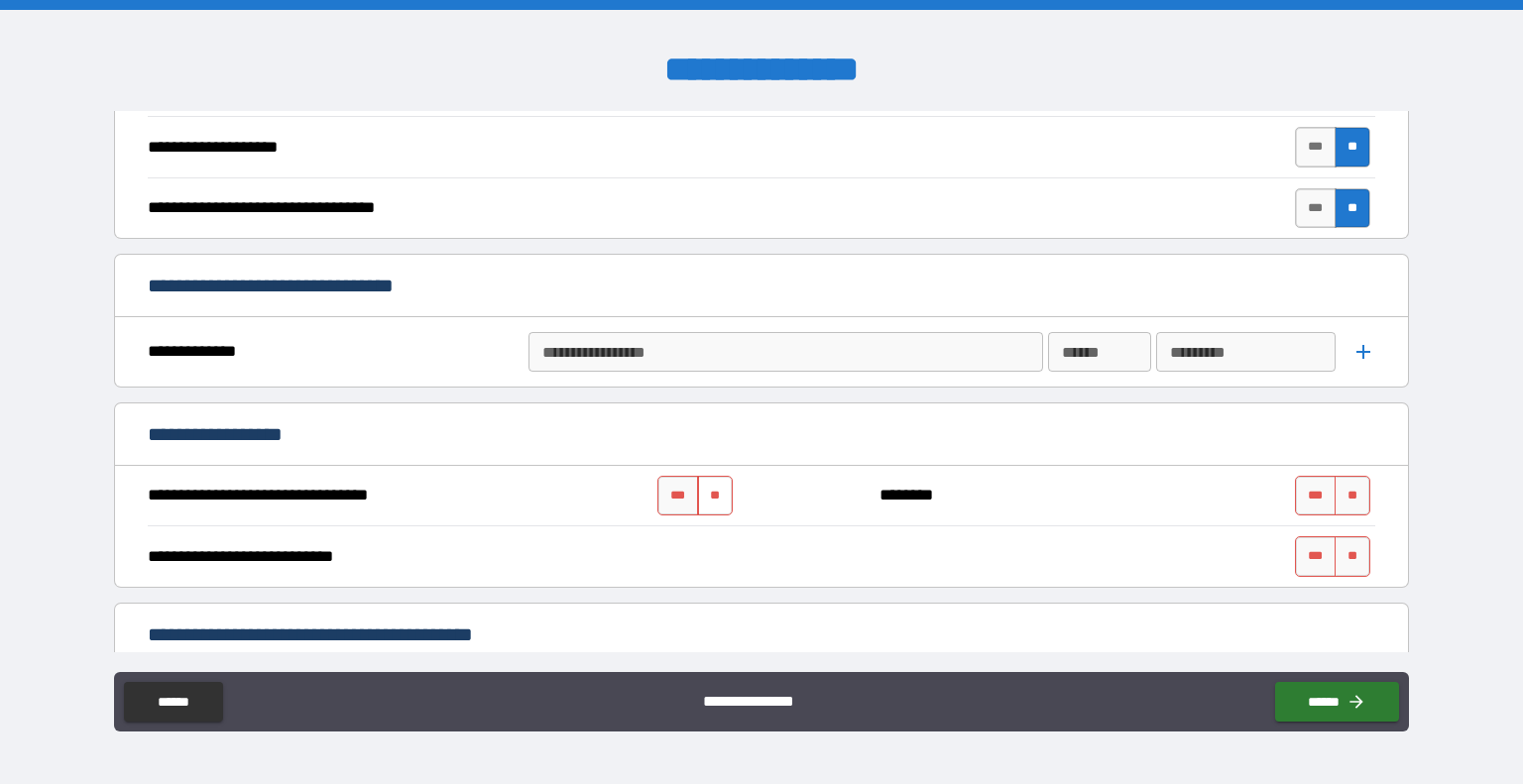click on "**" at bounding box center (715, 496) 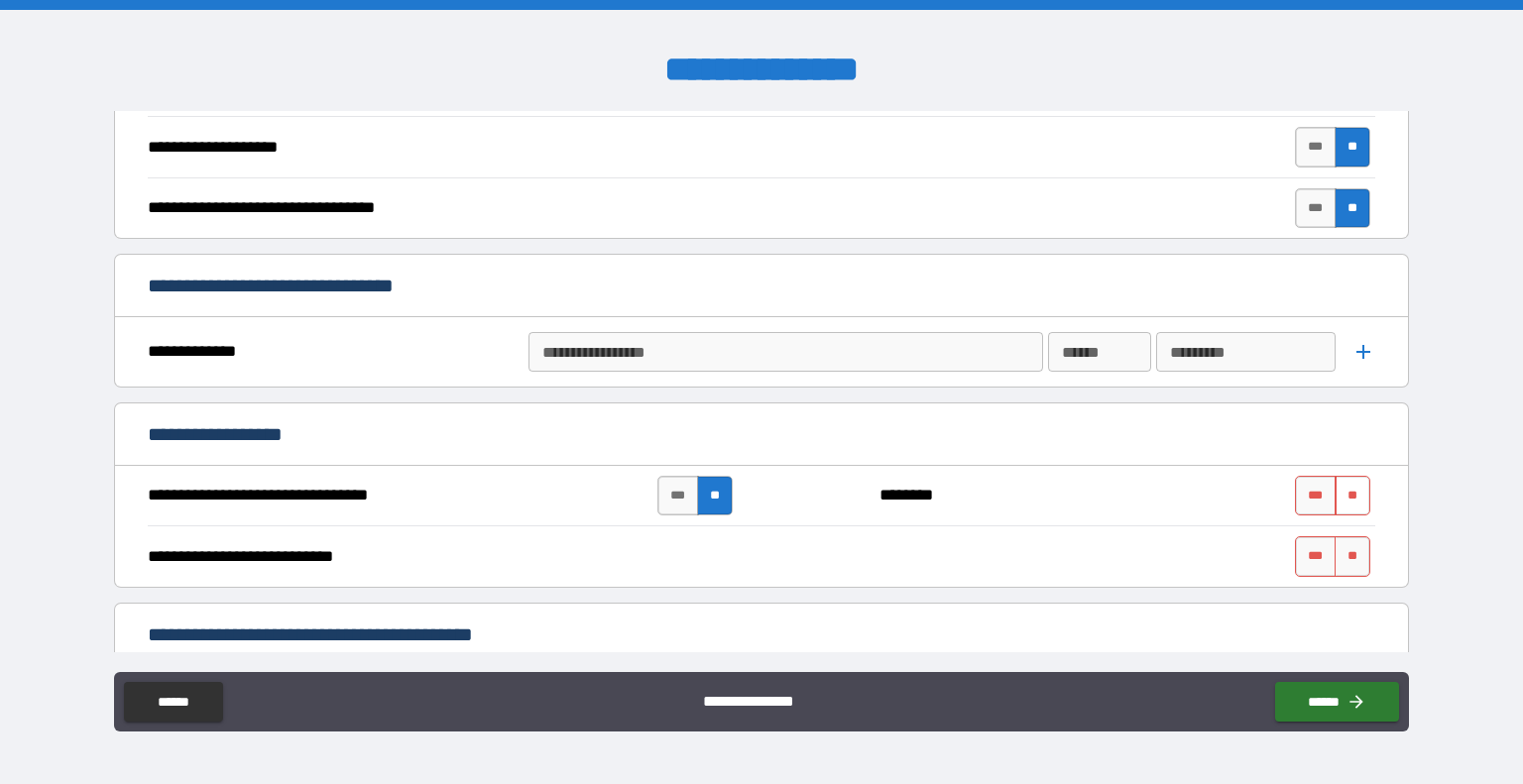 click on "**" at bounding box center [1352, 496] 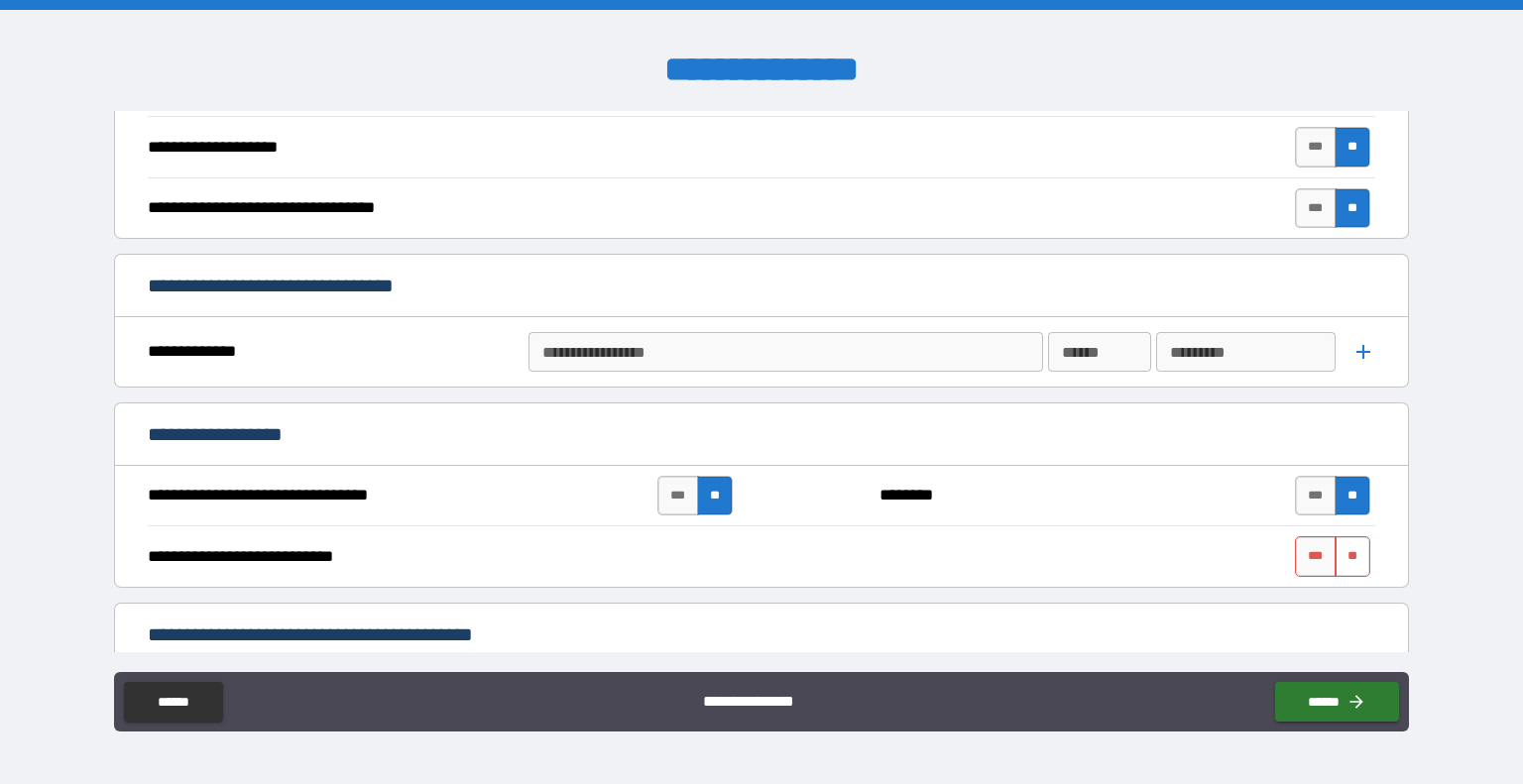click on "**" at bounding box center (1352, 556) 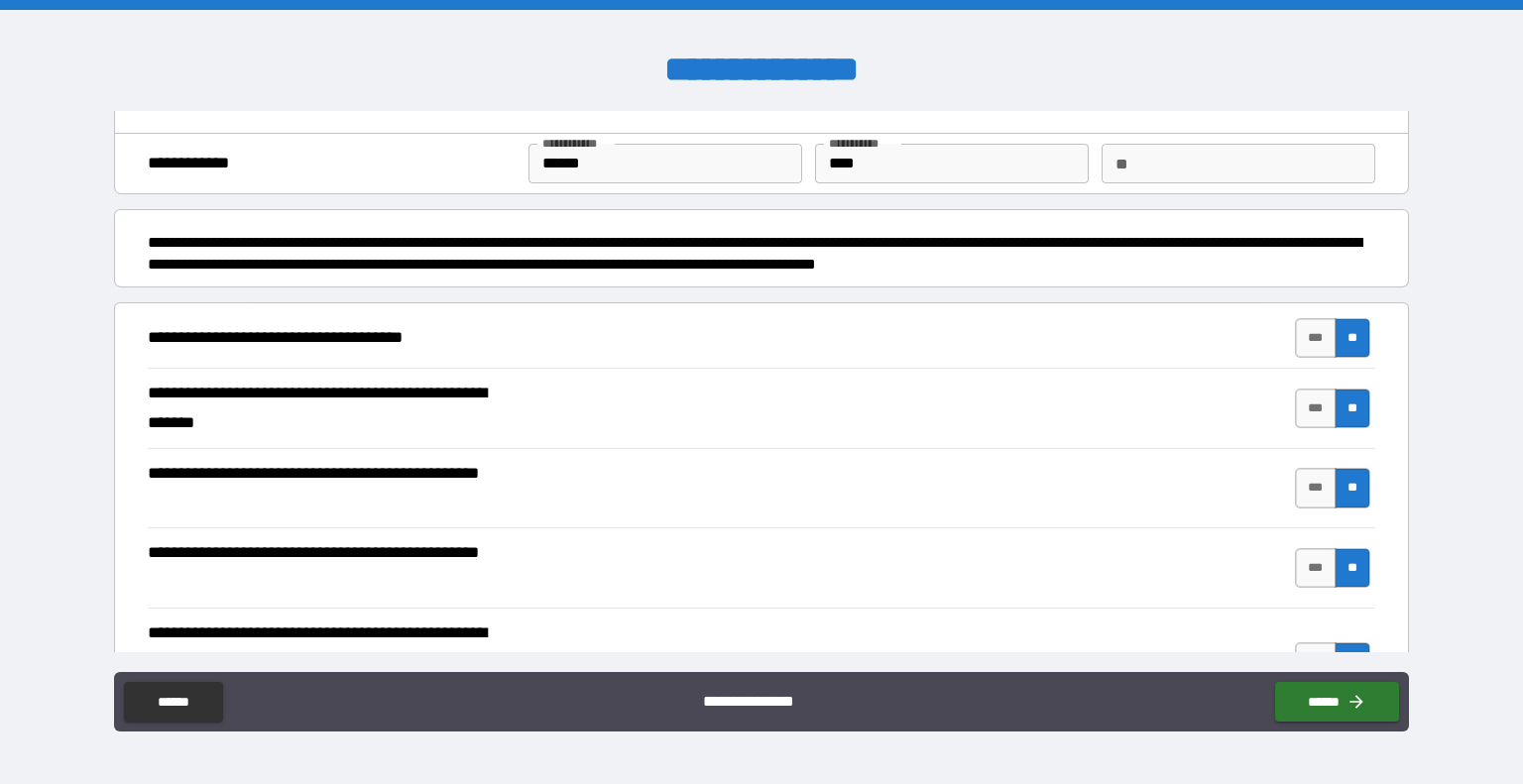 scroll, scrollTop: 0, scrollLeft: 0, axis: both 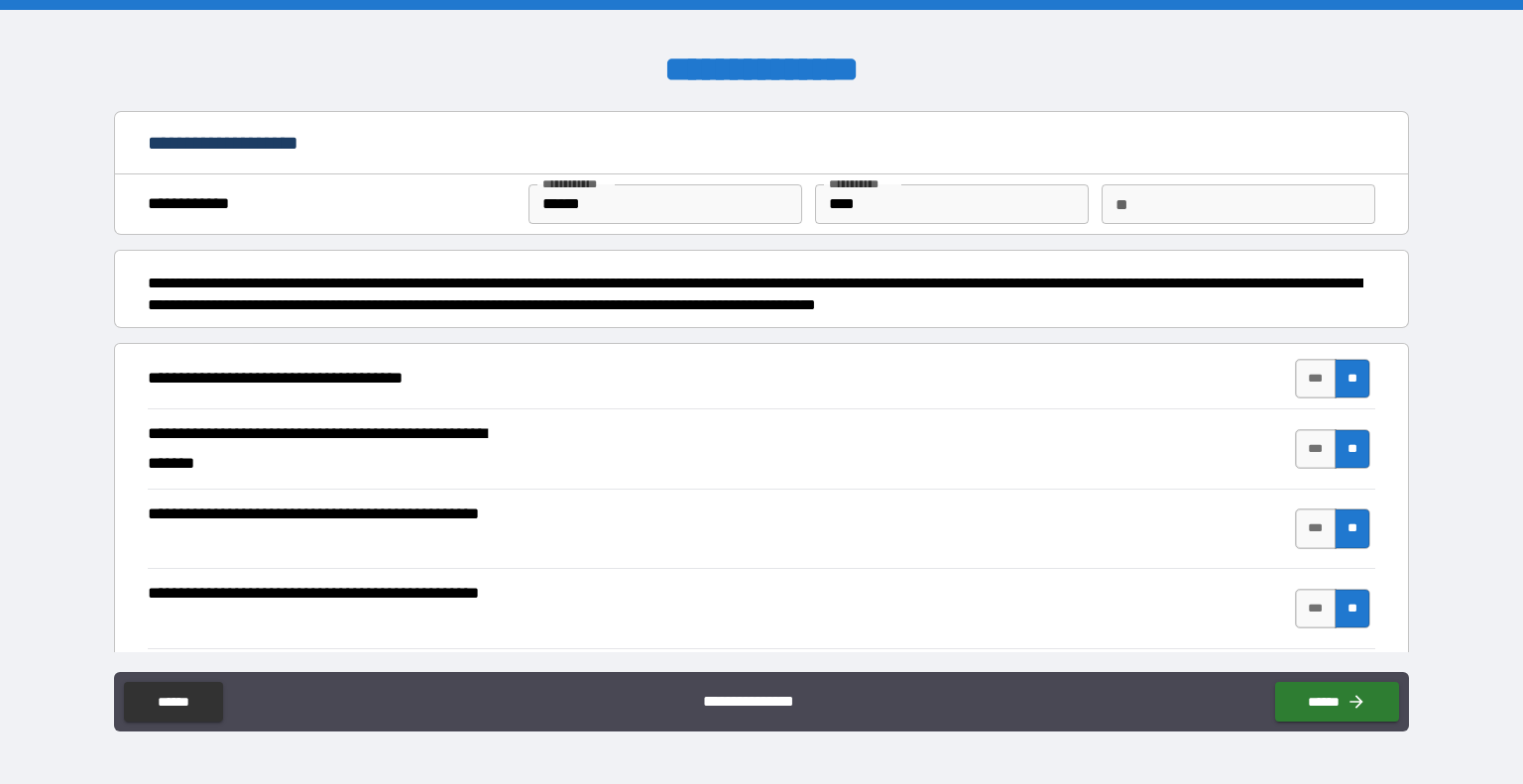 click on "**" at bounding box center (1238, 204) 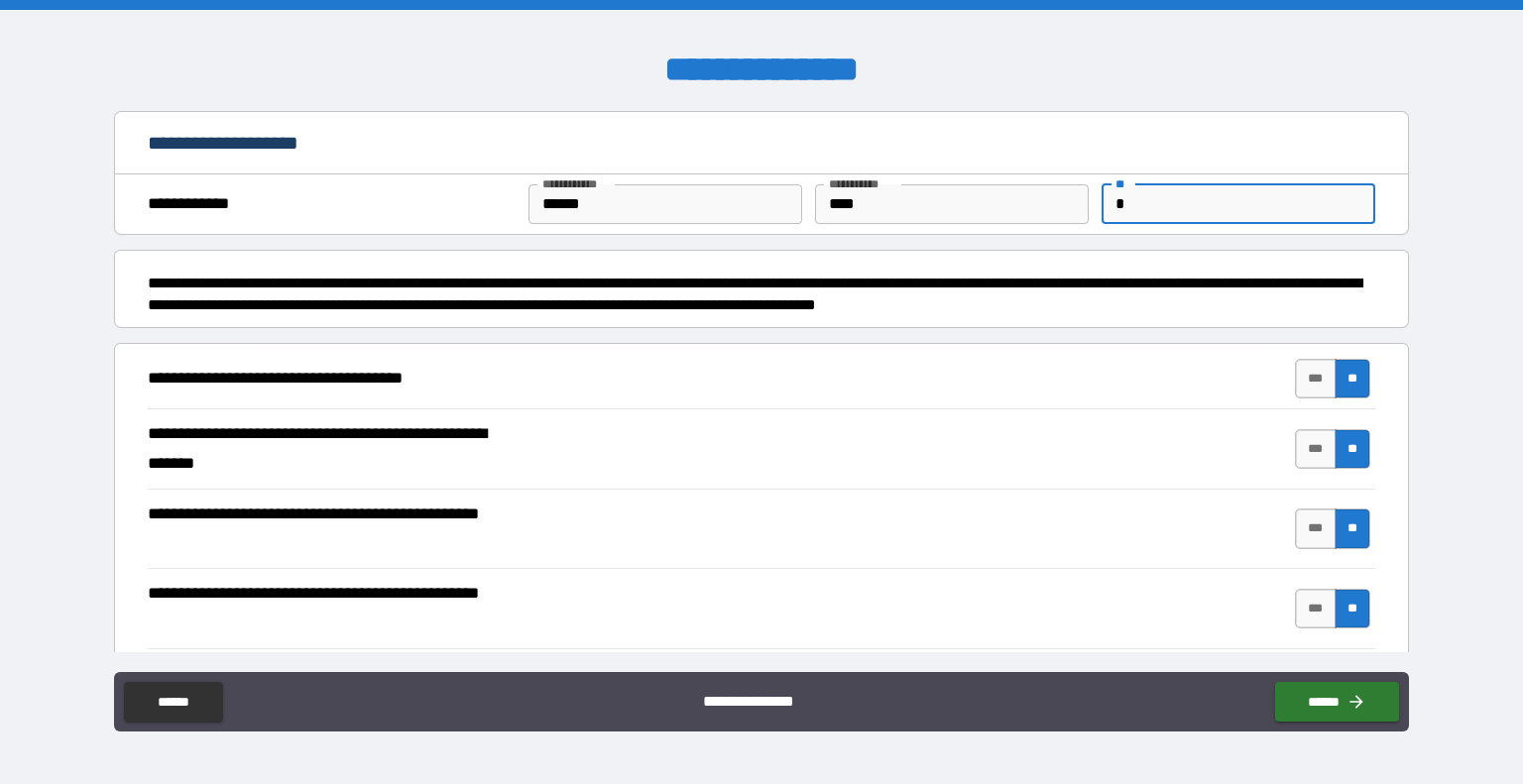 type on "*" 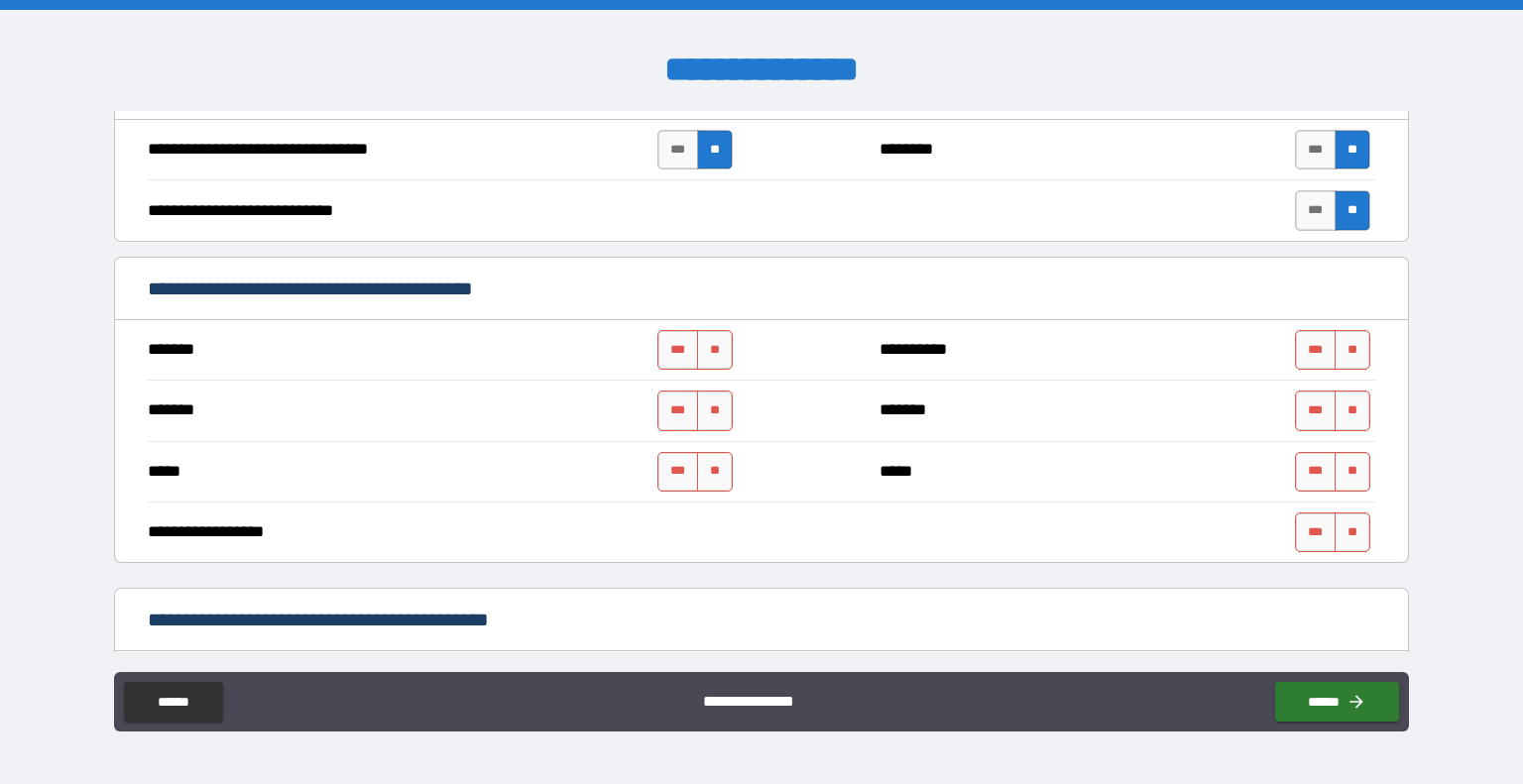 scroll, scrollTop: 1052, scrollLeft: 0, axis: vertical 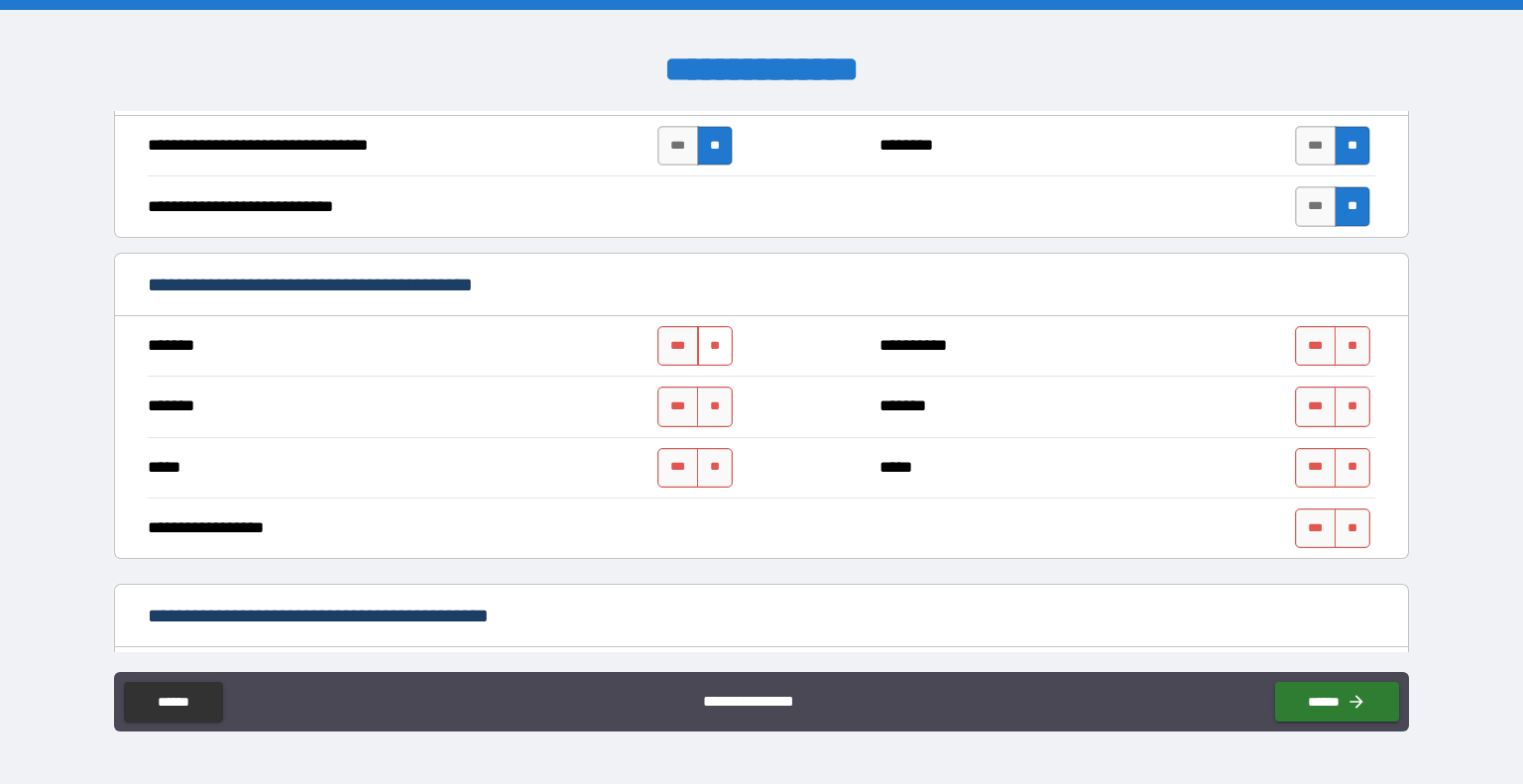 click on "**" at bounding box center (715, 346) 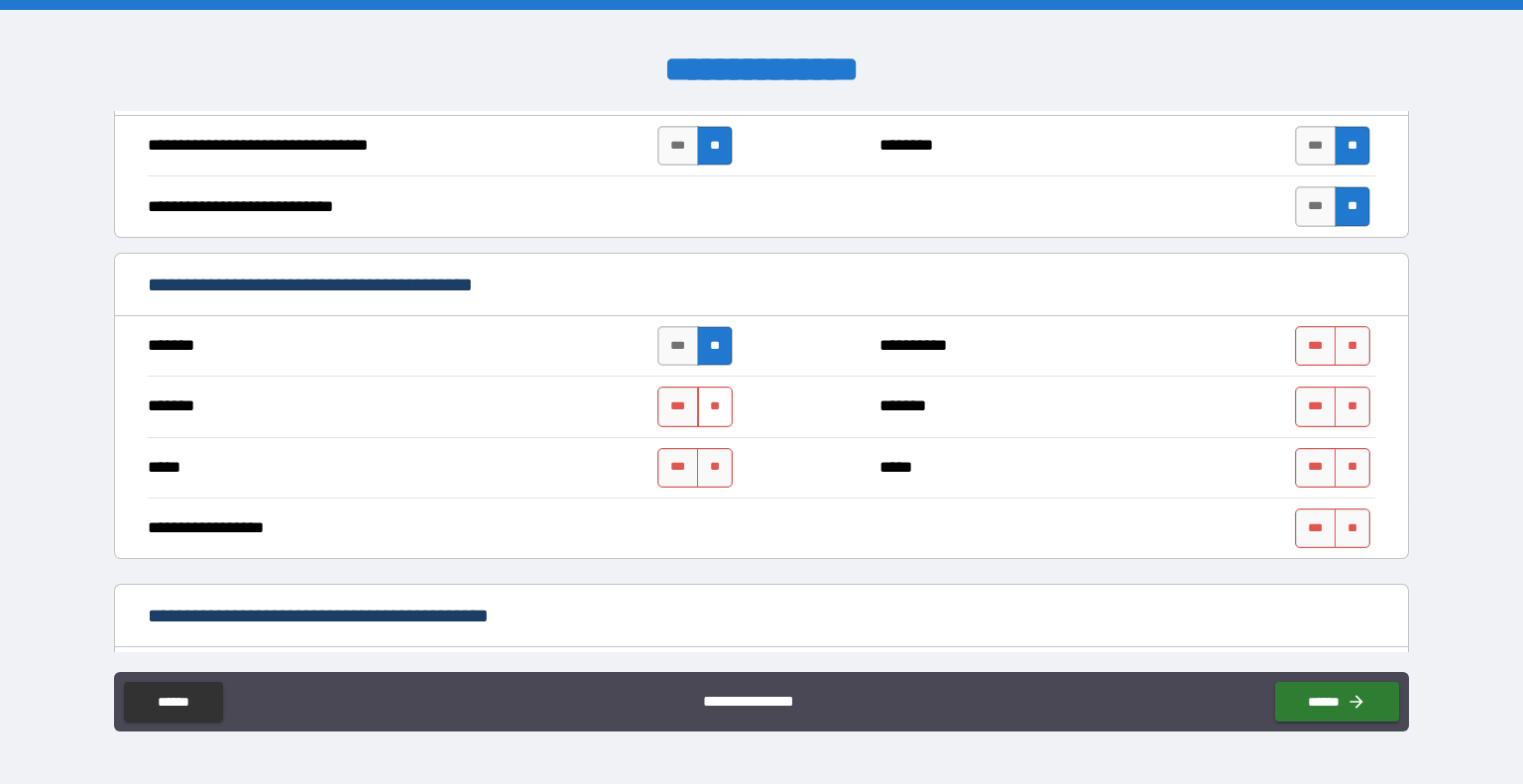 click on "**" at bounding box center [715, 406] 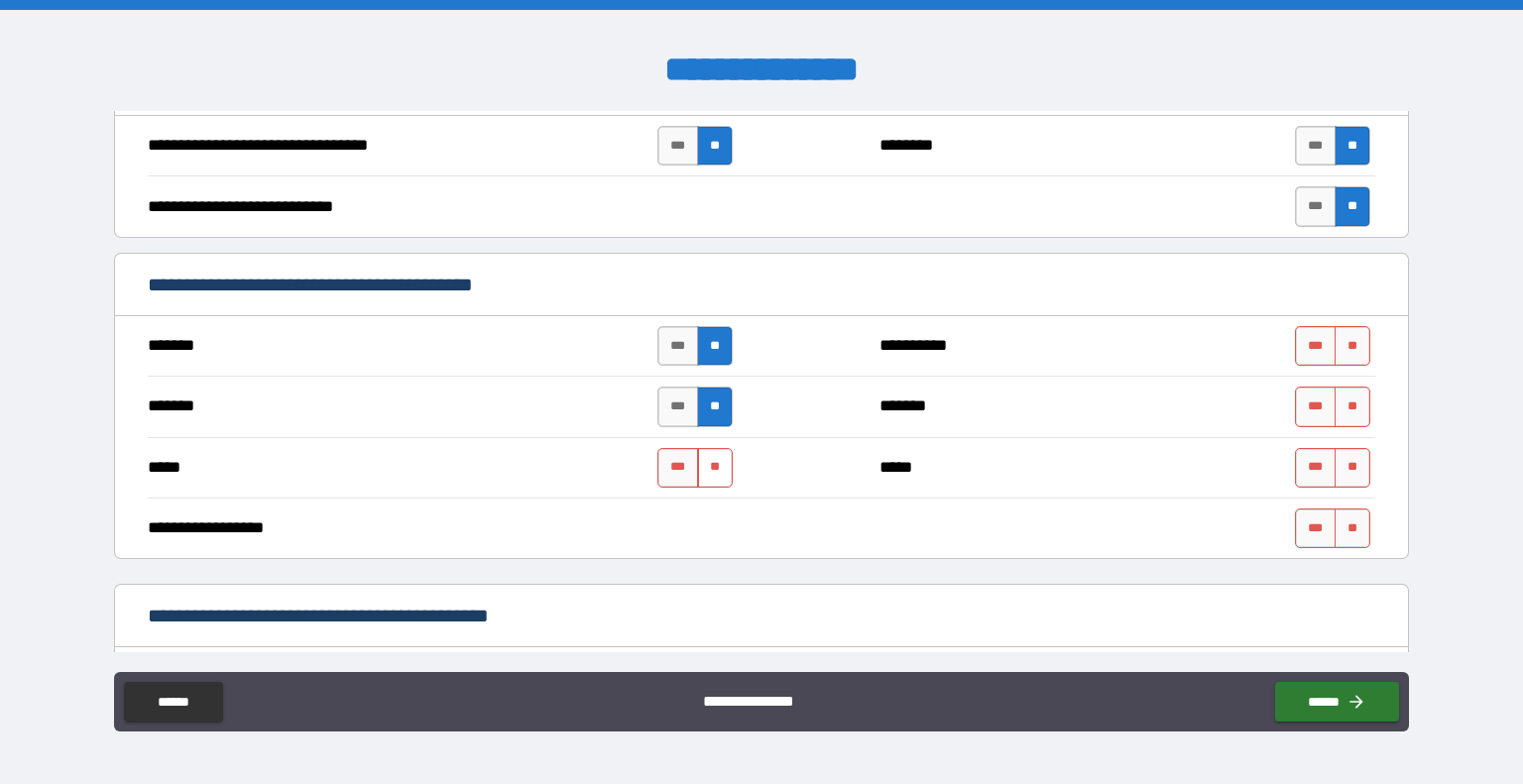click on "**" at bounding box center (715, 468) 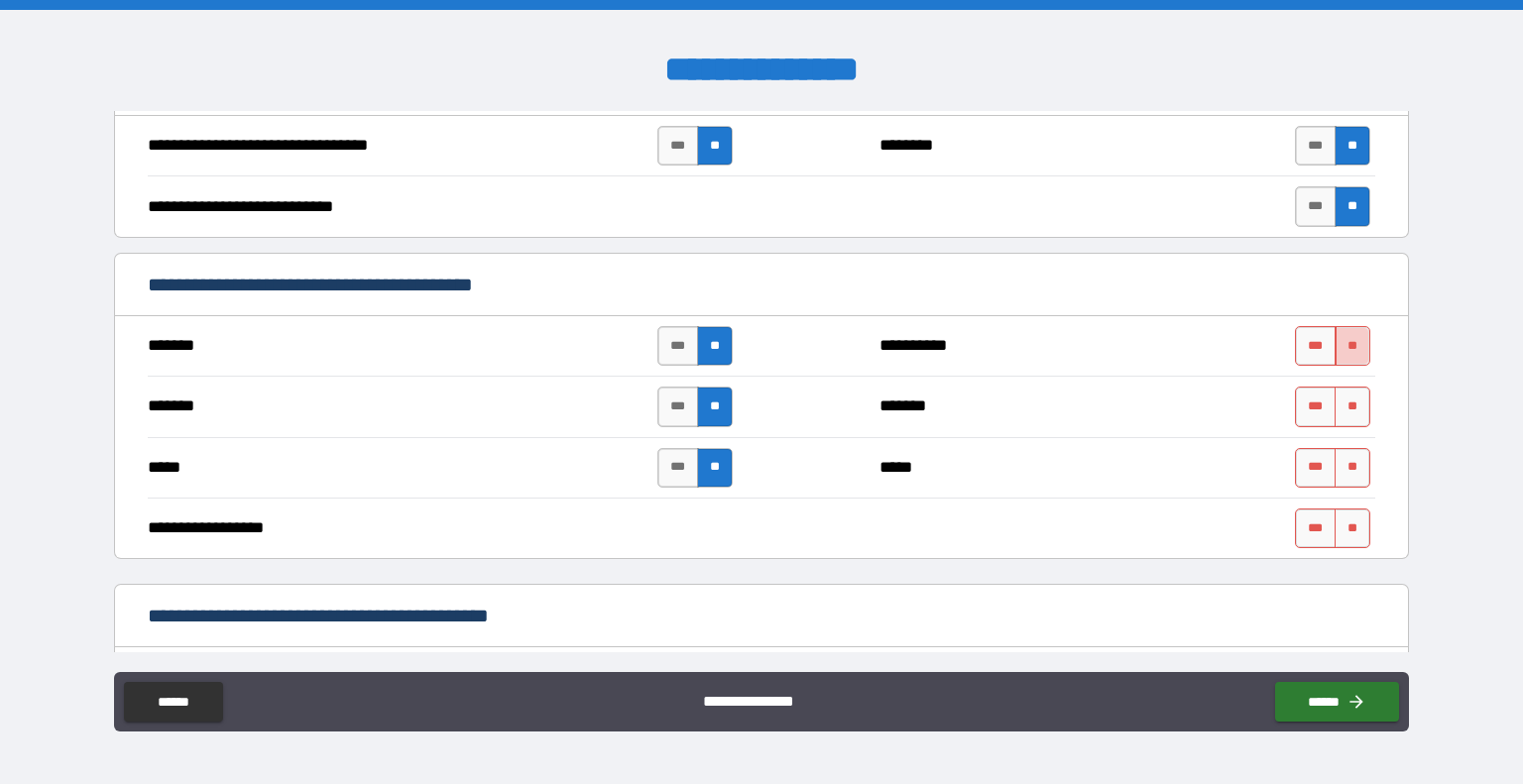 click on "**" at bounding box center (1352, 346) 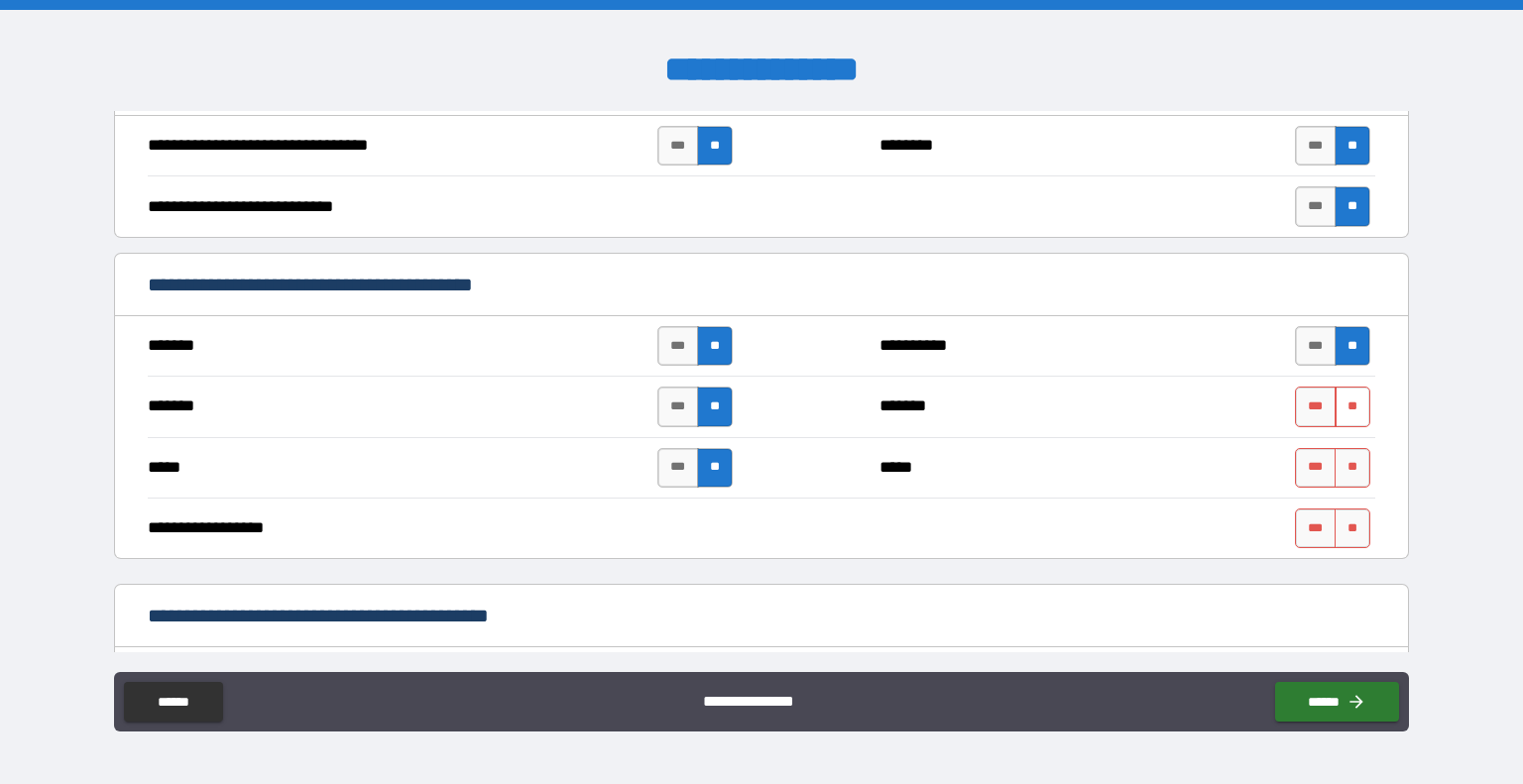 click on "**" at bounding box center (1352, 406) 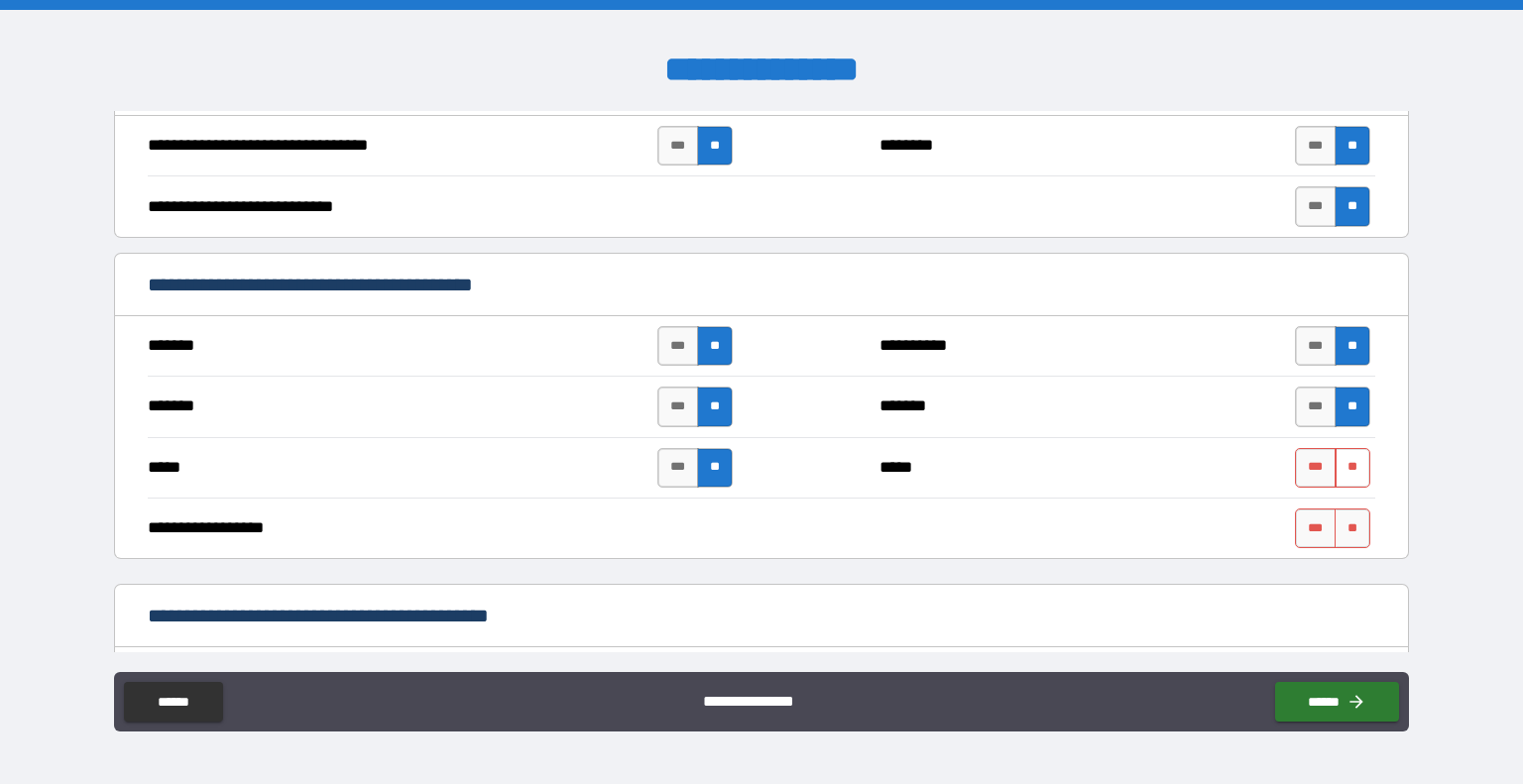 click on "**" at bounding box center (1352, 468) 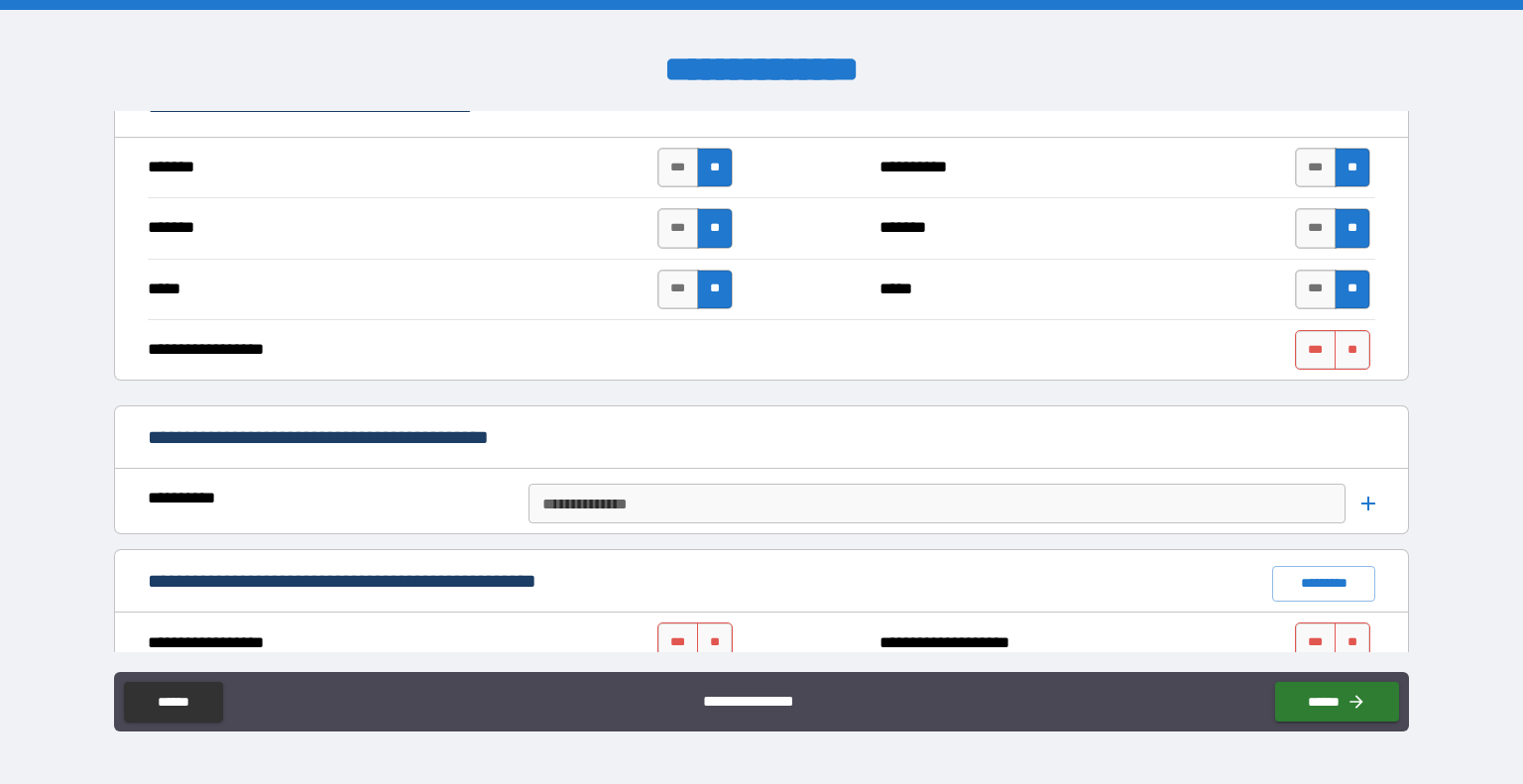 scroll, scrollTop: 1231, scrollLeft: 0, axis: vertical 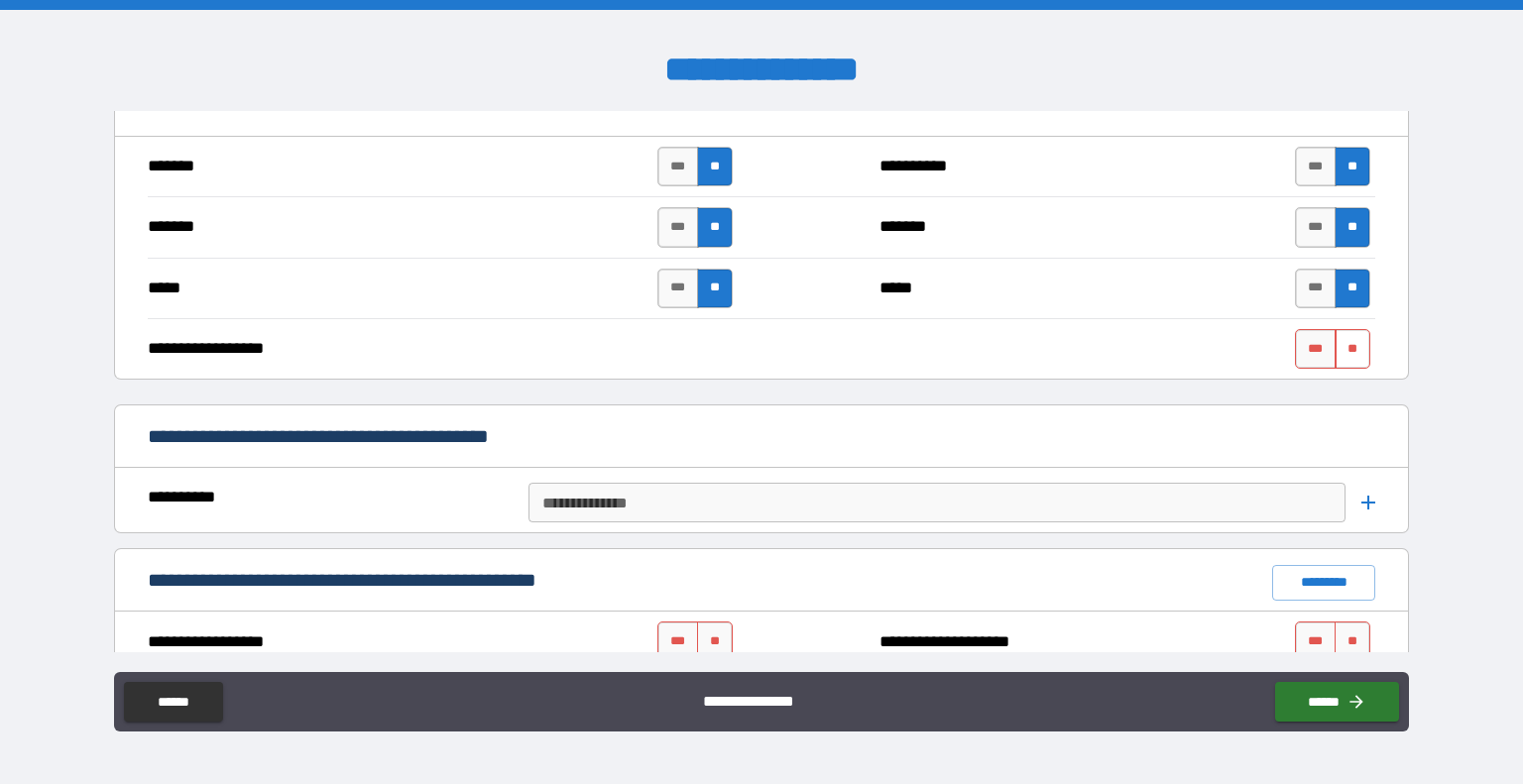 click on "**" at bounding box center [1352, 349] 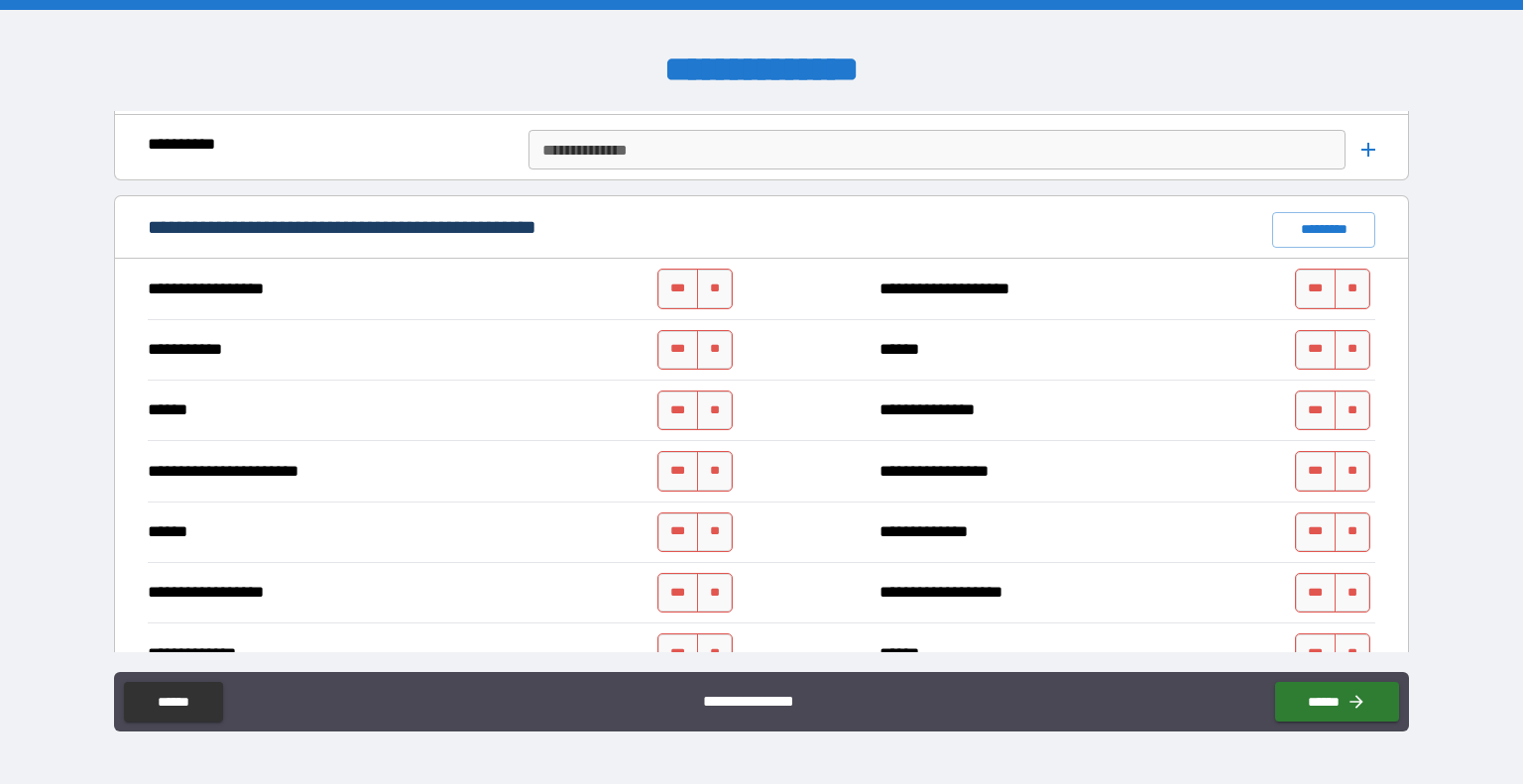 scroll, scrollTop: 1590, scrollLeft: 0, axis: vertical 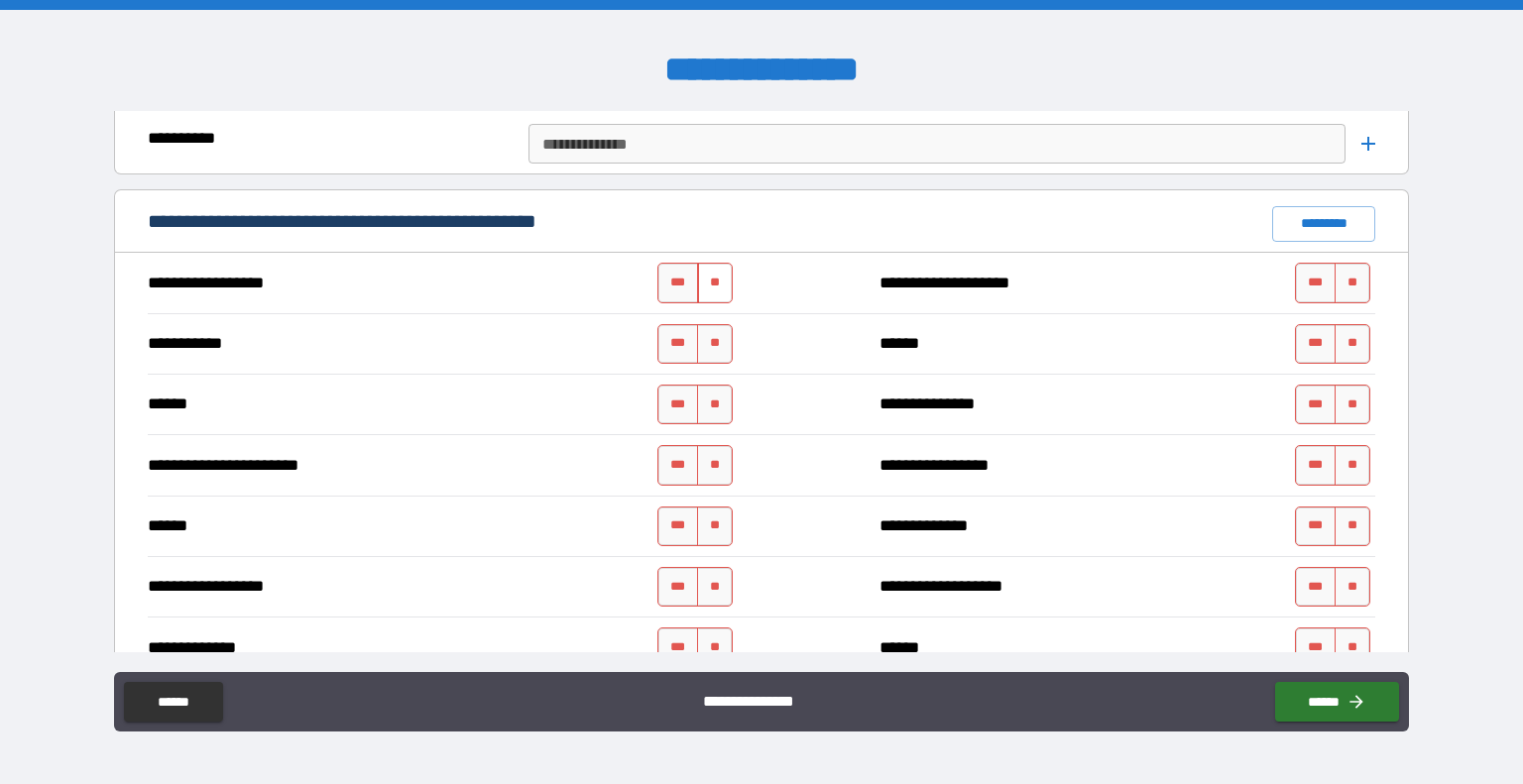 click on "**" at bounding box center (715, 282) 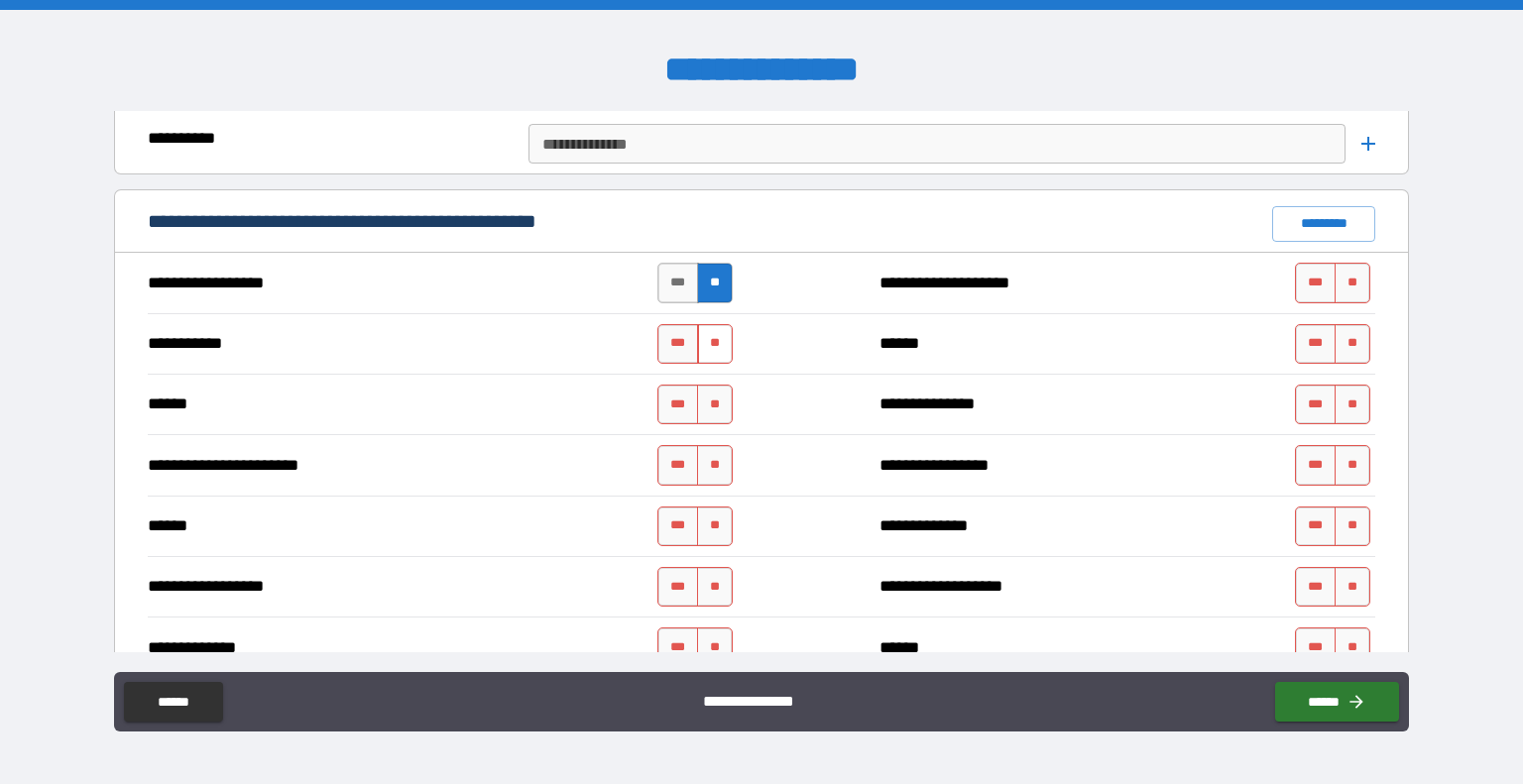 click on "**" at bounding box center (715, 344) 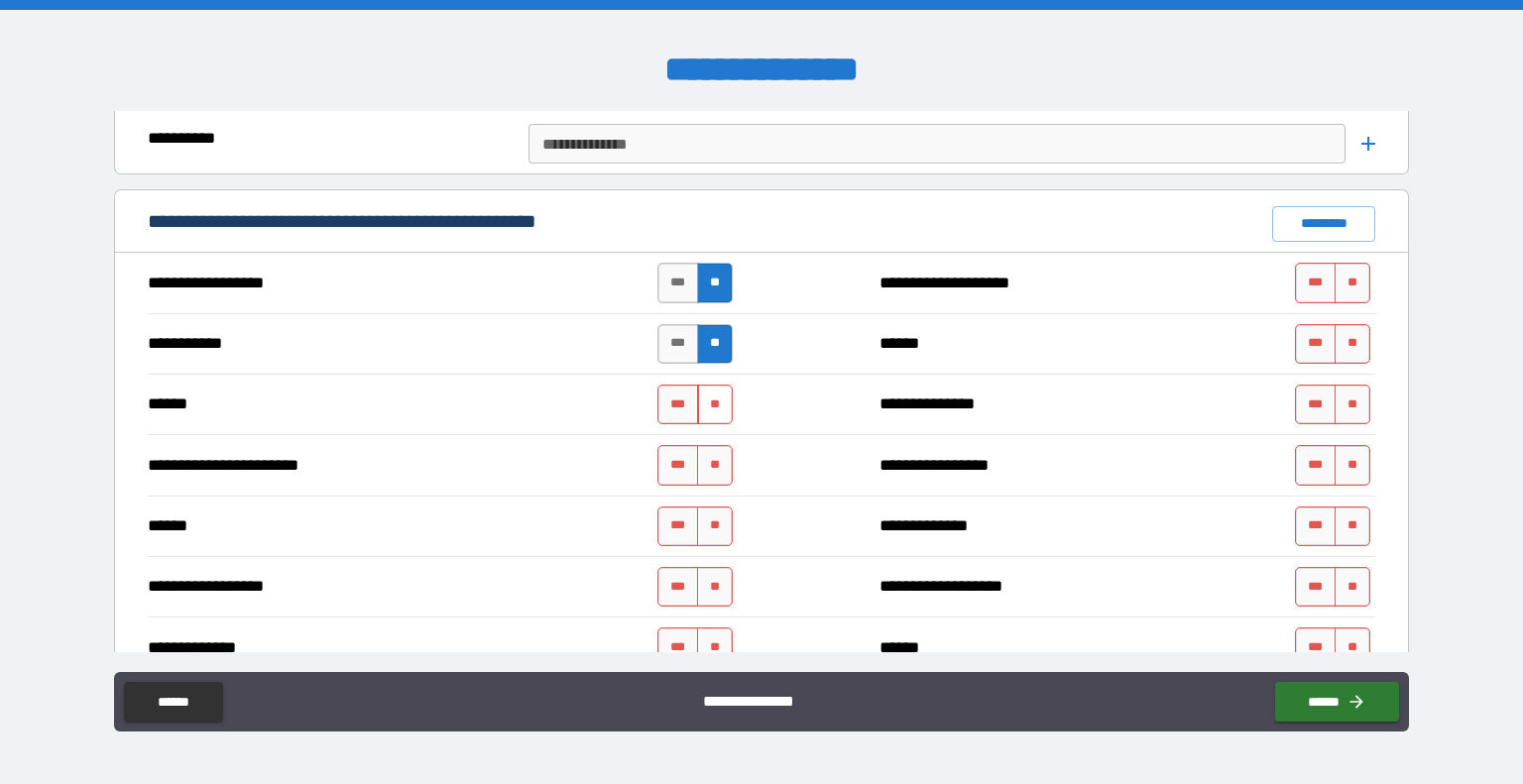 click on "**" at bounding box center (715, 404) 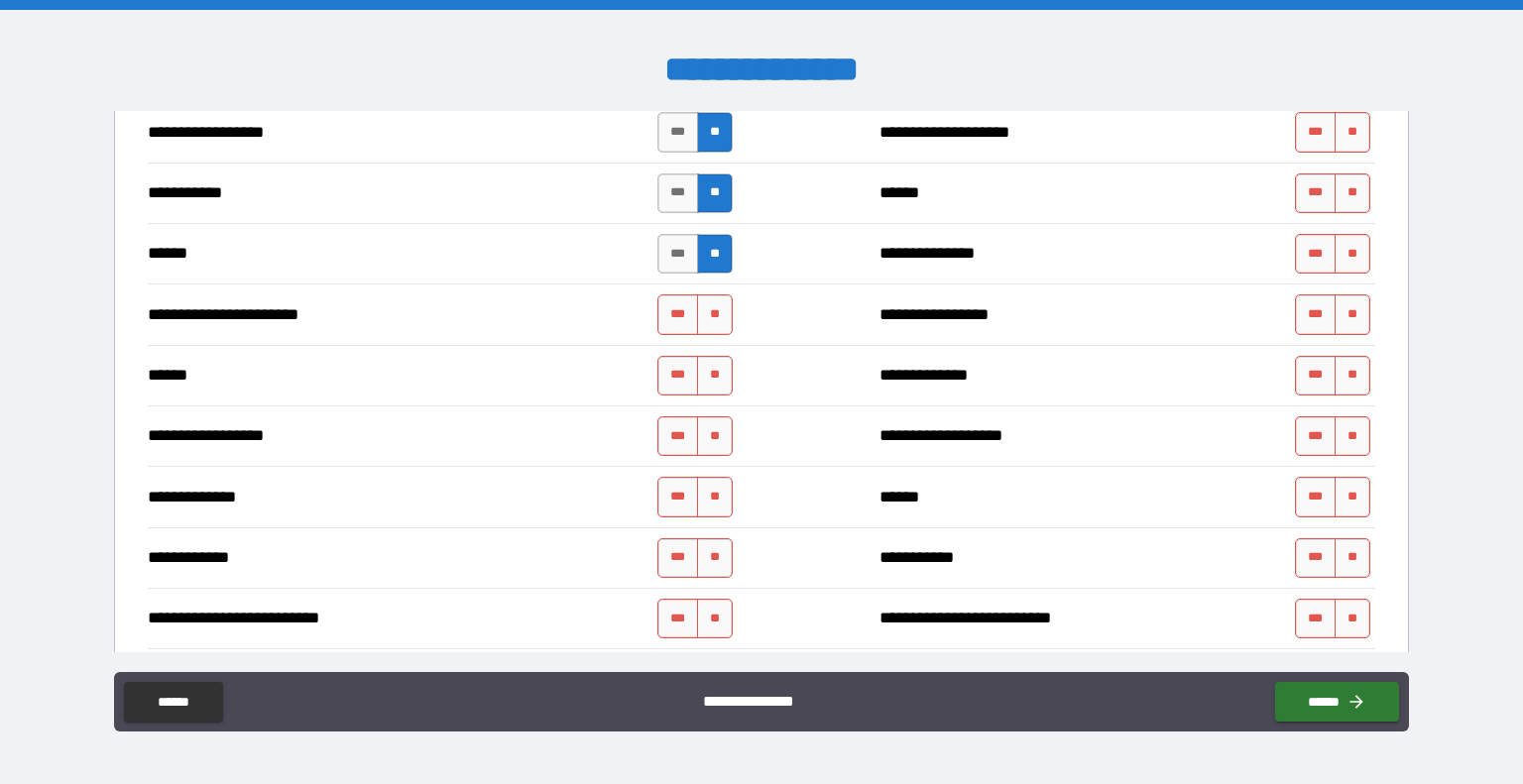 scroll, scrollTop: 1758, scrollLeft: 0, axis: vertical 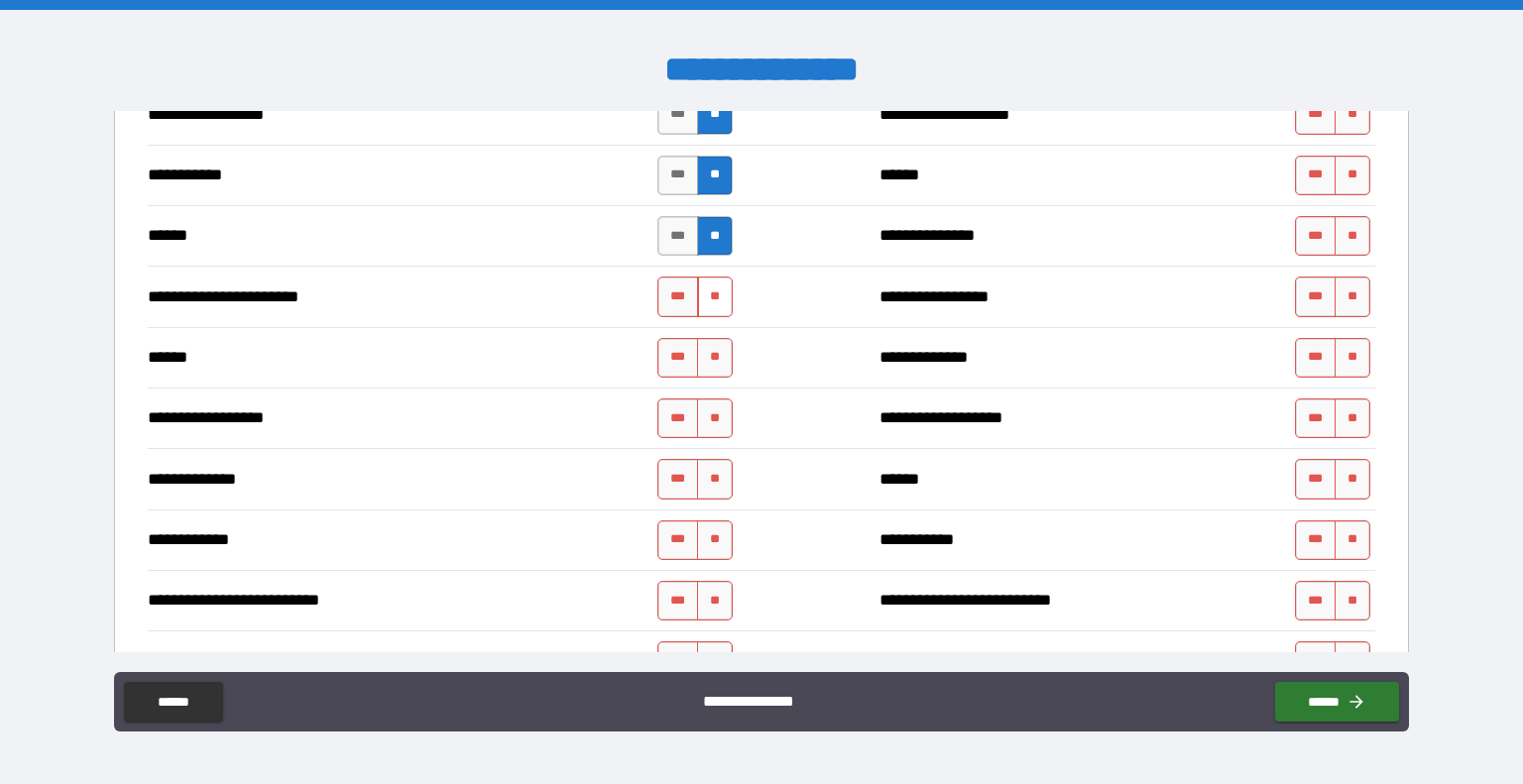 click on "**" at bounding box center (715, 296) 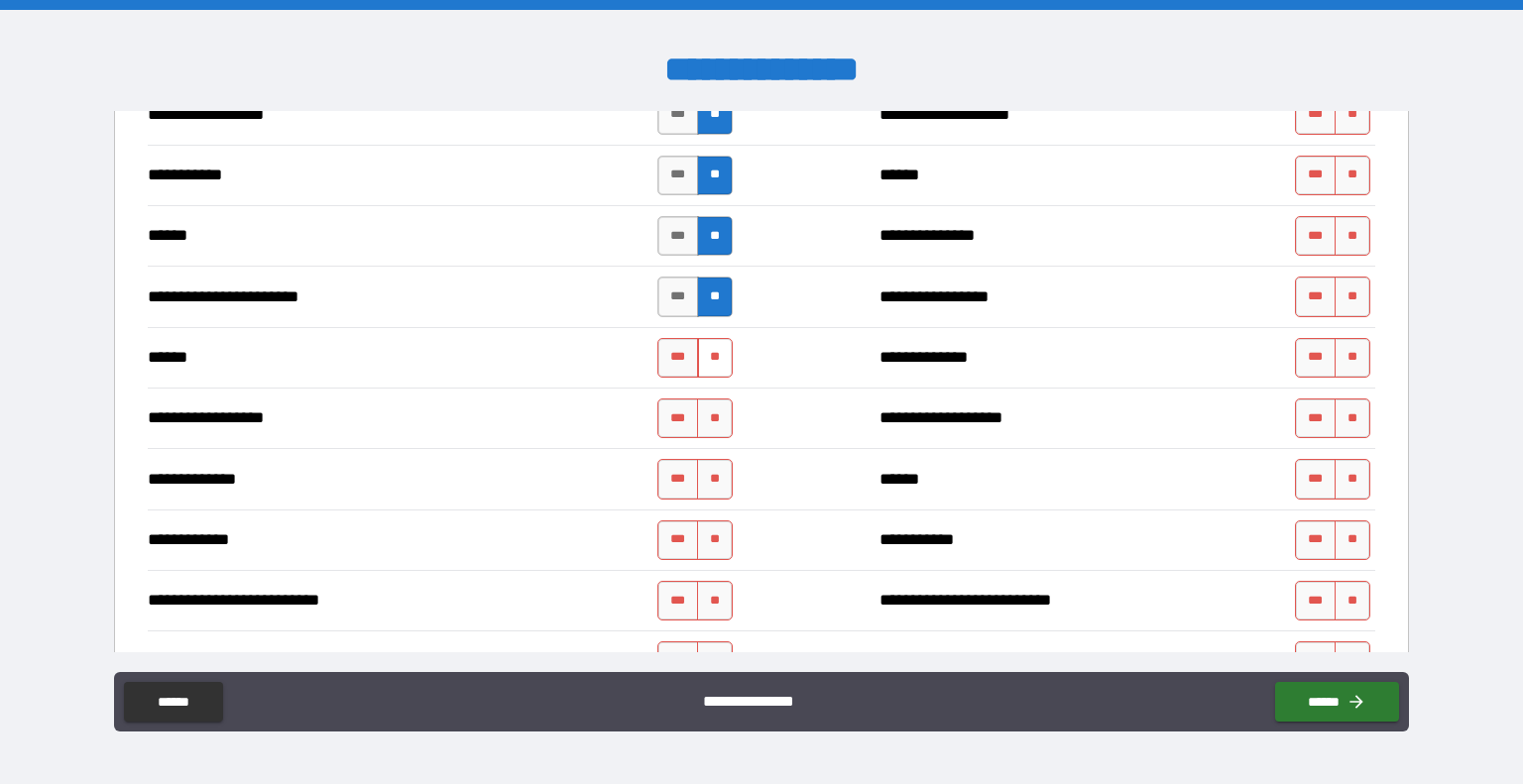click on "**" at bounding box center (715, 358) 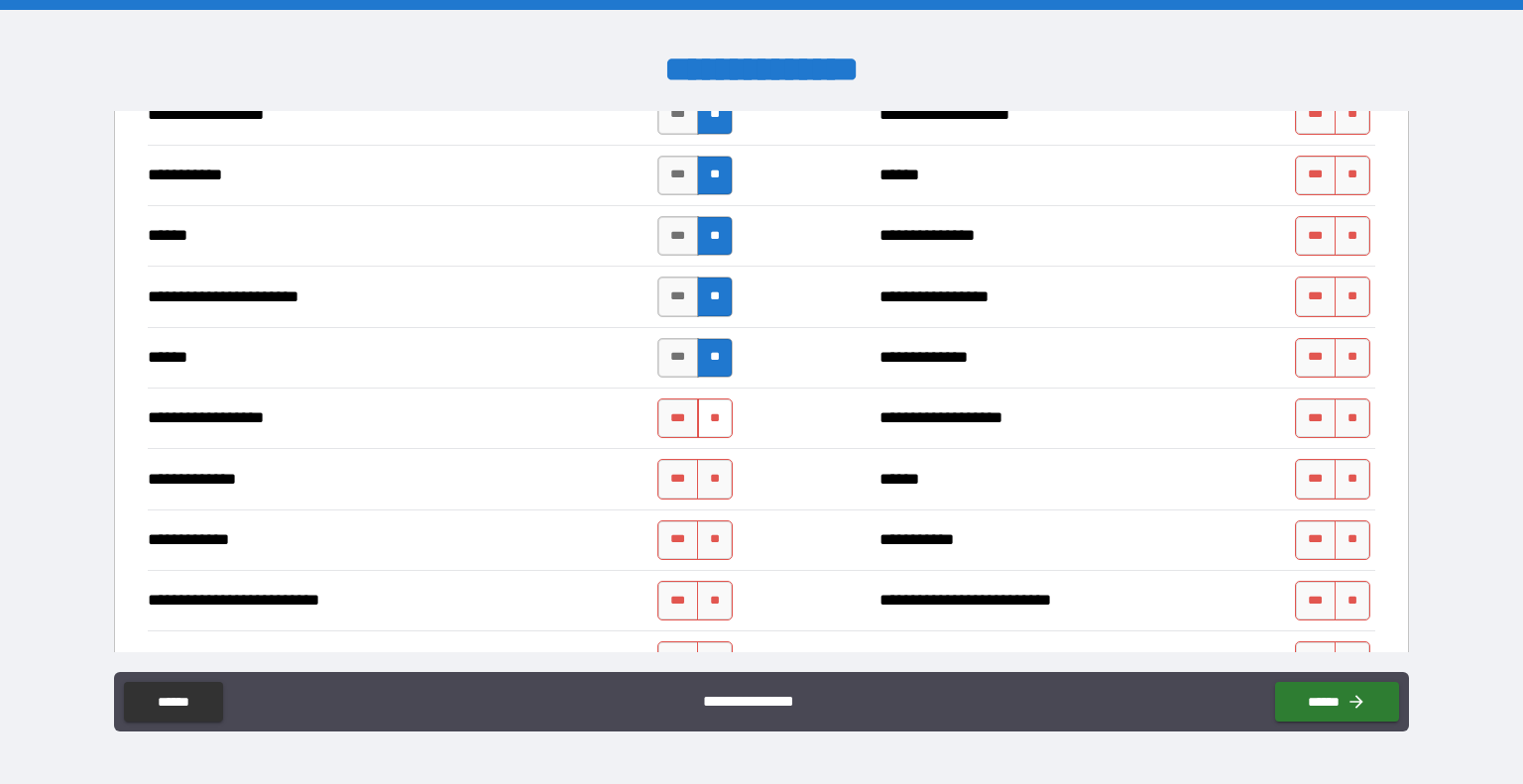 click on "**" at bounding box center [715, 418] 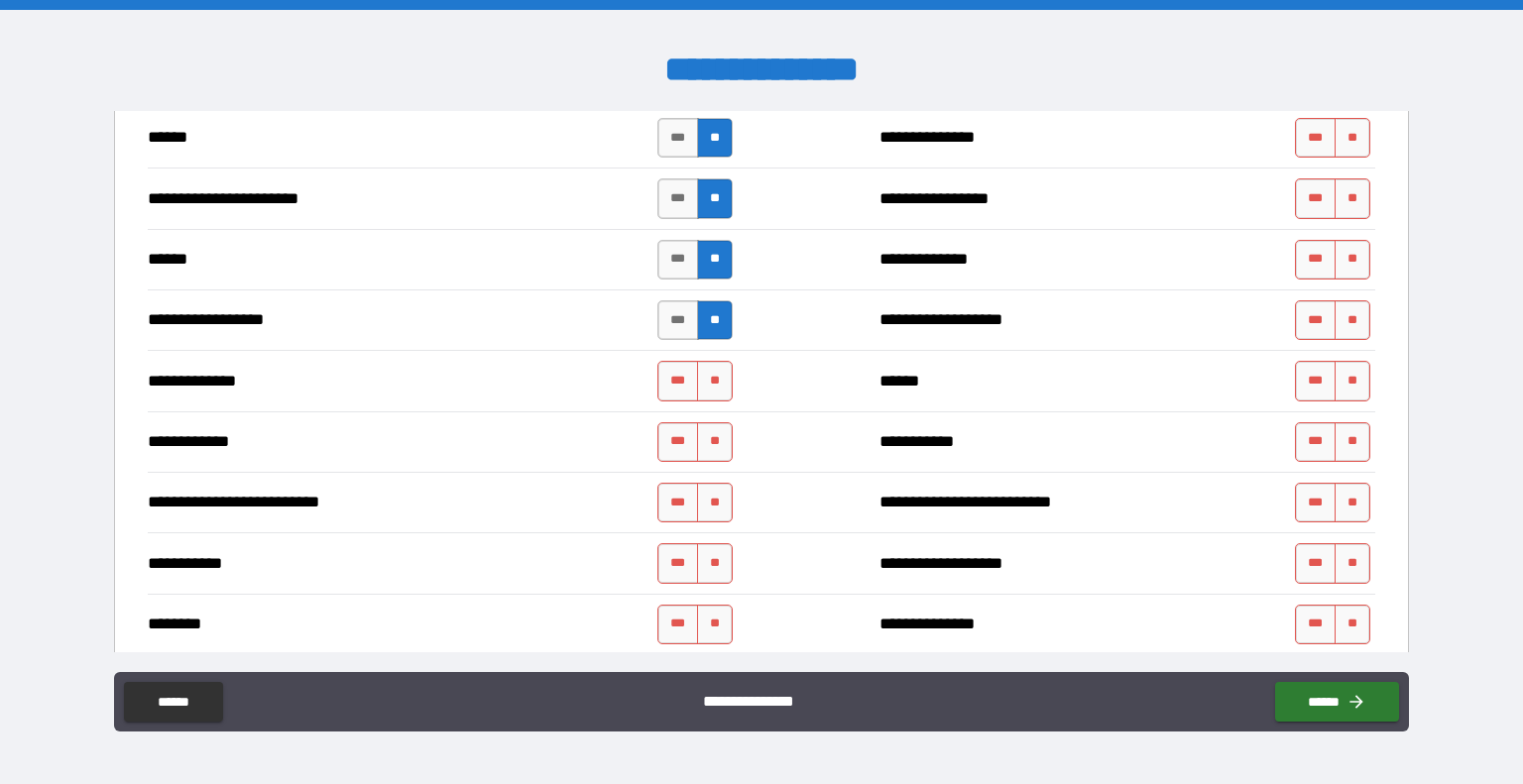 scroll, scrollTop: 1863, scrollLeft: 0, axis: vertical 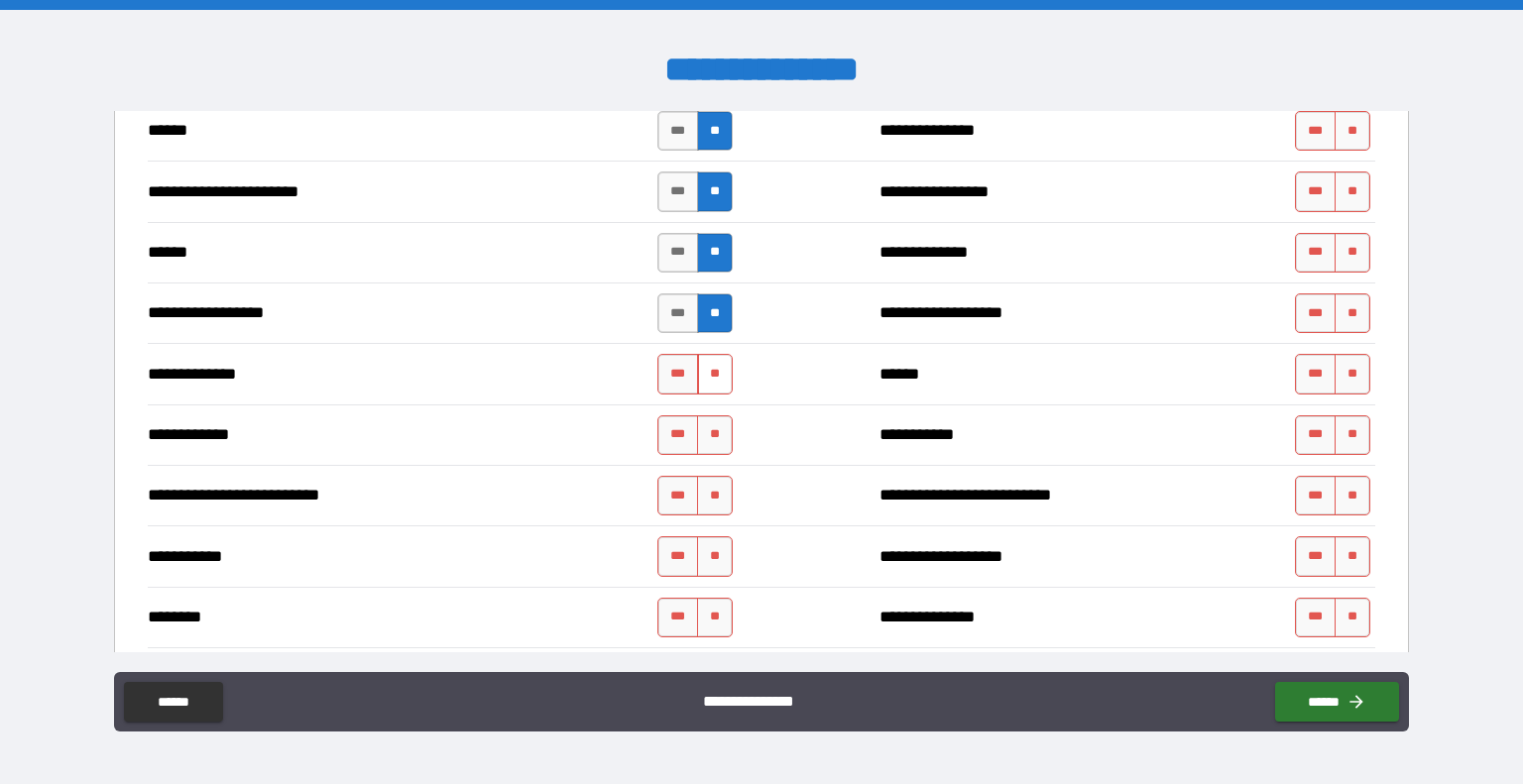 click on "**" at bounding box center (715, 374) 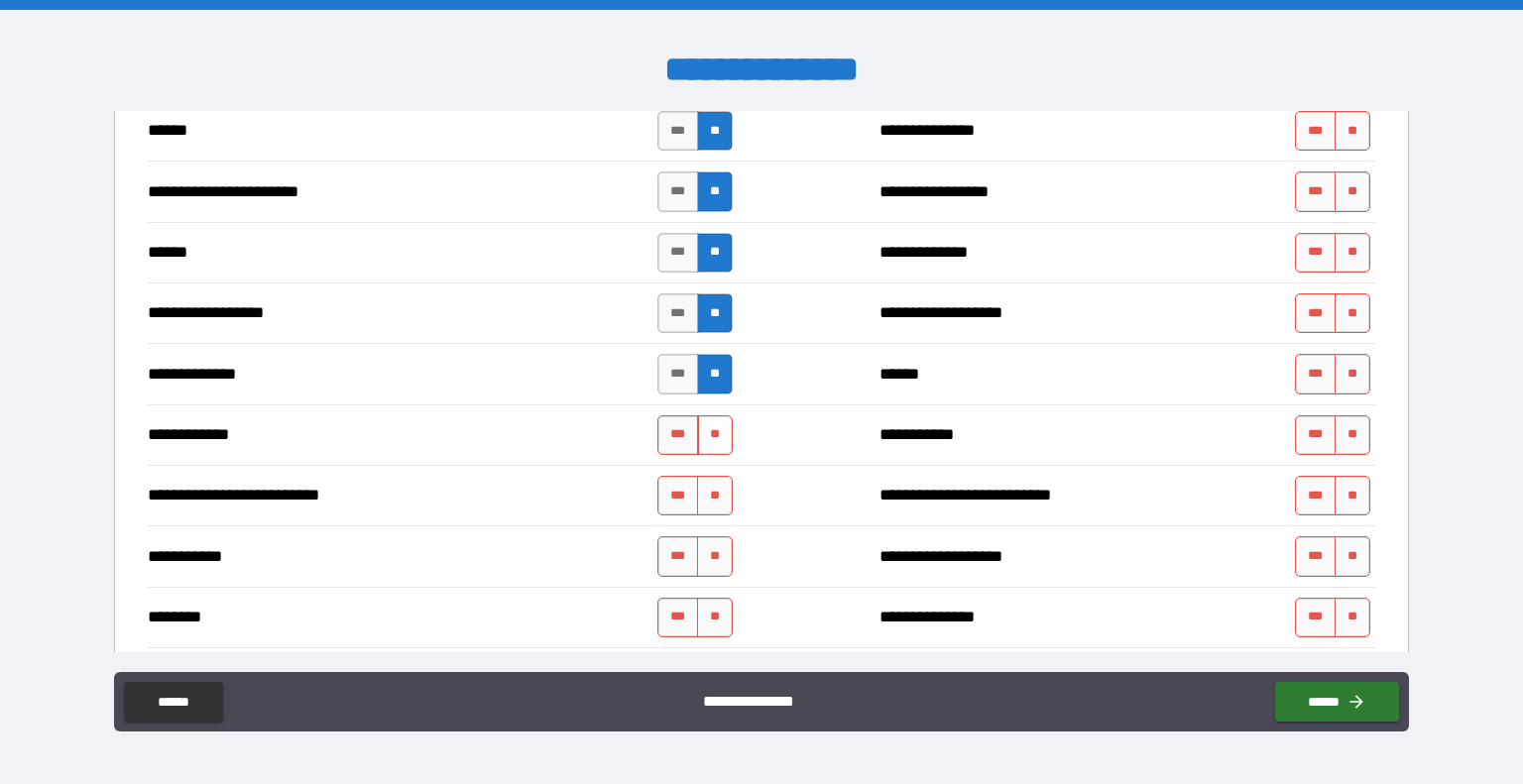 click on "**" at bounding box center (715, 435) 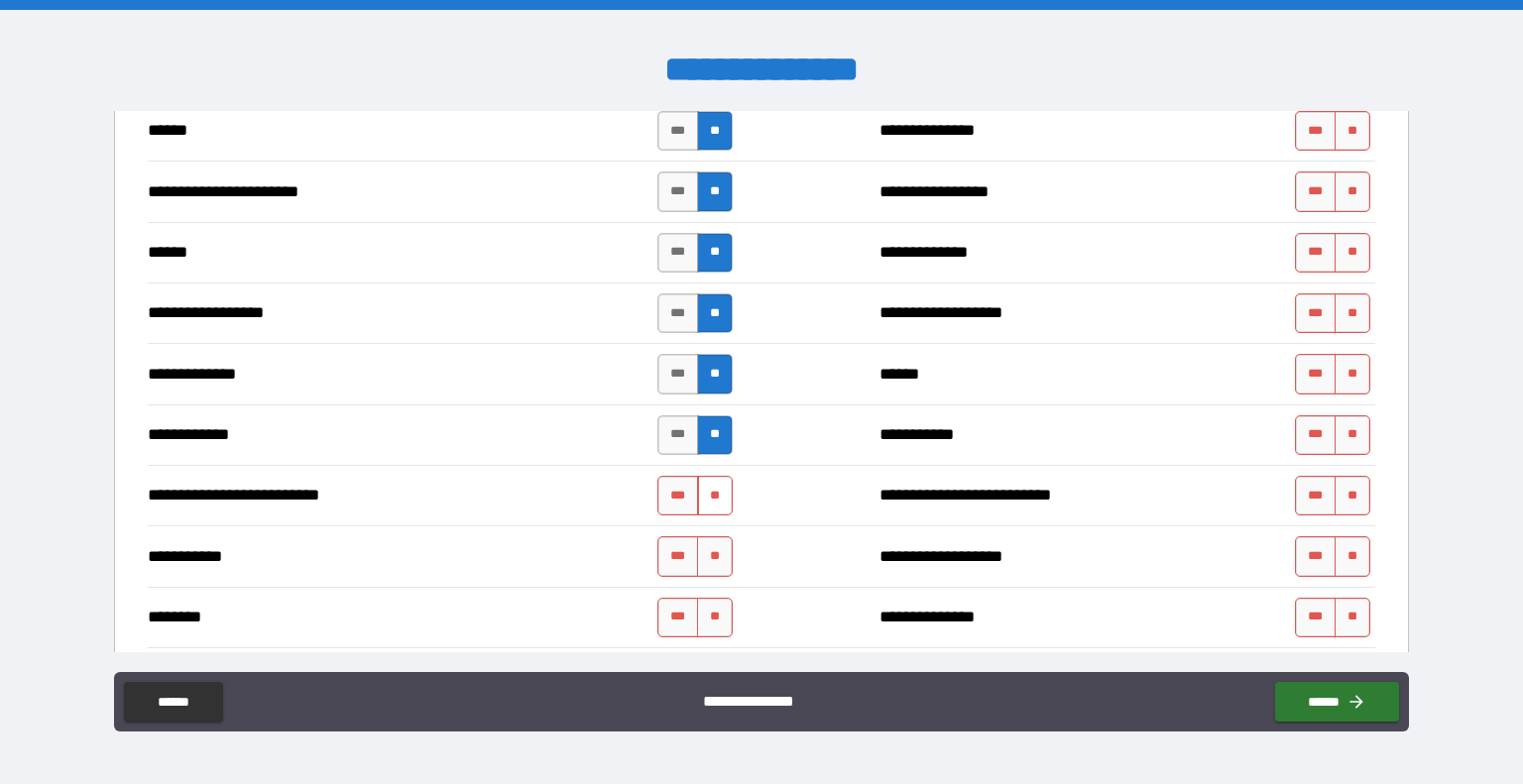 click on "**" at bounding box center [715, 496] 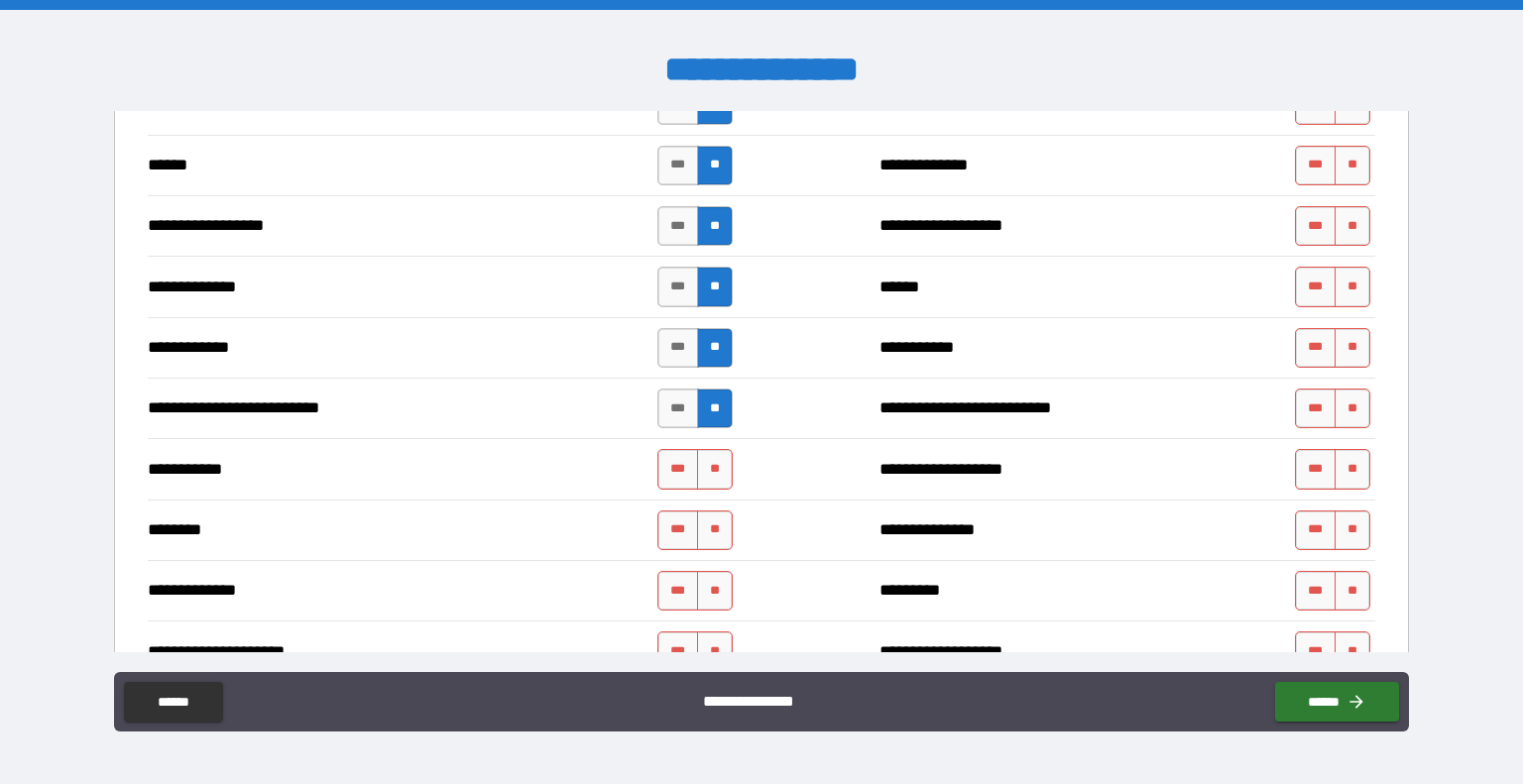 scroll, scrollTop: 1962, scrollLeft: 0, axis: vertical 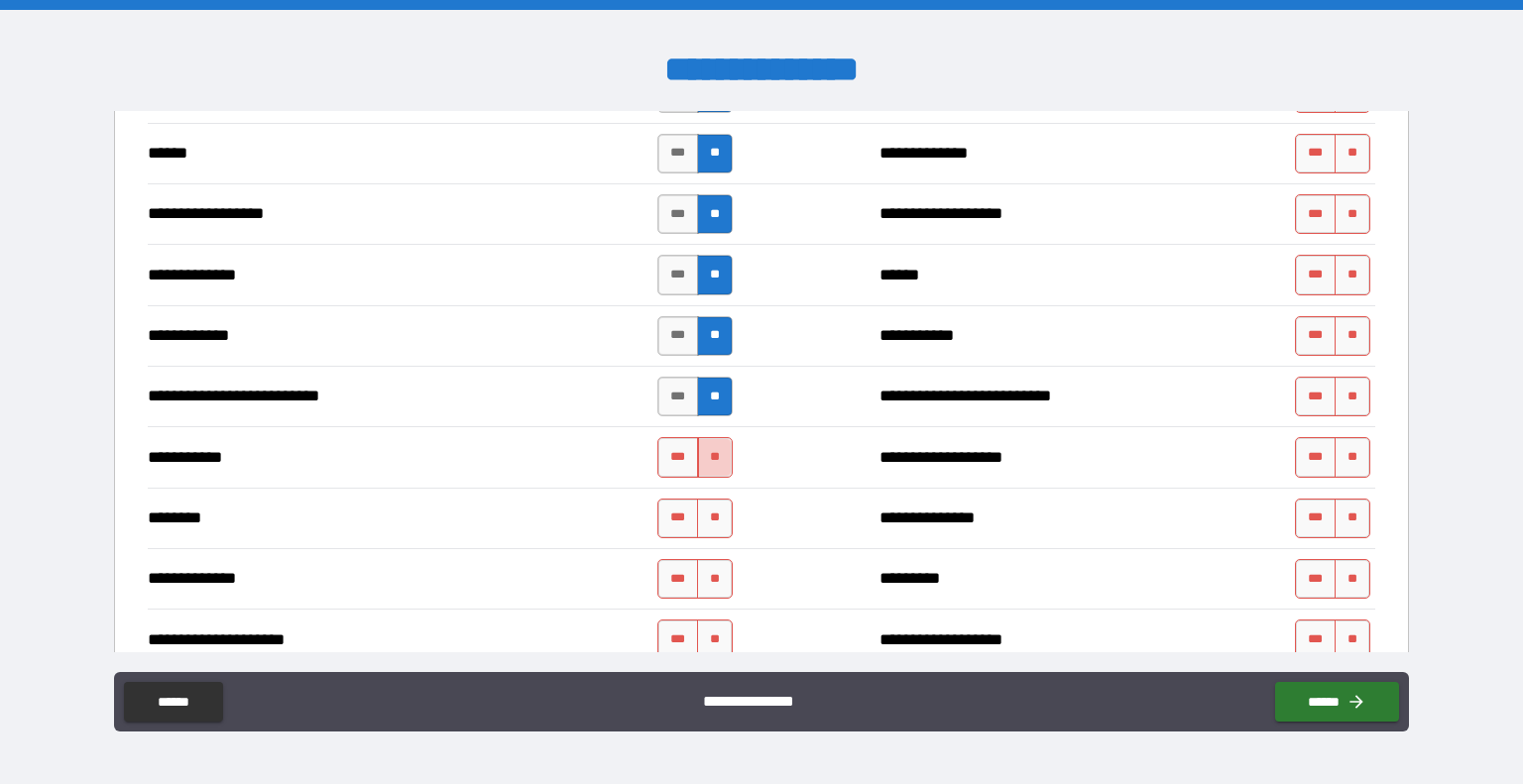 click on "**" at bounding box center (715, 457) 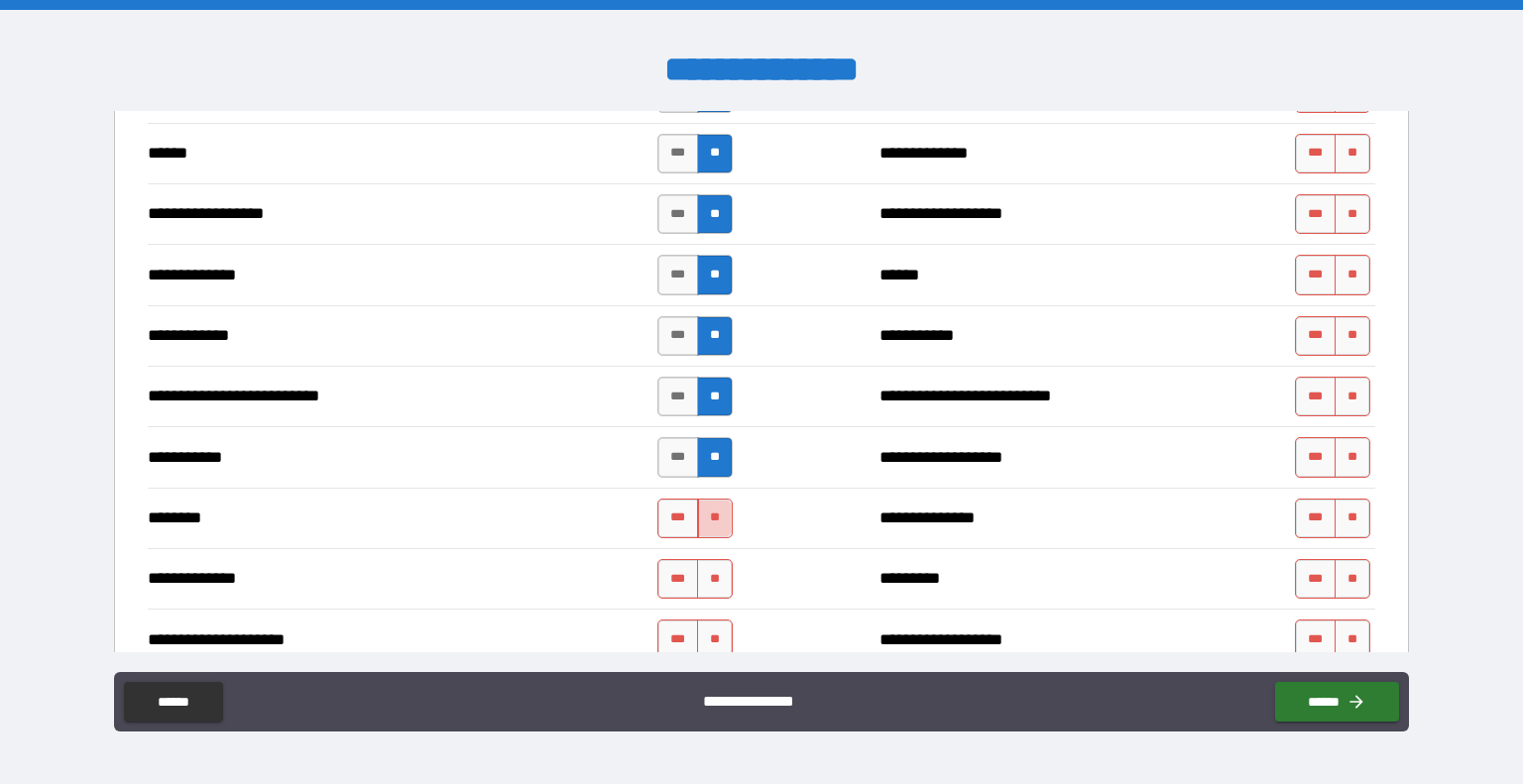 click on "**" at bounding box center [715, 518] 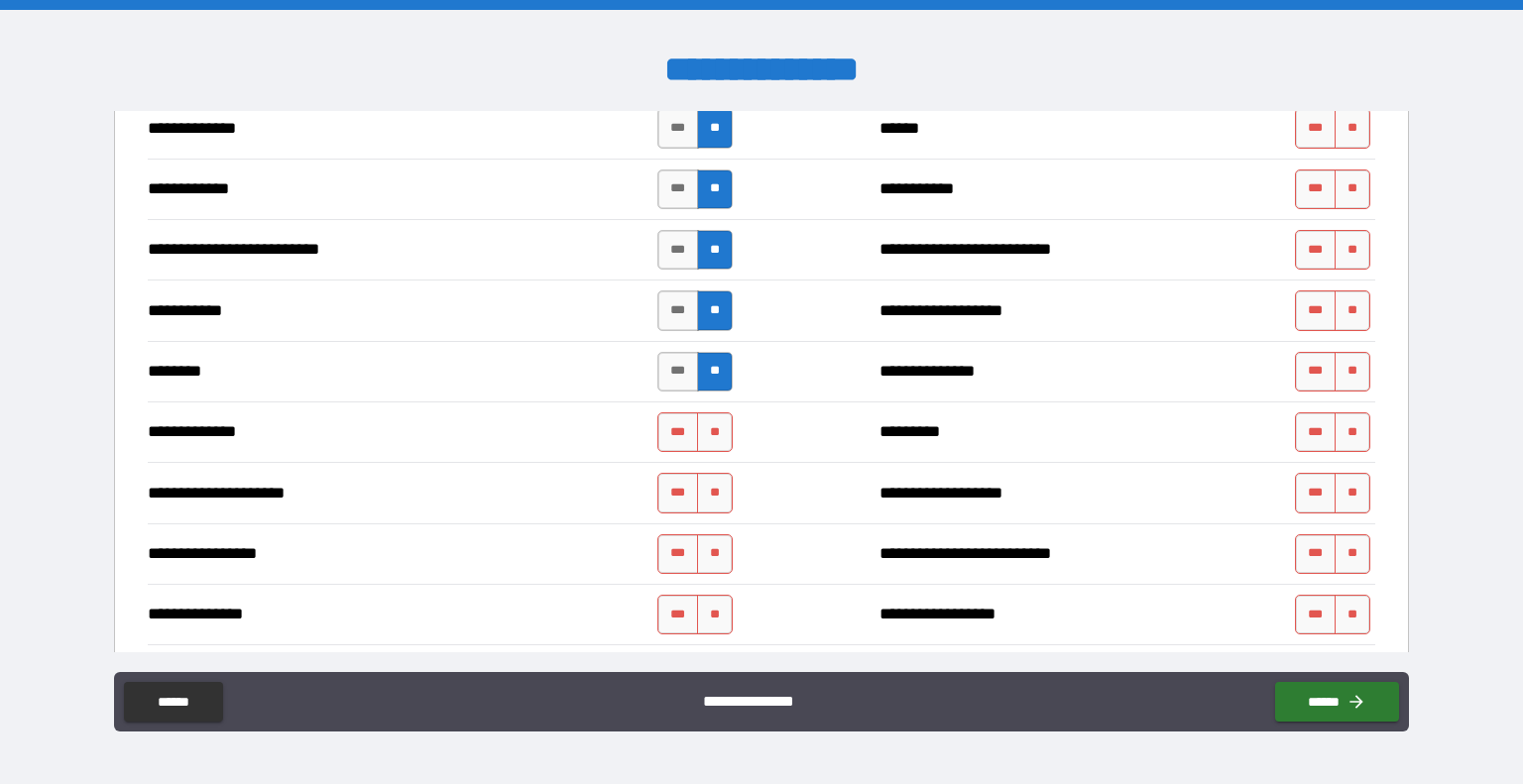 scroll, scrollTop: 2141, scrollLeft: 0, axis: vertical 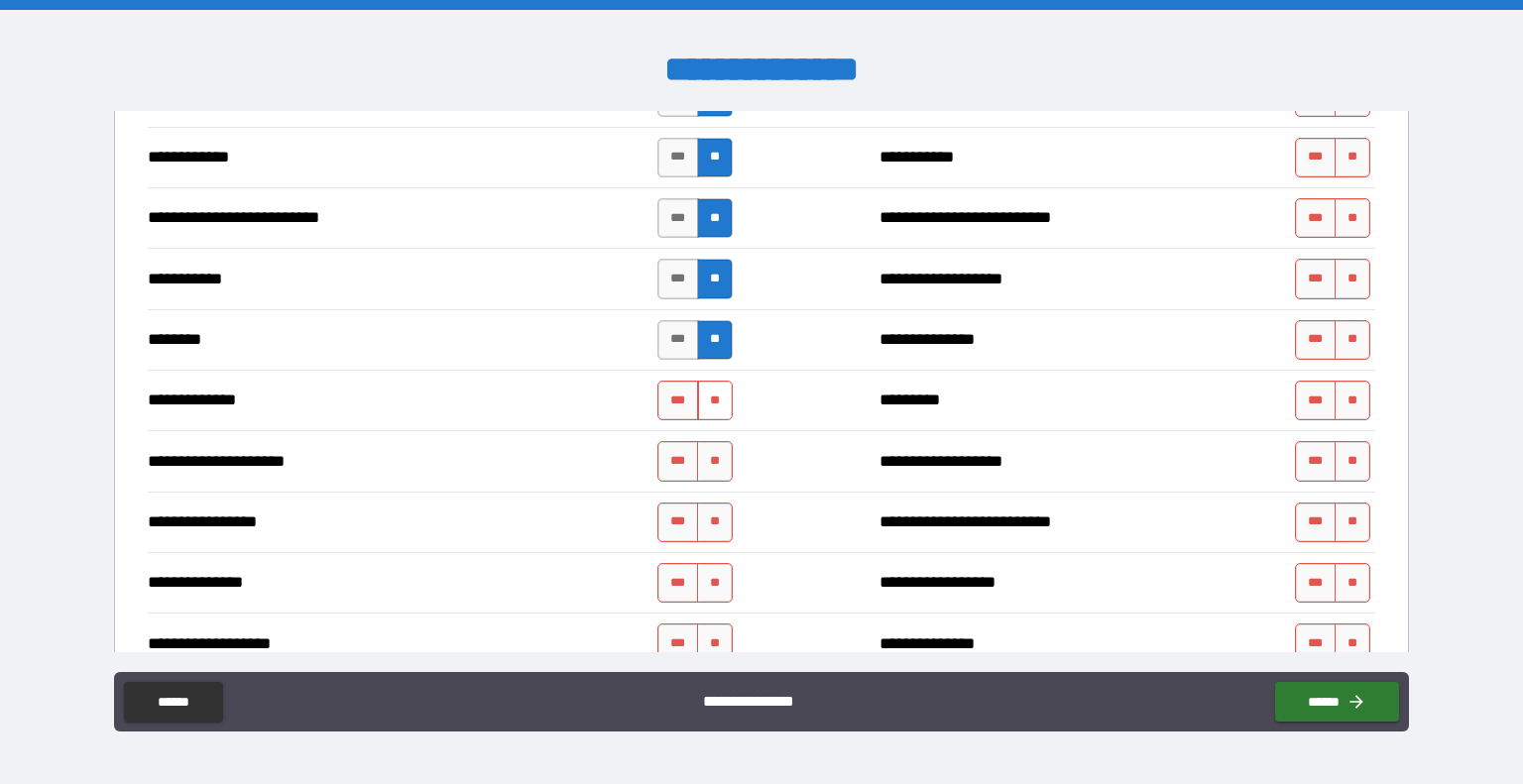 click on "**" at bounding box center (715, 400) 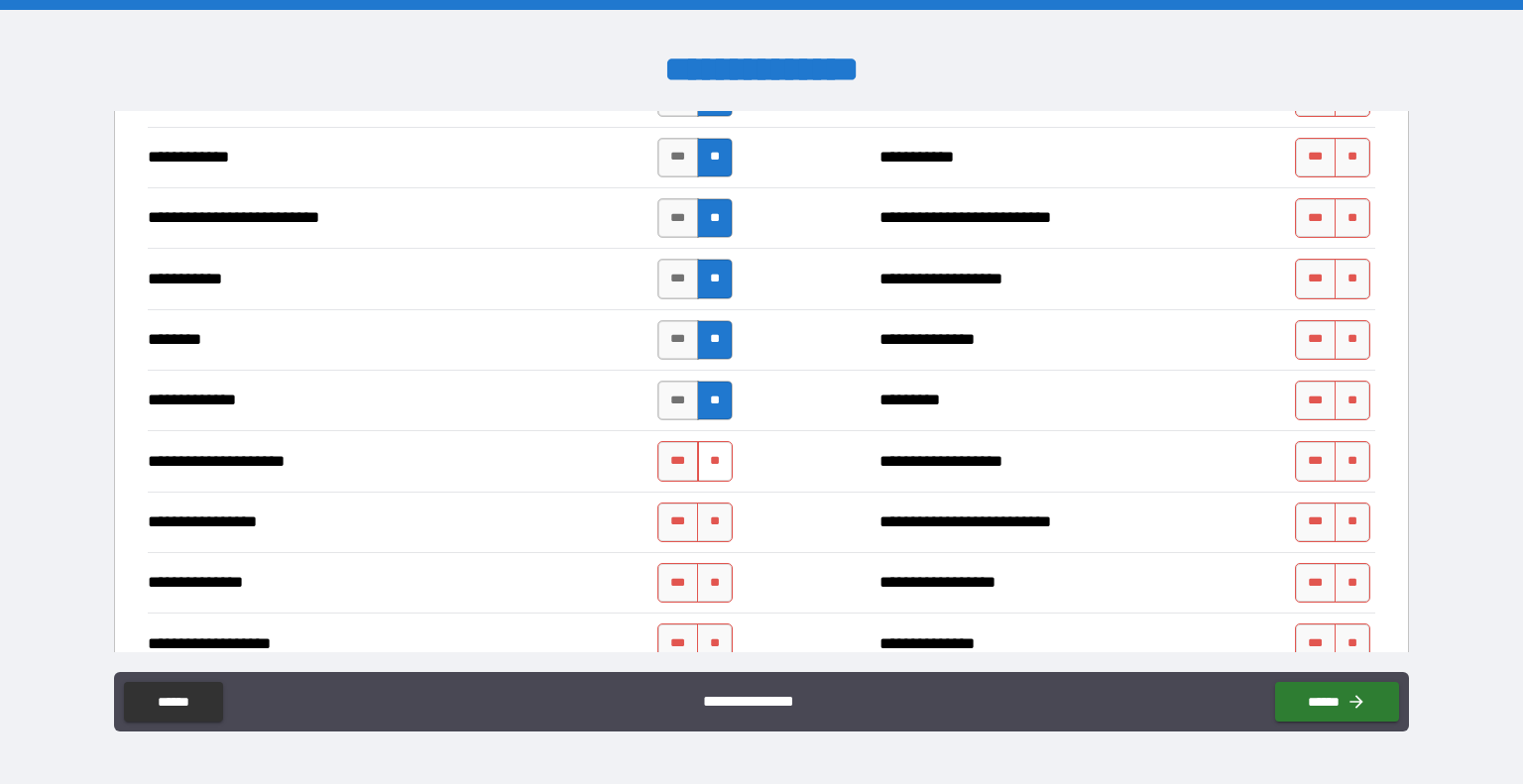 click on "**" at bounding box center [715, 461] 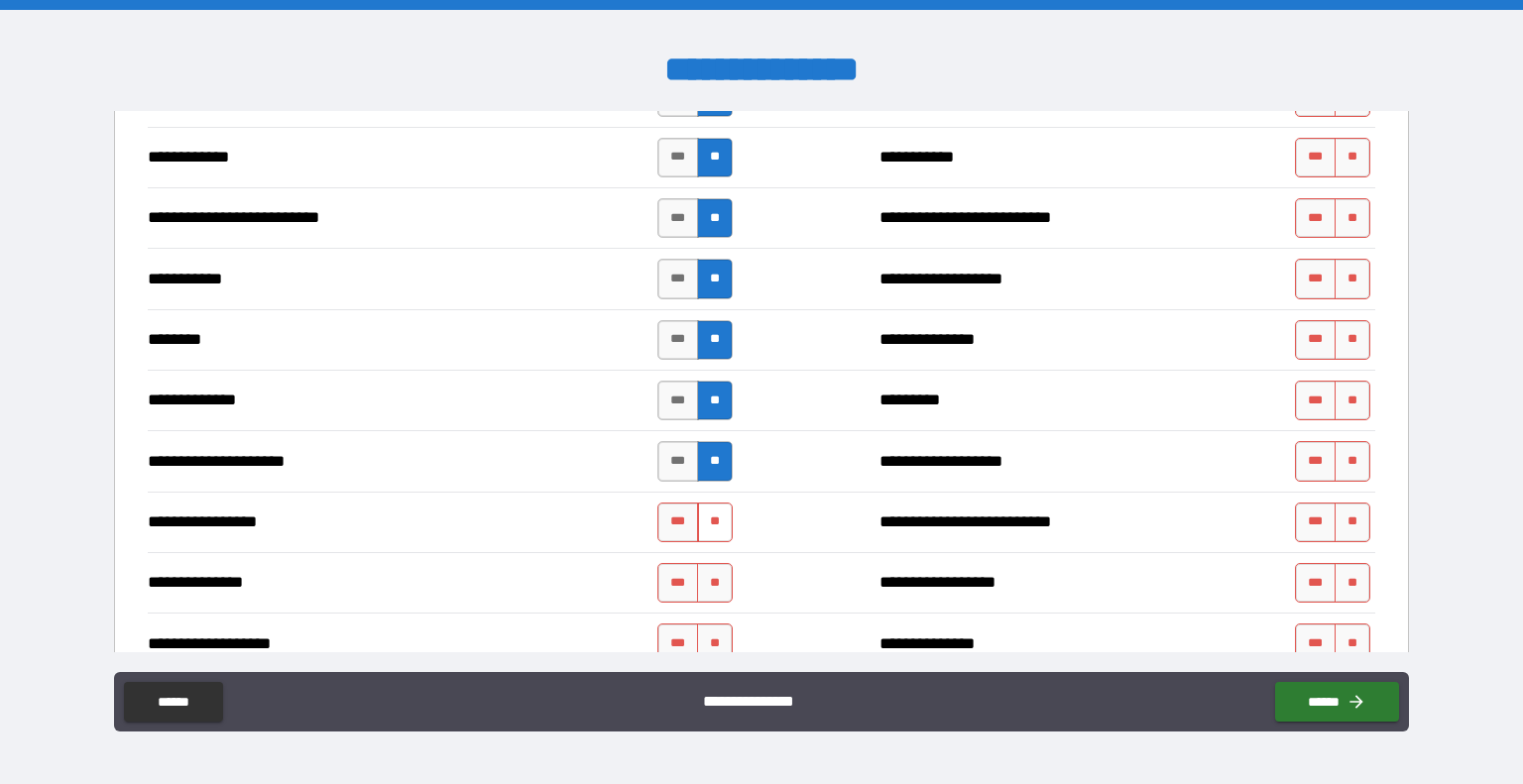 click on "**" at bounding box center [715, 522] 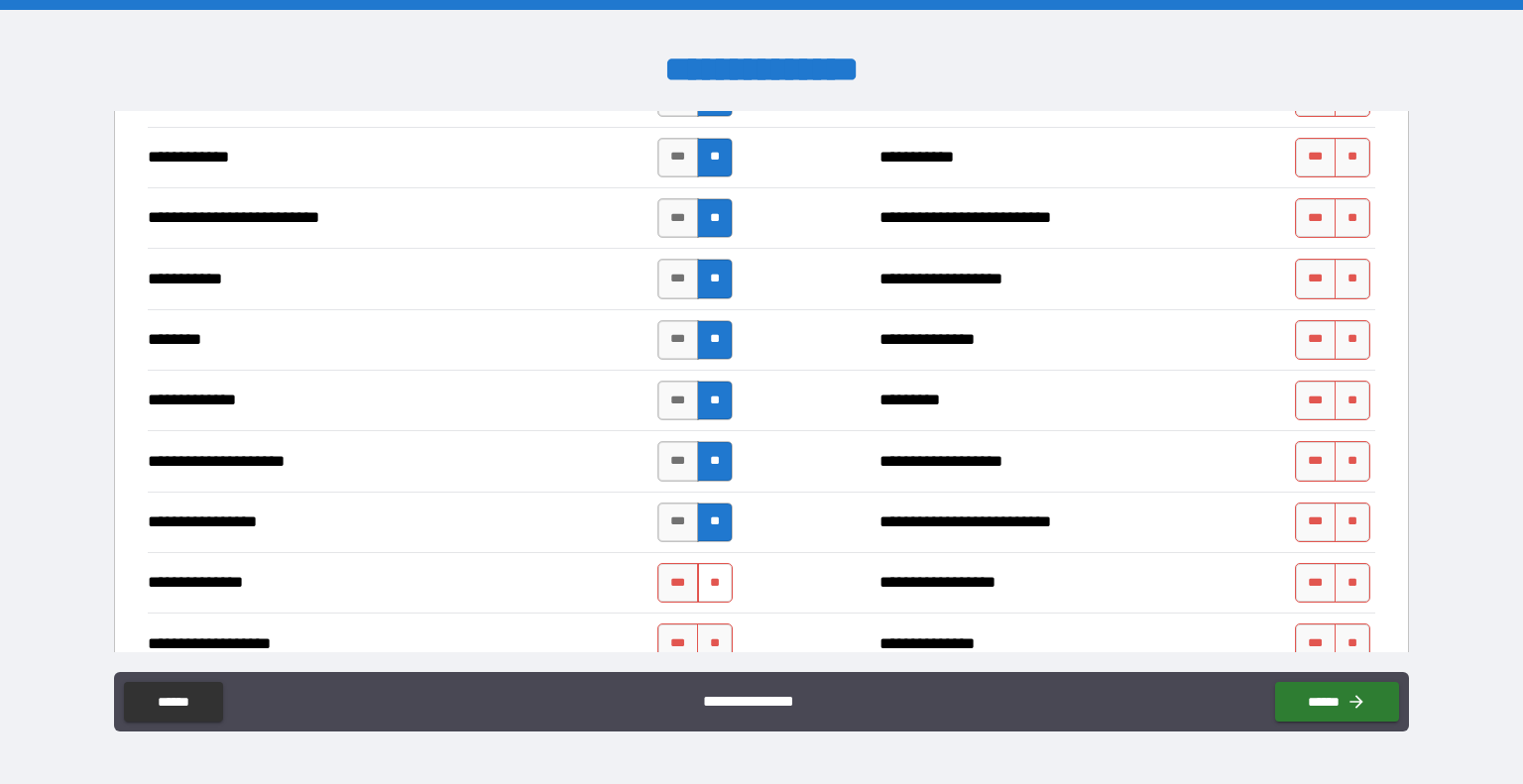 click on "**" at bounding box center (715, 583) 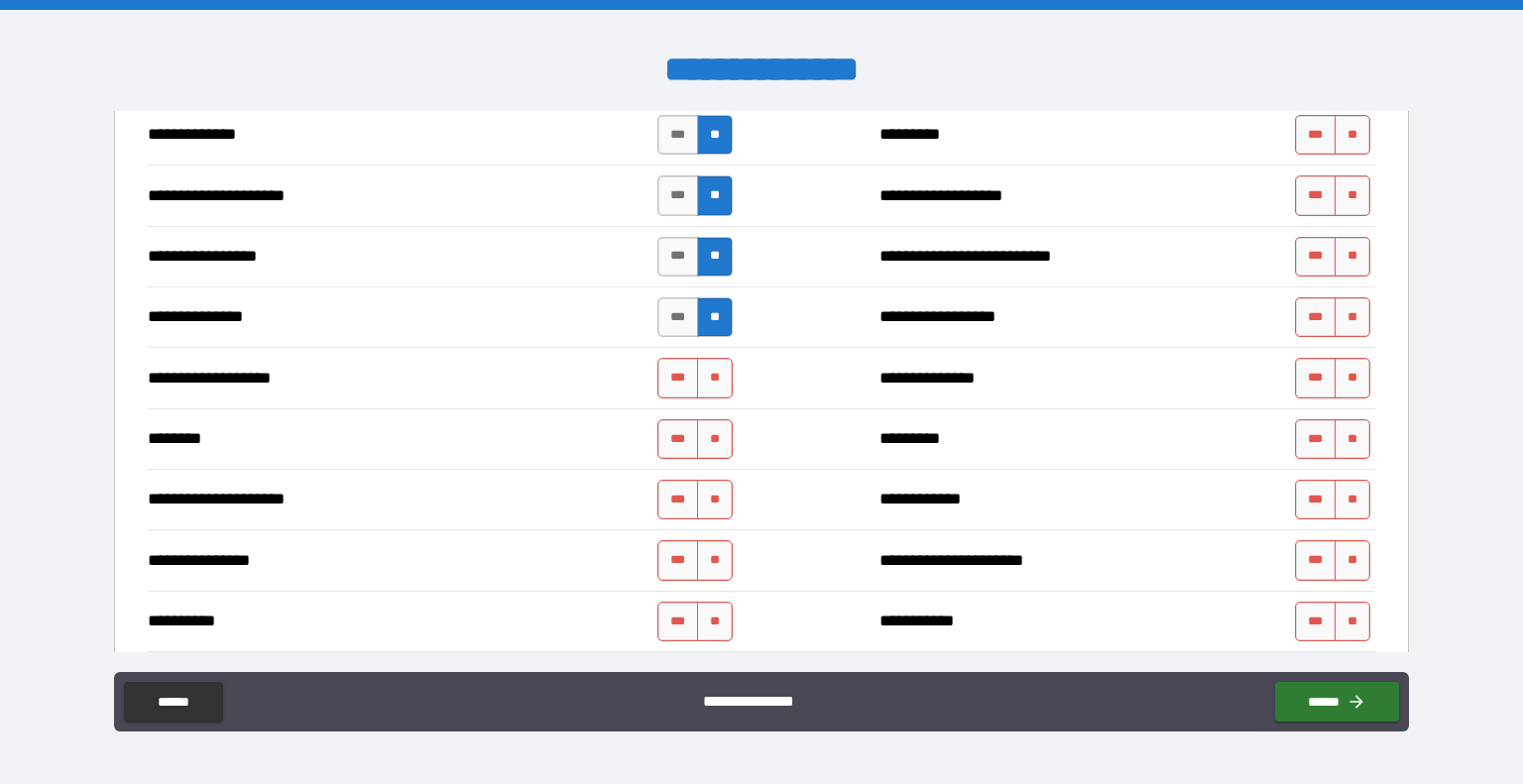 scroll, scrollTop: 2419, scrollLeft: 0, axis: vertical 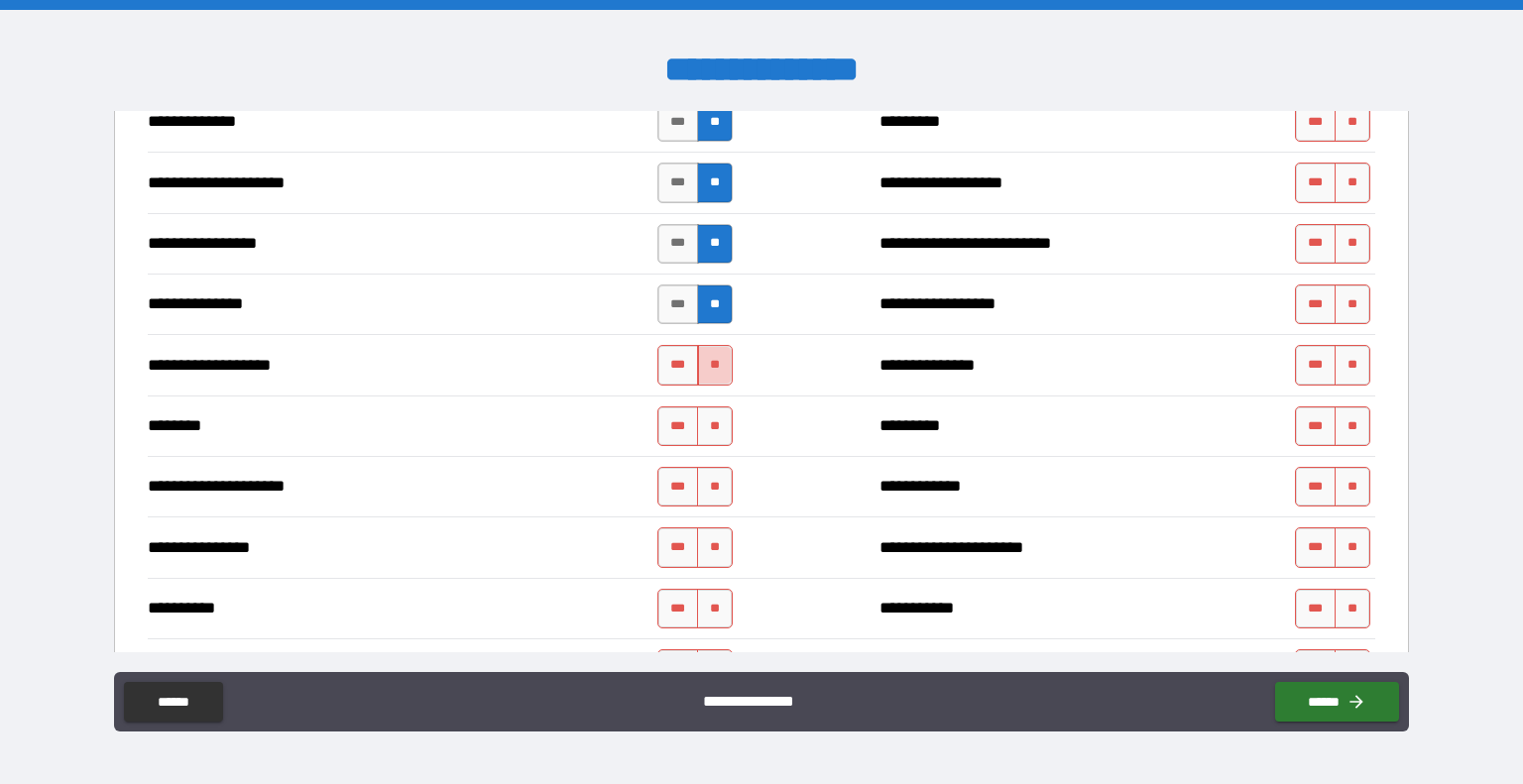 click on "**" at bounding box center [715, 365] 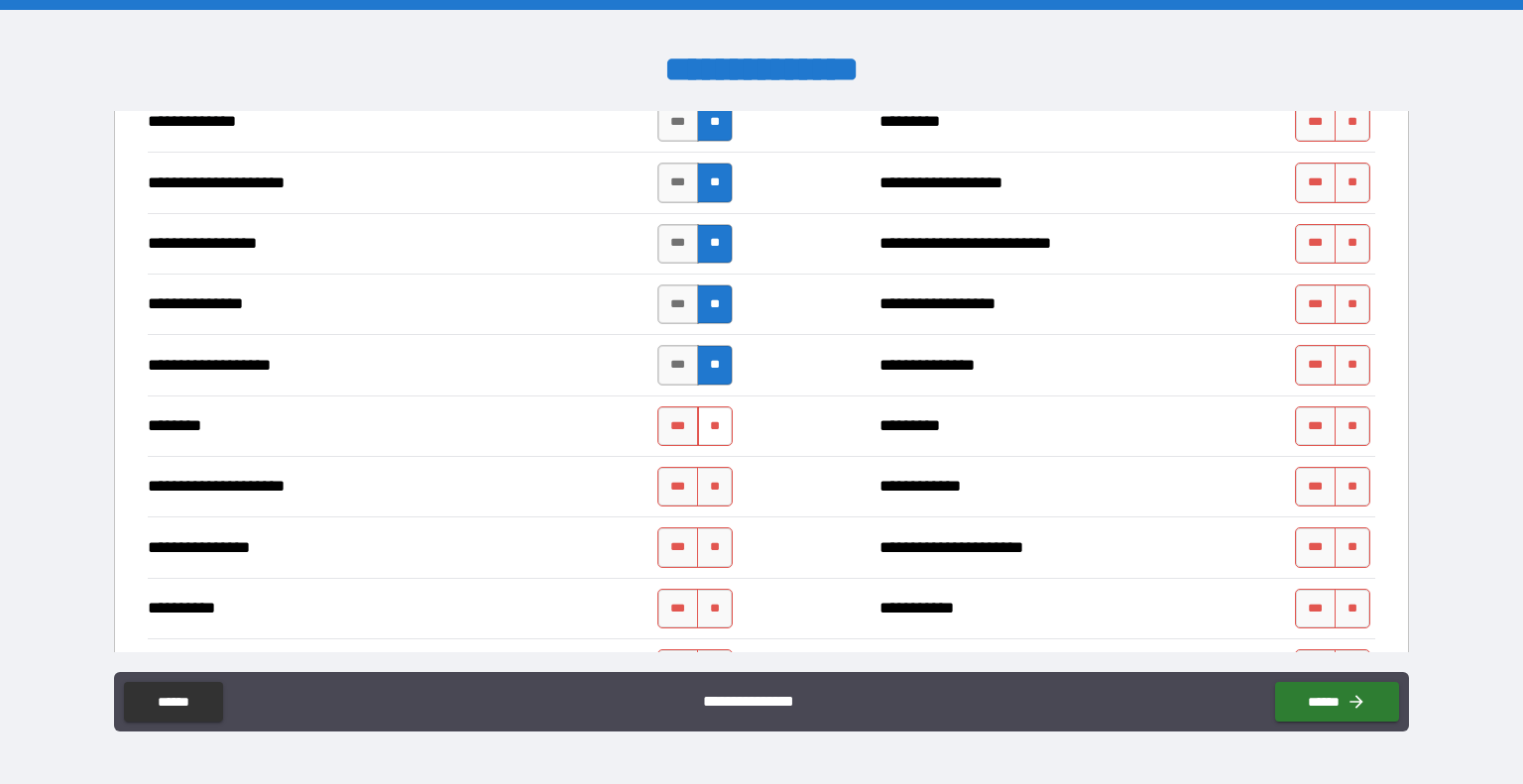 click on "**" at bounding box center [715, 426] 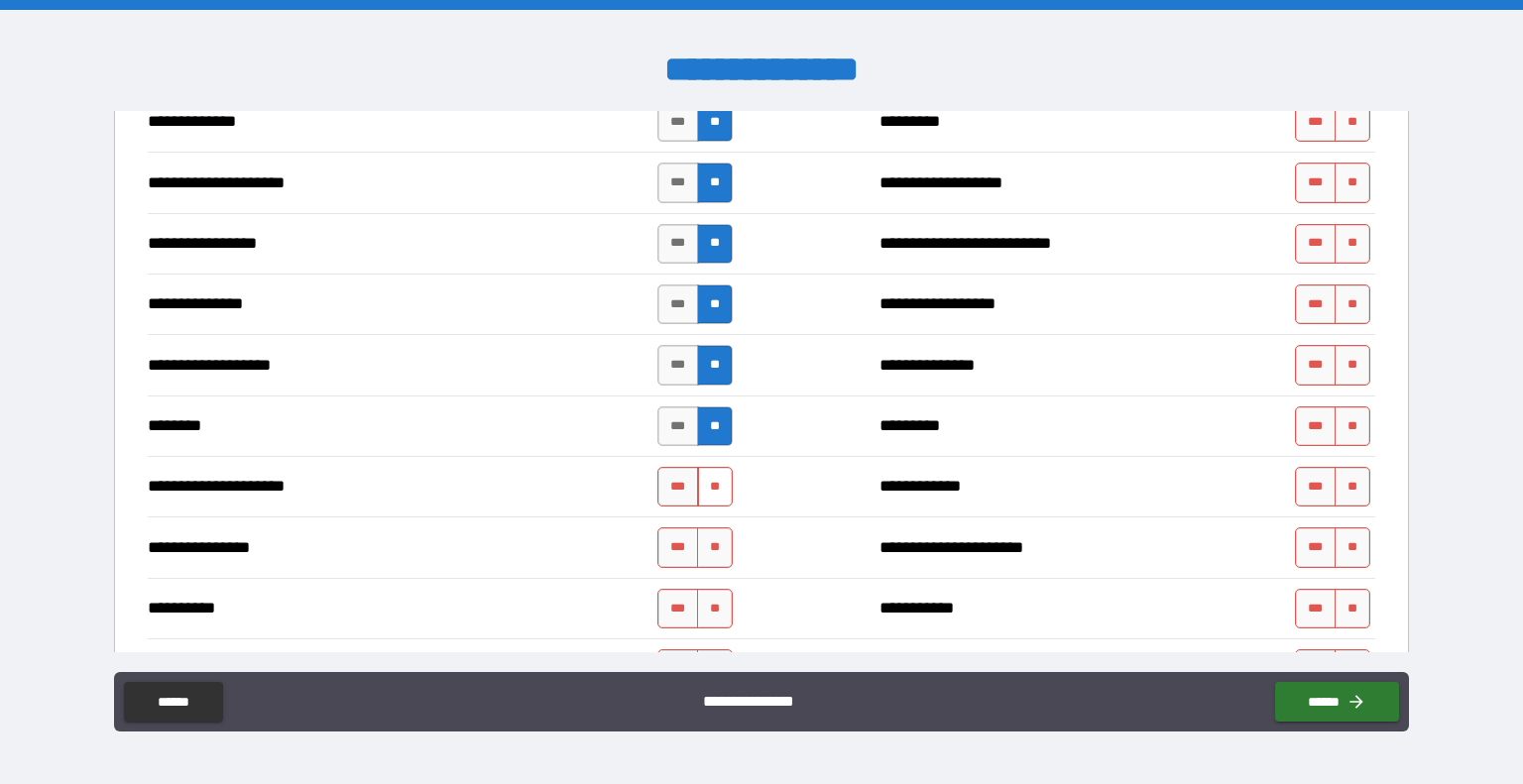 click on "**" at bounding box center [715, 487] 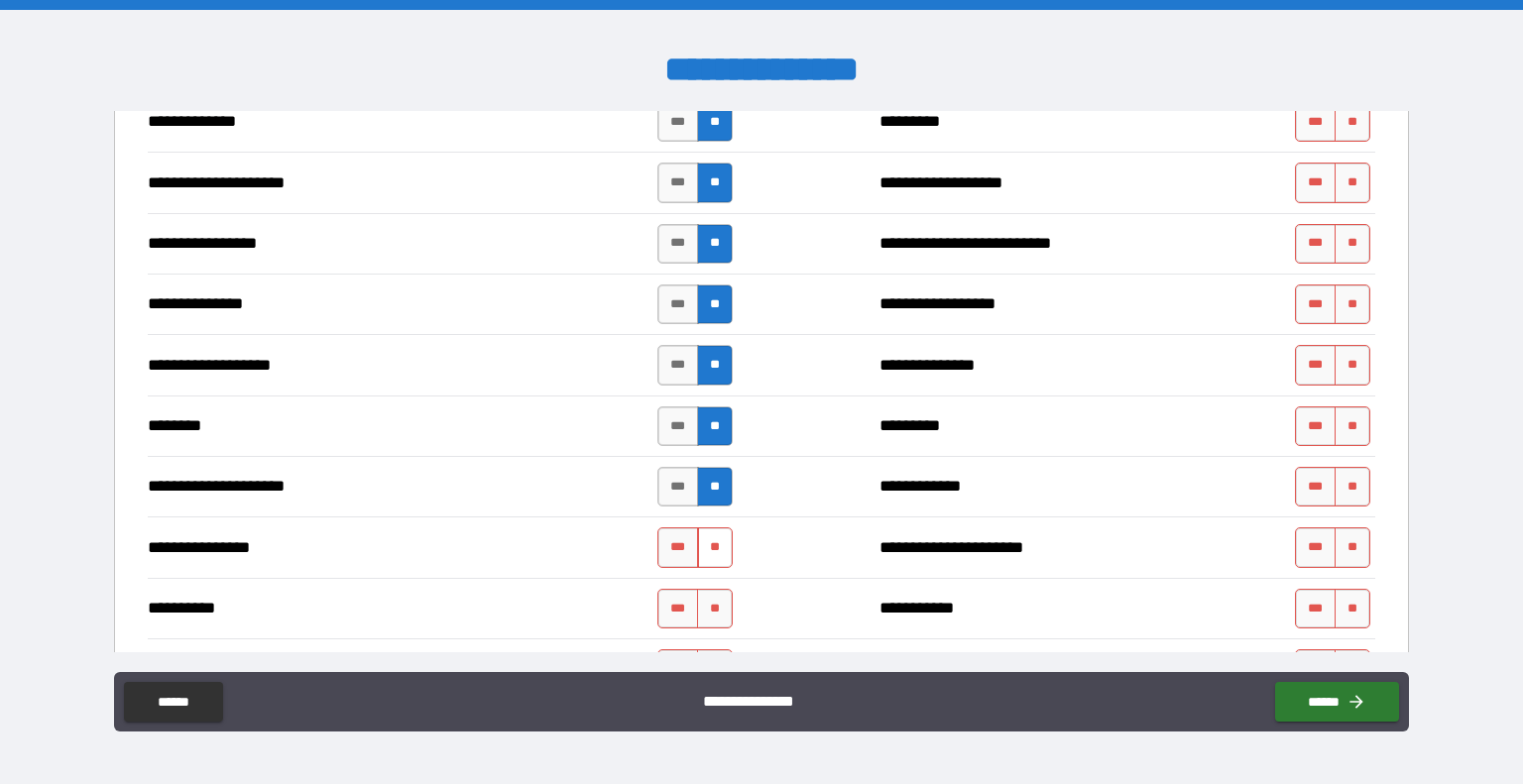 click on "**" at bounding box center (715, 547) 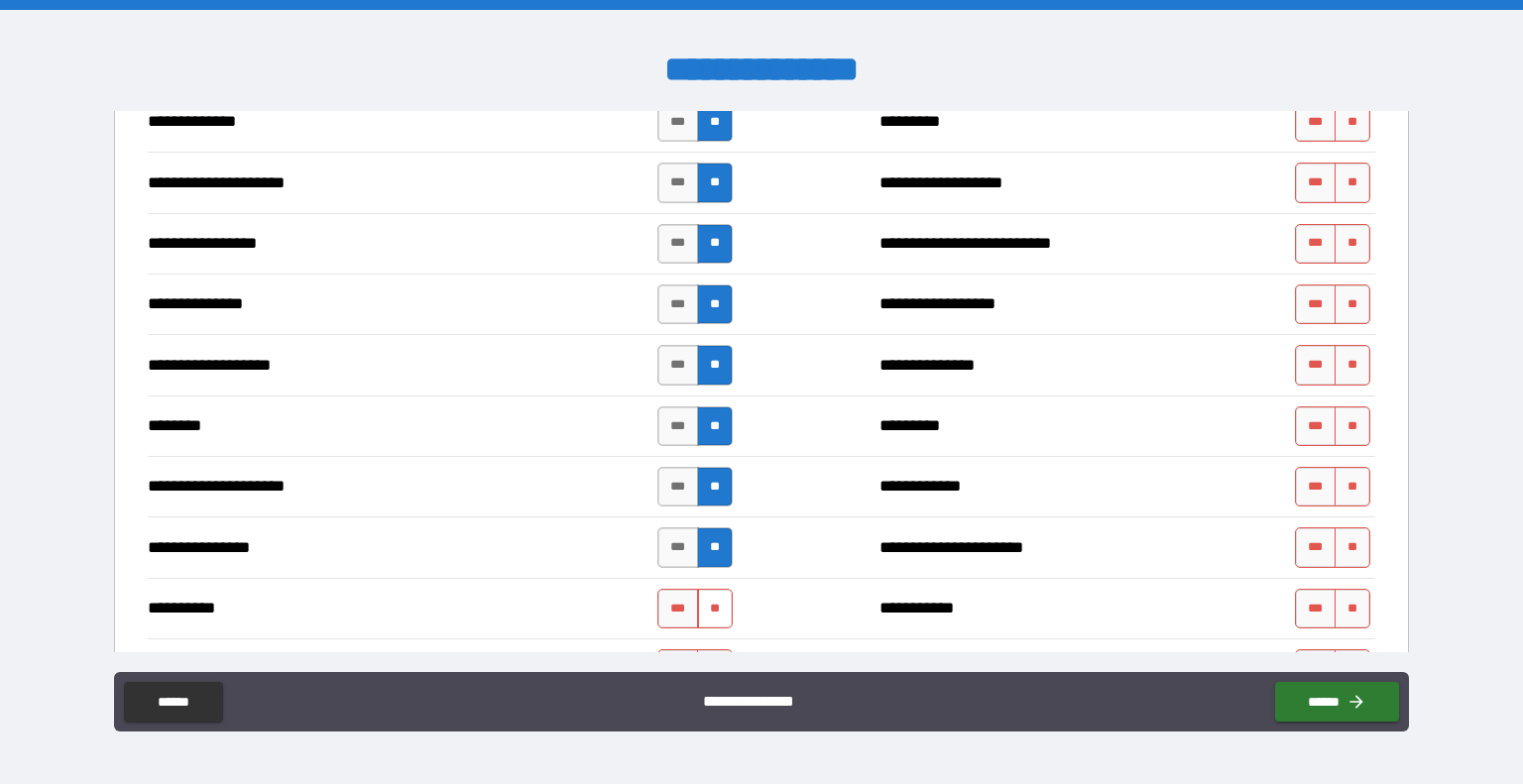 click on "**" at bounding box center (715, 609) 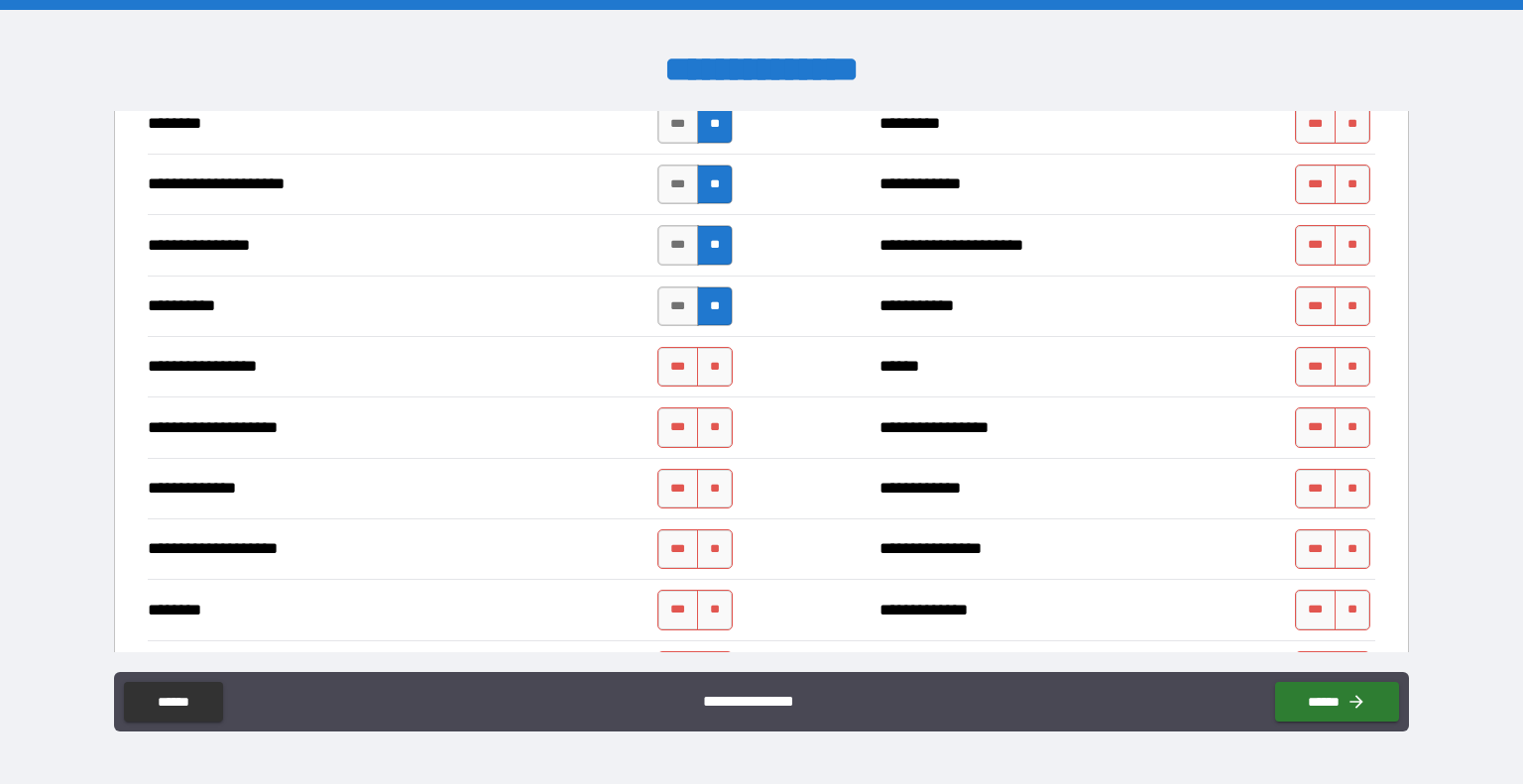 scroll, scrollTop: 2723, scrollLeft: 0, axis: vertical 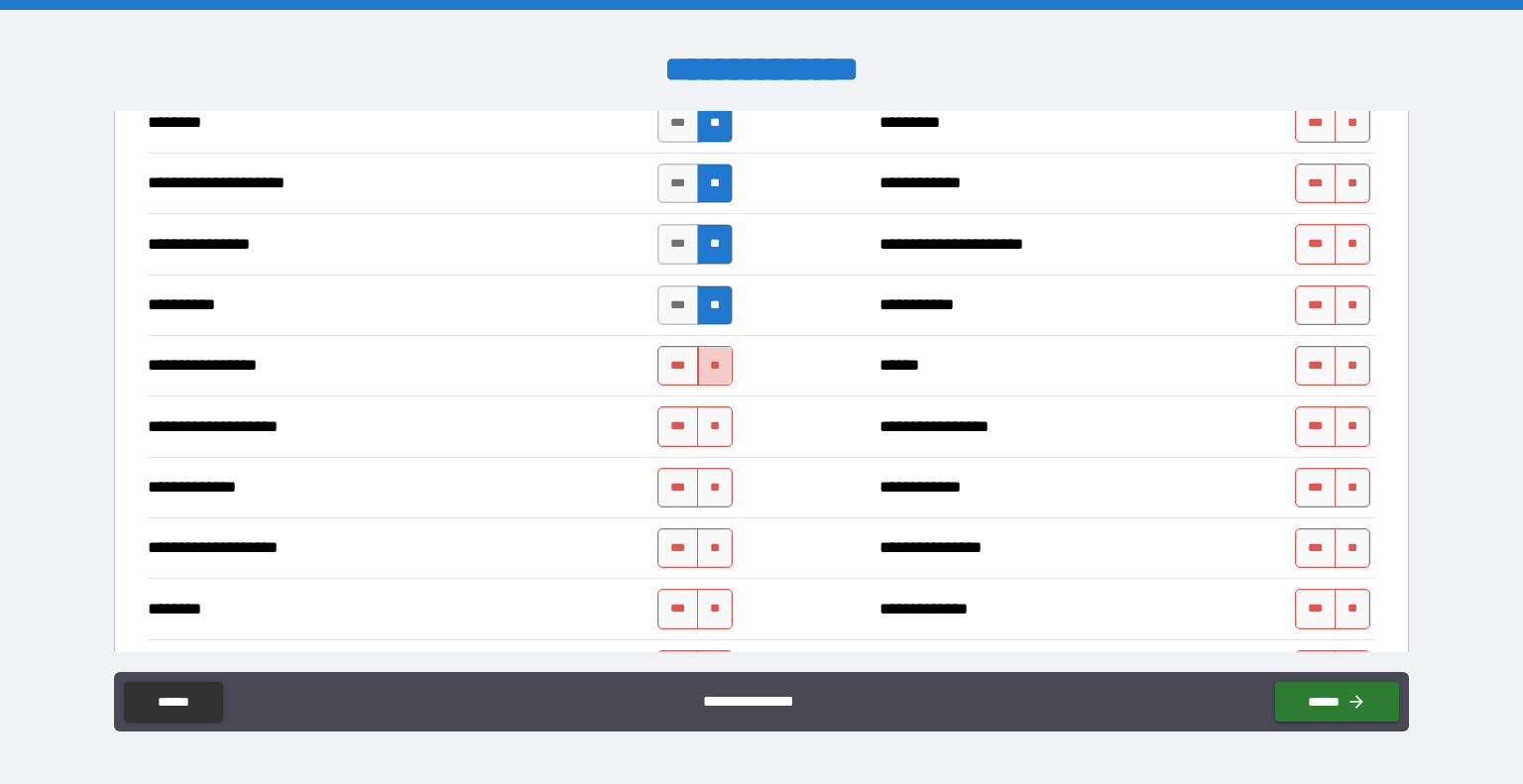 click on "**" at bounding box center [715, 366] 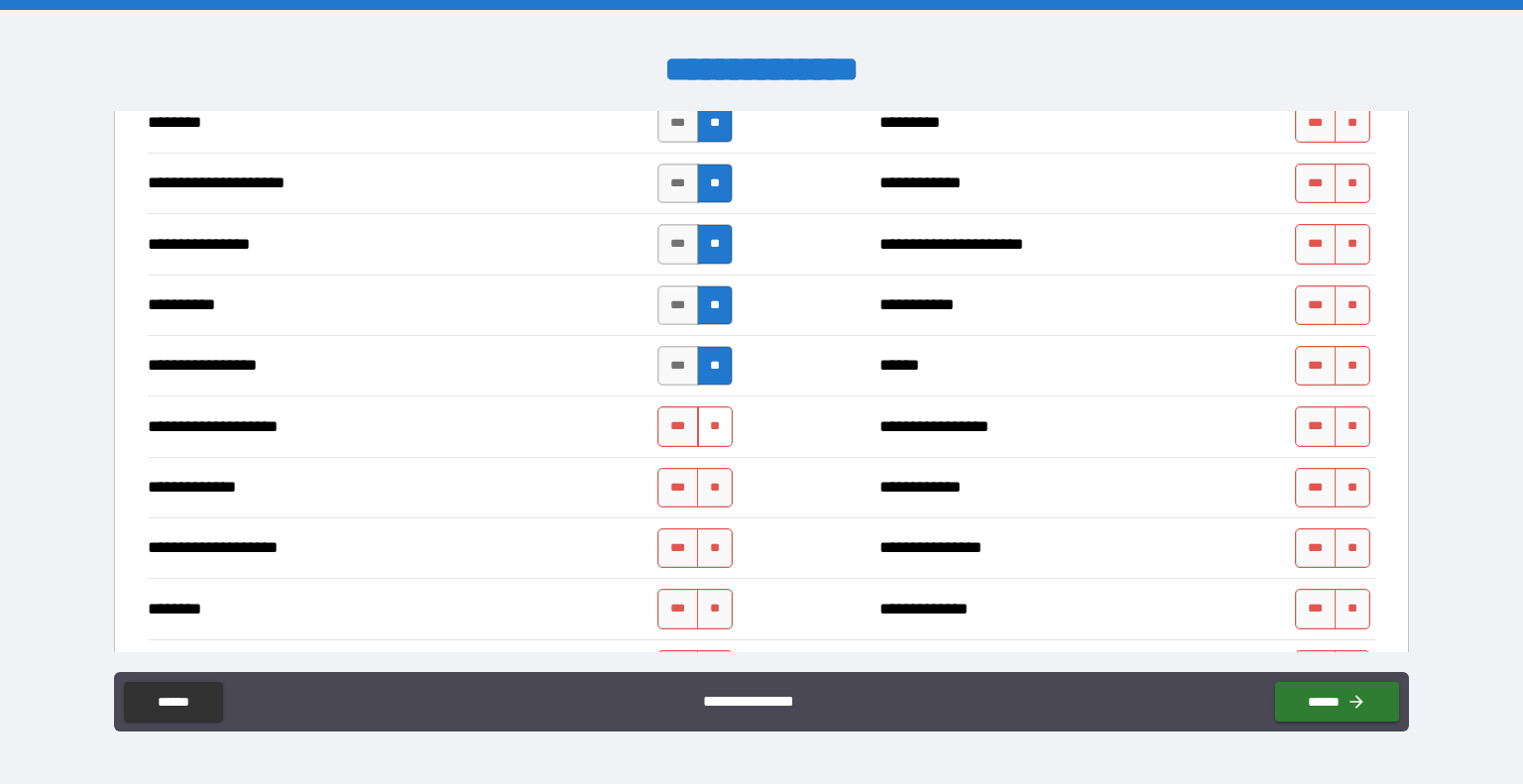 click on "**" at bounding box center [715, 426] 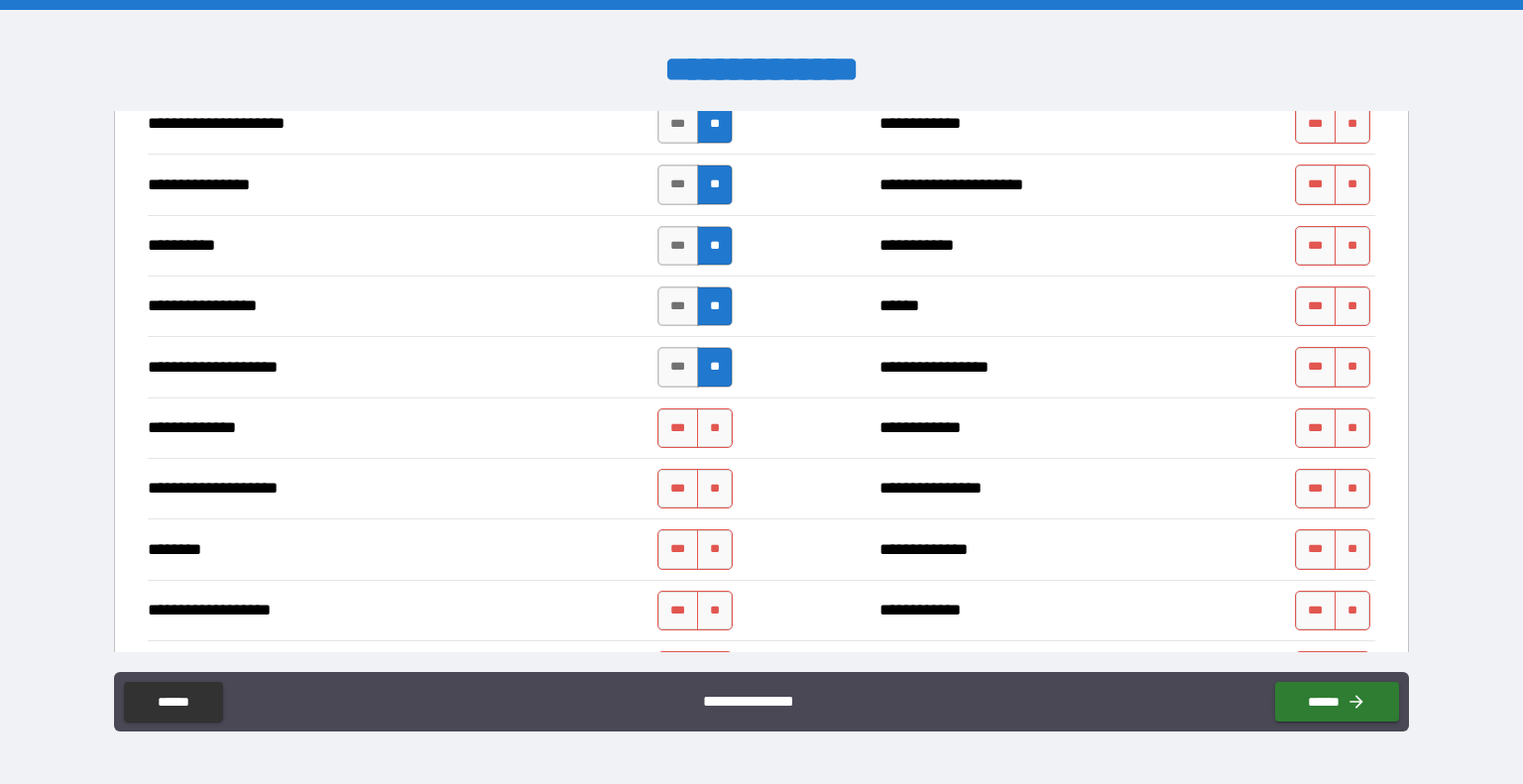 scroll, scrollTop: 2783, scrollLeft: 0, axis: vertical 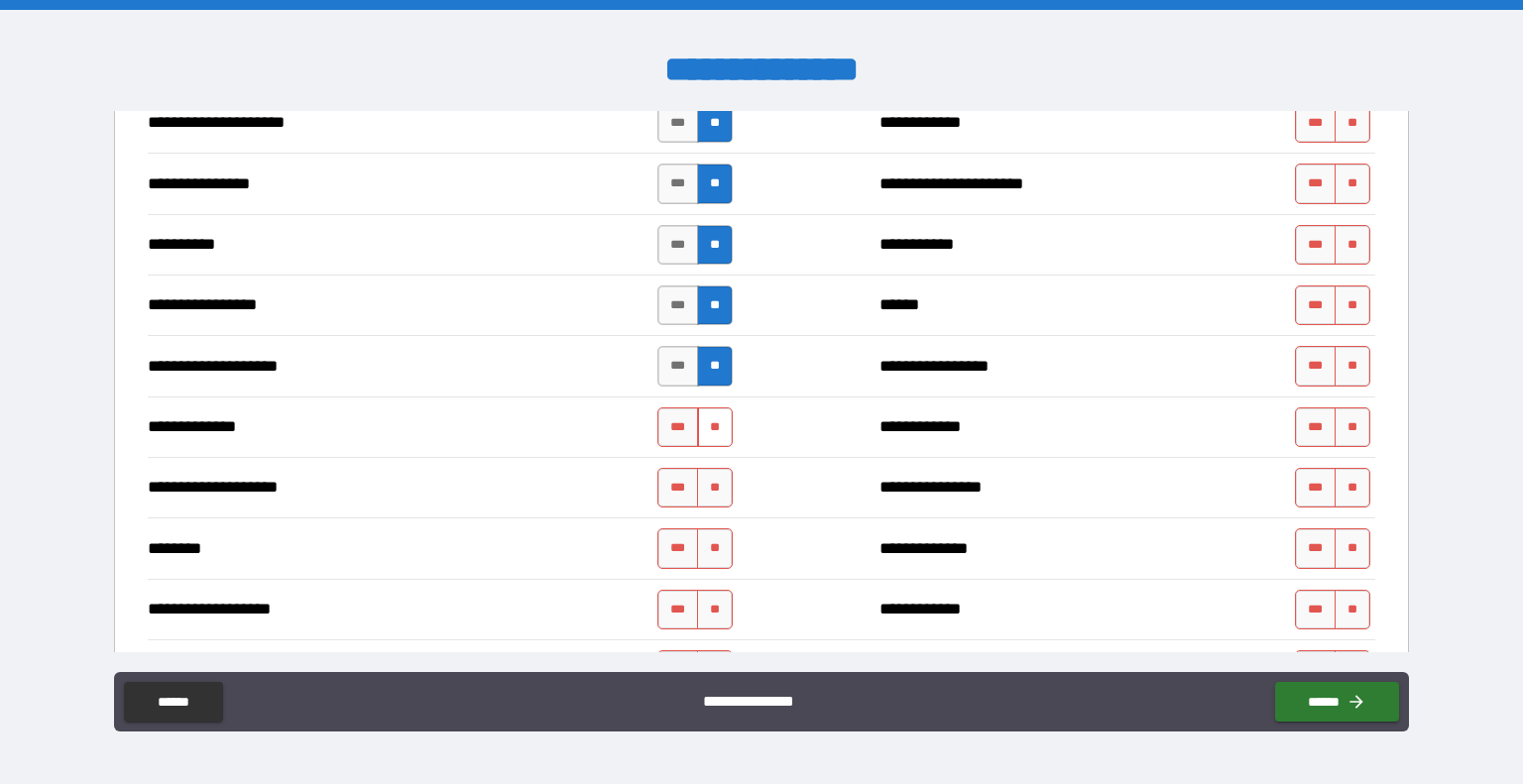 click on "**" at bounding box center [715, 427] 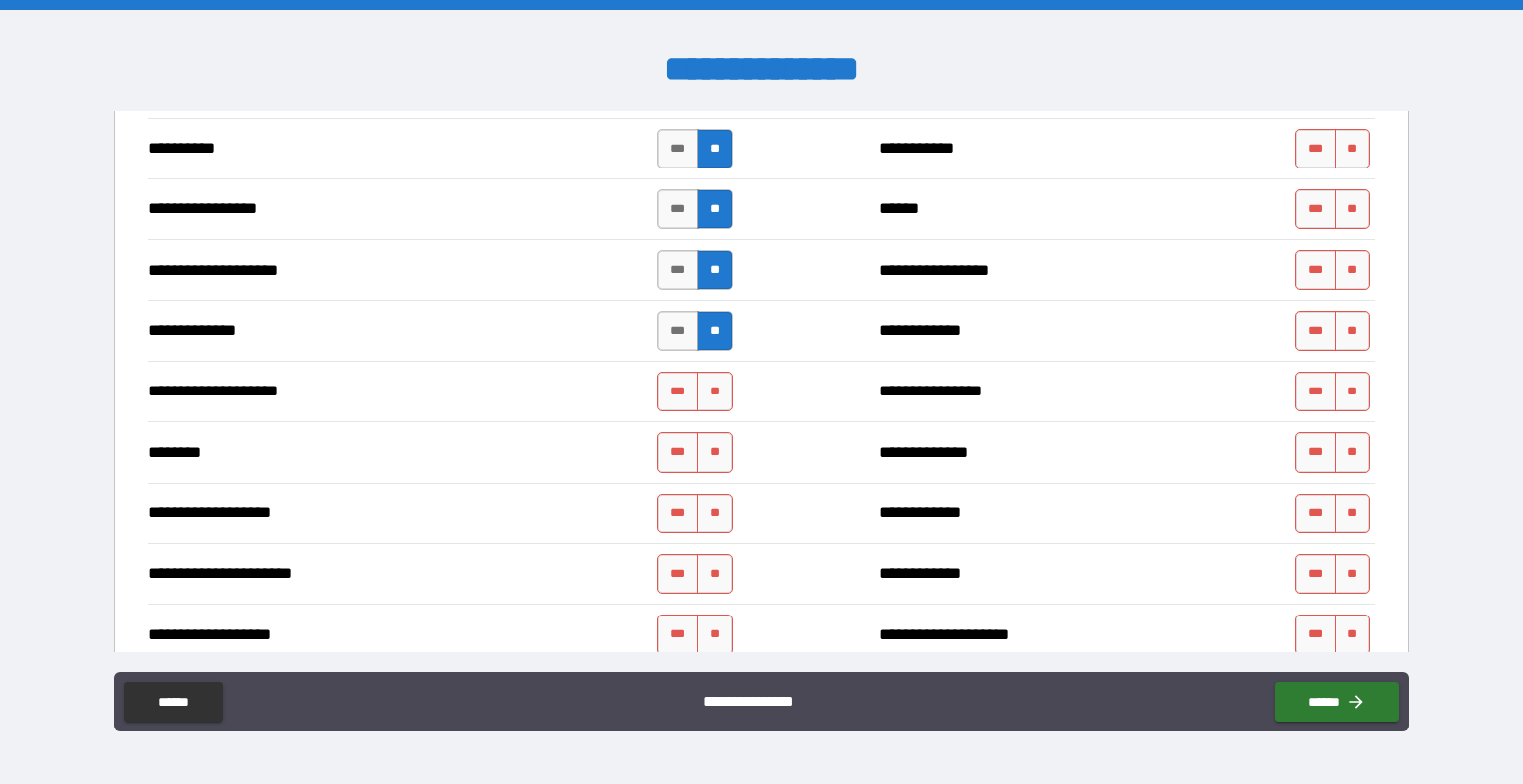 scroll, scrollTop: 2882, scrollLeft: 0, axis: vertical 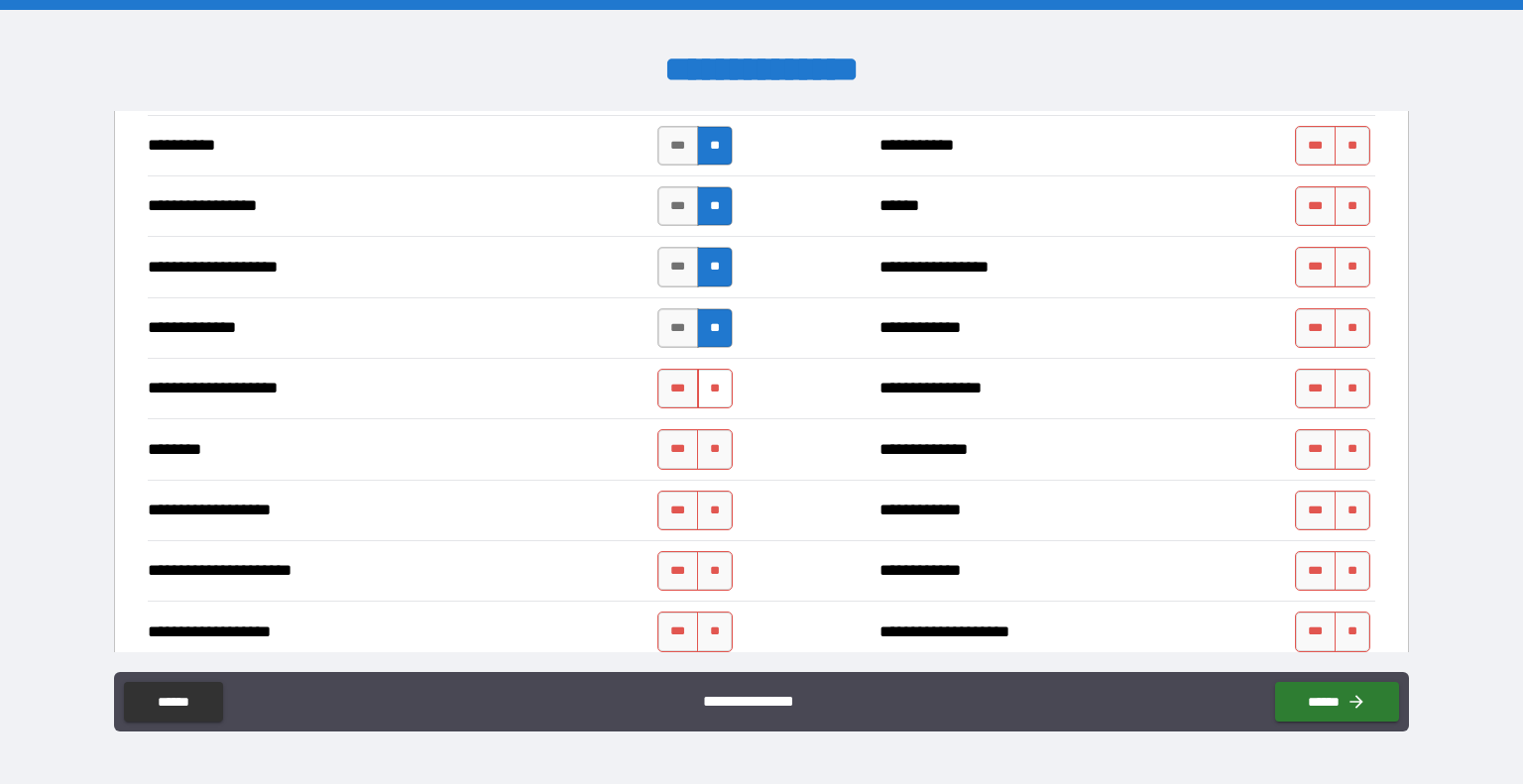 click on "**" at bounding box center (715, 389) 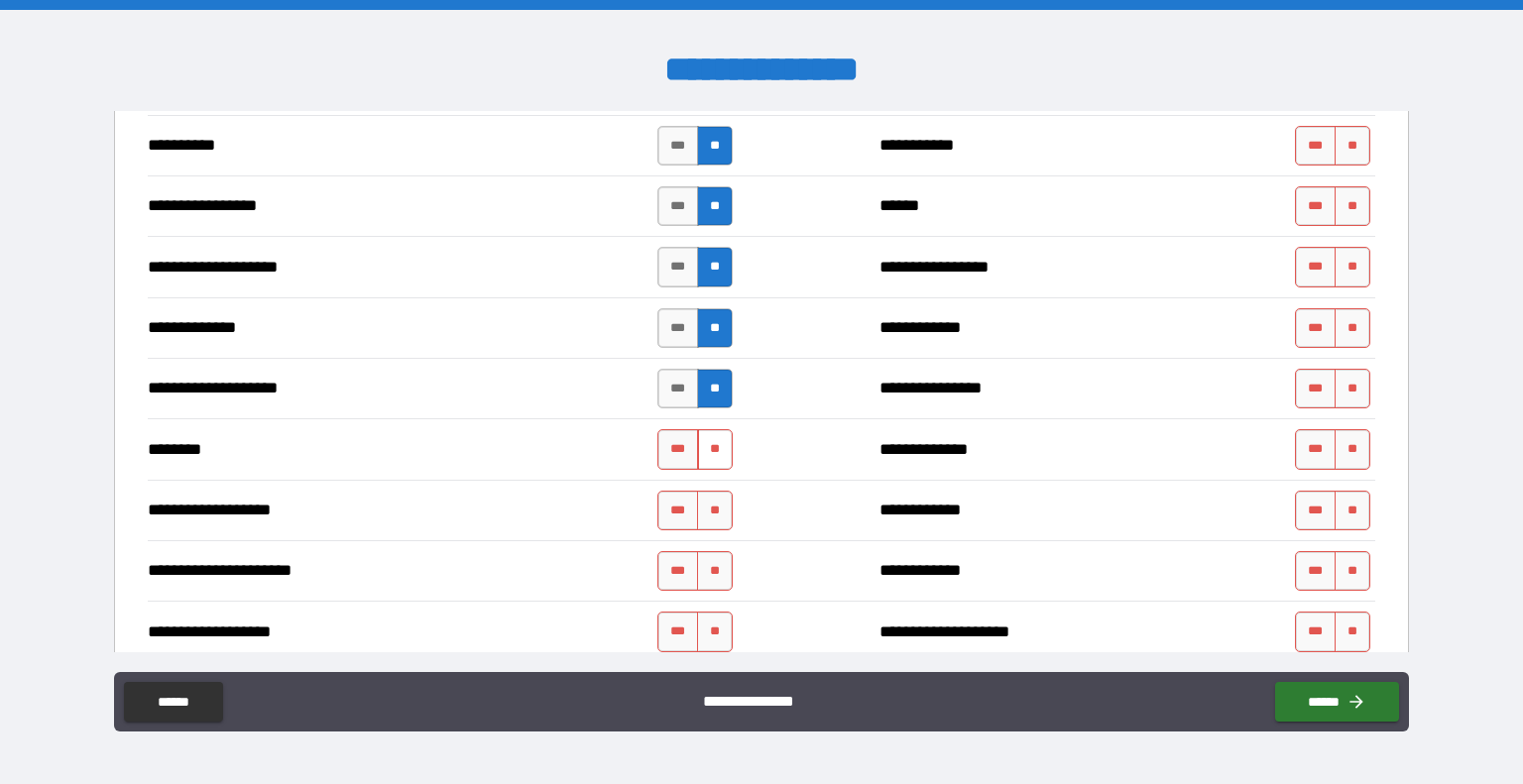 click on "**" at bounding box center (715, 449) 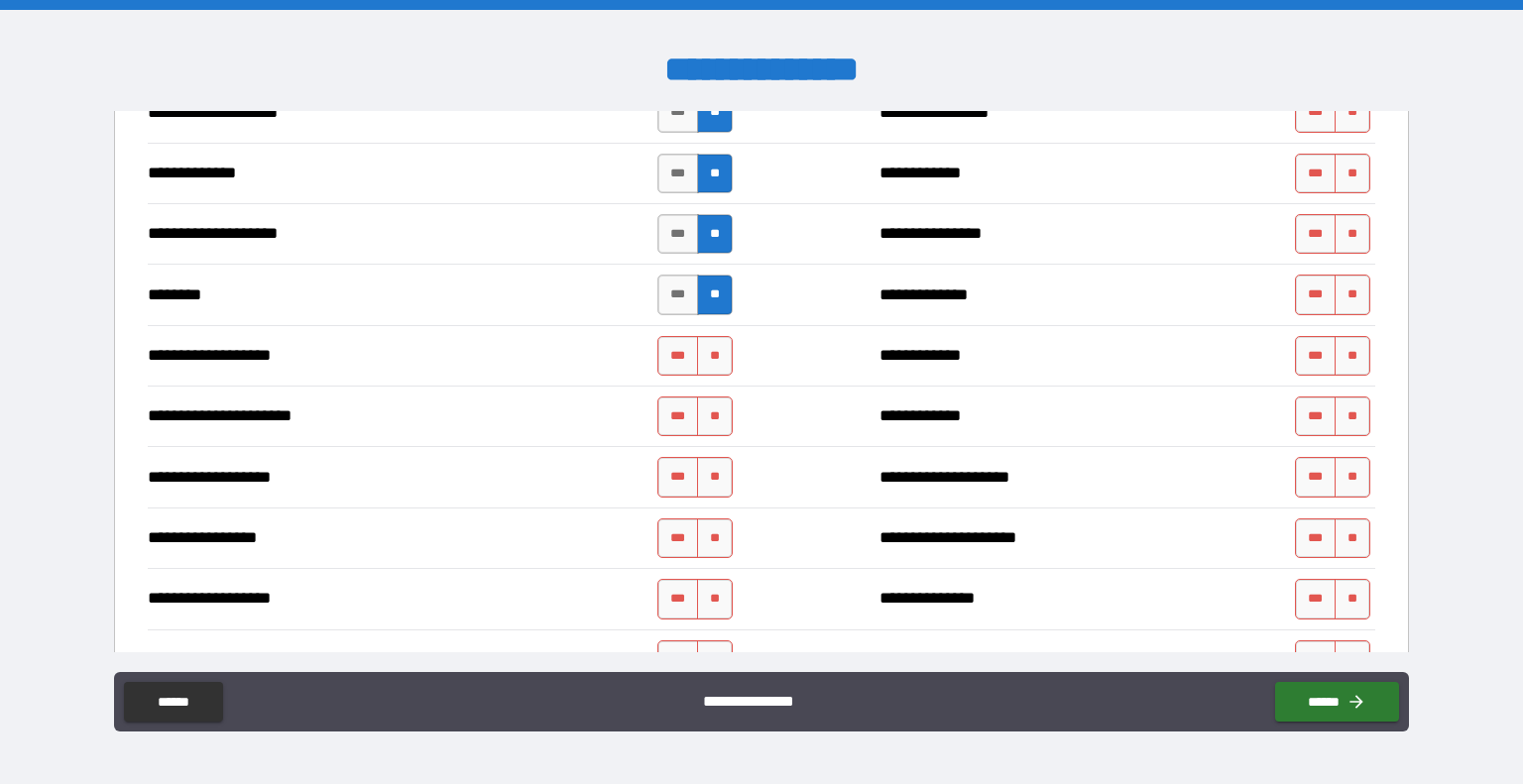 scroll, scrollTop: 3038, scrollLeft: 0, axis: vertical 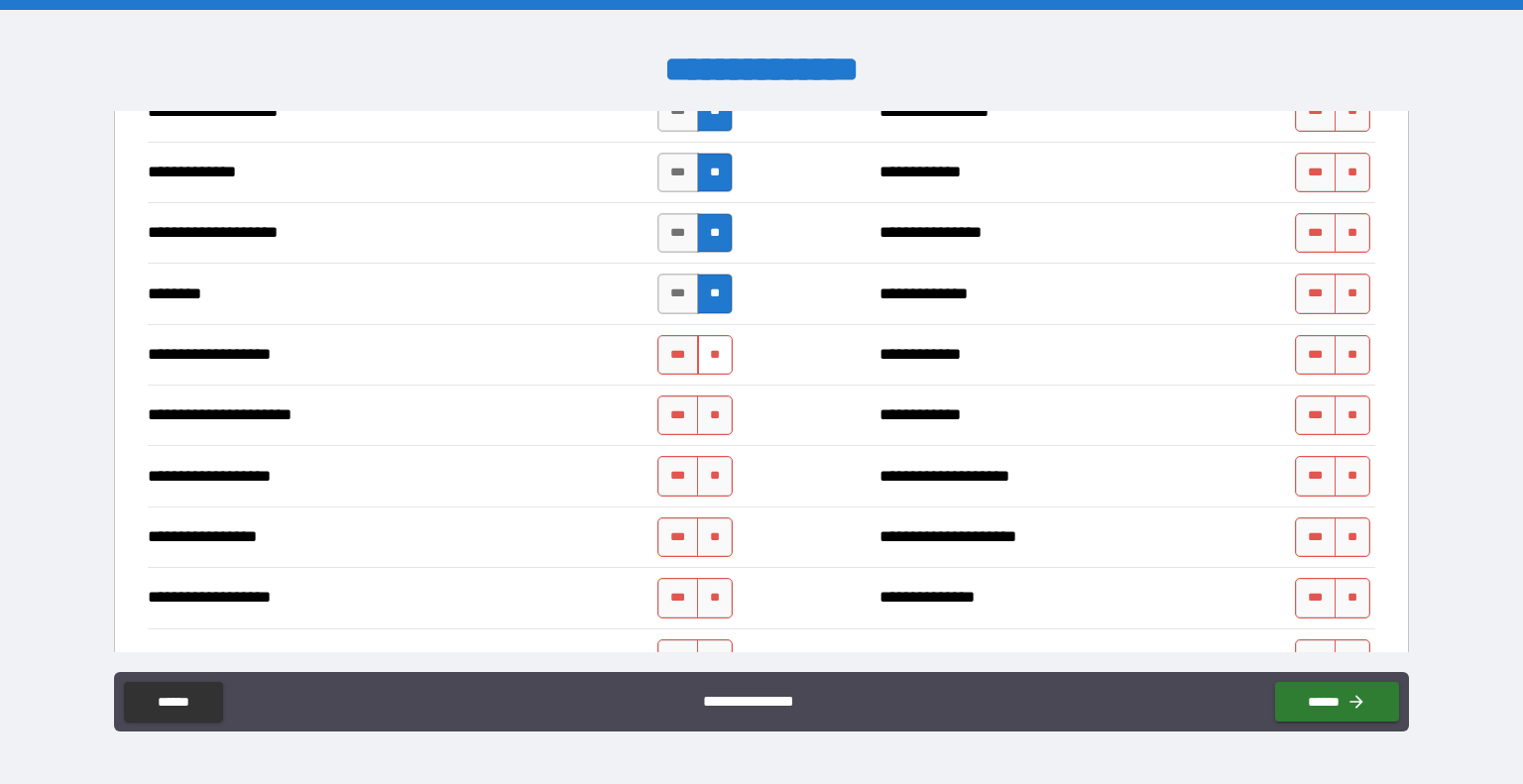 click on "**" at bounding box center [715, 355] 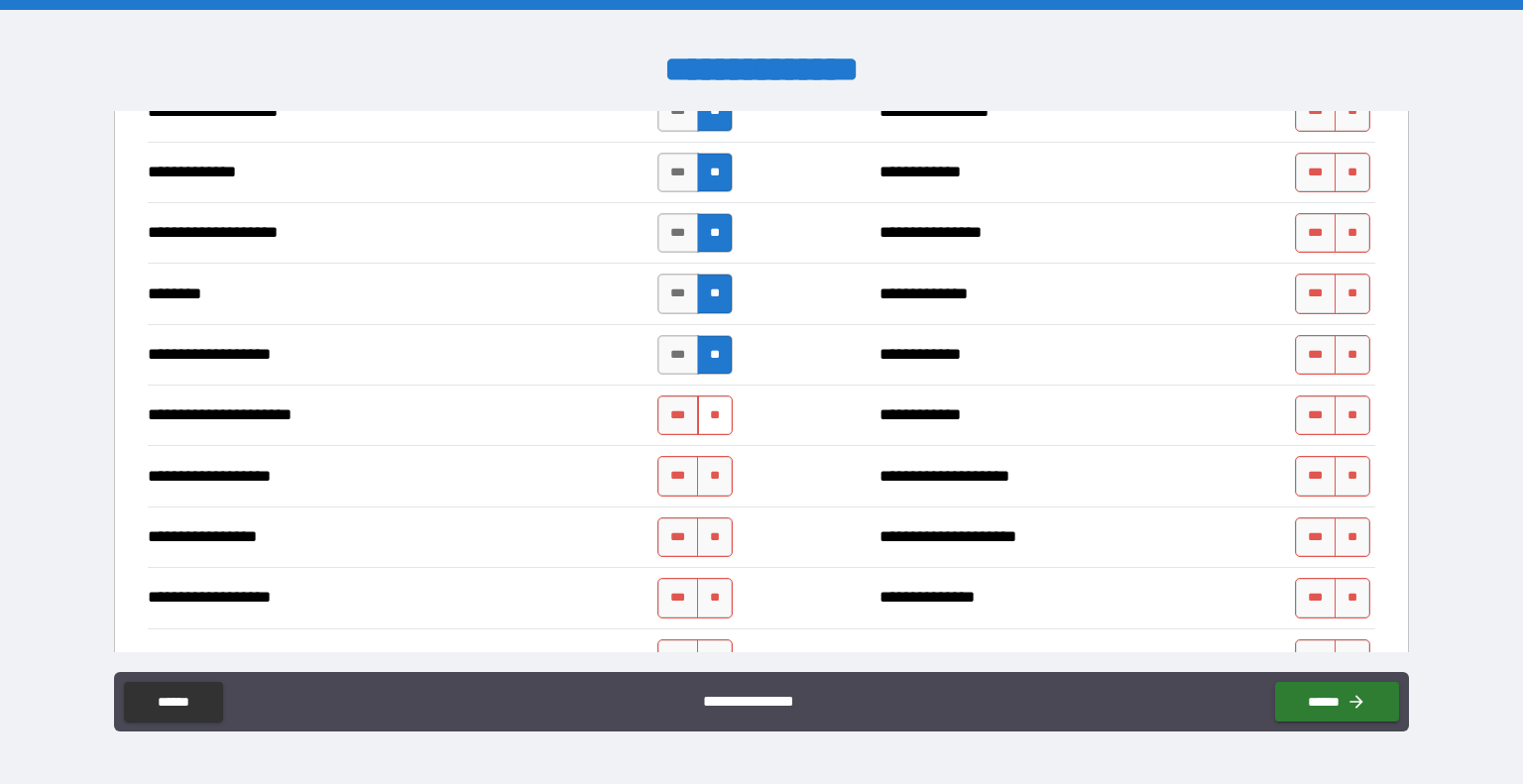 click on "**" at bounding box center [715, 415] 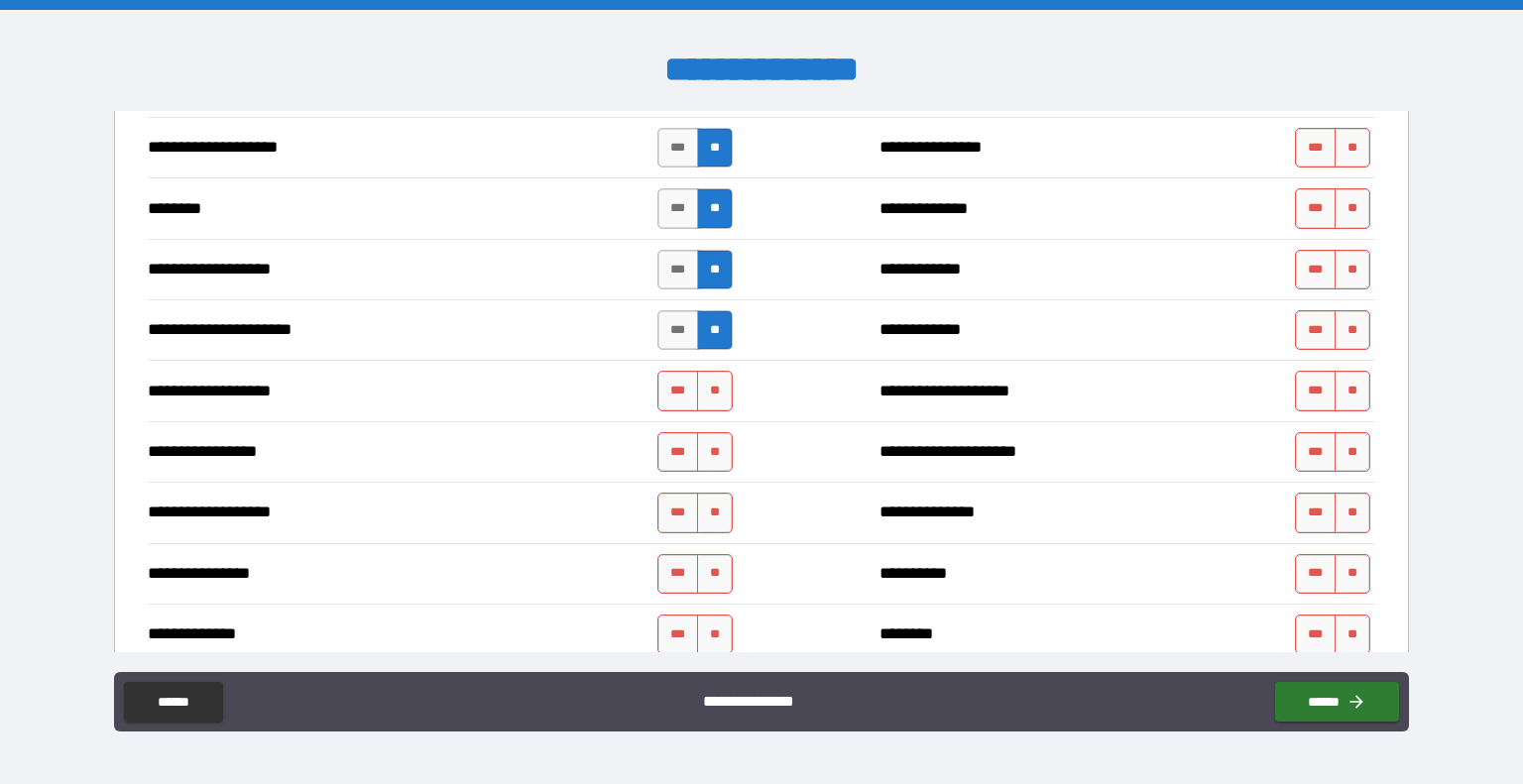 scroll, scrollTop: 3138, scrollLeft: 0, axis: vertical 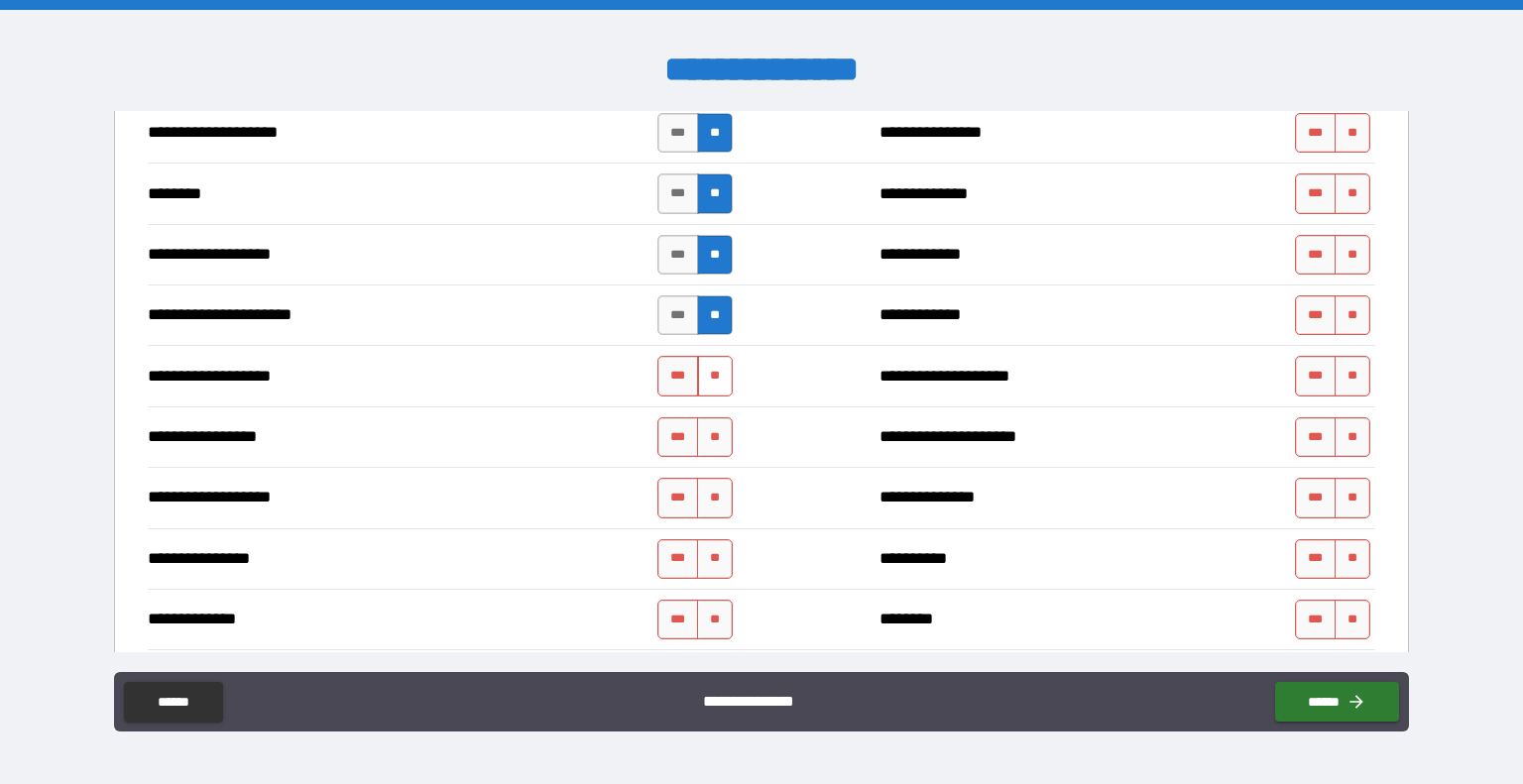 click on "**" at bounding box center [715, 376] 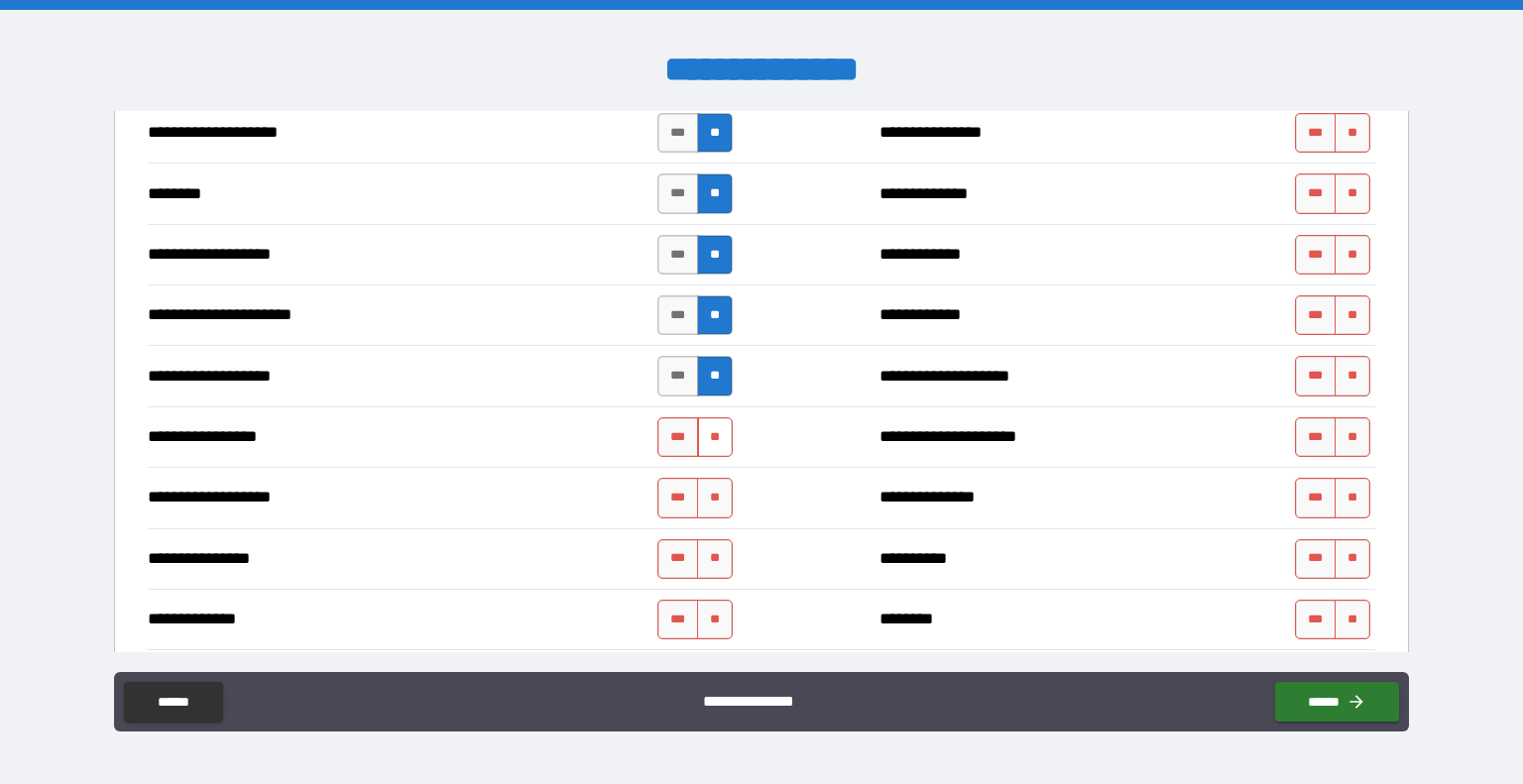 click on "**" at bounding box center [715, 437] 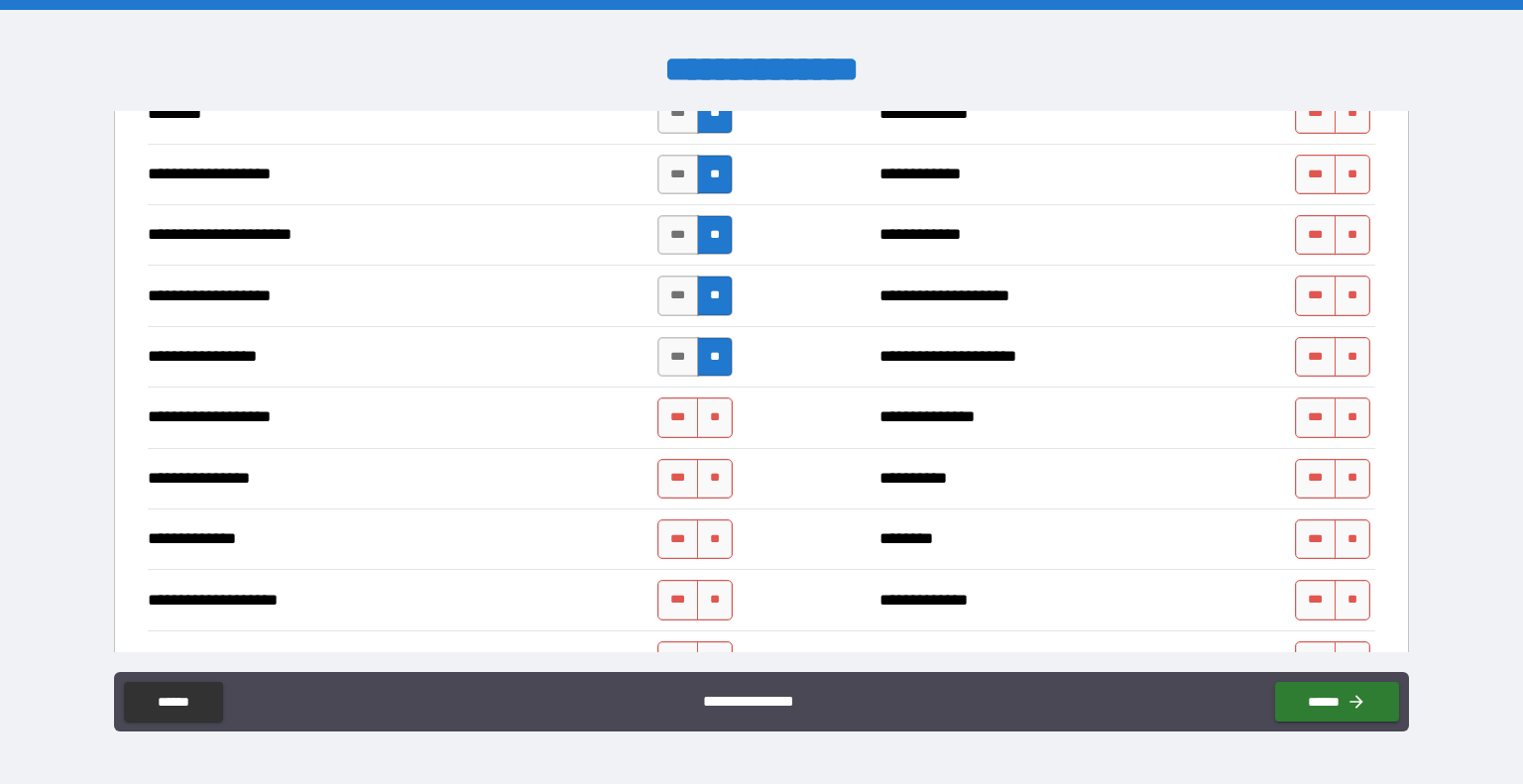 scroll, scrollTop: 3219, scrollLeft: 0, axis: vertical 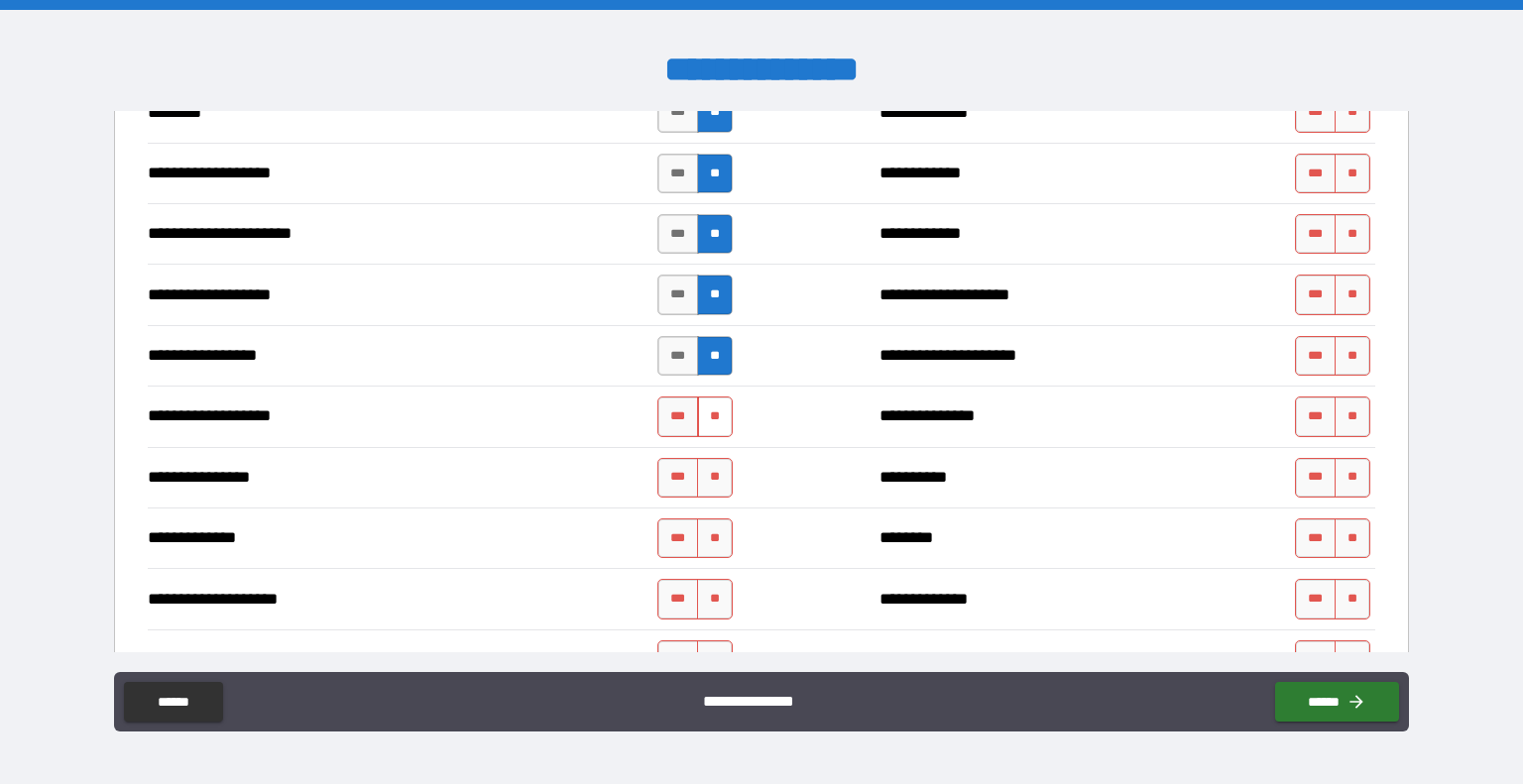 click on "**" at bounding box center [715, 416] 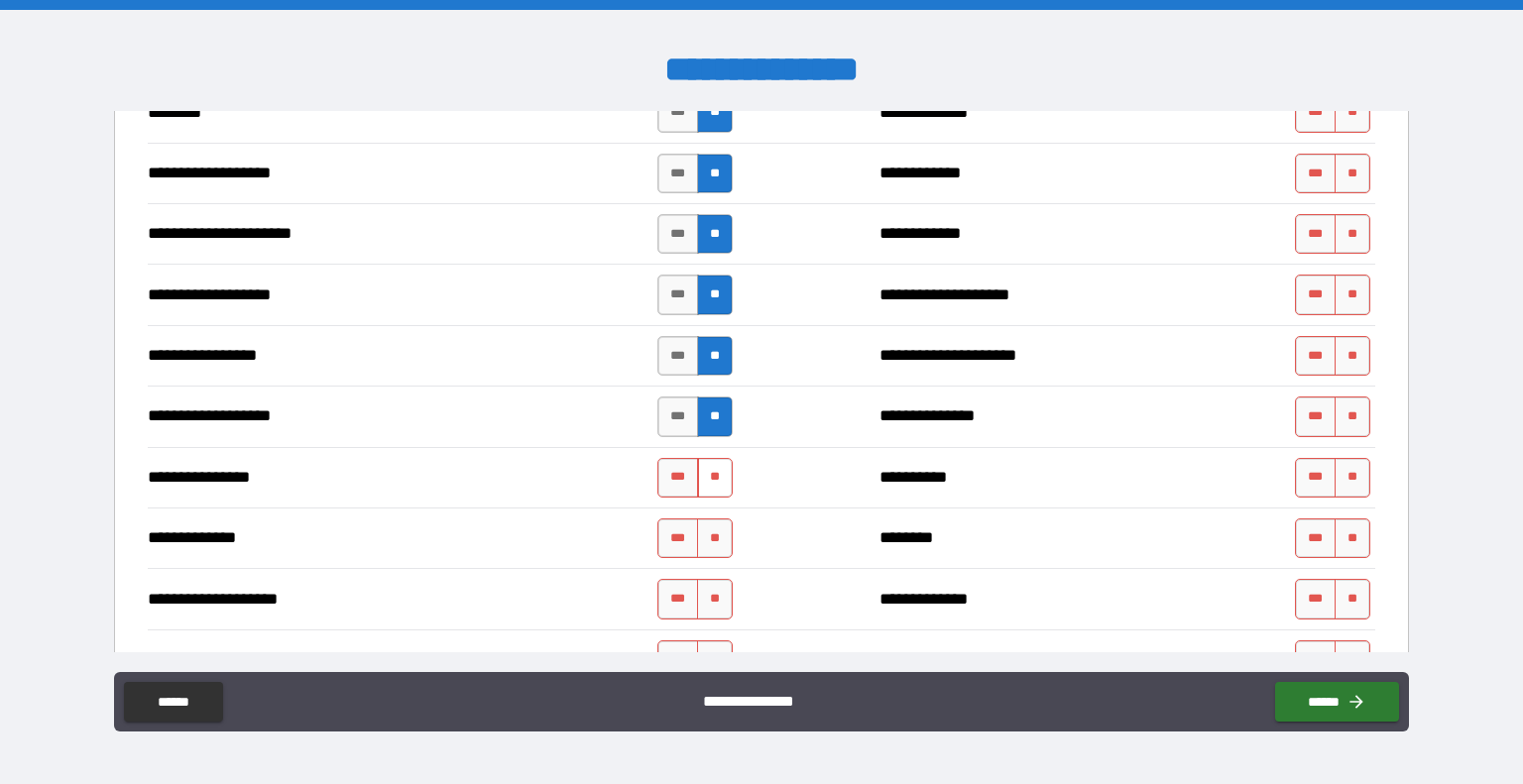 click on "**" at bounding box center (715, 478) 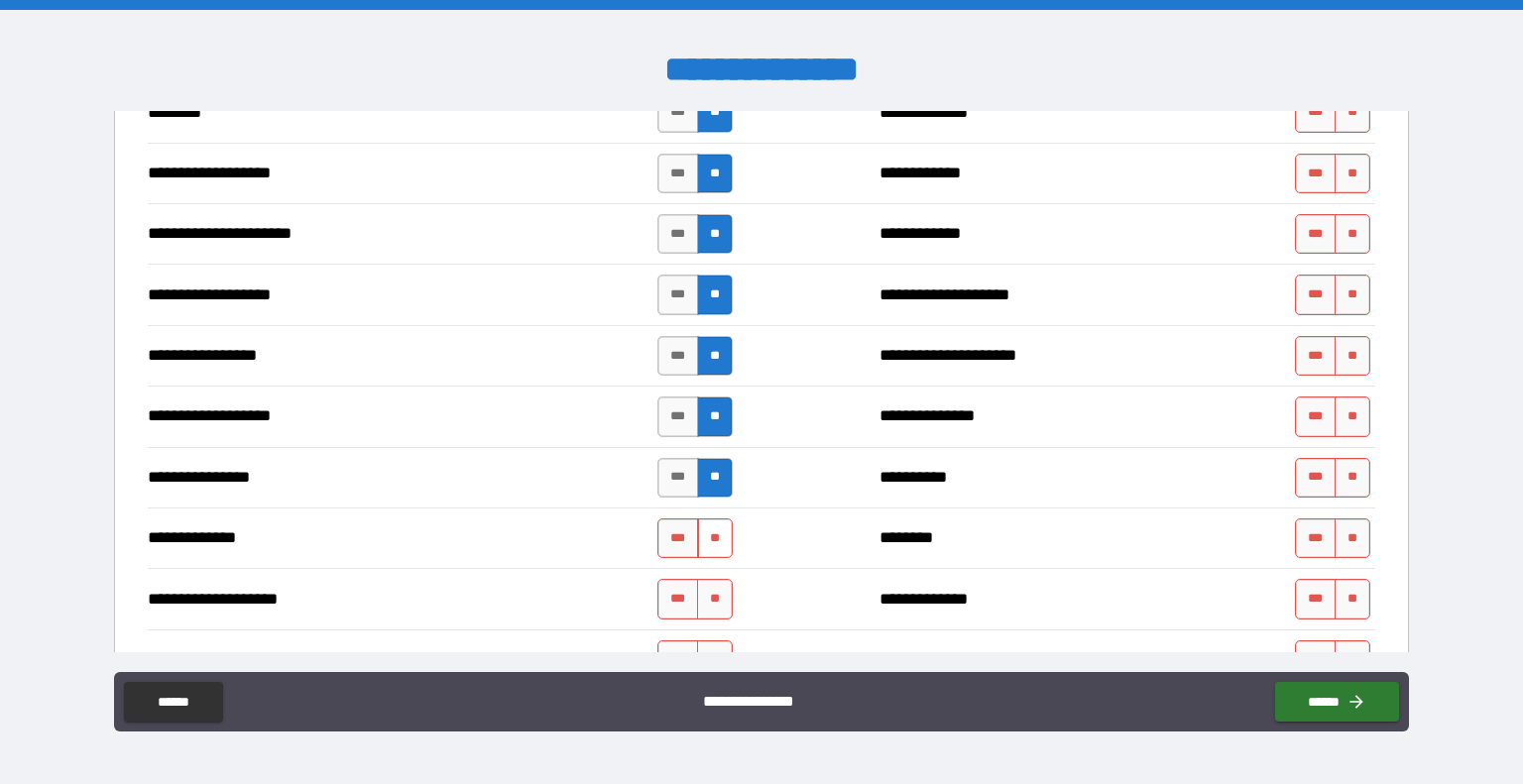 click on "**" at bounding box center (715, 538) 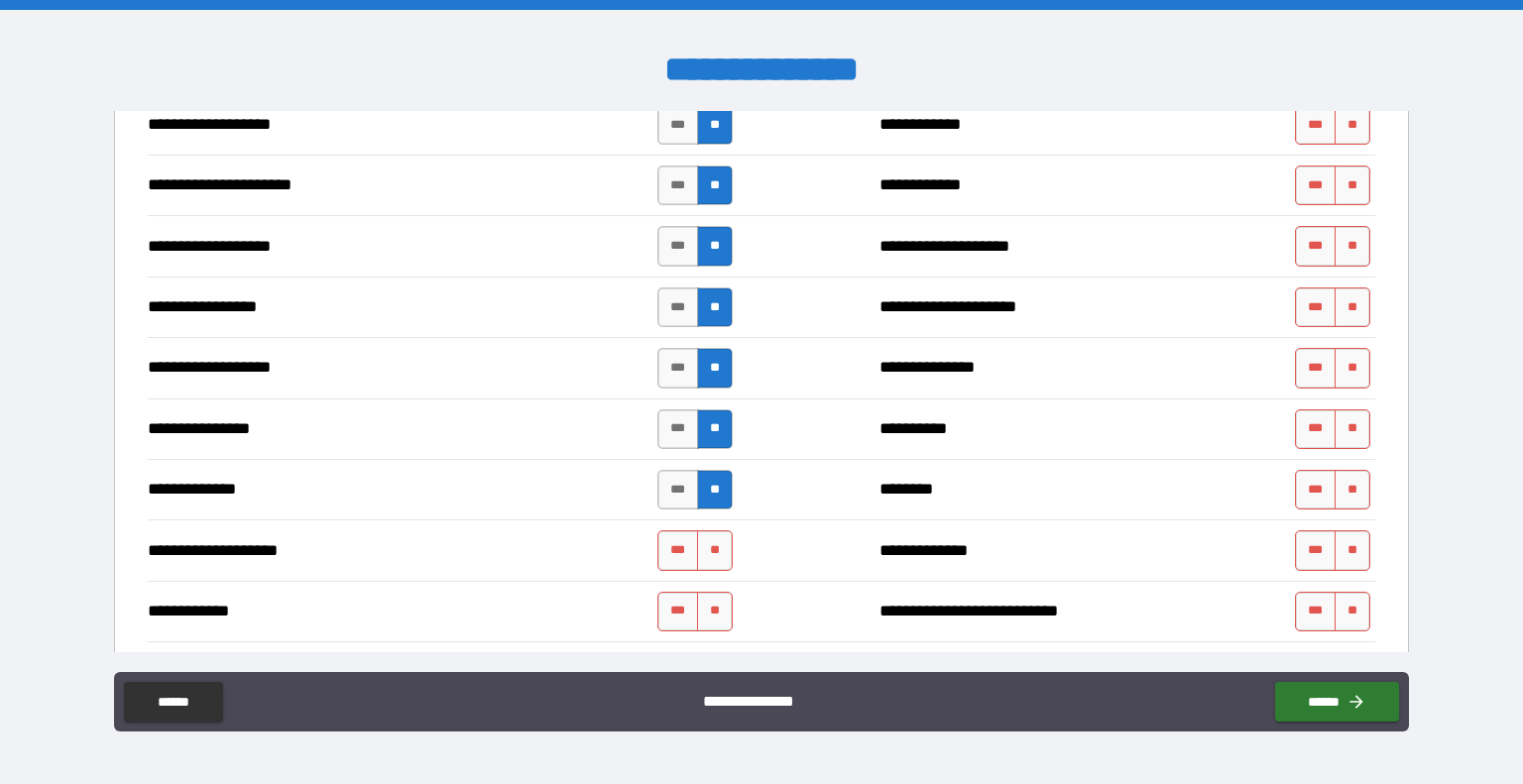 scroll, scrollTop: 3338, scrollLeft: 0, axis: vertical 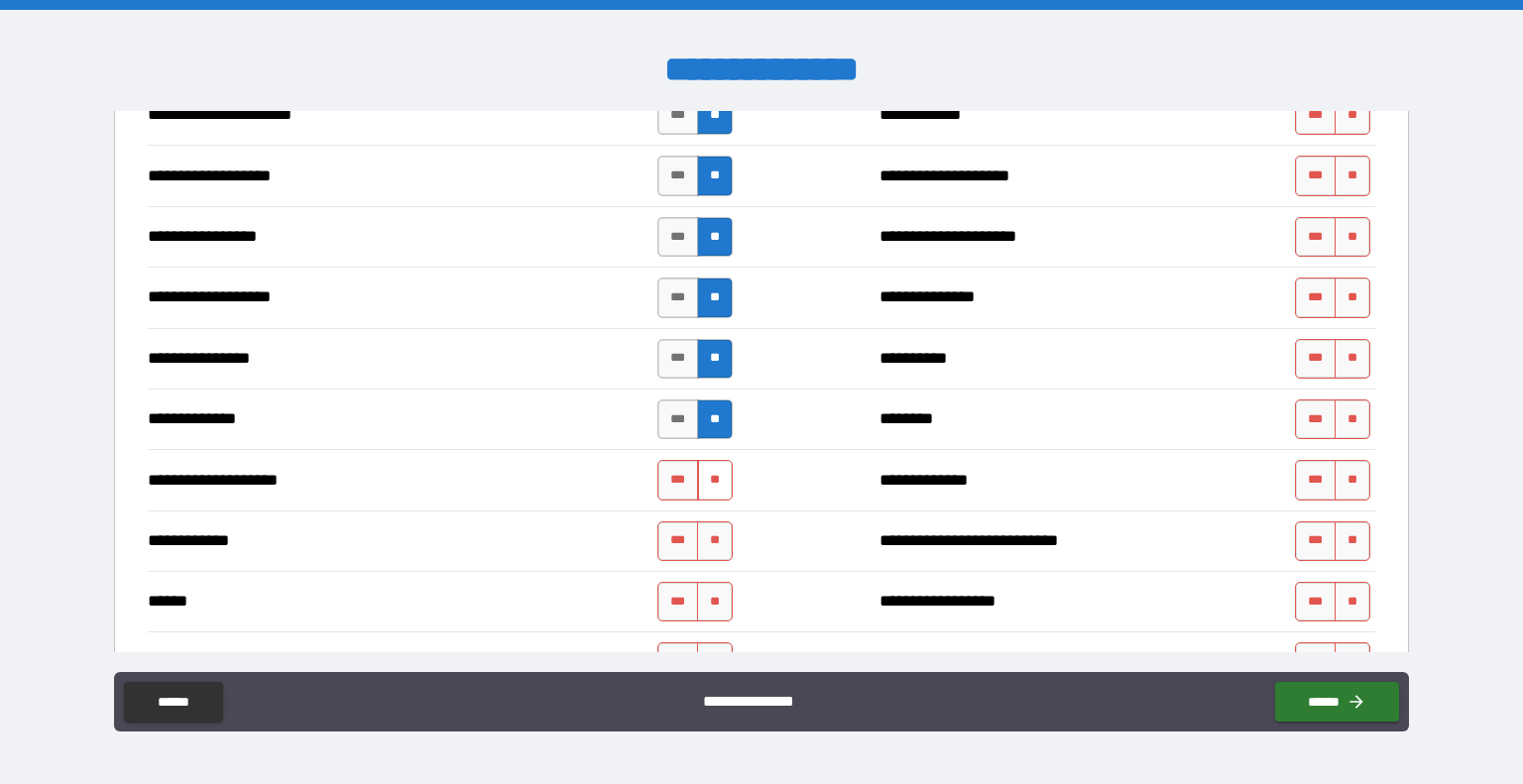 click on "**" at bounding box center (715, 480) 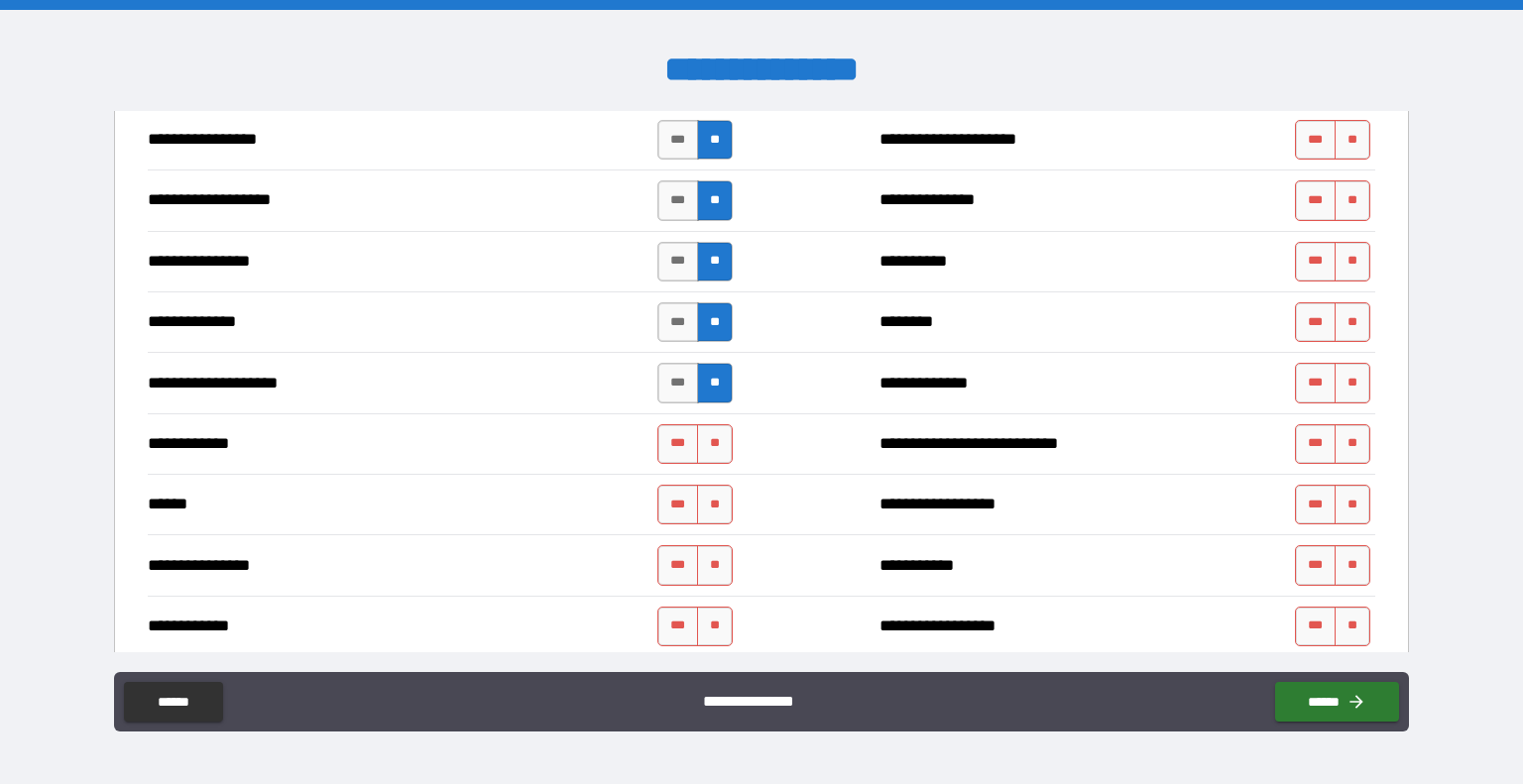 scroll, scrollTop: 3437, scrollLeft: 0, axis: vertical 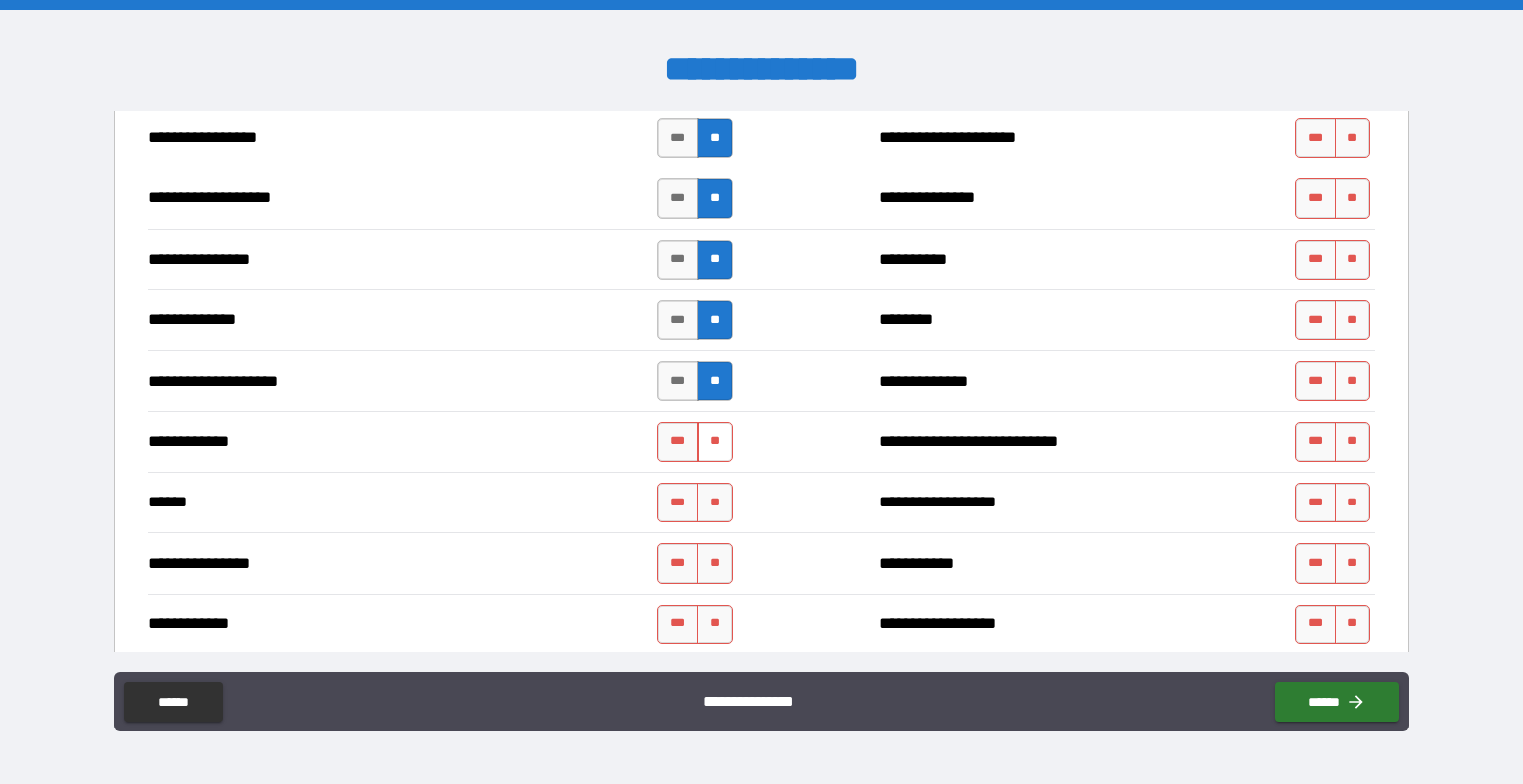 click on "**" at bounding box center [715, 442] 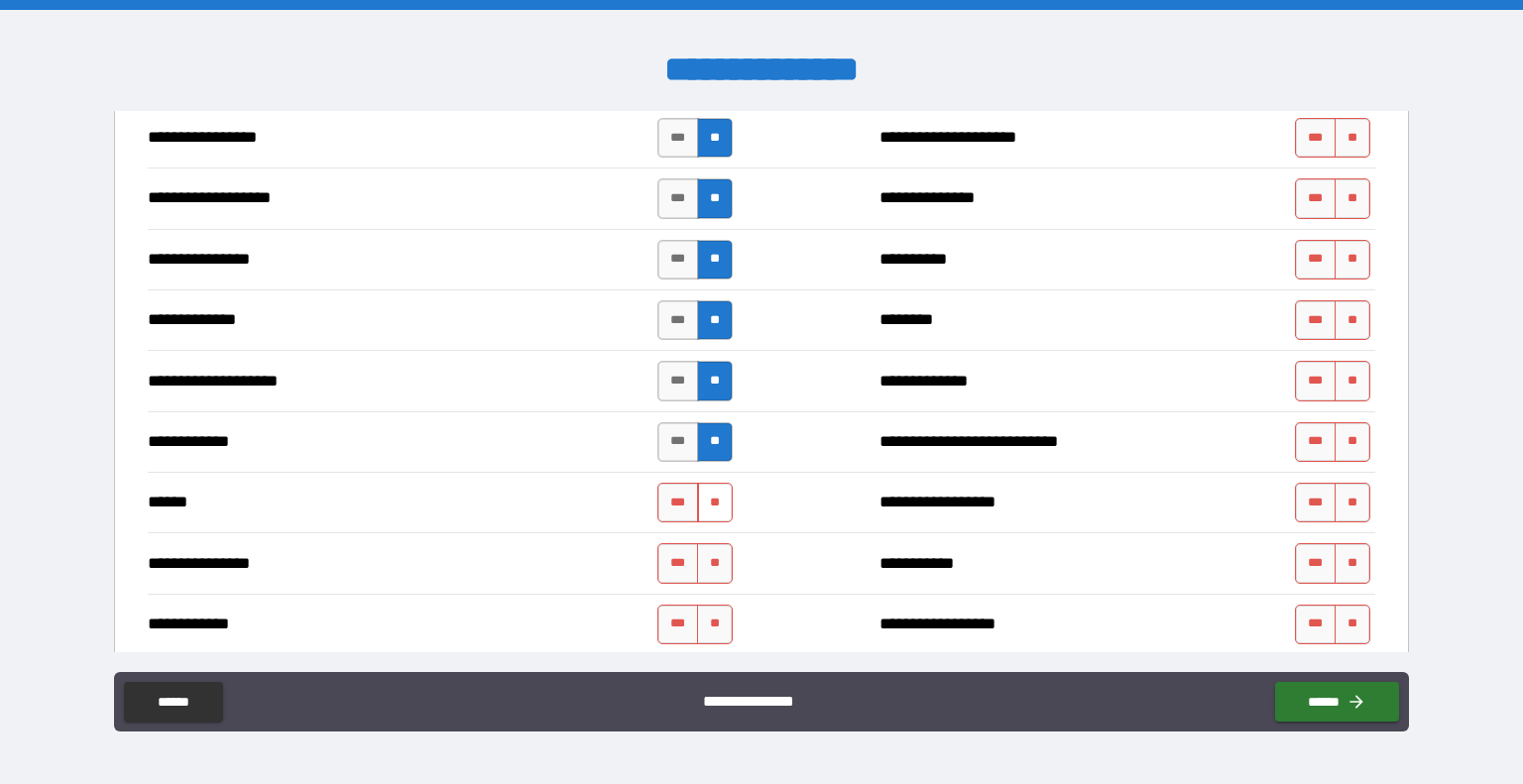 click on "**" at bounding box center (715, 503) 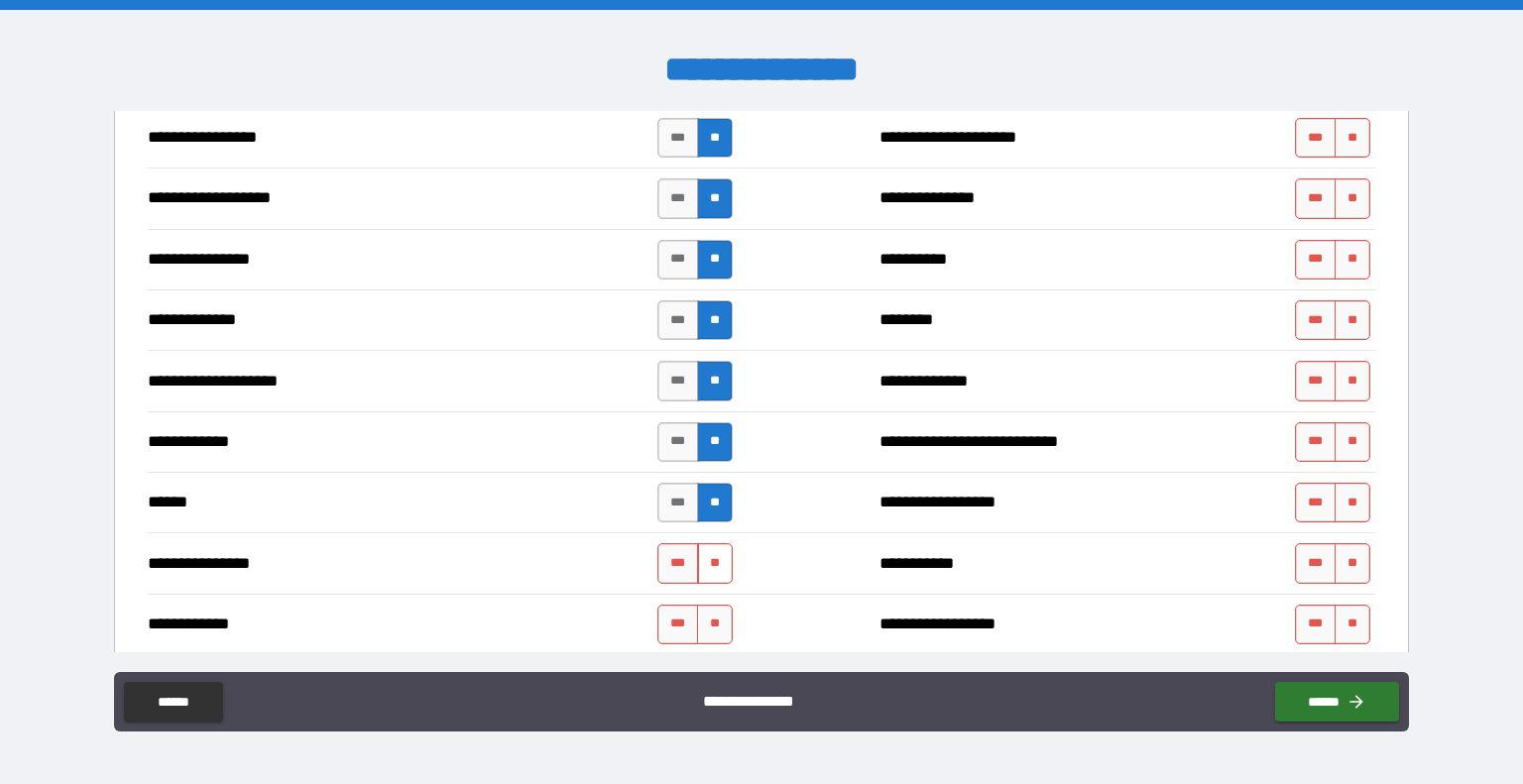 click on "**" at bounding box center (715, 563) 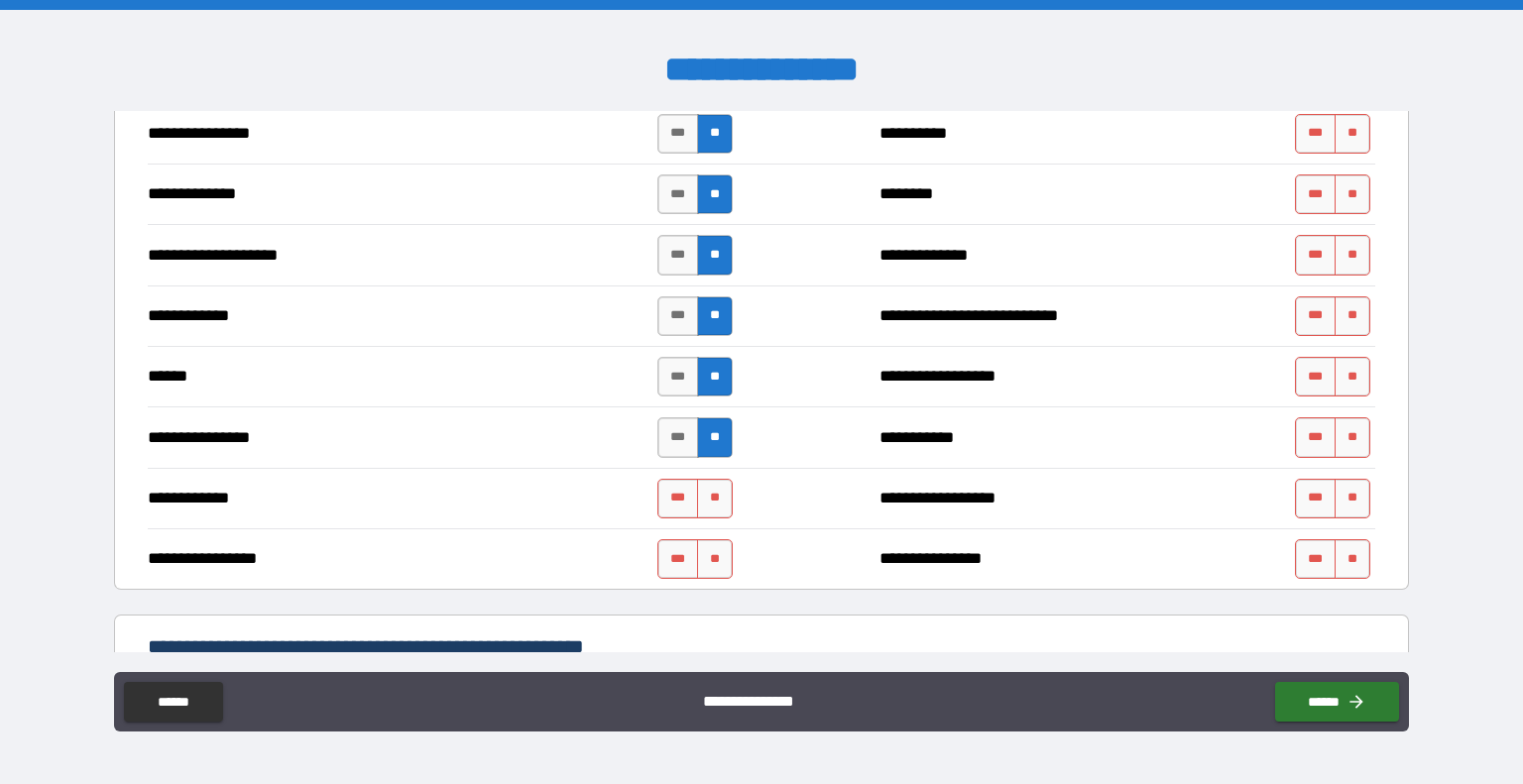 scroll, scrollTop: 3564, scrollLeft: 0, axis: vertical 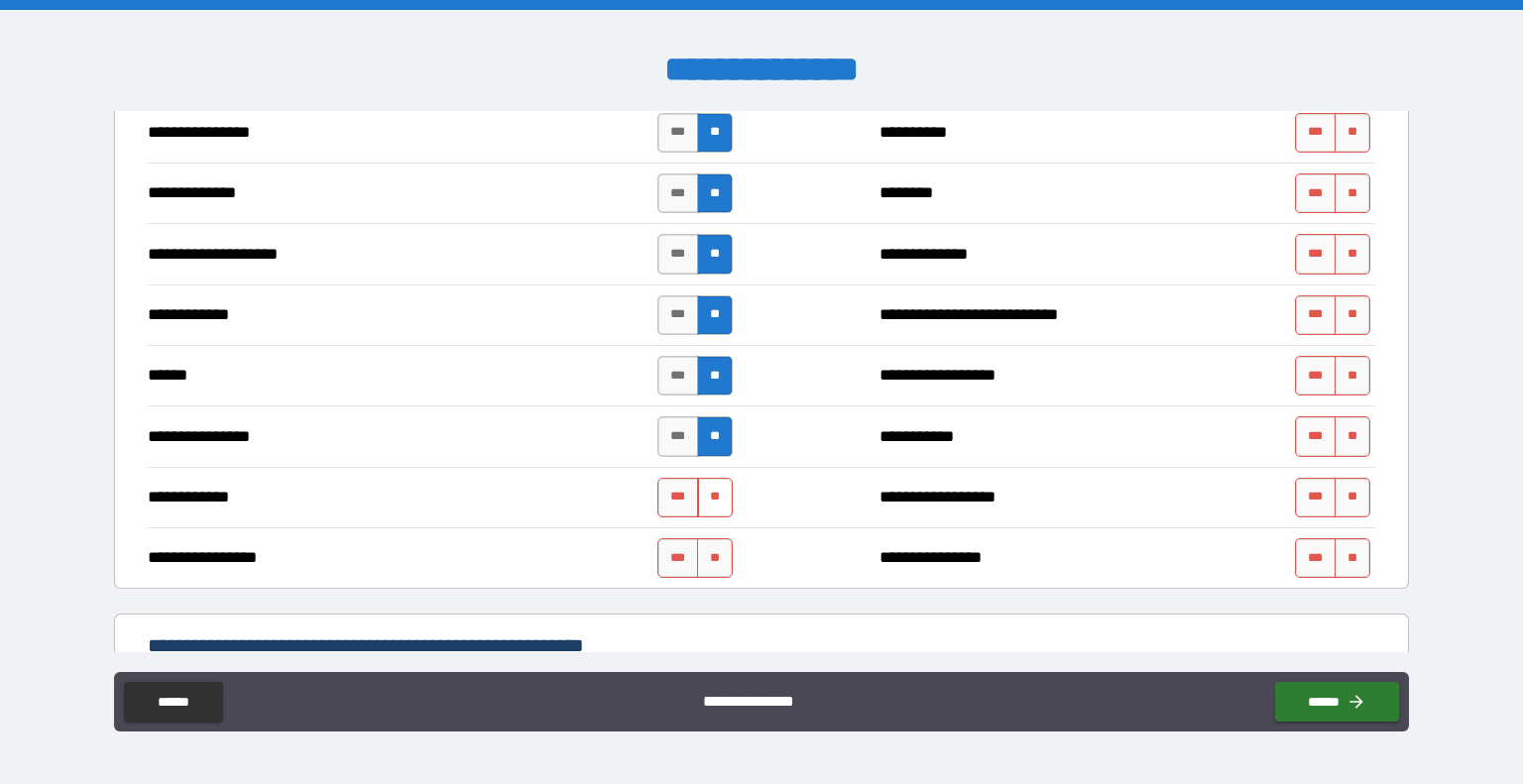 click on "**" at bounding box center [715, 498] 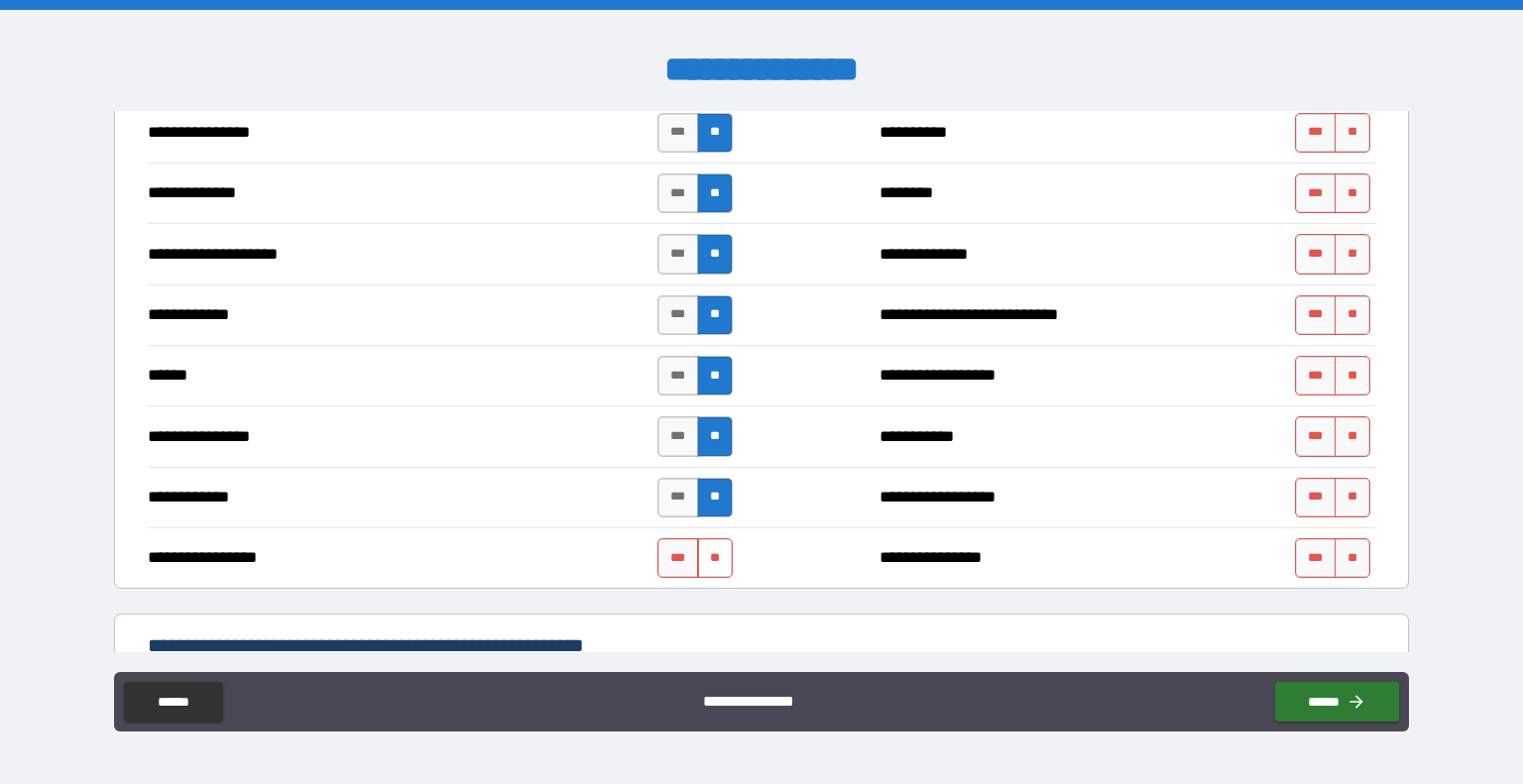 click on "**" at bounding box center [715, 558] 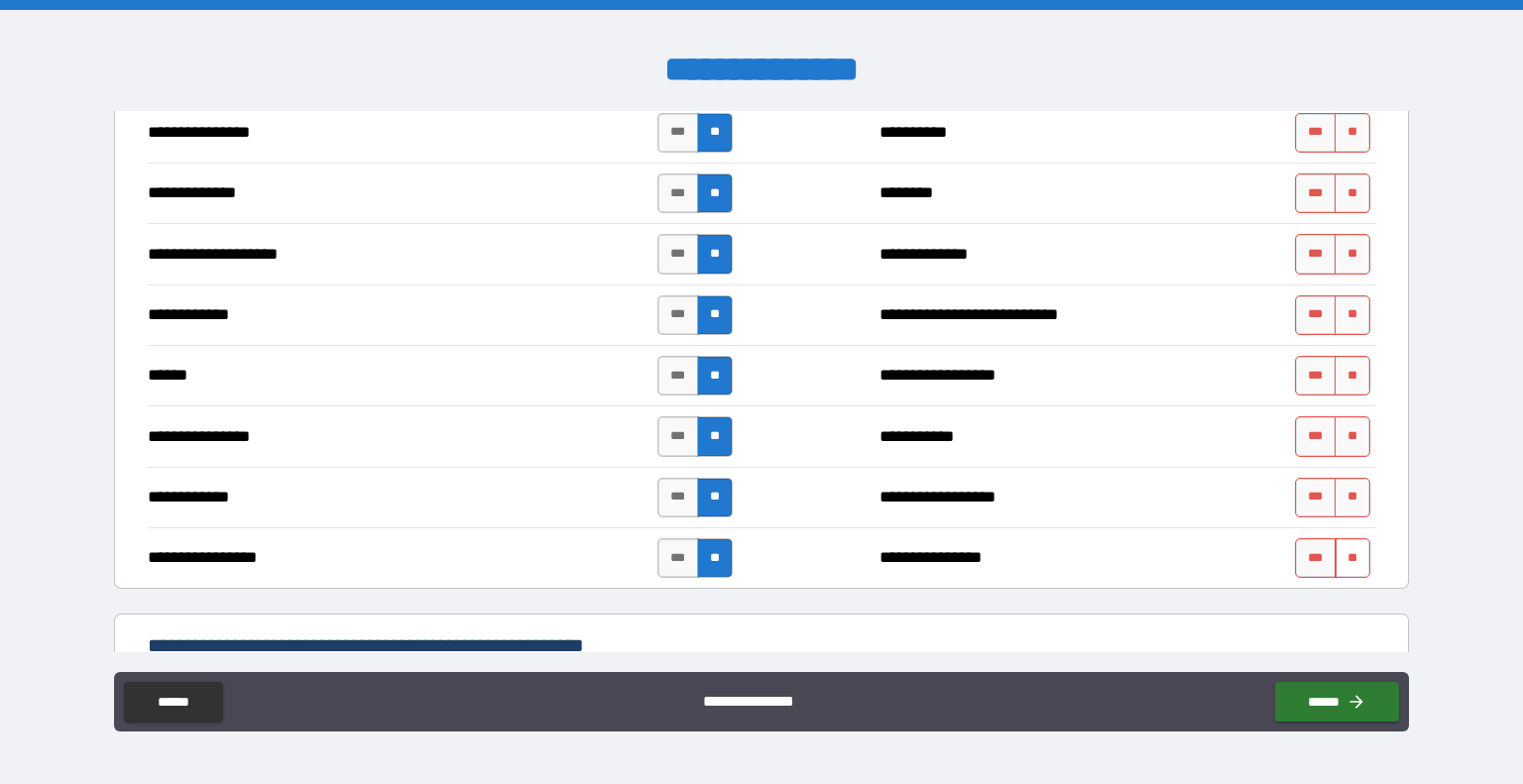 click on "**" at bounding box center (1352, 558) 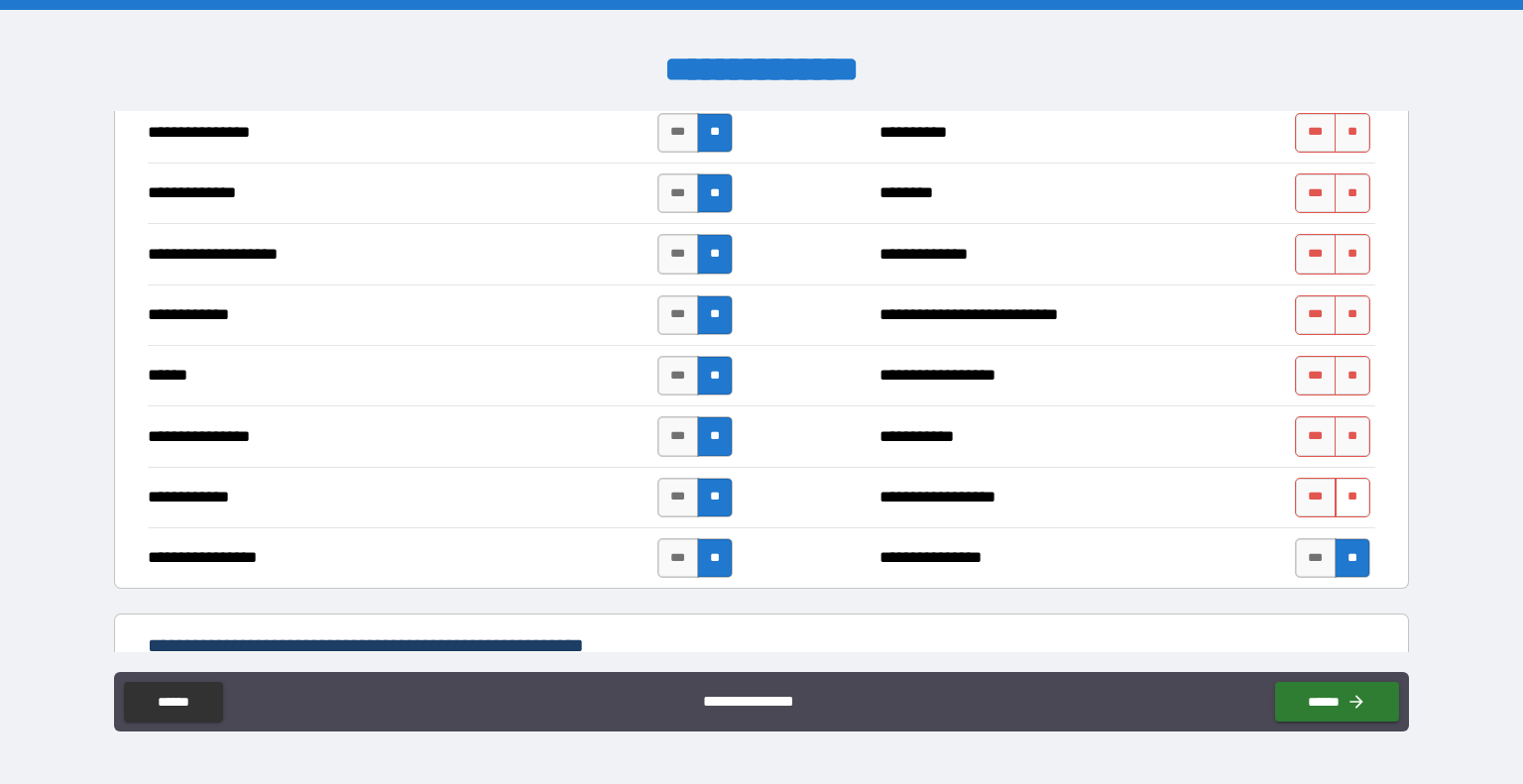 click on "**" at bounding box center (1352, 498) 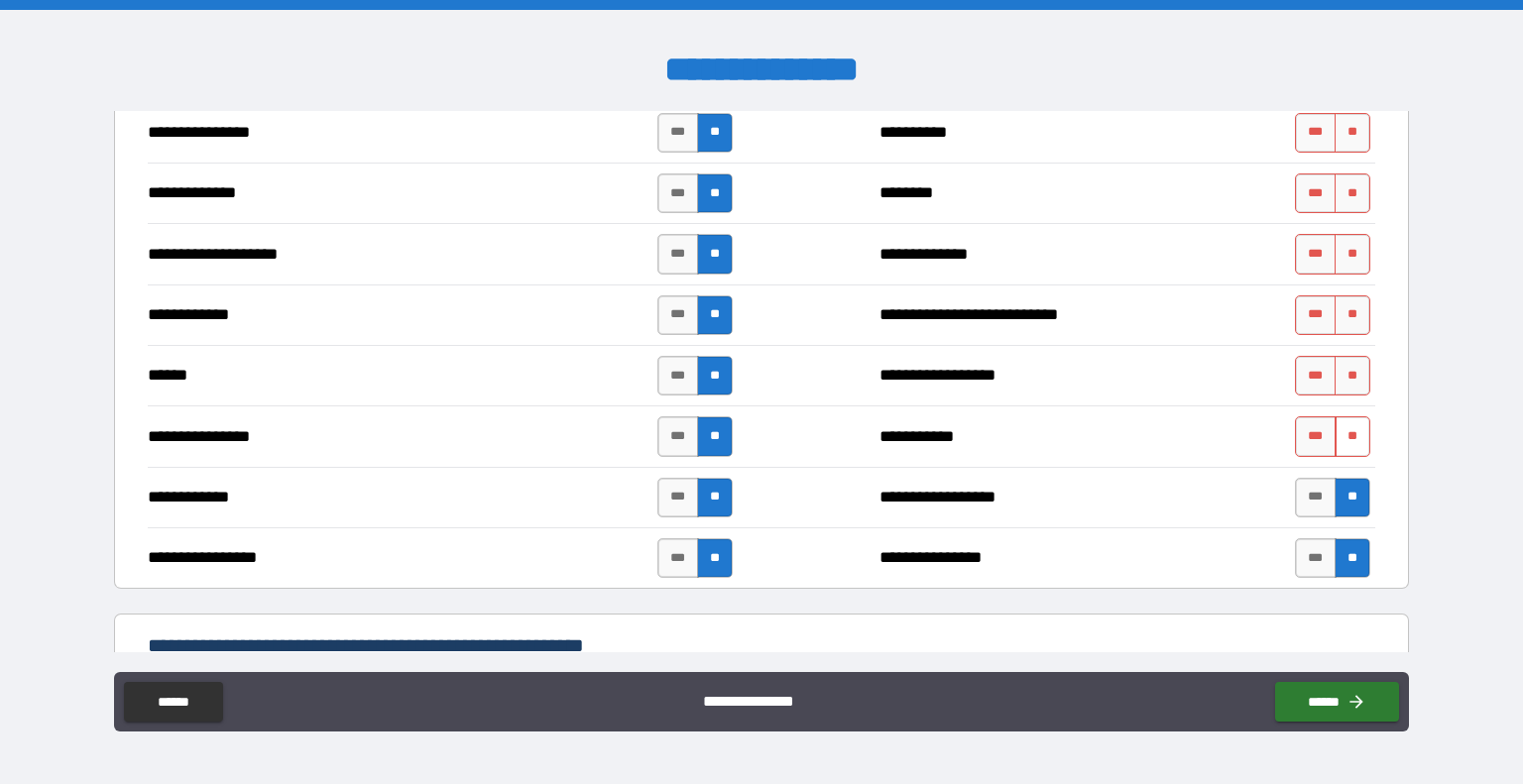 click on "**" at bounding box center (1352, 436) 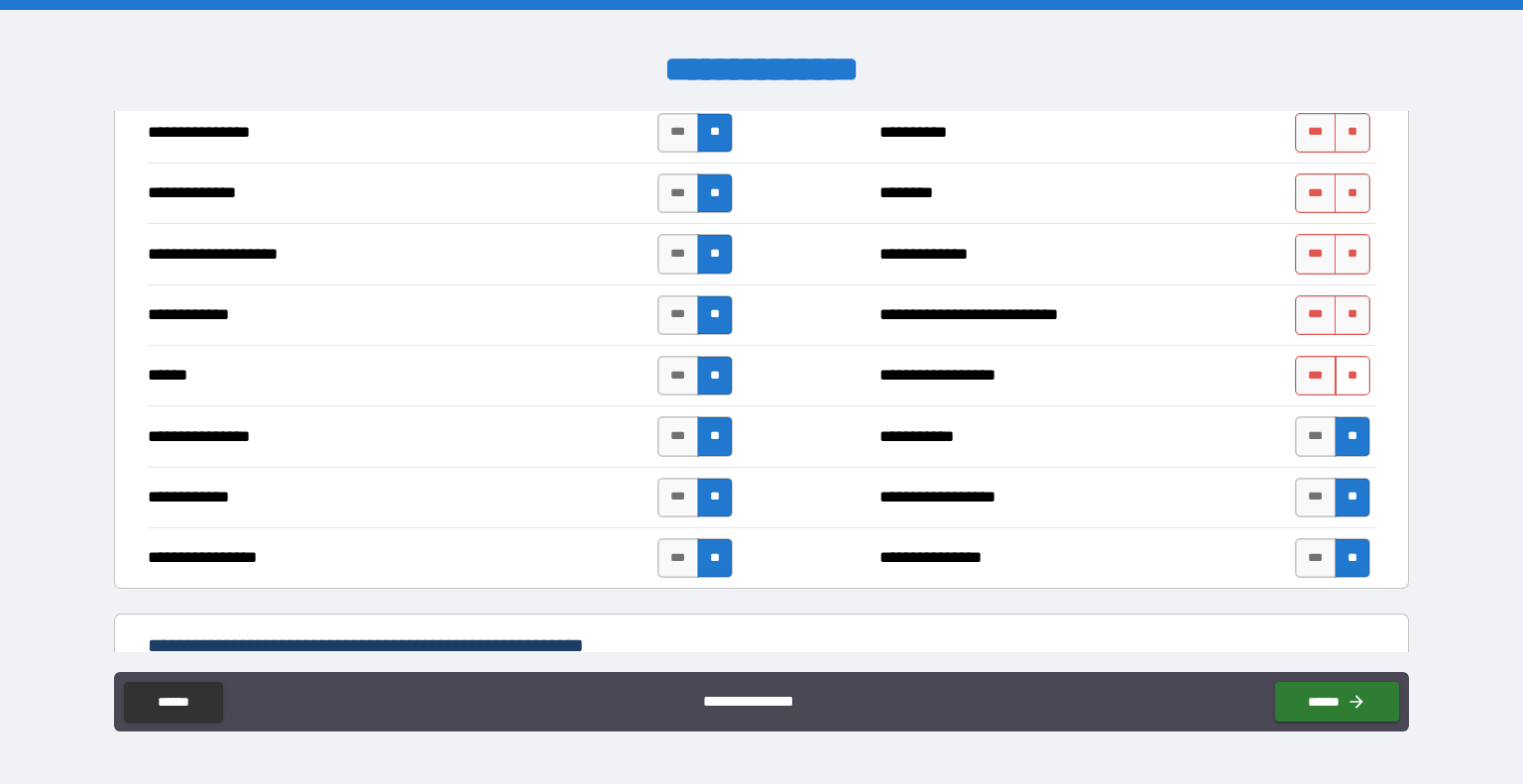 click on "**" at bounding box center [1352, 376] 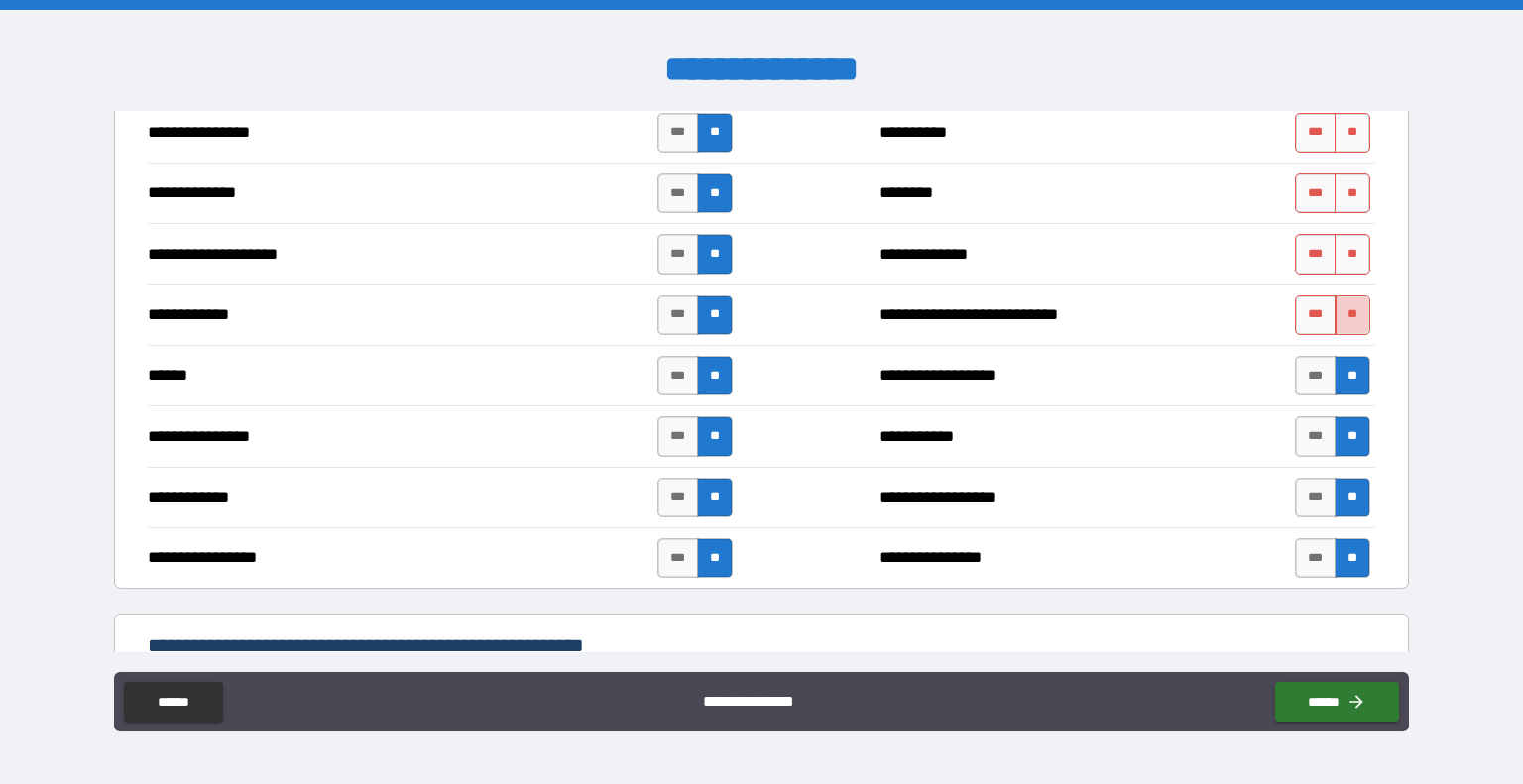 click on "**" at bounding box center [1352, 315] 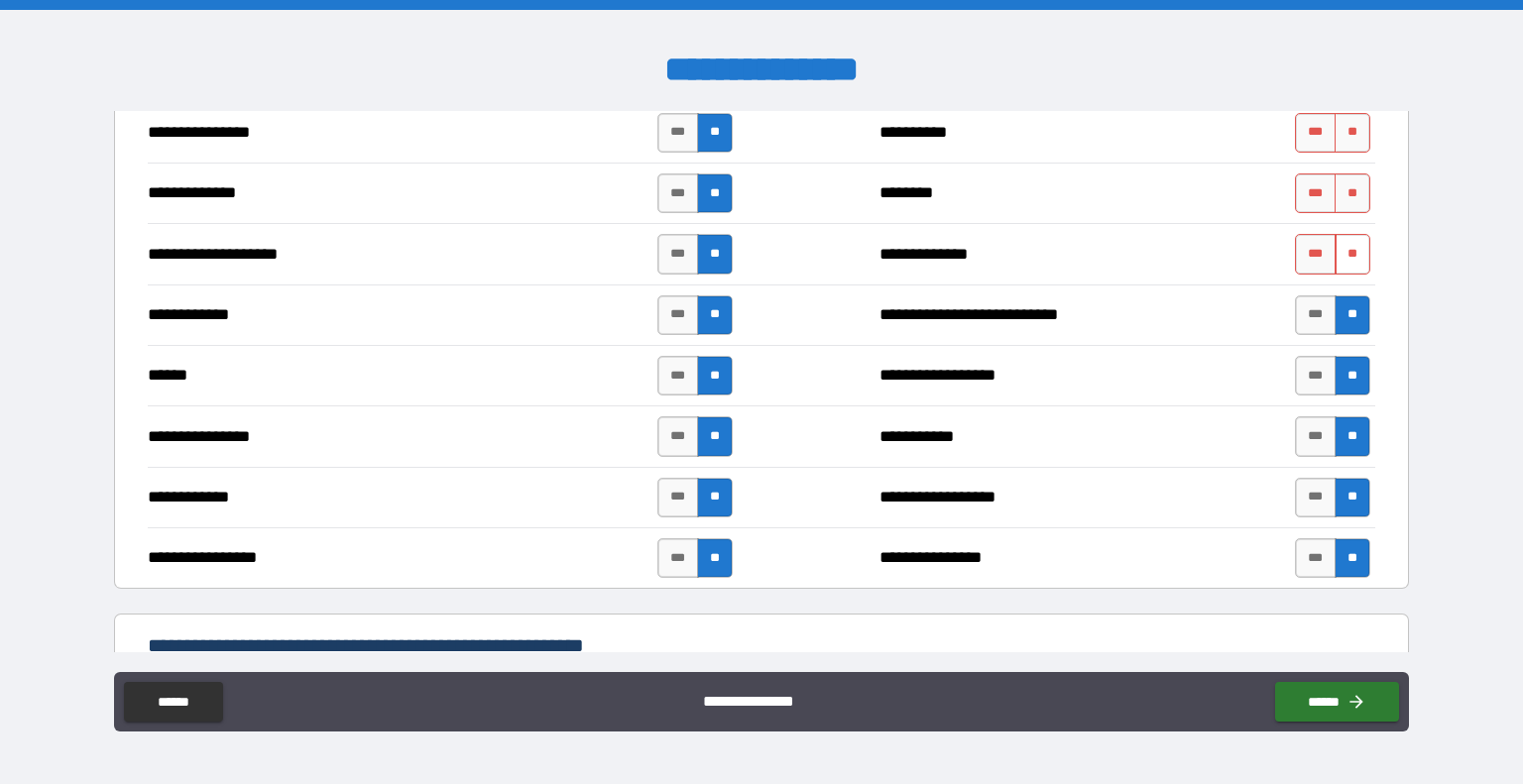 click on "**" at bounding box center [1352, 254] 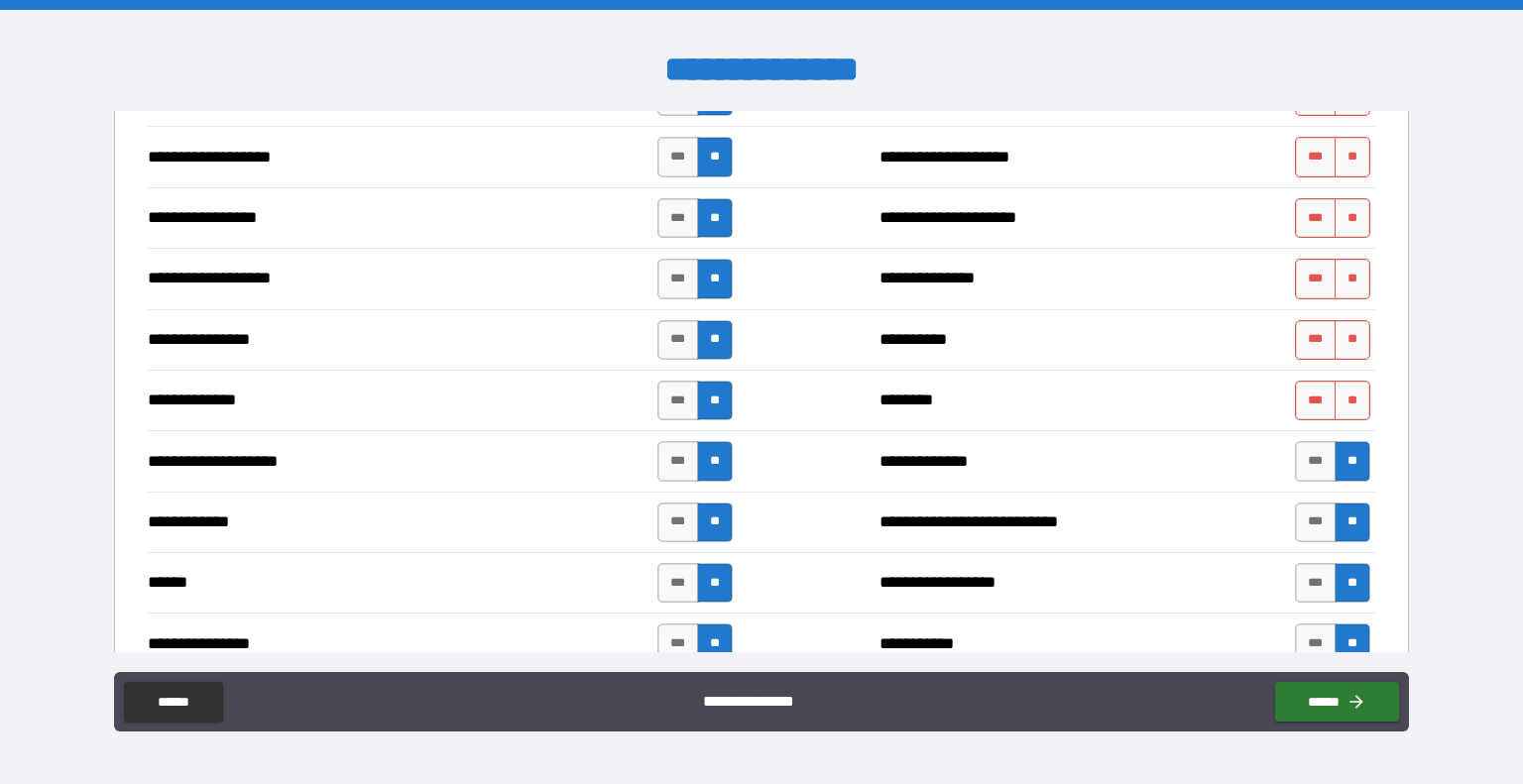scroll, scrollTop: 3334, scrollLeft: 0, axis: vertical 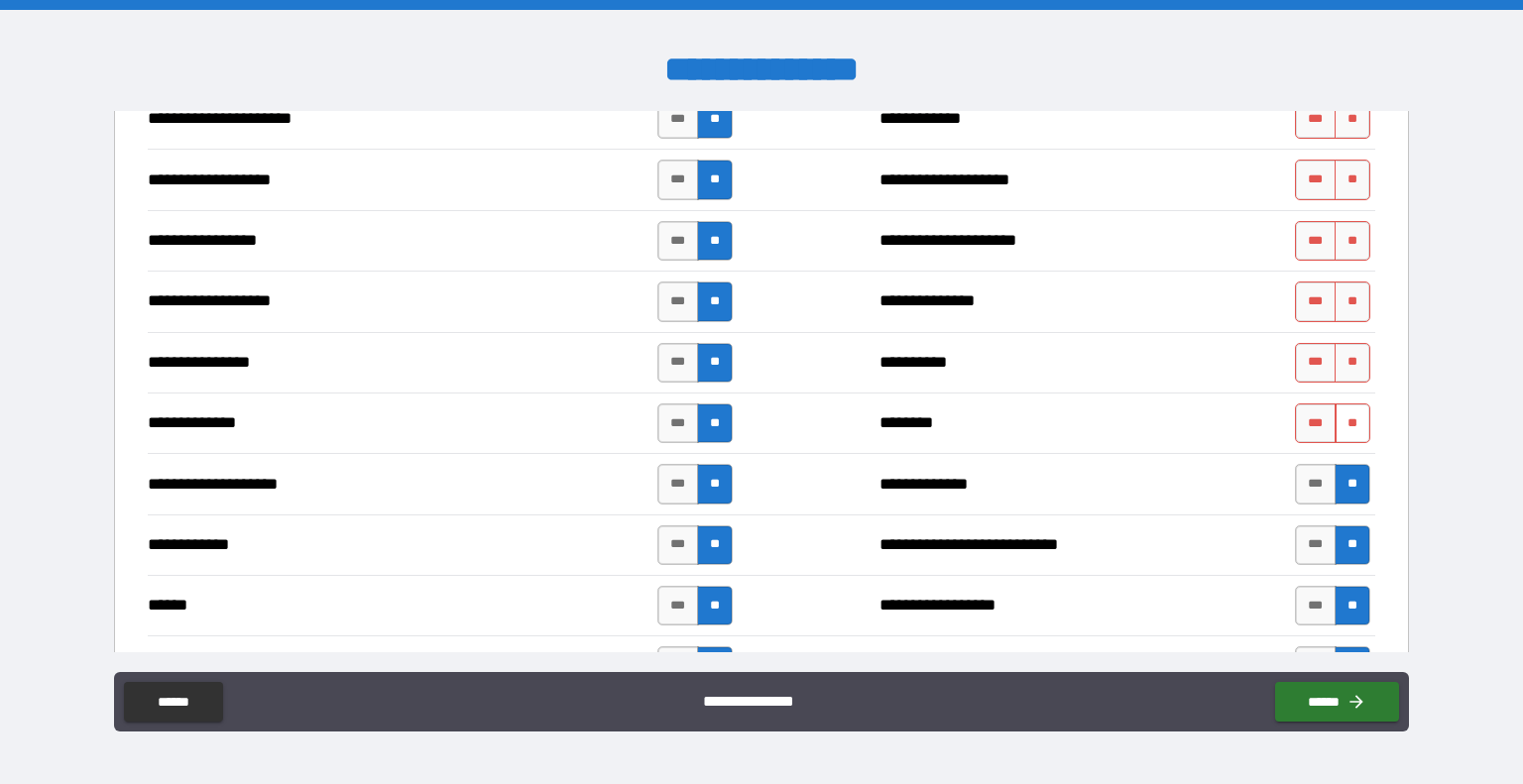 click on "**" at bounding box center [1352, 423] 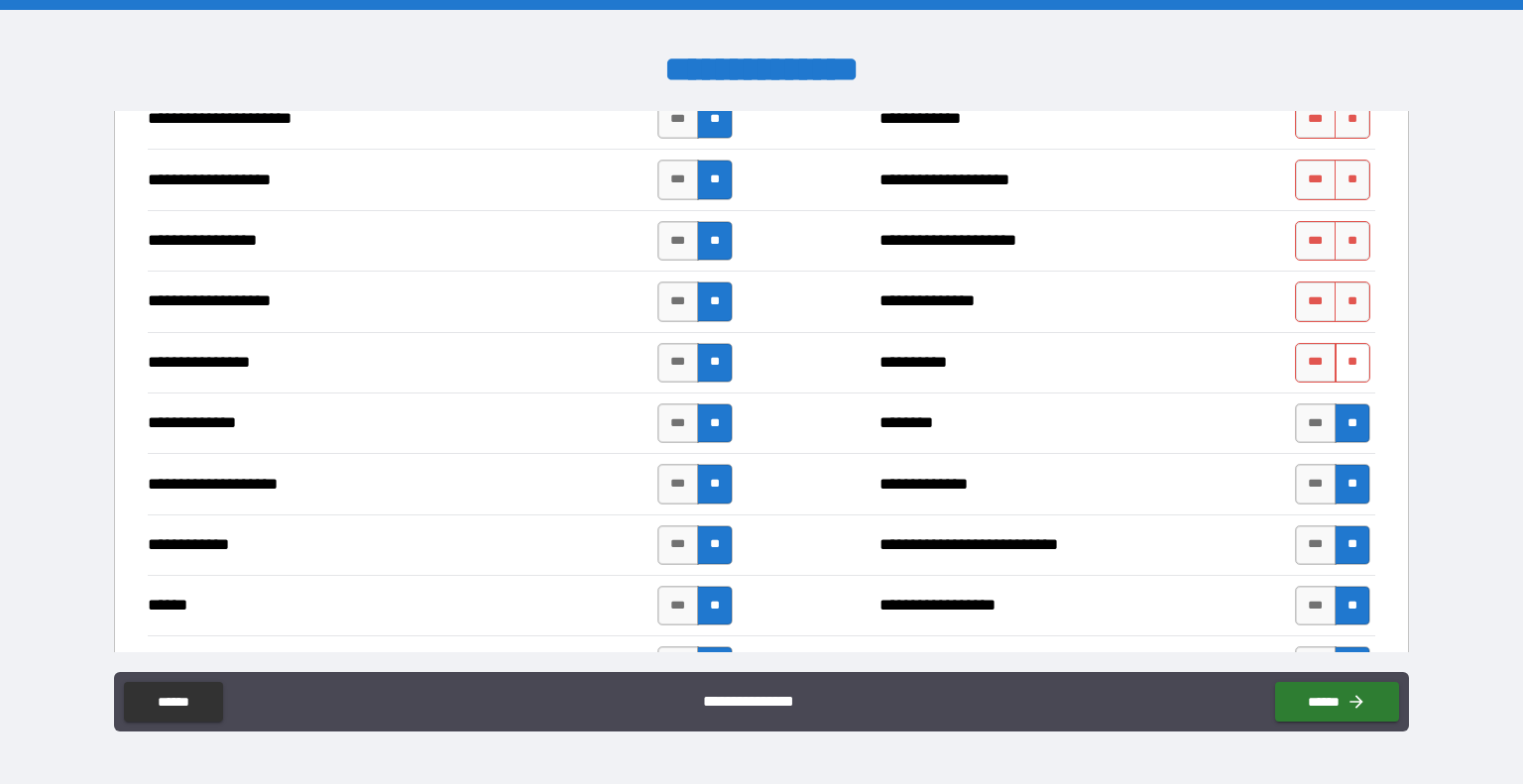 click on "**" at bounding box center (1352, 363) 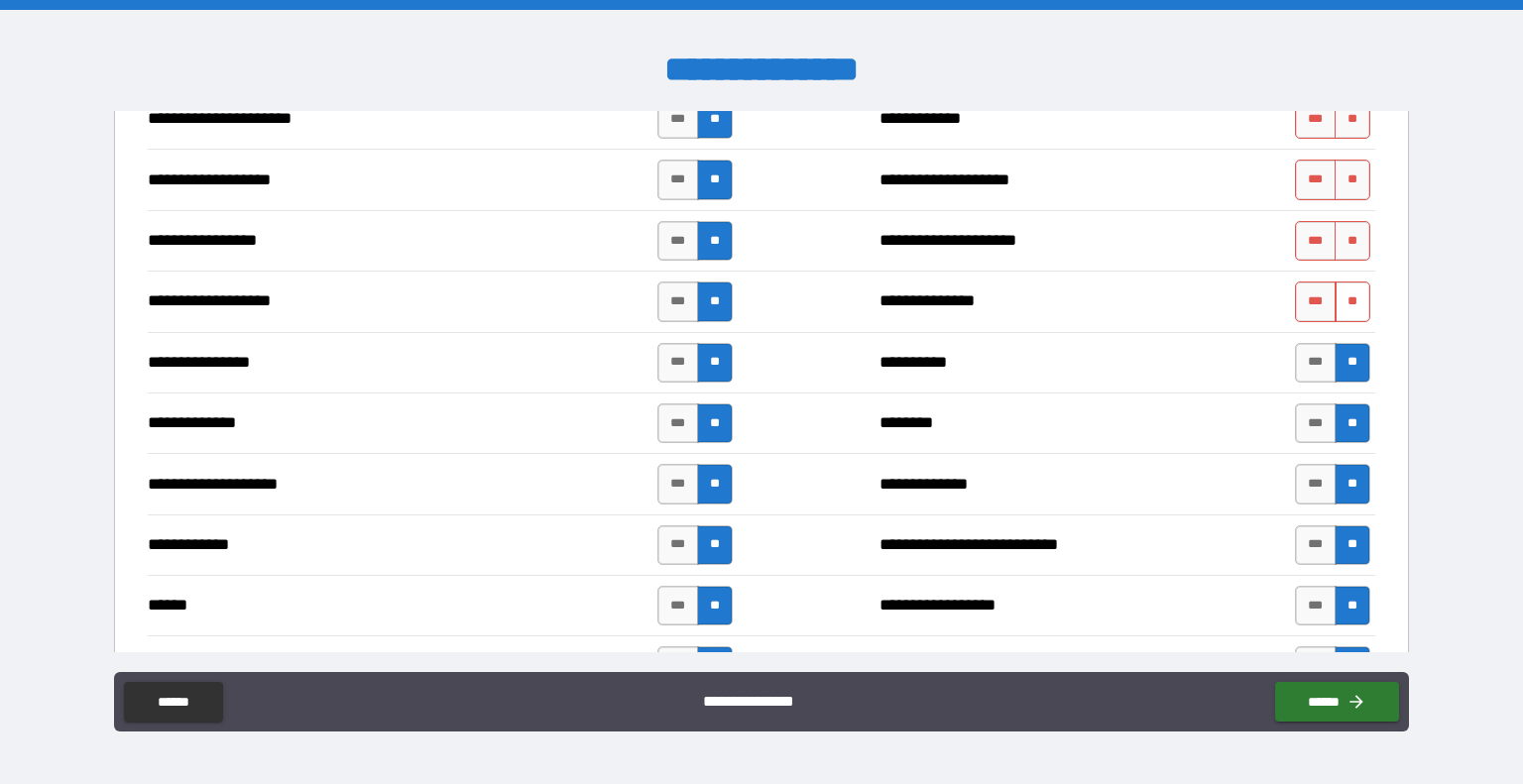 click on "**" at bounding box center [1352, 301] 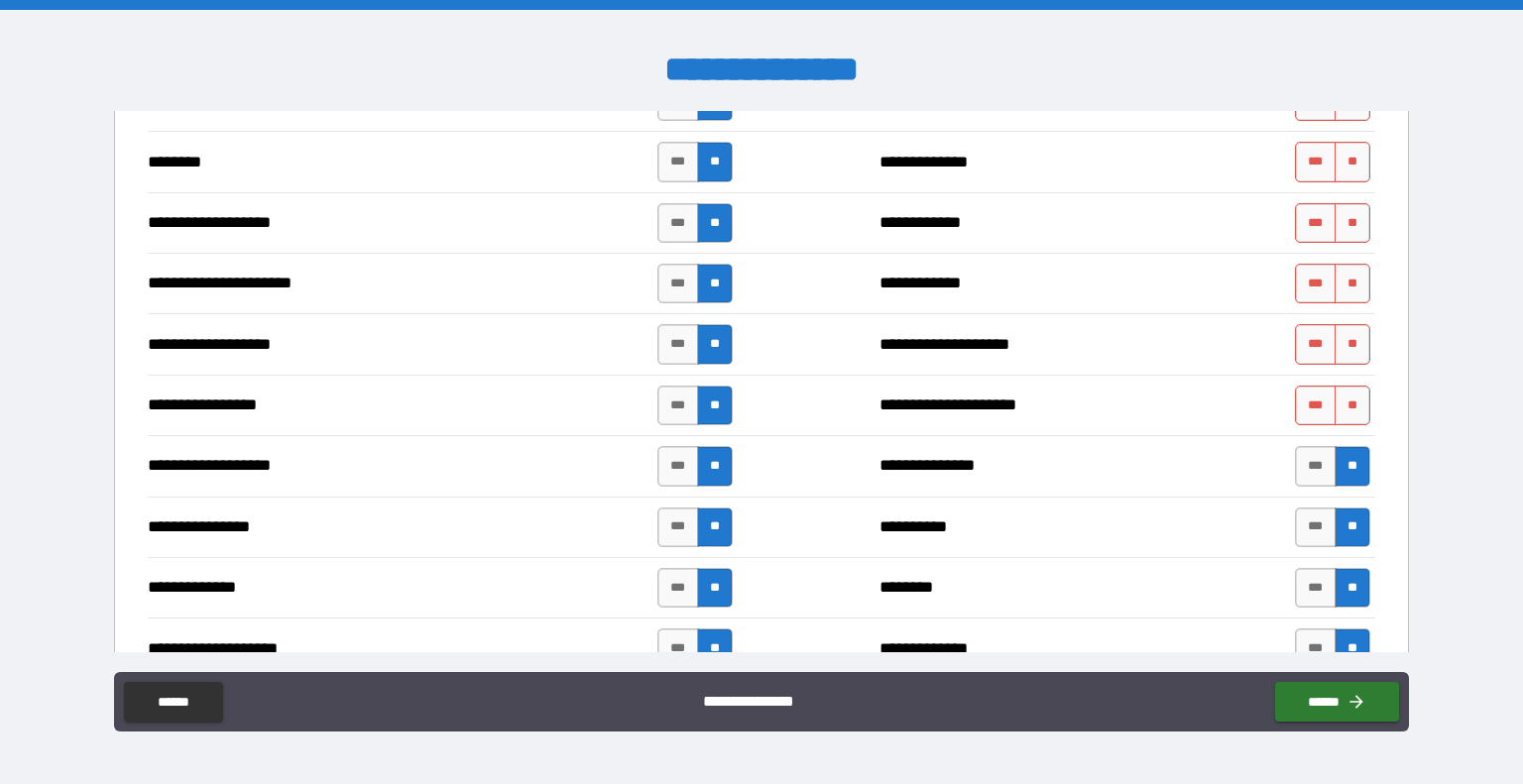 scroll, scrollTop: 3167, scrollLeft: 0, axis: vertical 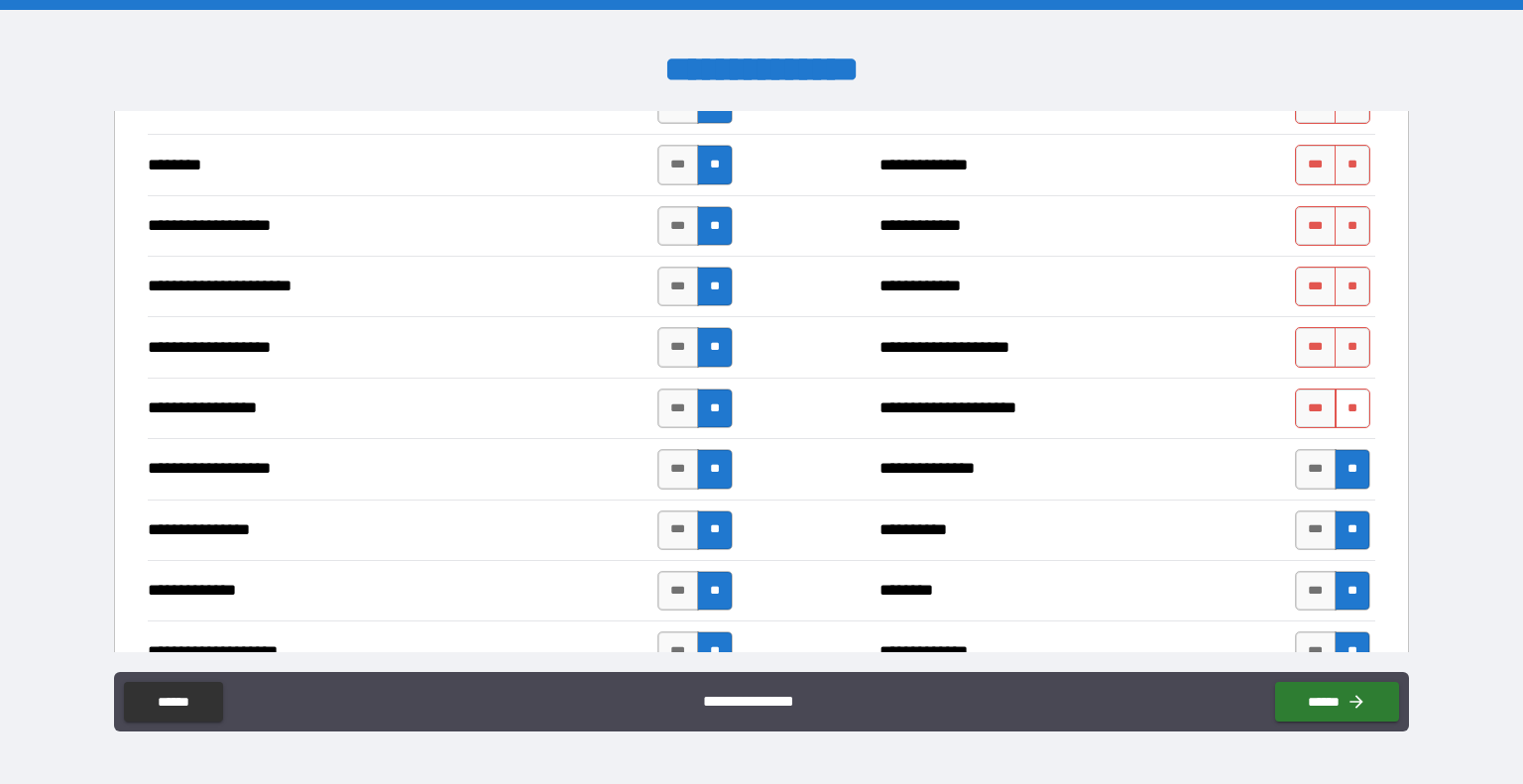 click on "**" at bounding box center [1352, 408] 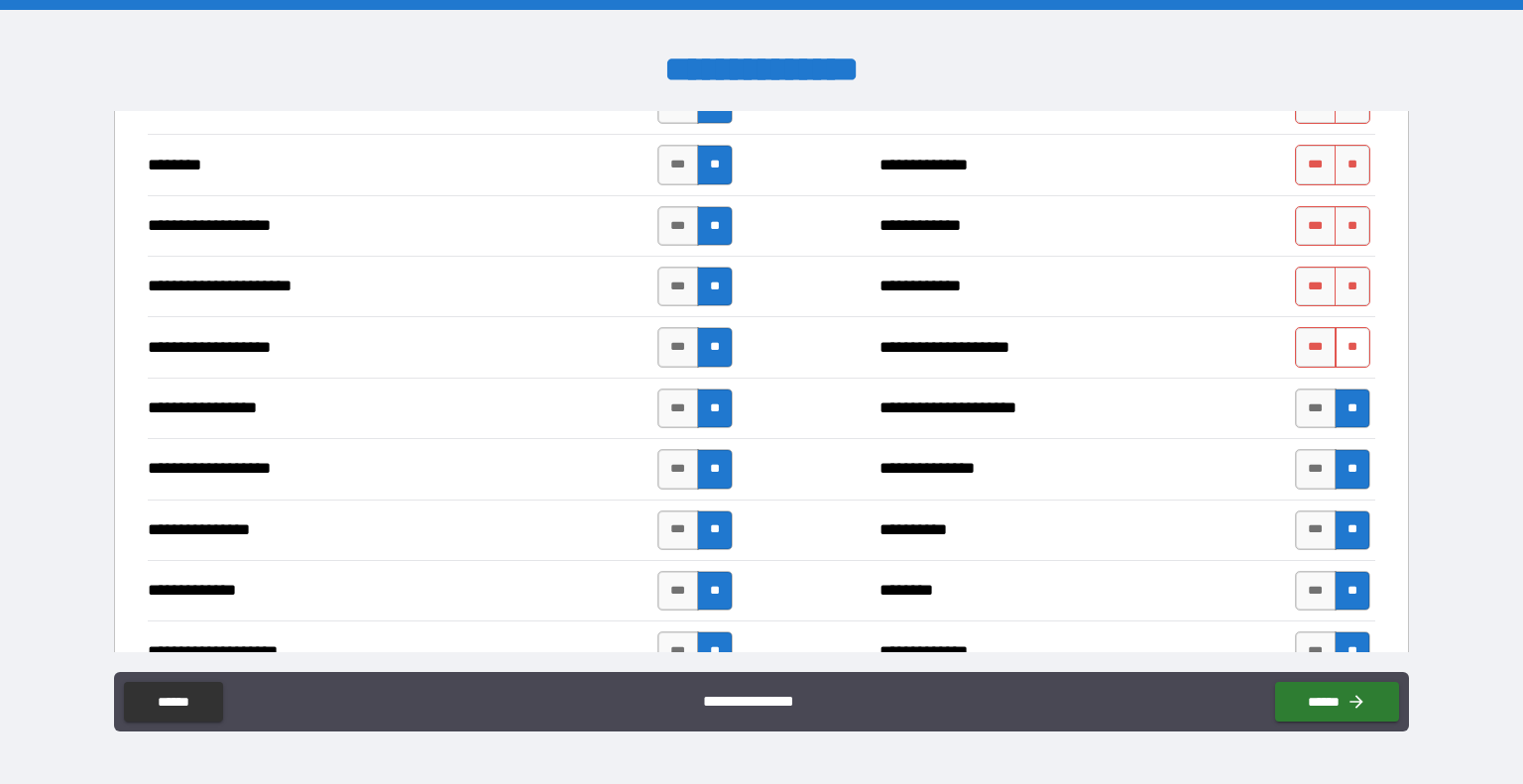 click on "**" at bounding box center [1352, 347] 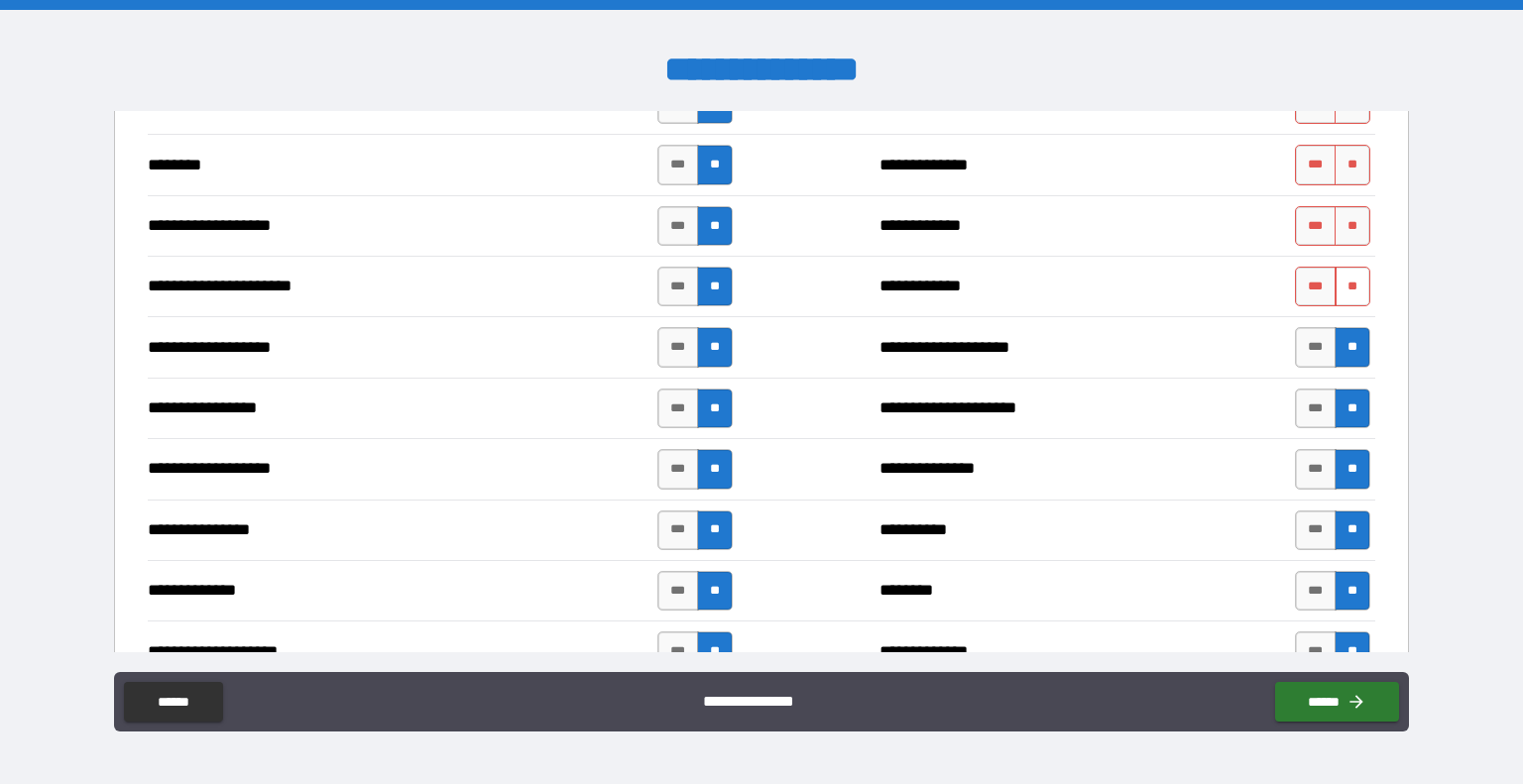 click on "**" at bounding box center [1352, 286] 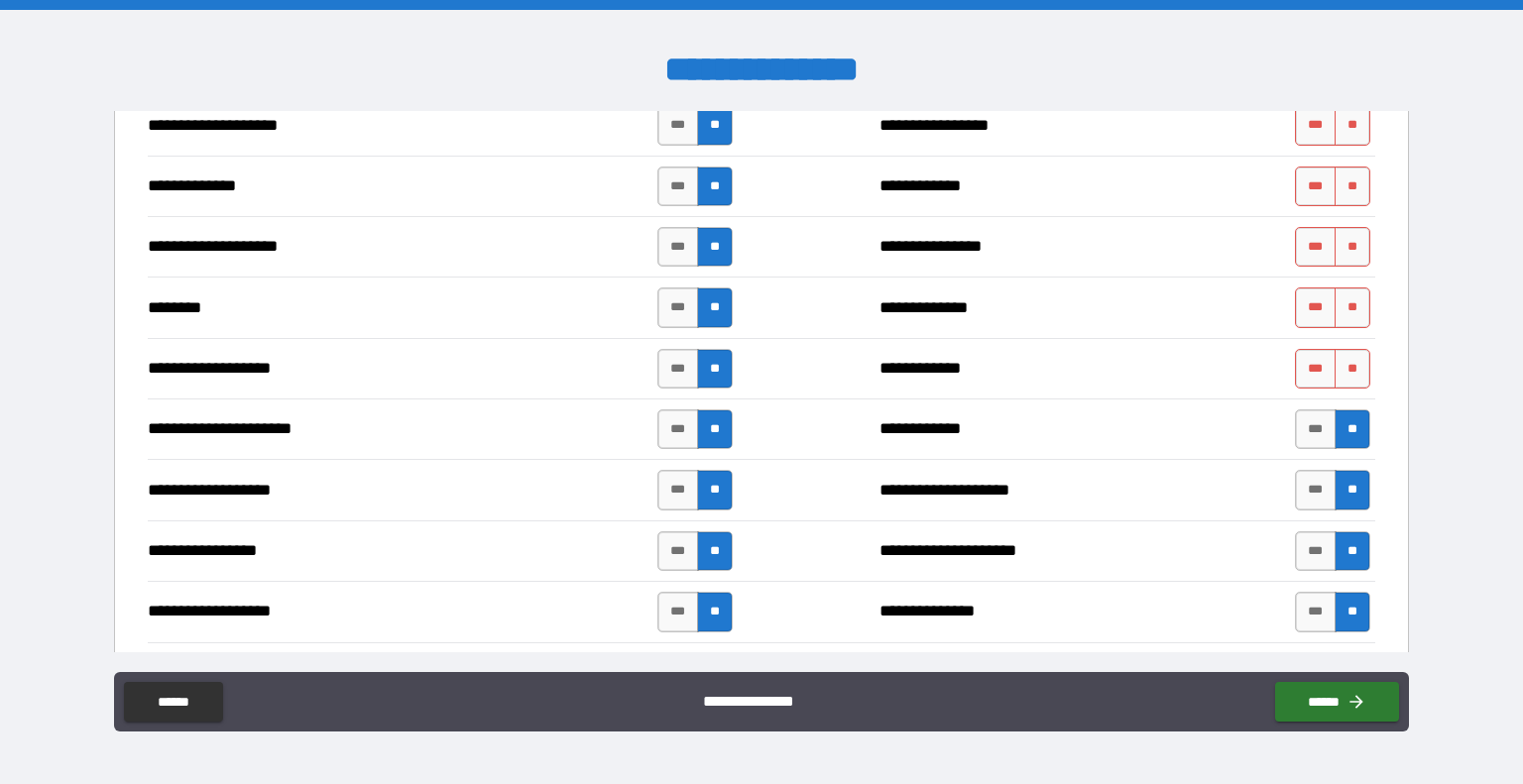 scroll, scrollTop: 3022, scrollLeft: 0, axis: vertical 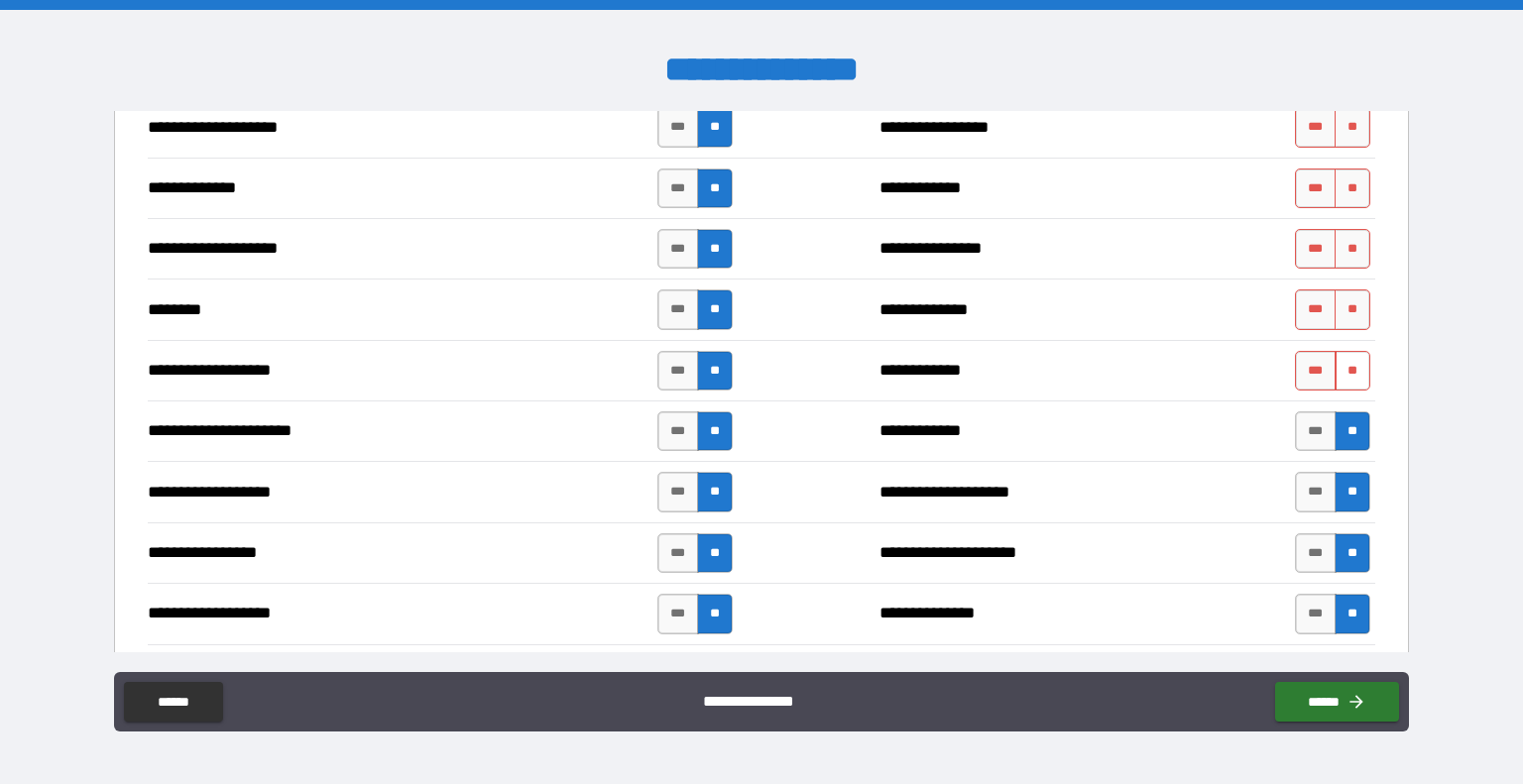 click on "**" at bounding box center (1352, 371) 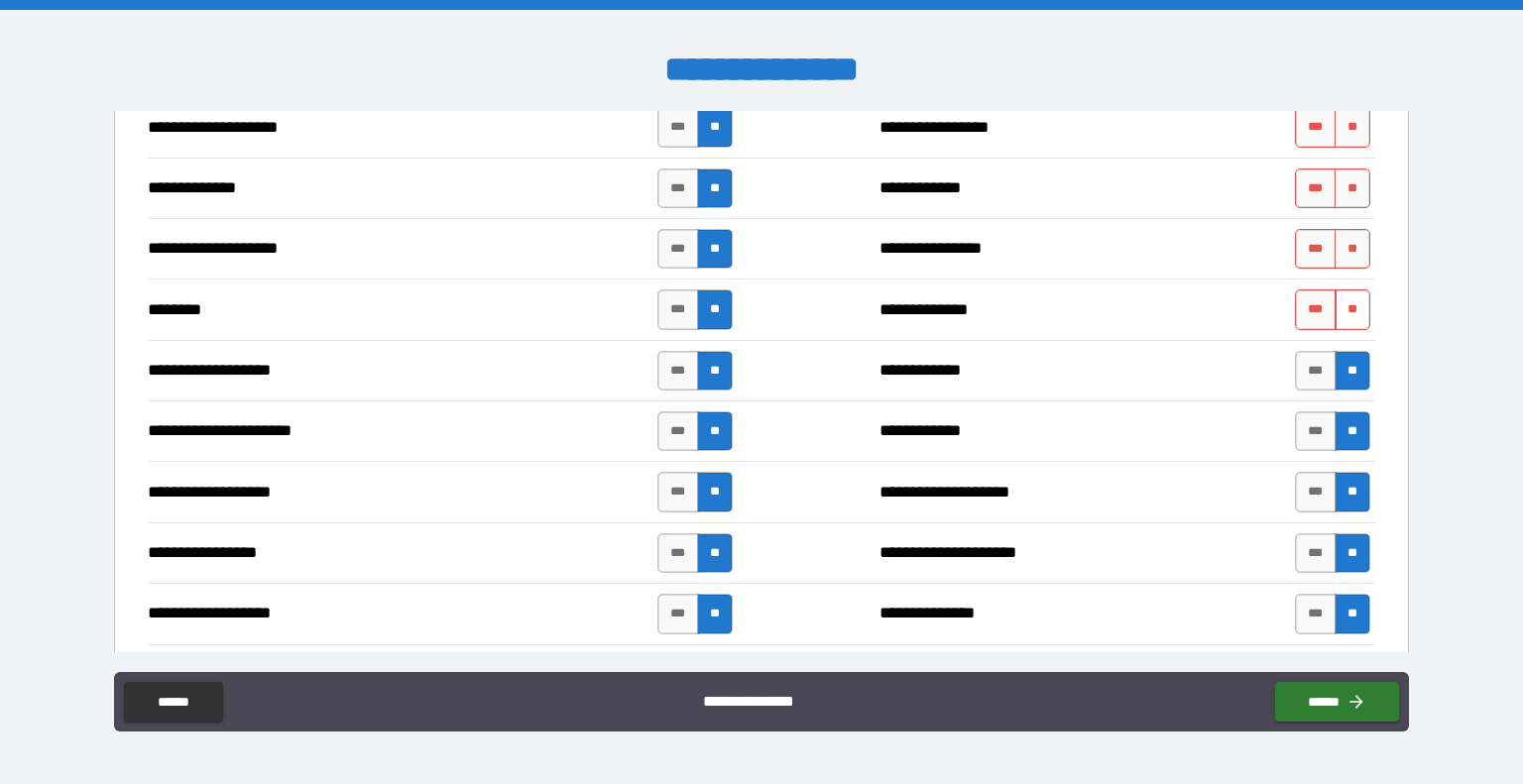 click on "**" at bounding box center (1352, 309) 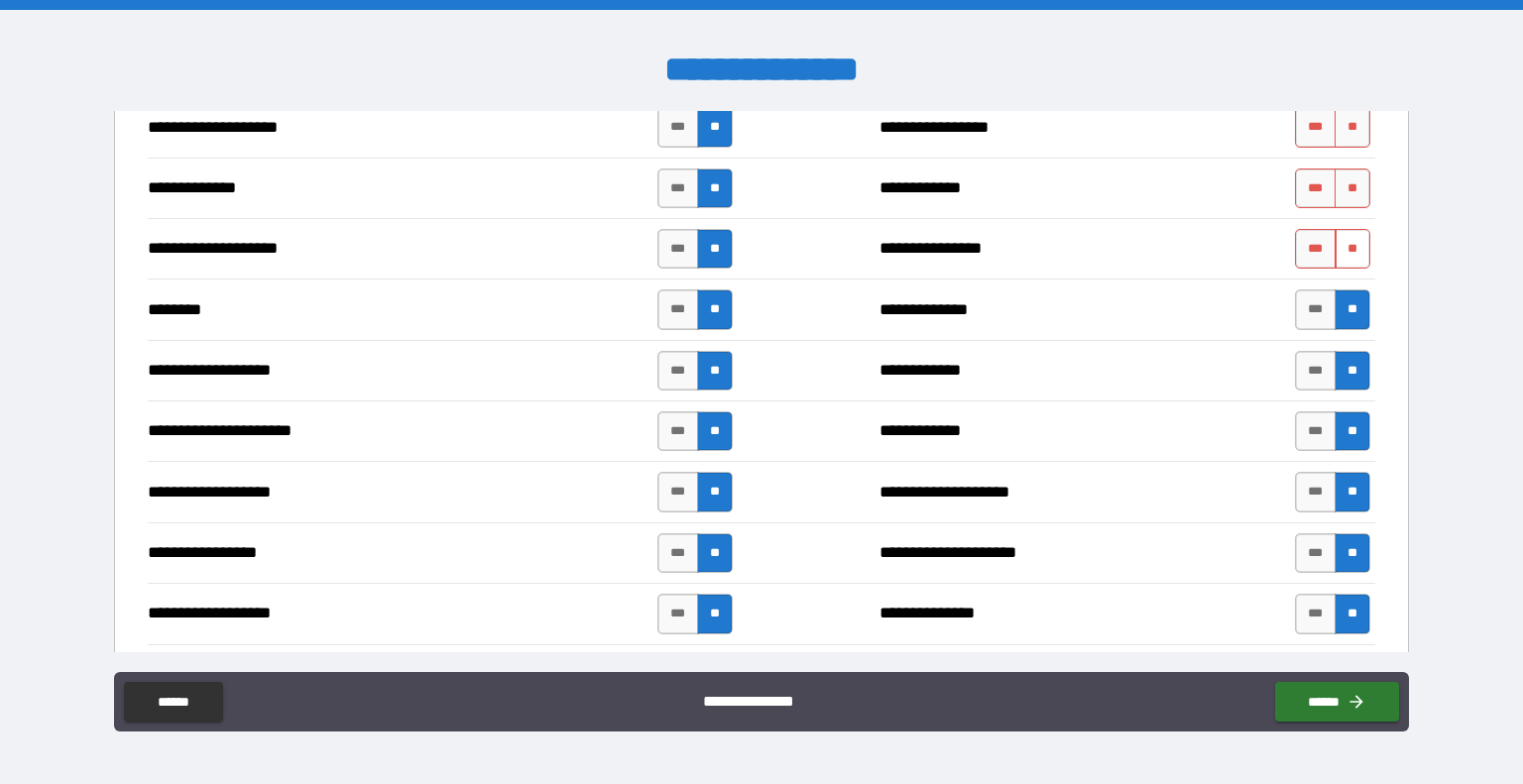 click on "**" at bounding box center [1352, 249] 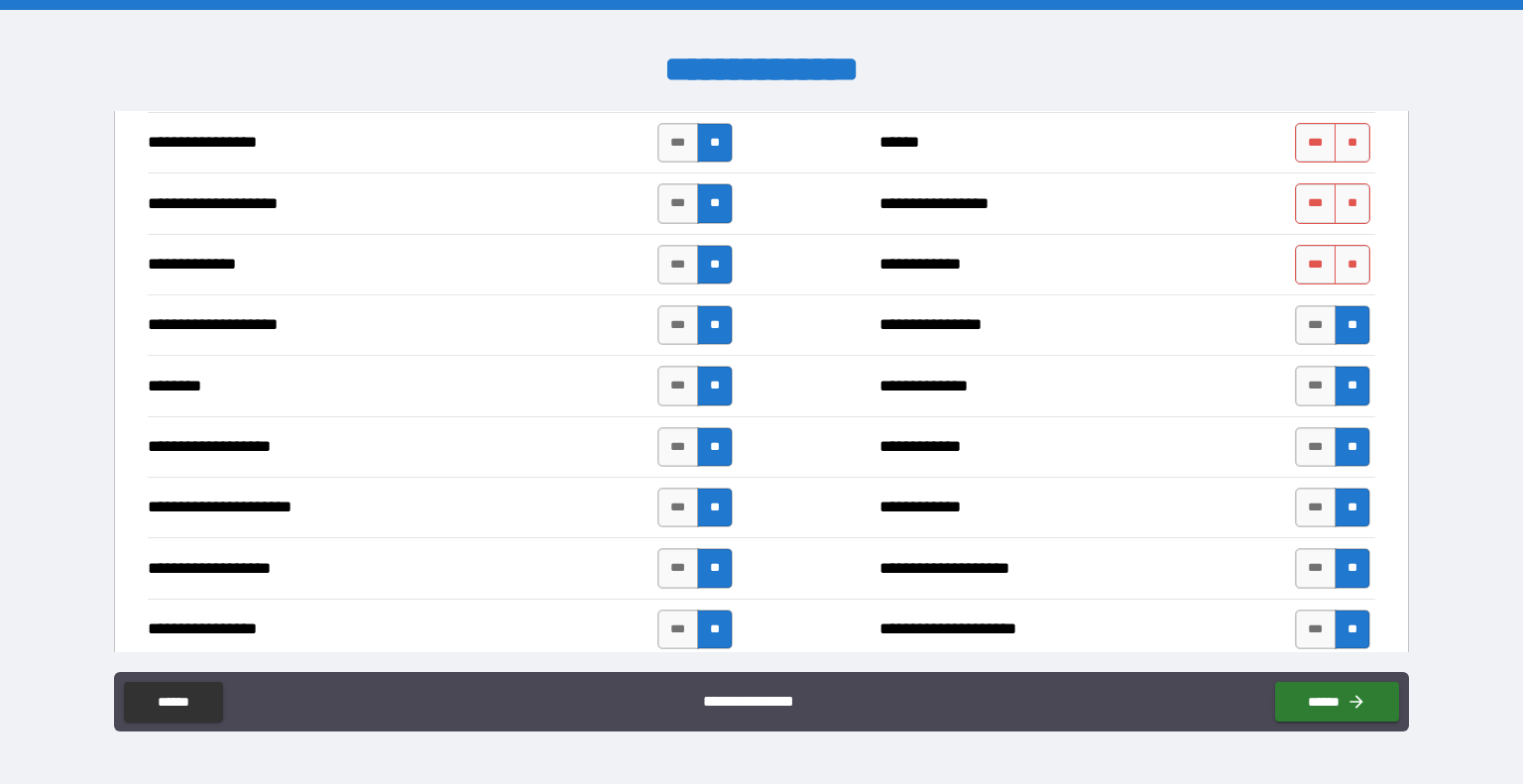 scroll, scrollTop: 2917, scrollLeft: 0, axis: vertical 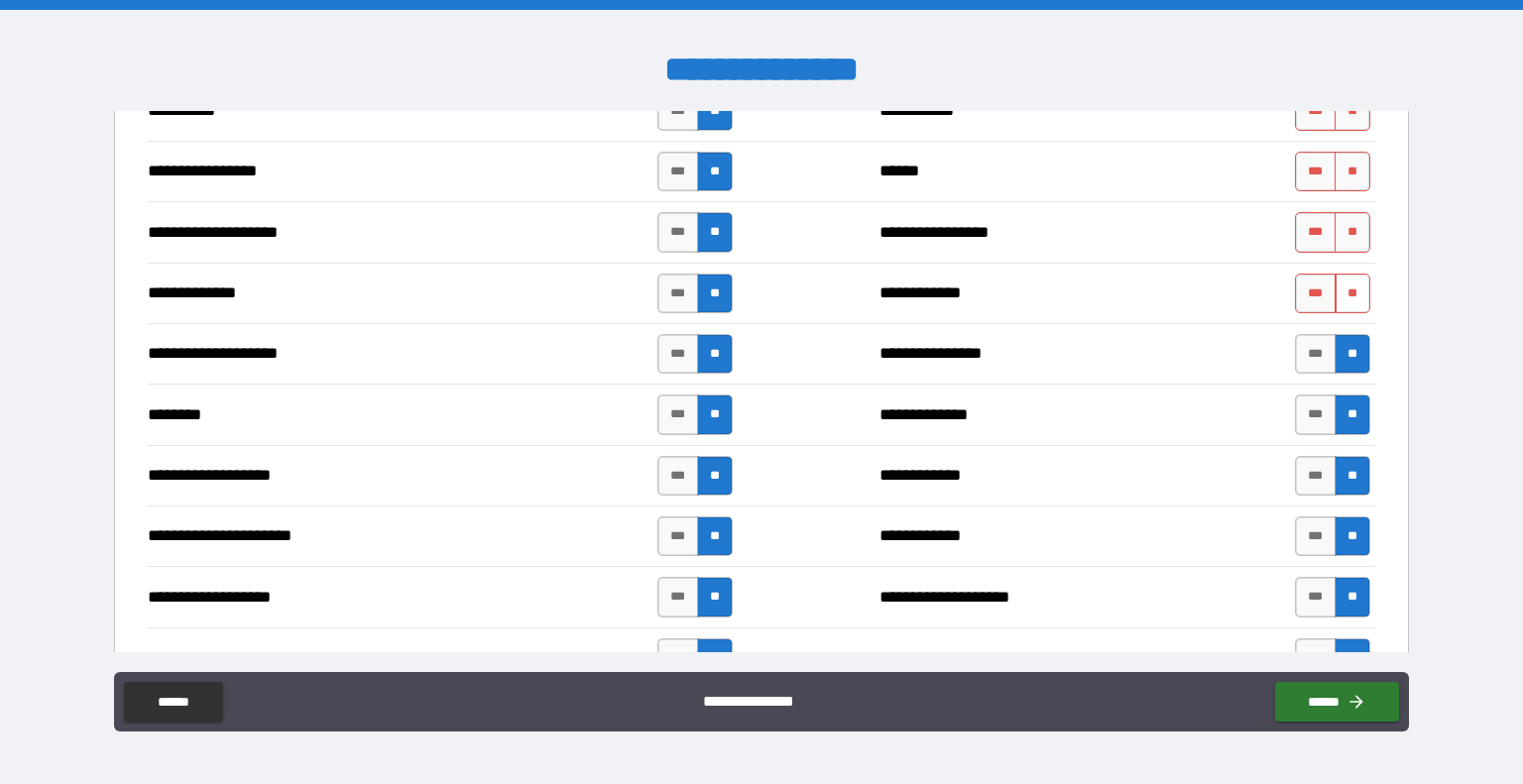 click on "**" at bounding box center [1352, 293] 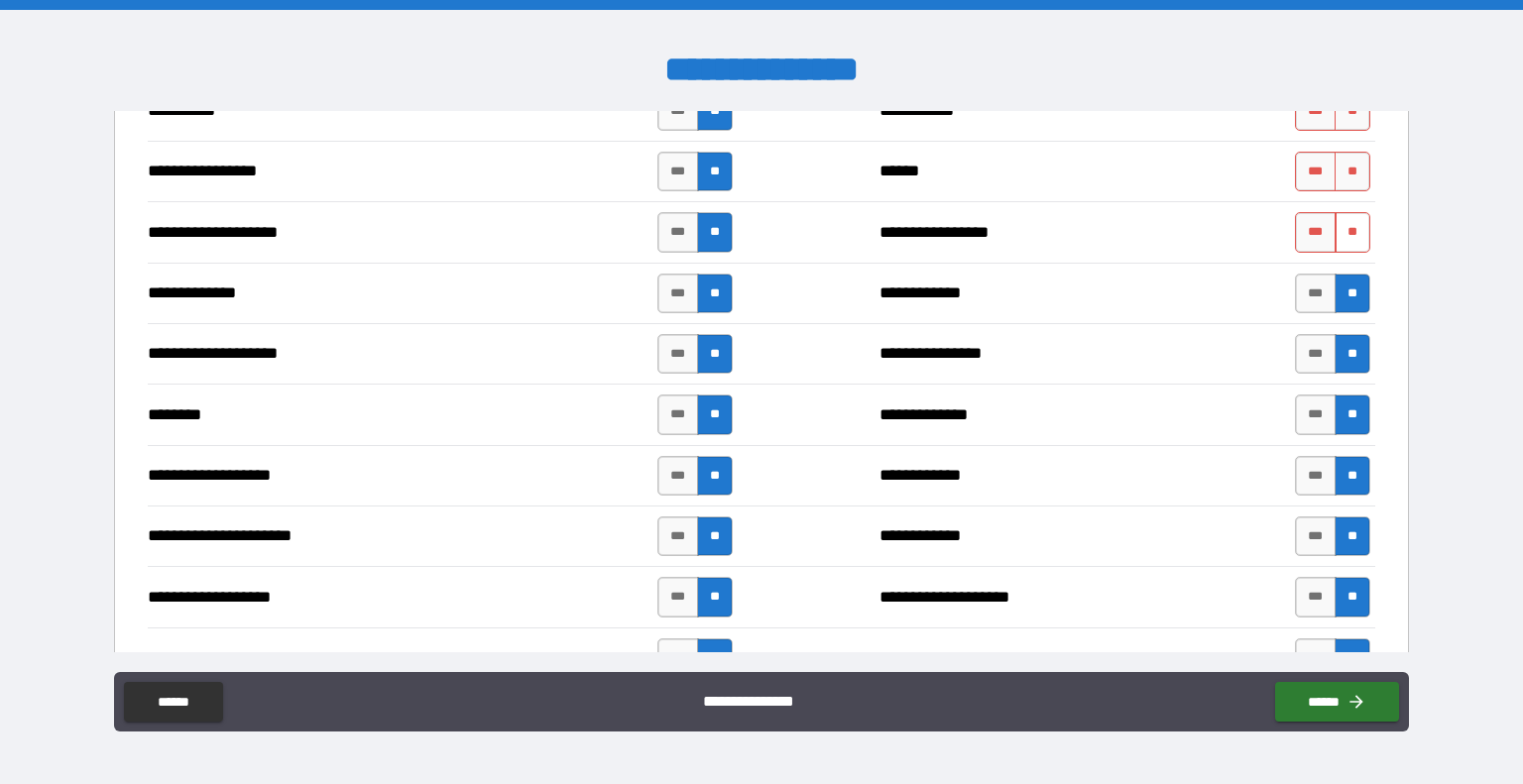 click on "**" at bounding box center [1352, 232] 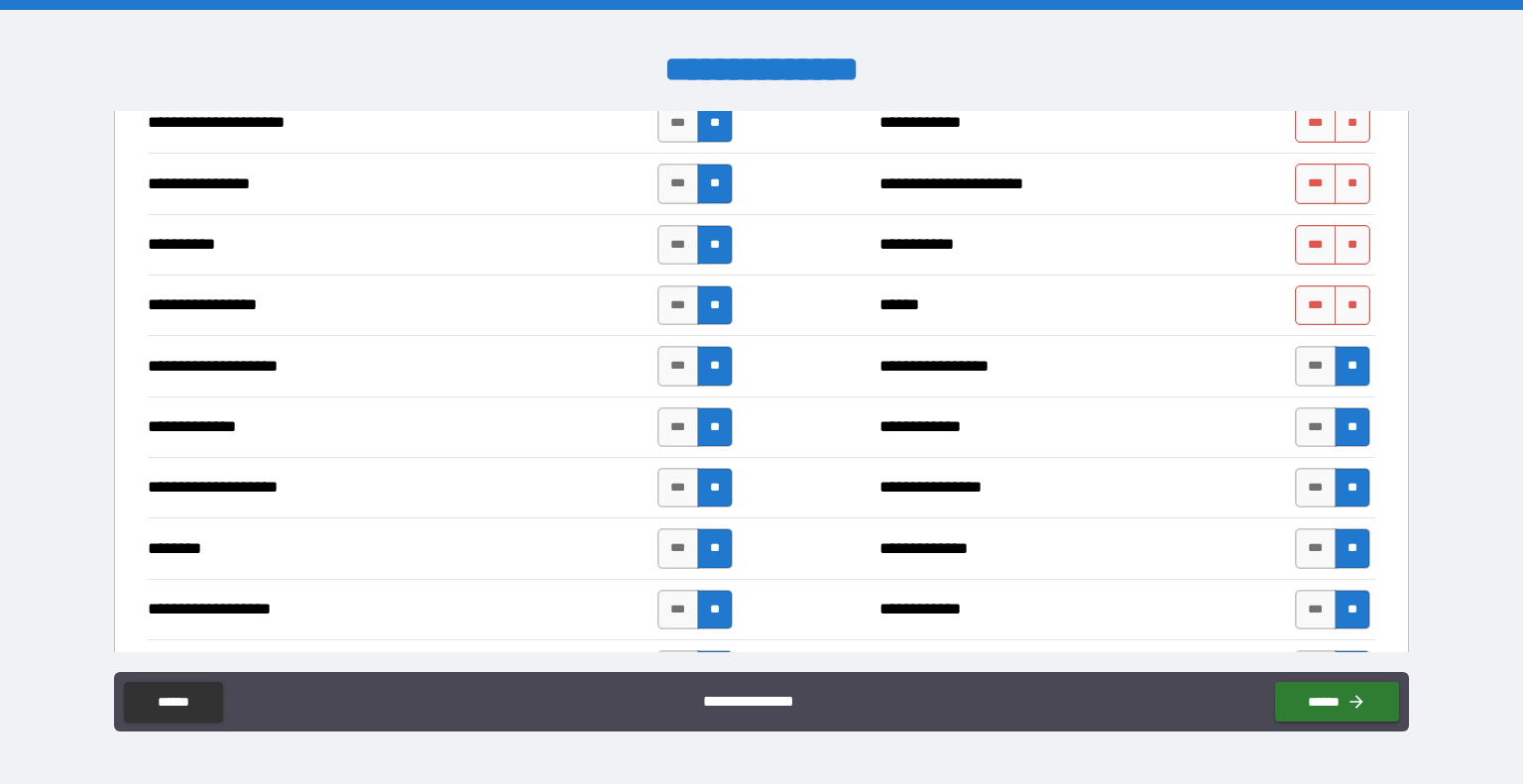 scroll, scrollTop: 2782, scrollLeft: 0, axis: vertical 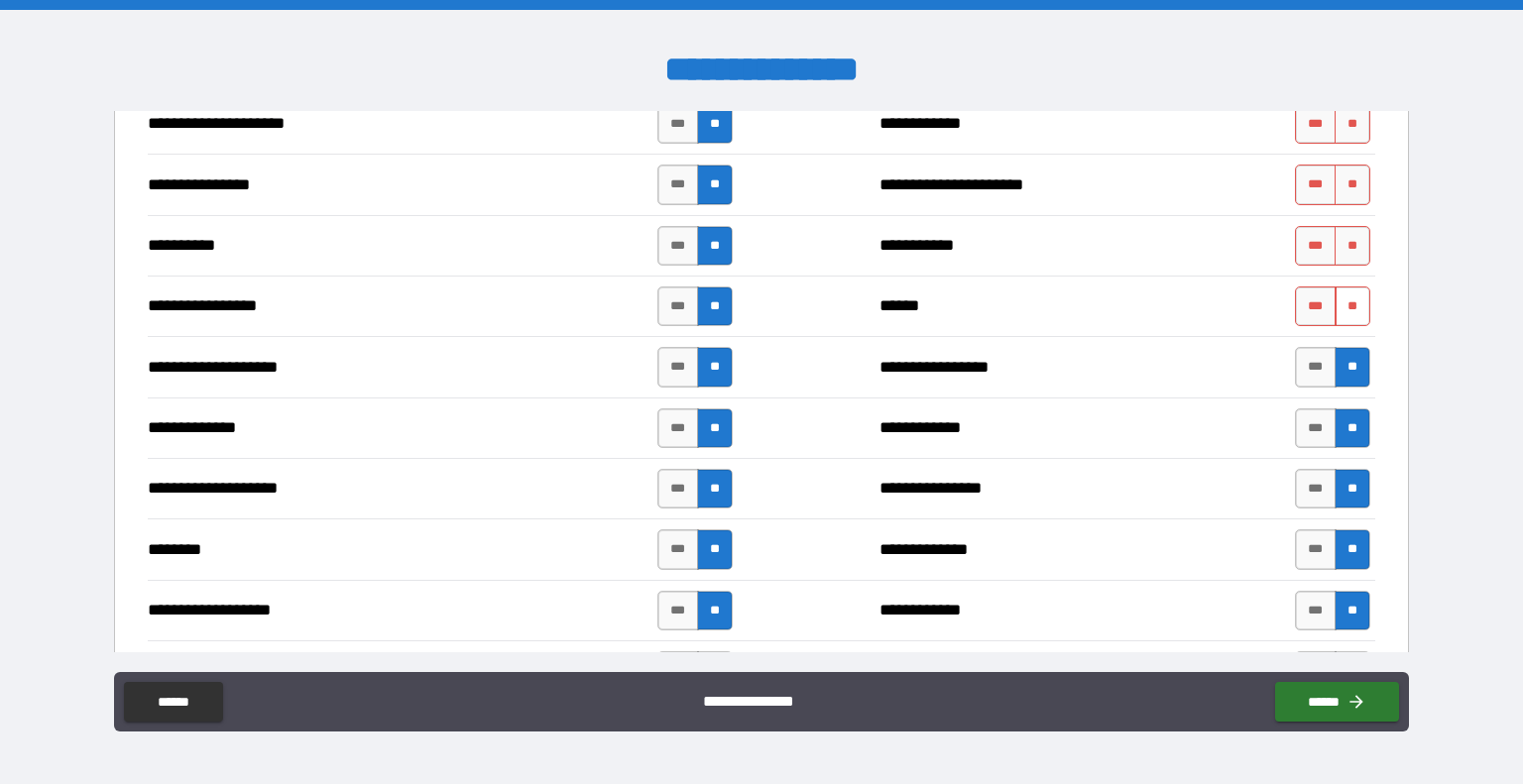 click on "**" at bounding box center [1352, 306] 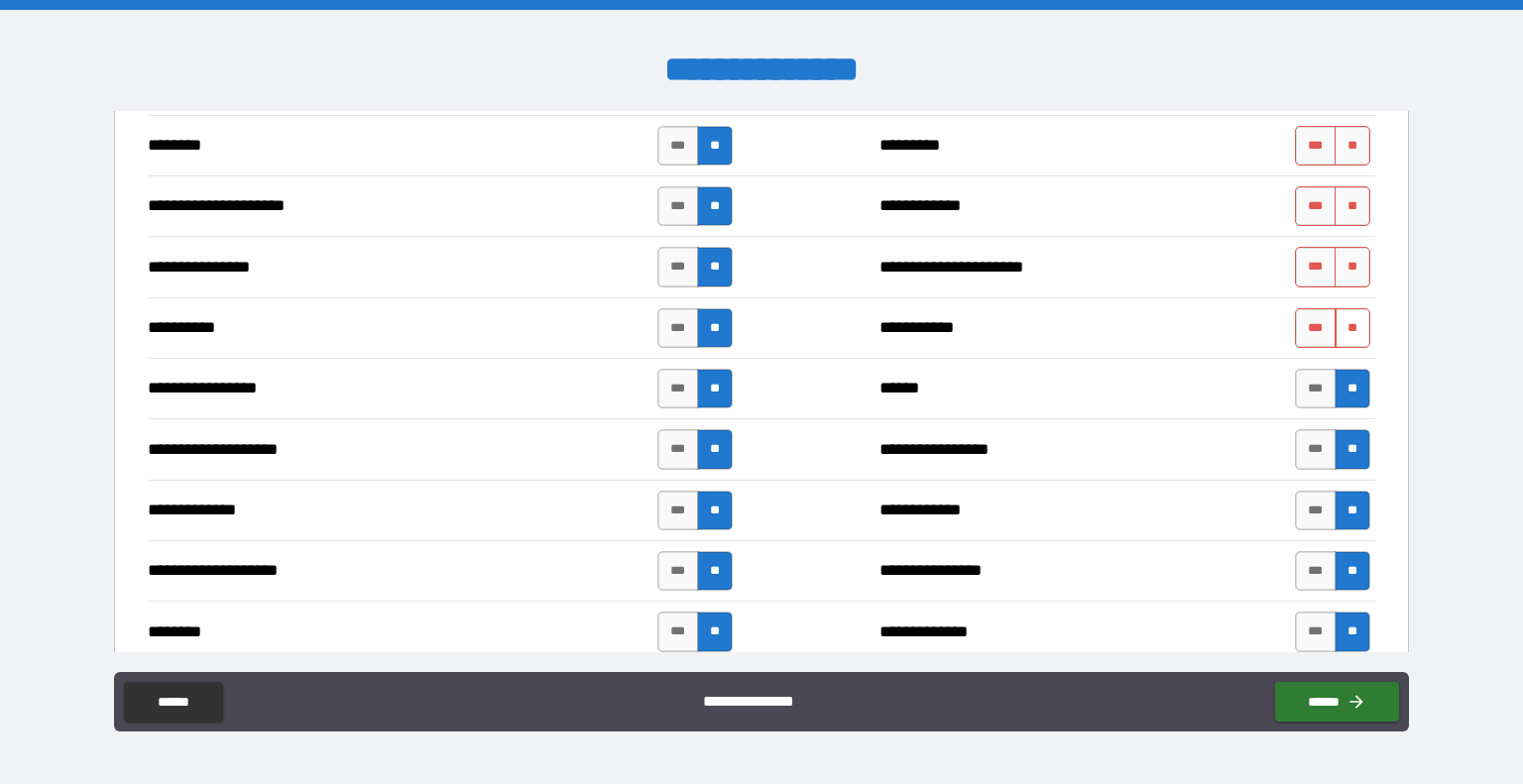 click on "**" at bounding box center [1352, 328] 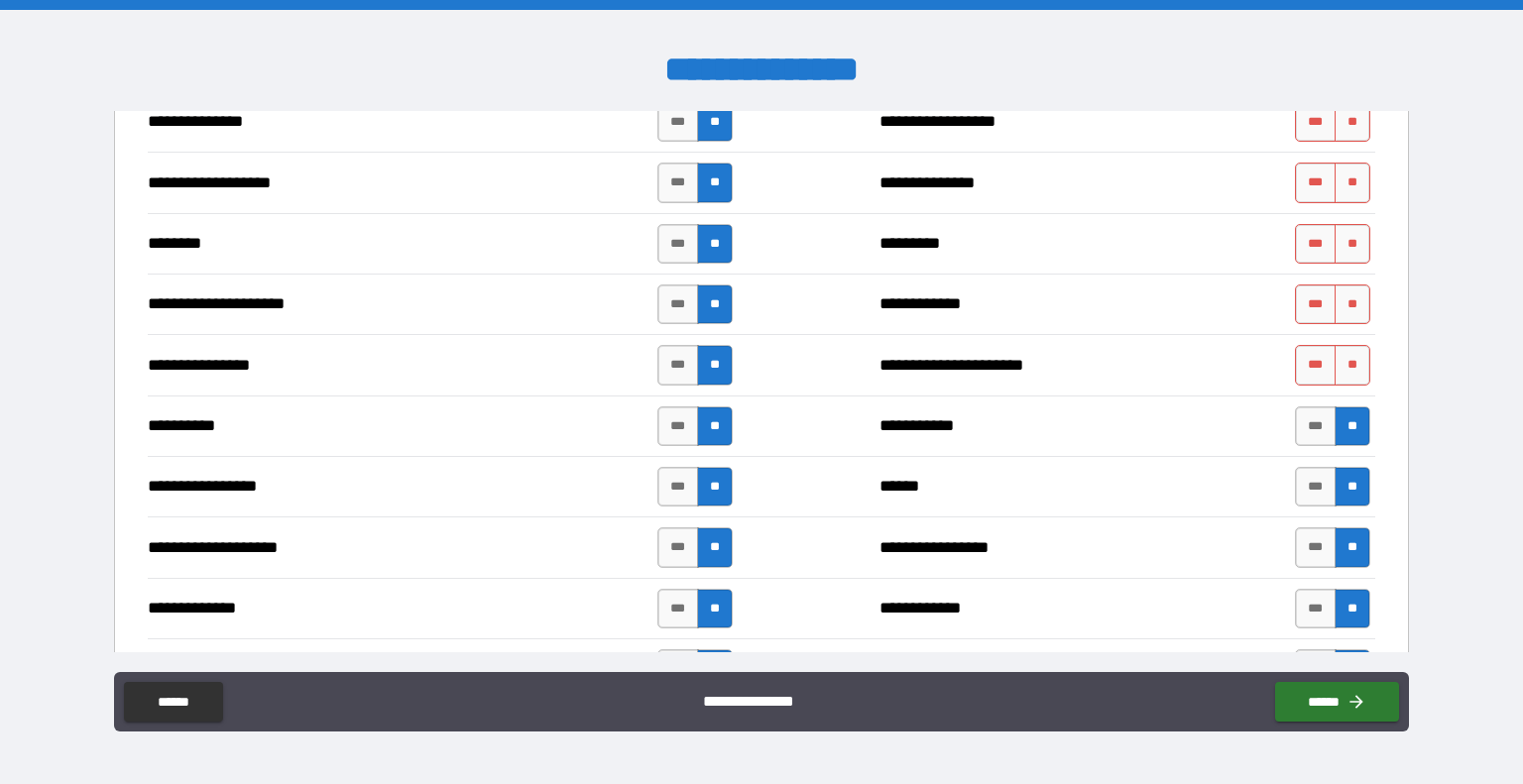 scroll, scrollTop: 2598, scrollLeft: 0, axis: vertical 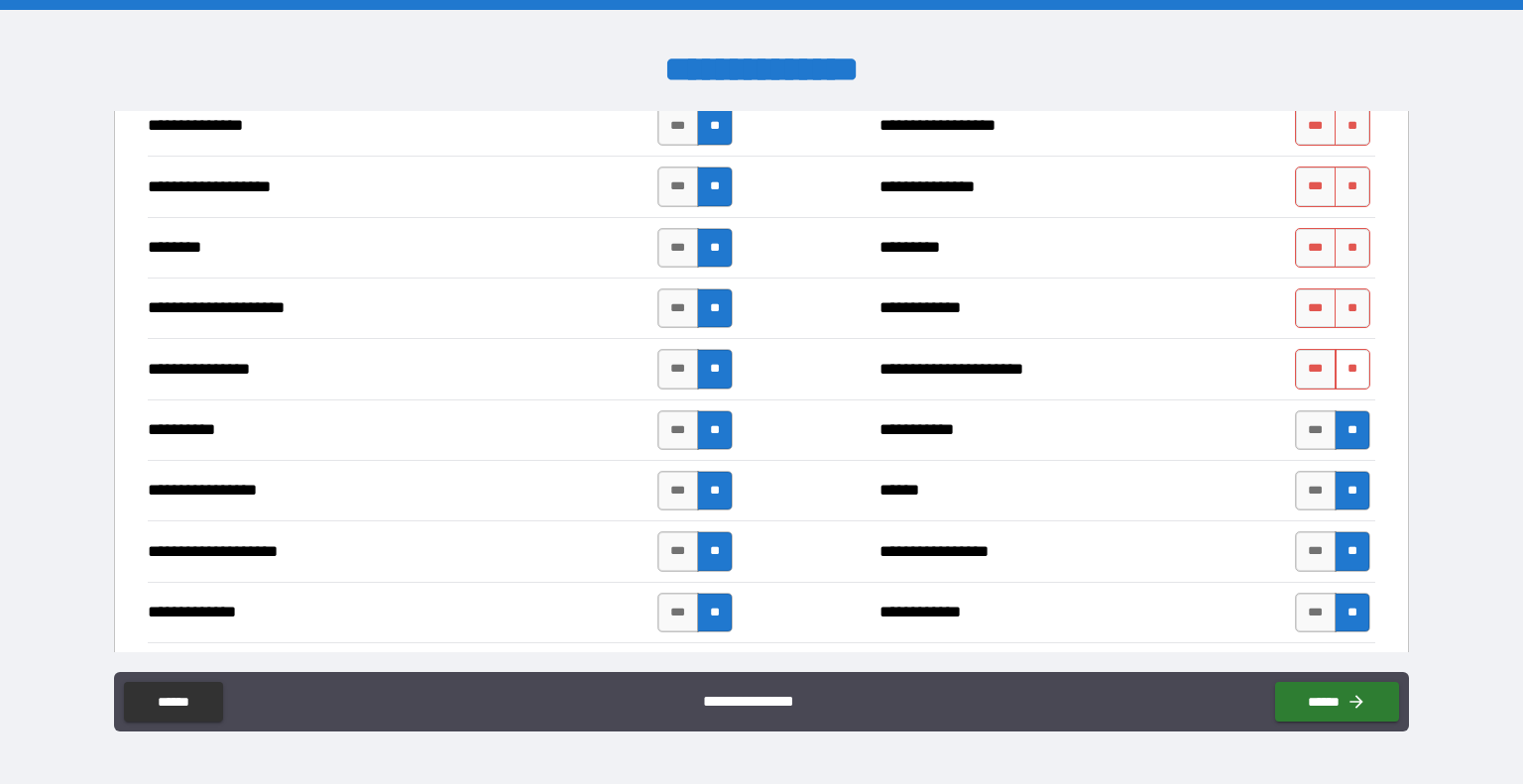 click on "**" at bounding box center (1352, 369) 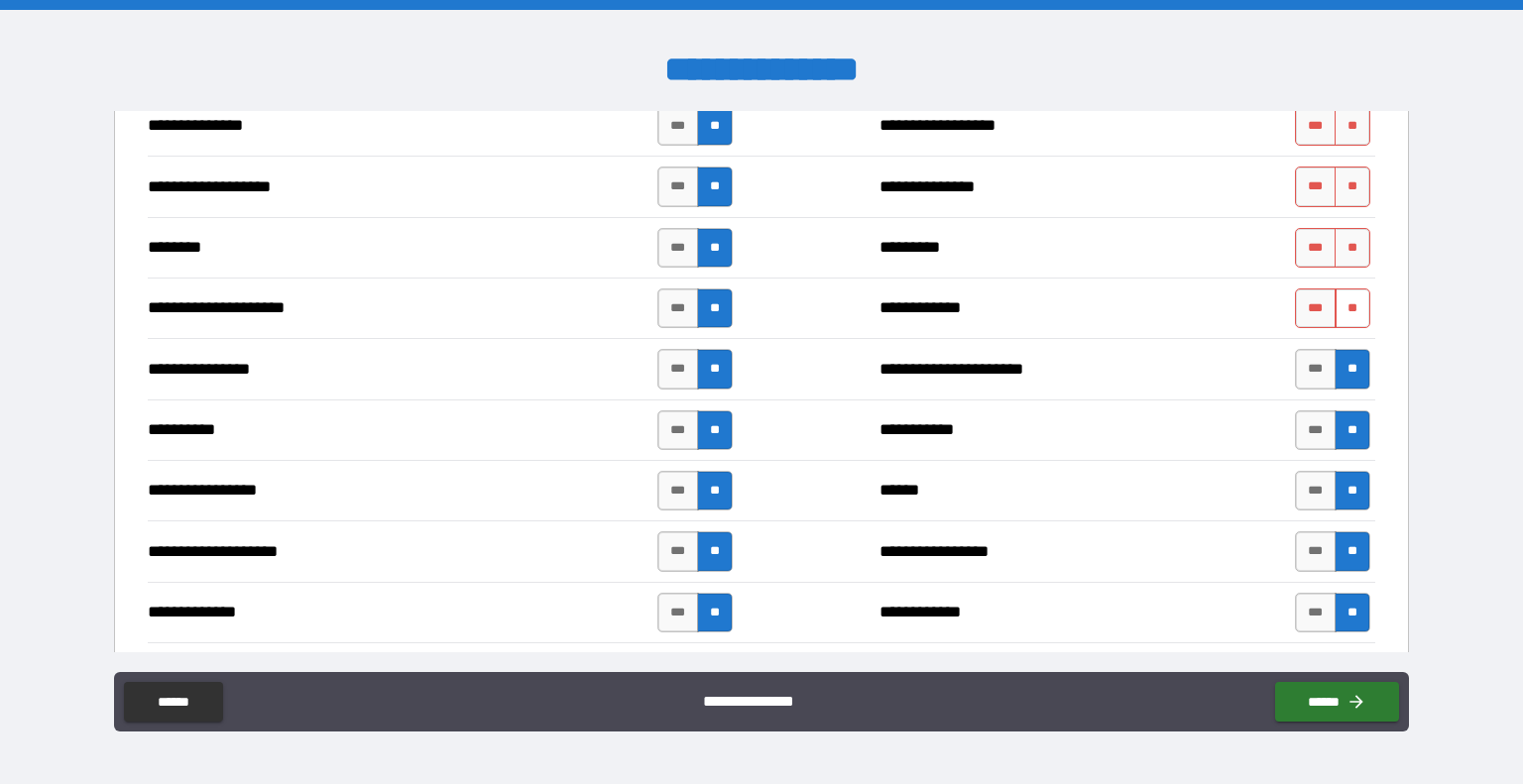 click on "**" at bounding box center (1352, 308) 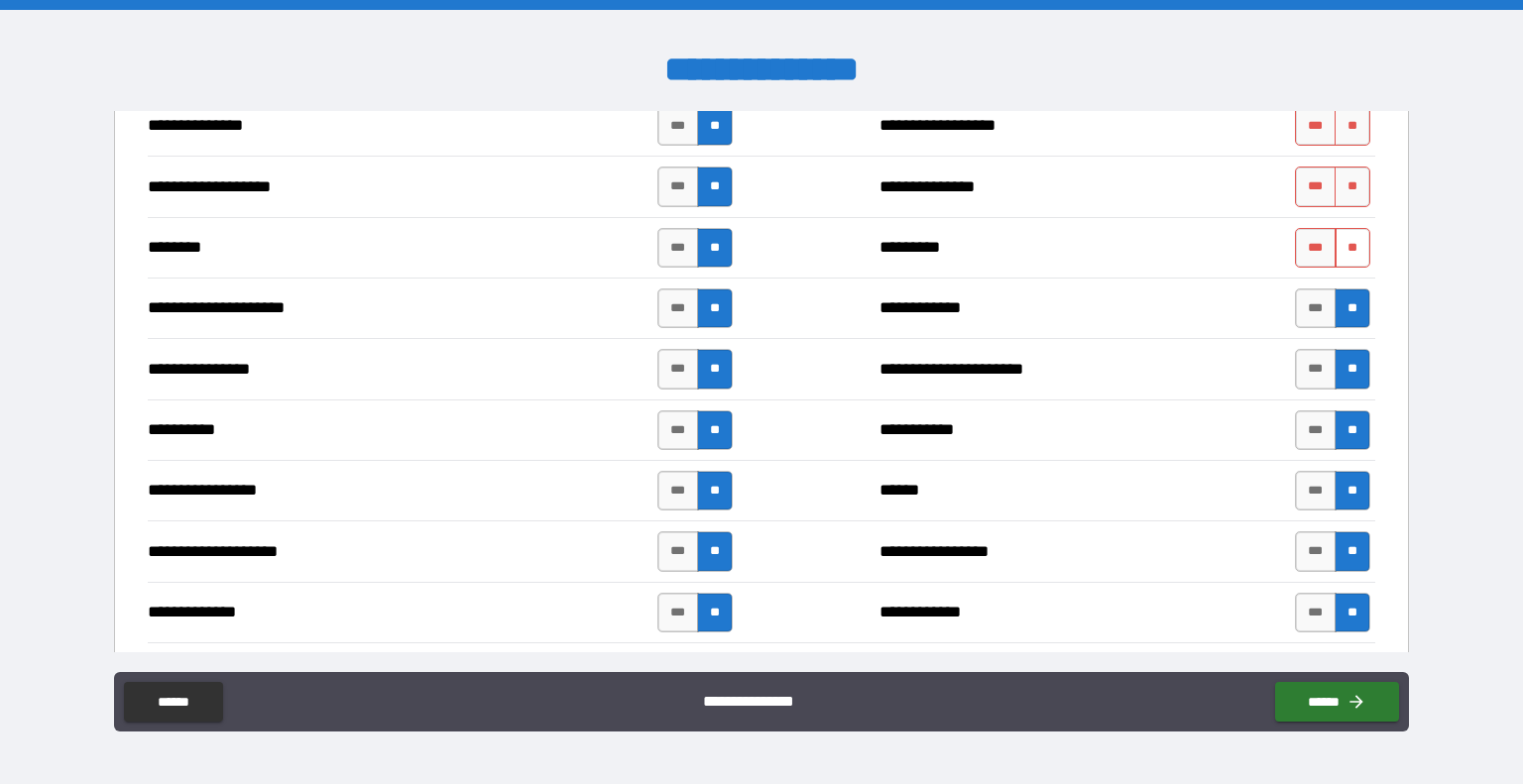 click on "**" at bounding box center (1352, 248) 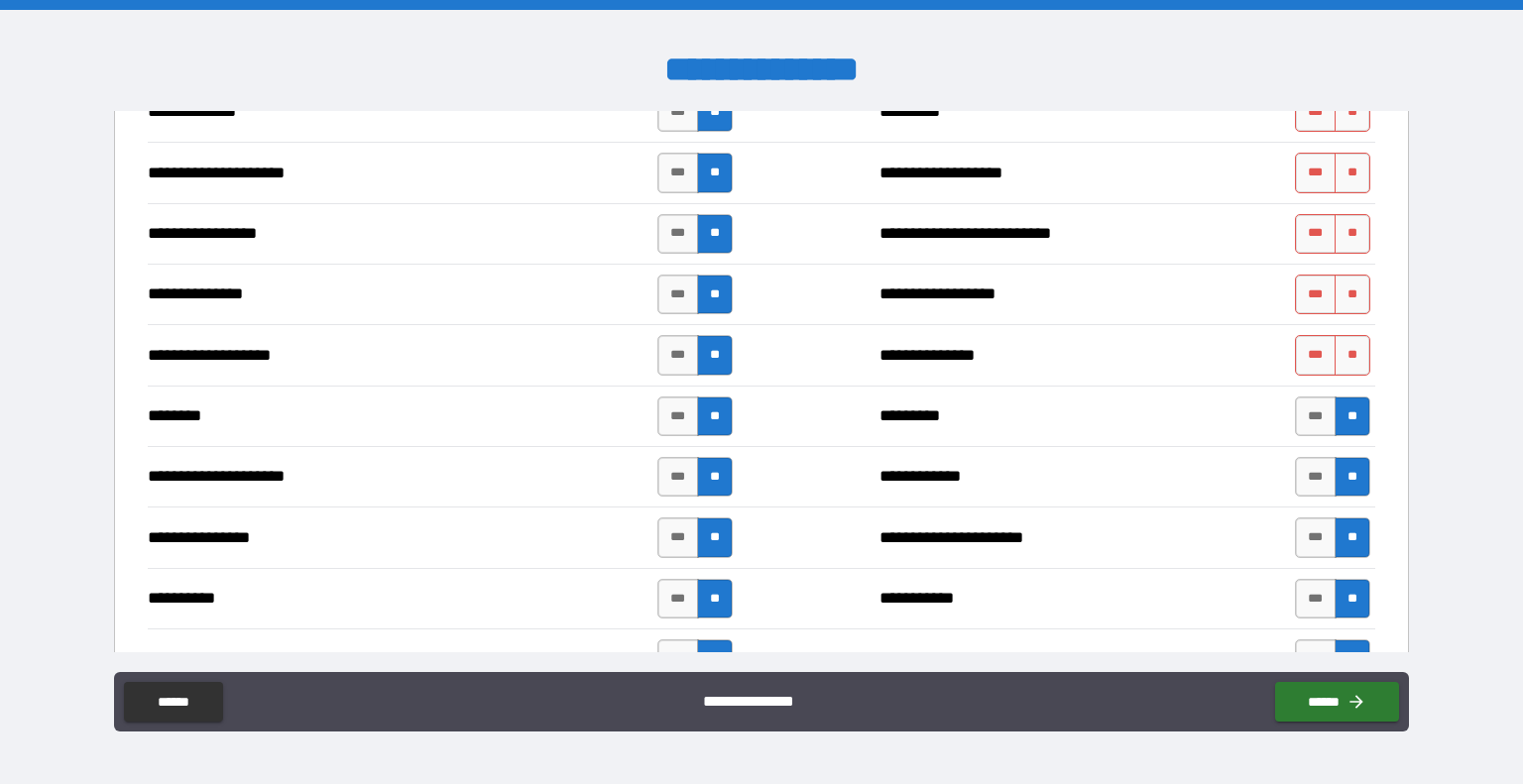 scroll, scrollTop: 2418, scrollLeft: 0, axis: vertical 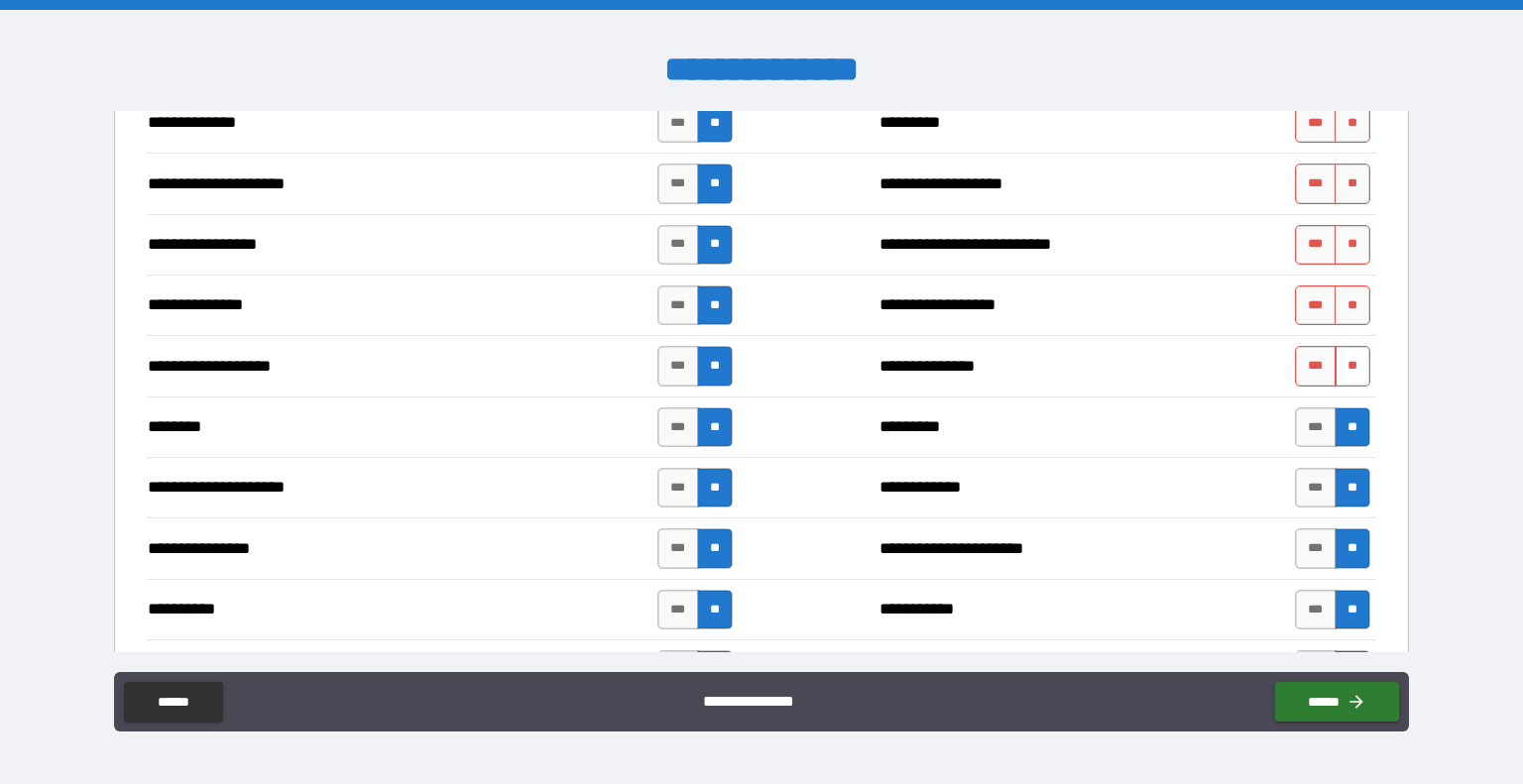 click on "**" at bounding box center [1352, 366] 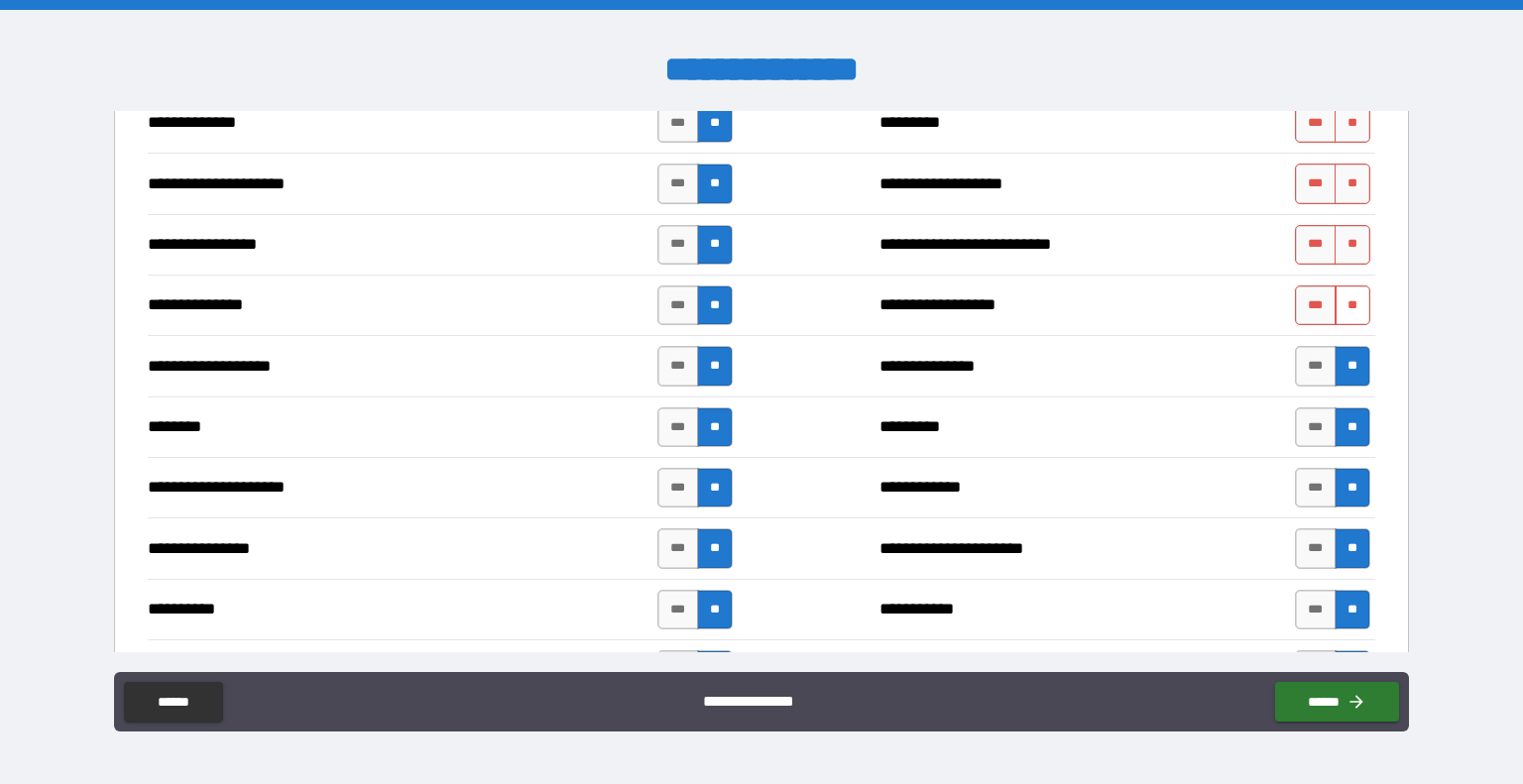 click on "**" at bounding box center (1352, 305) 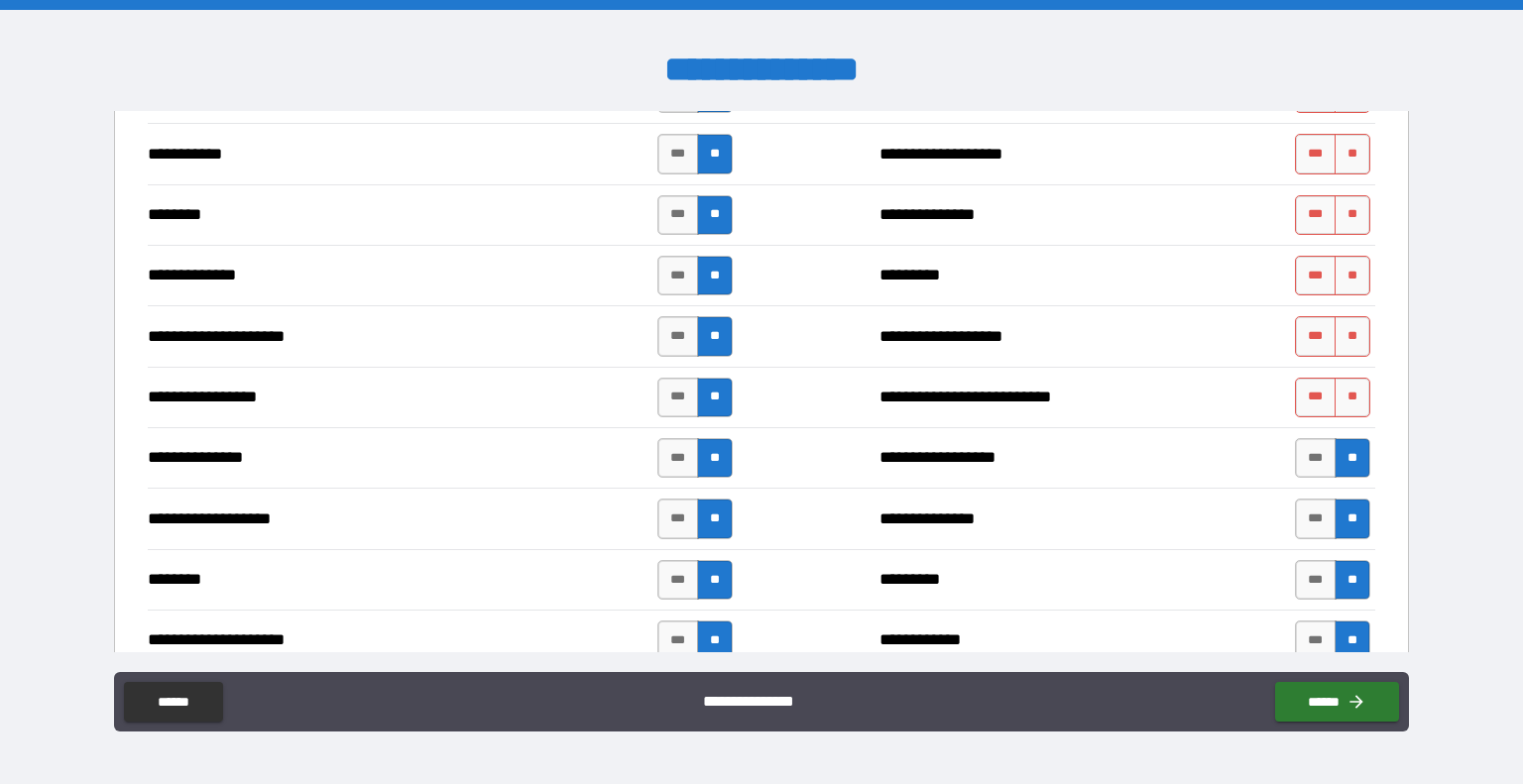 scroll, scrollTop: 2264, scrollLeft: 0, axis: vertical 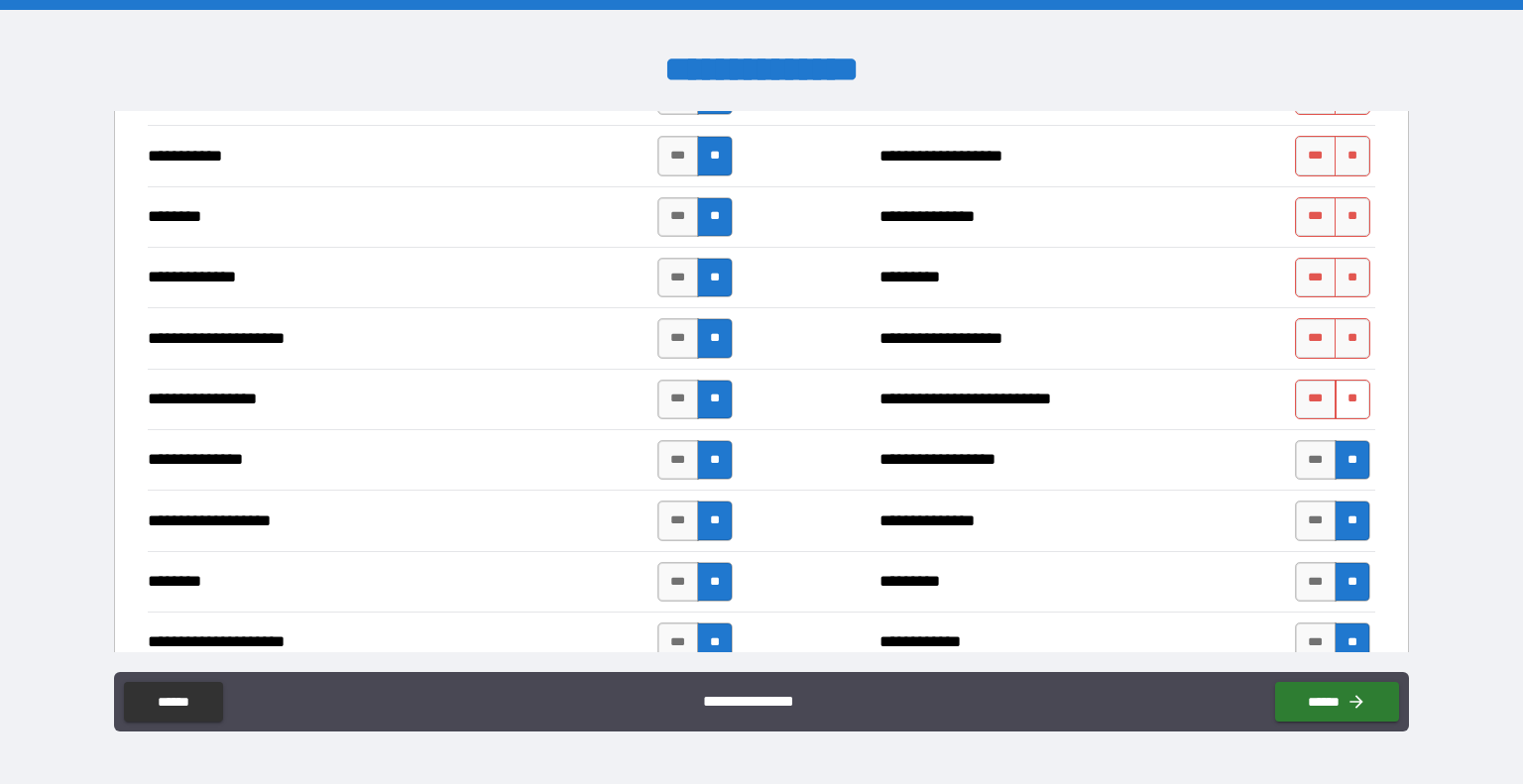 click on "**" at bounding box center (1352, 399) 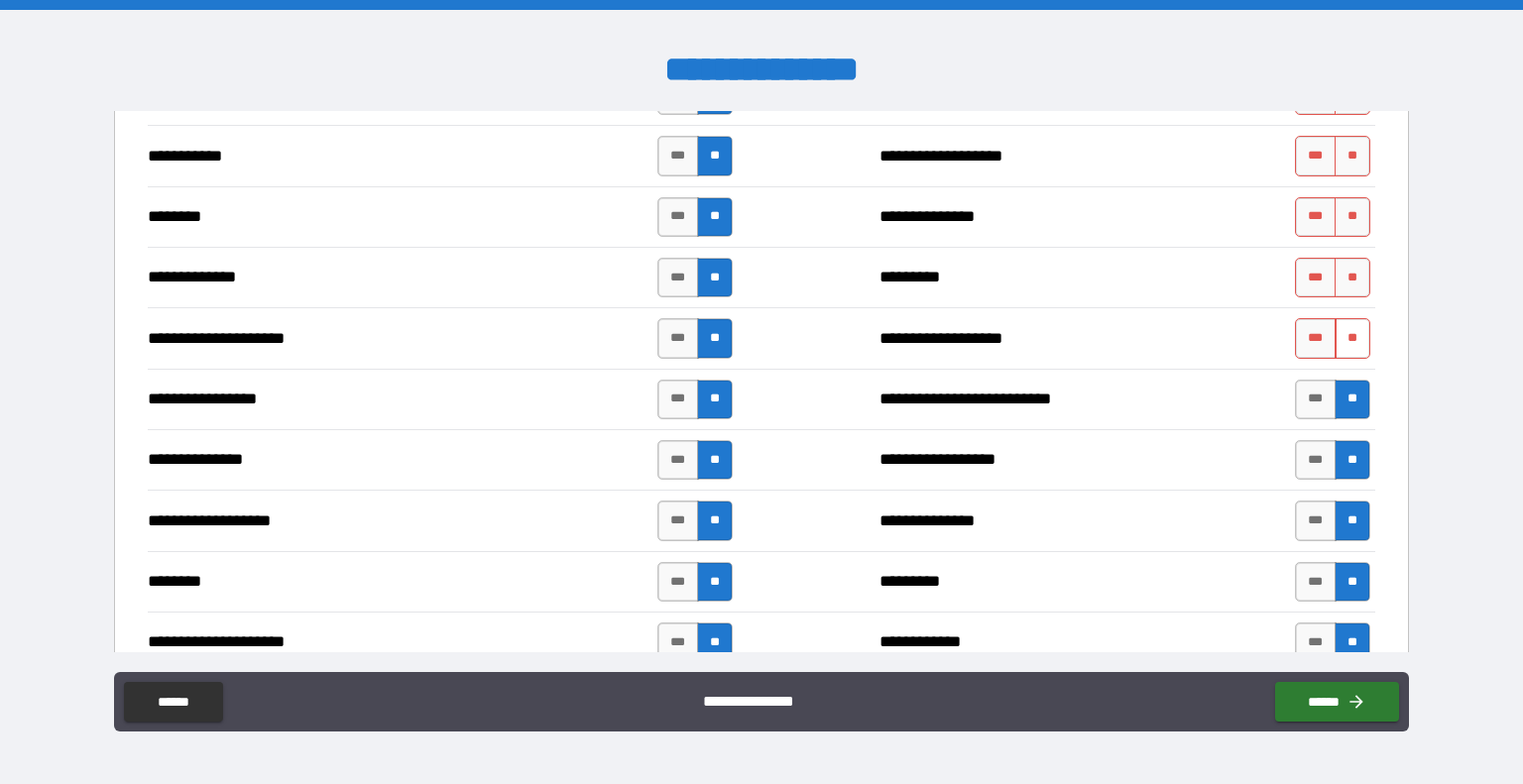 click on "**" at bounding box center (1352, 338) 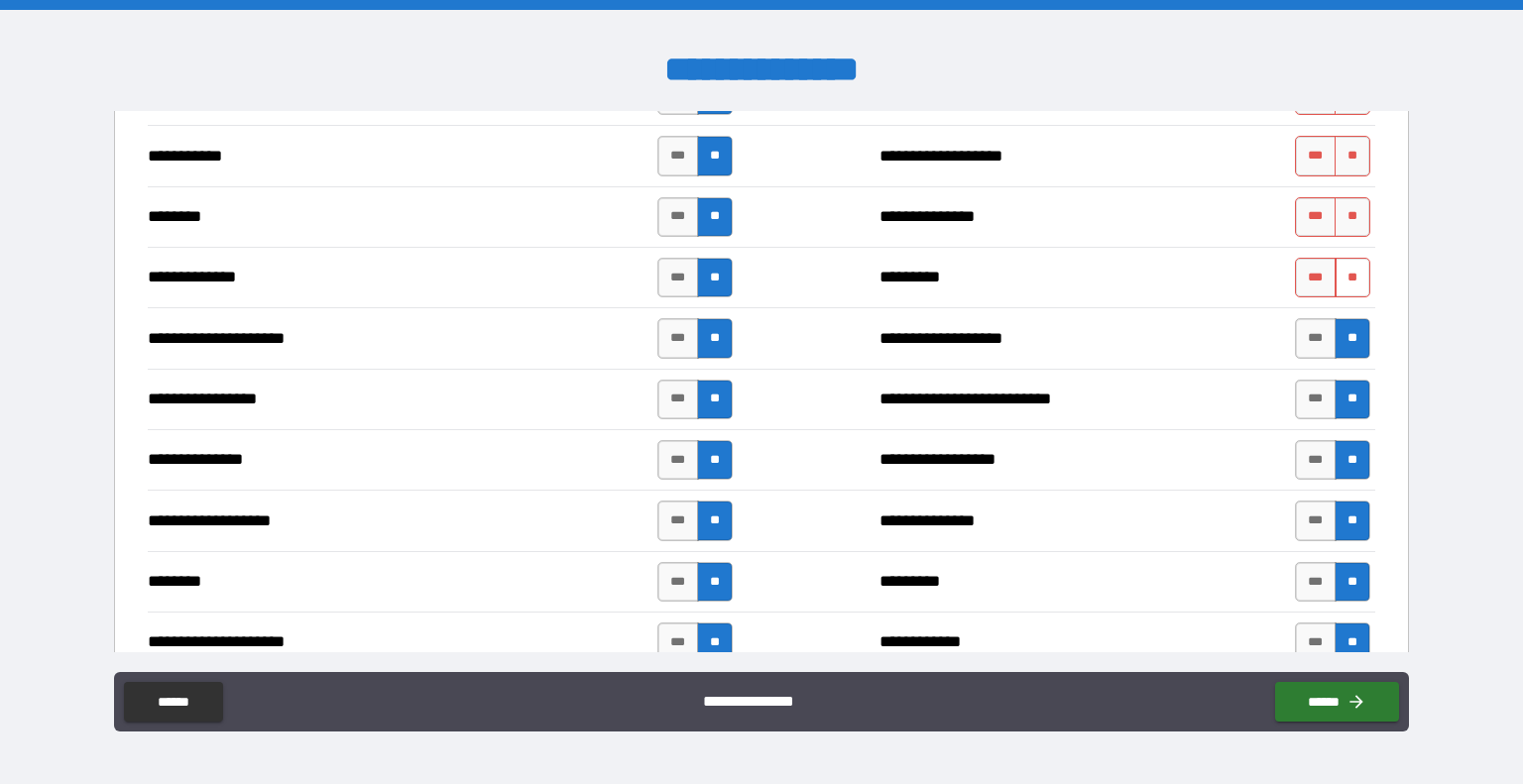 click on "**" at bounding box center (1352, 278) 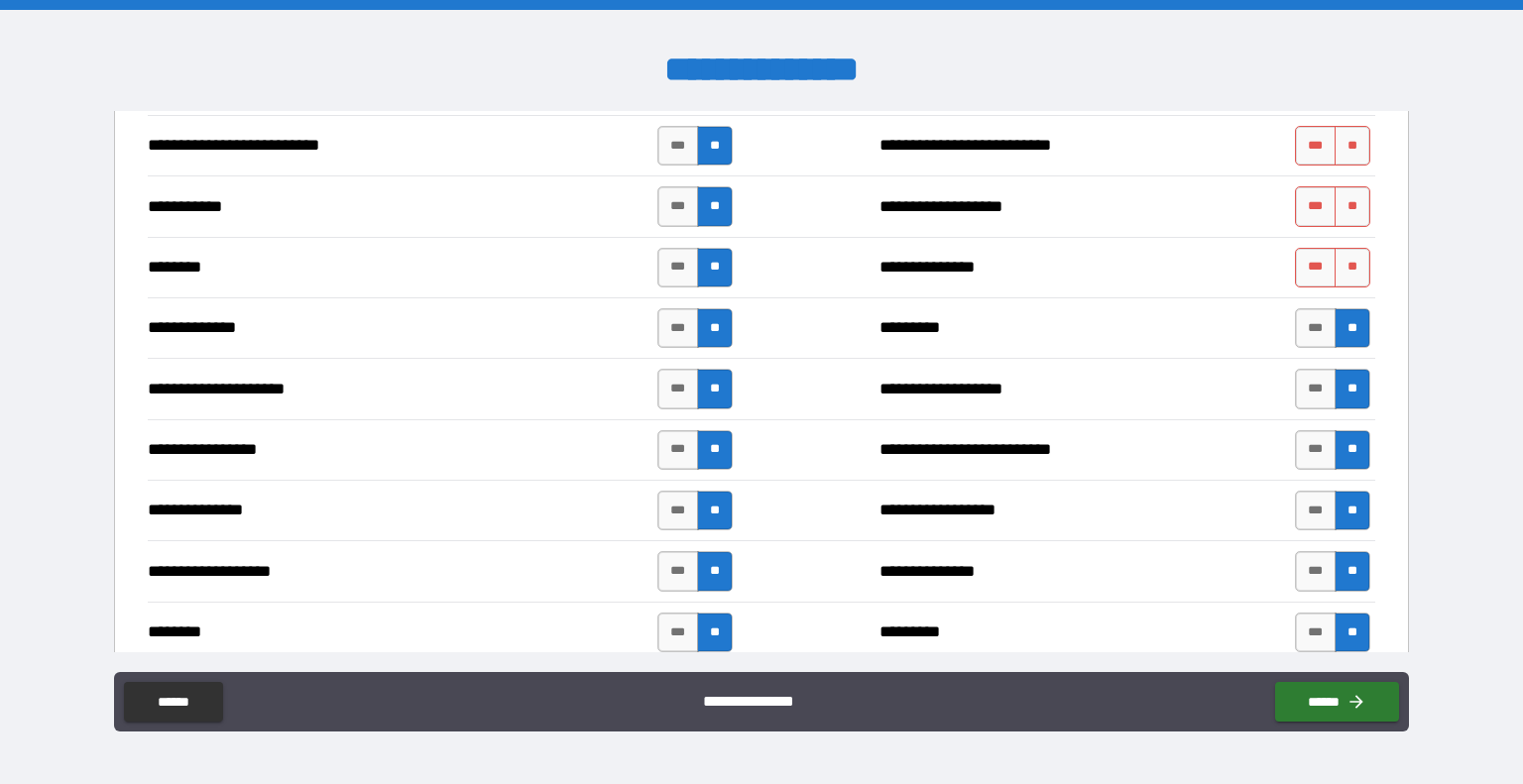 scroll, scrollTop: 2210, scrollLeft: 0, axis: vertical 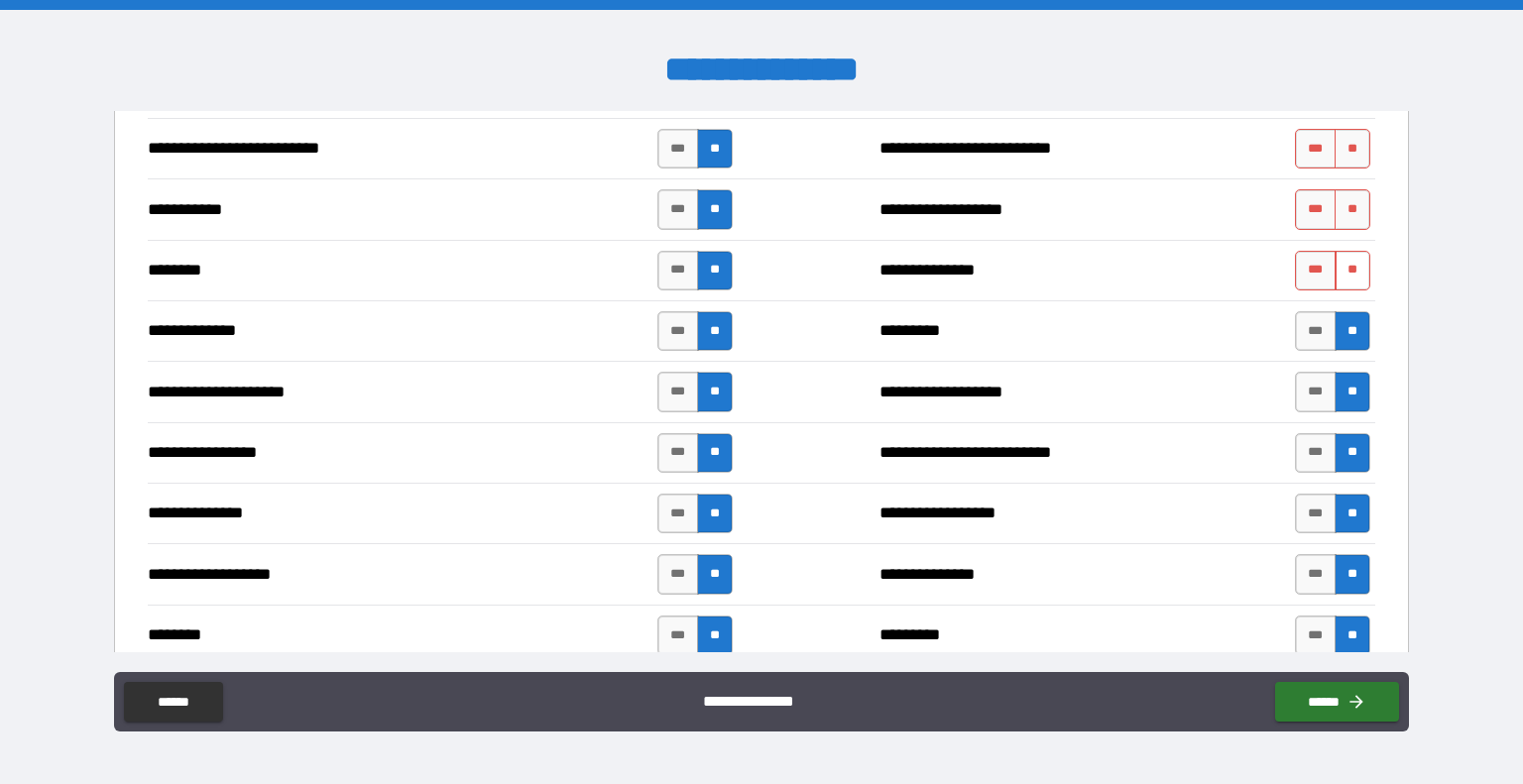 click on "**" at bounding box center [1352, 271] 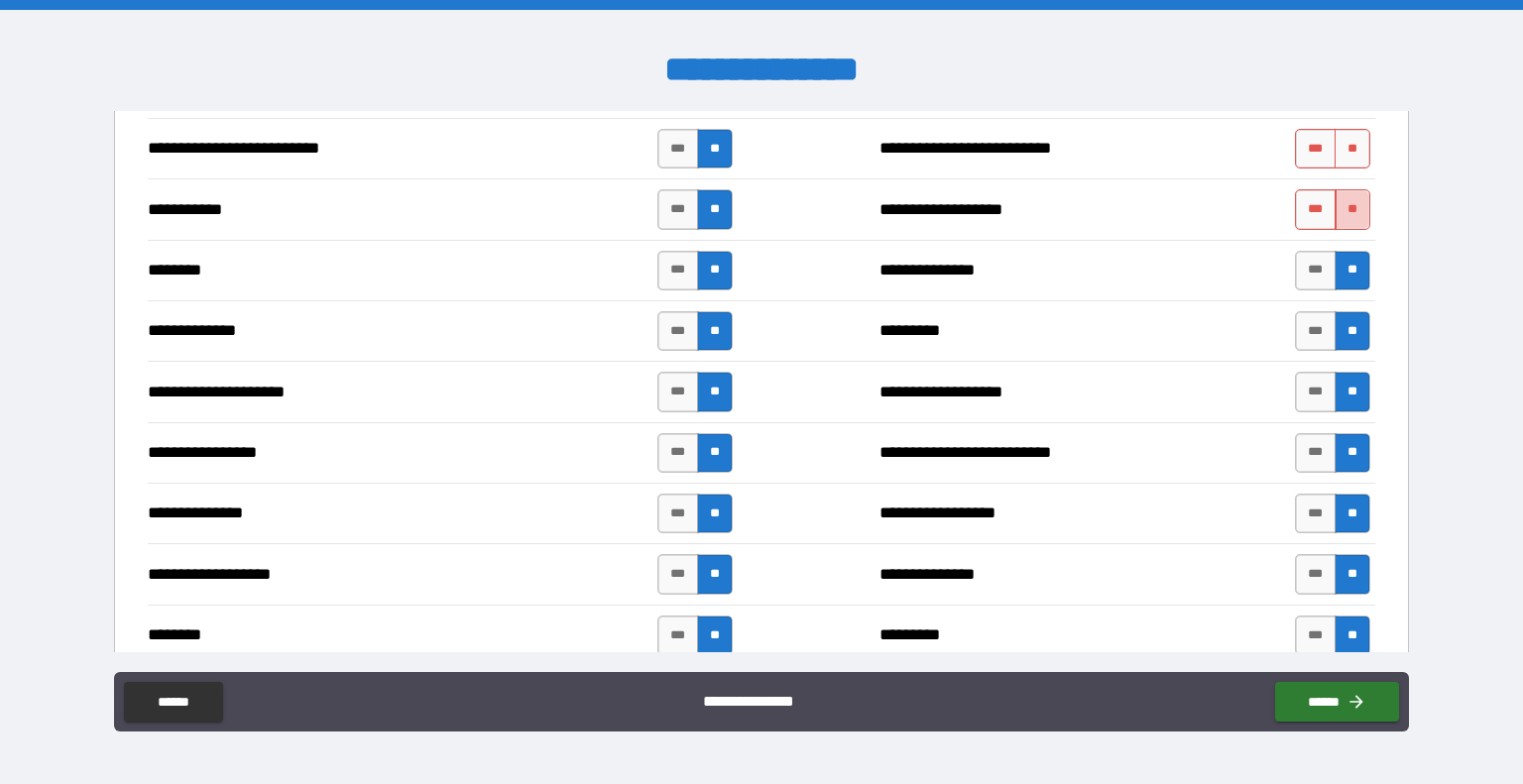 click on "**" at bounding box center [1352, 209] 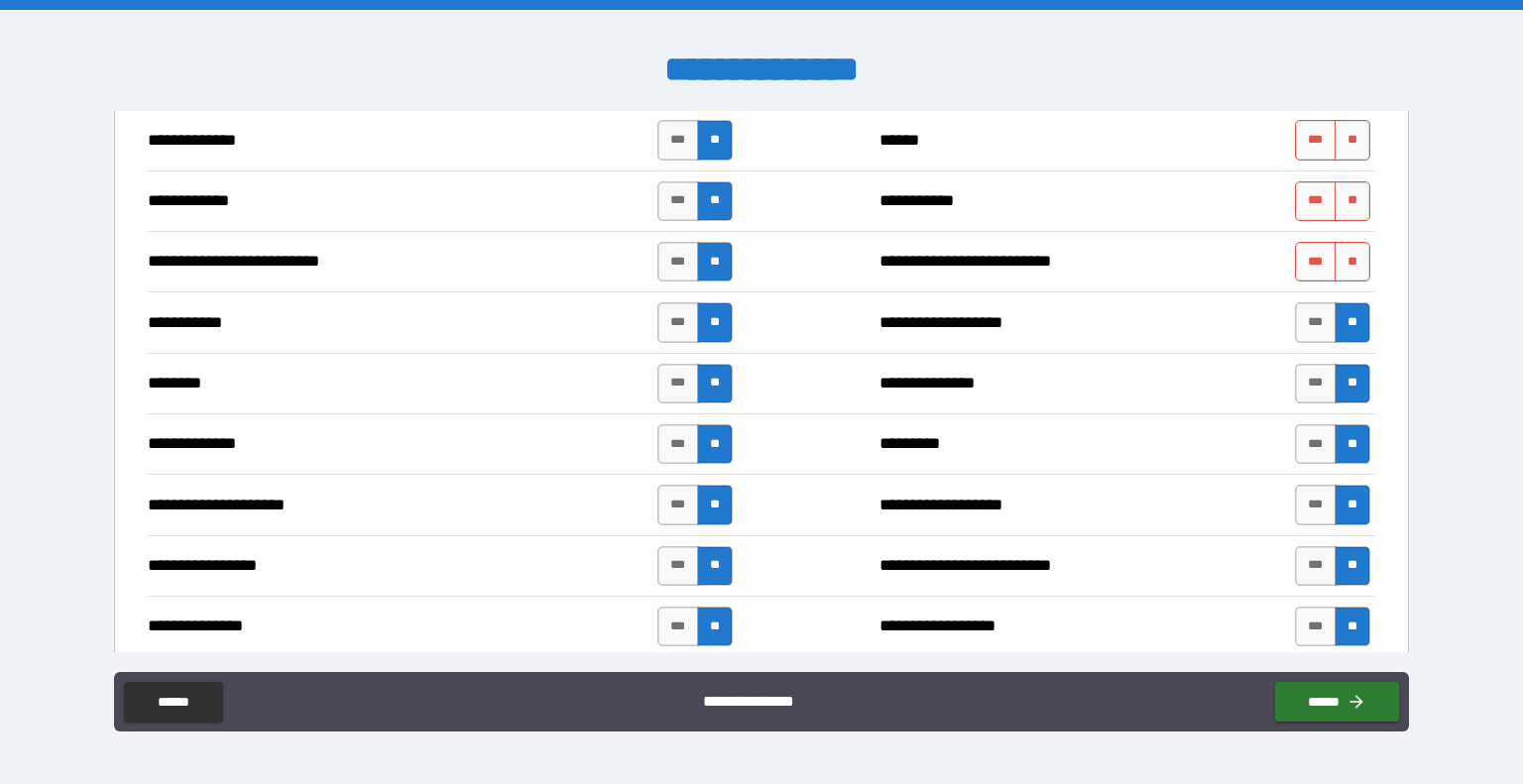 scroll, scrollTop: 2089, scrollLeft: 0, axis: vertical 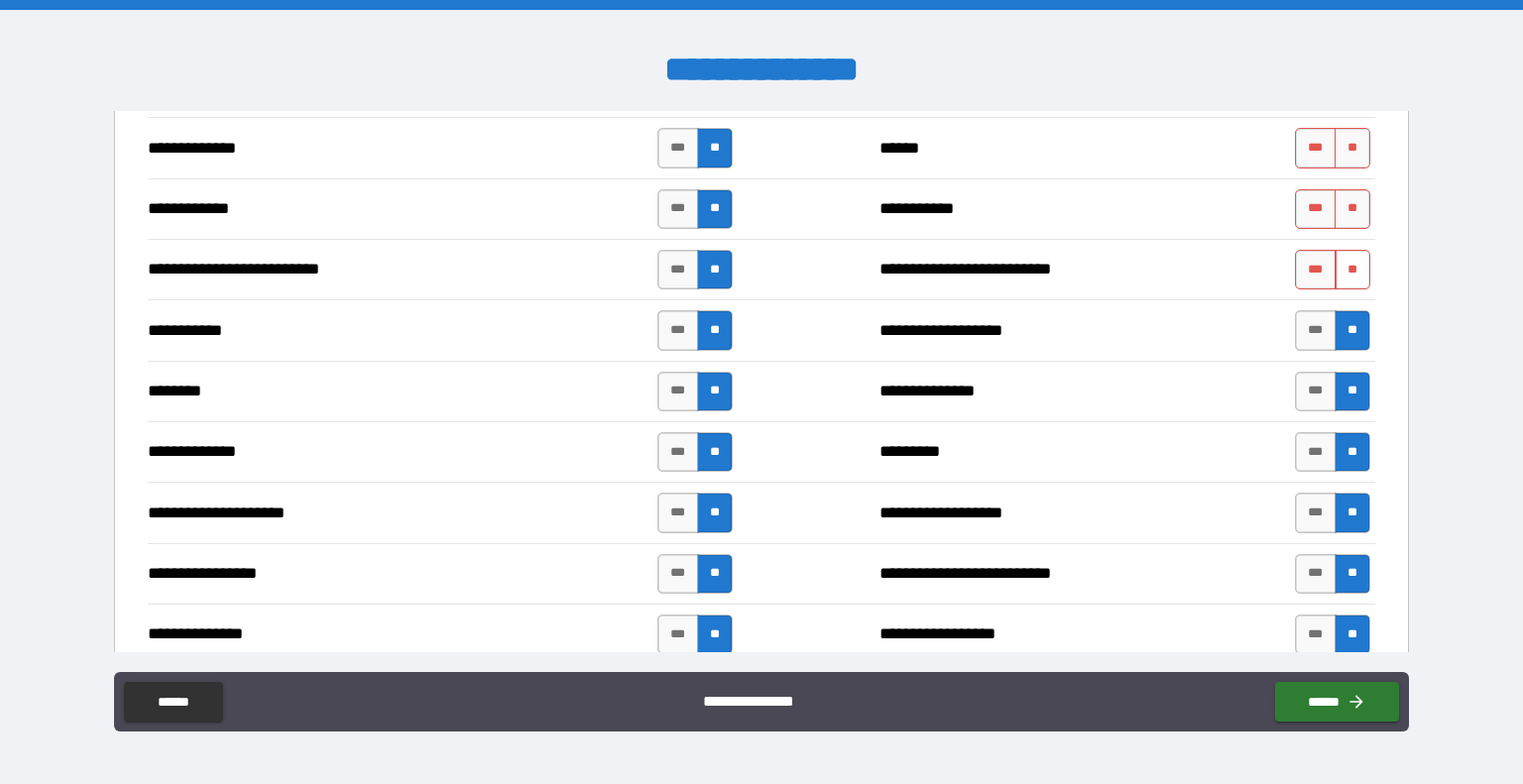 click on "**" at bounding box center [1352, 270] 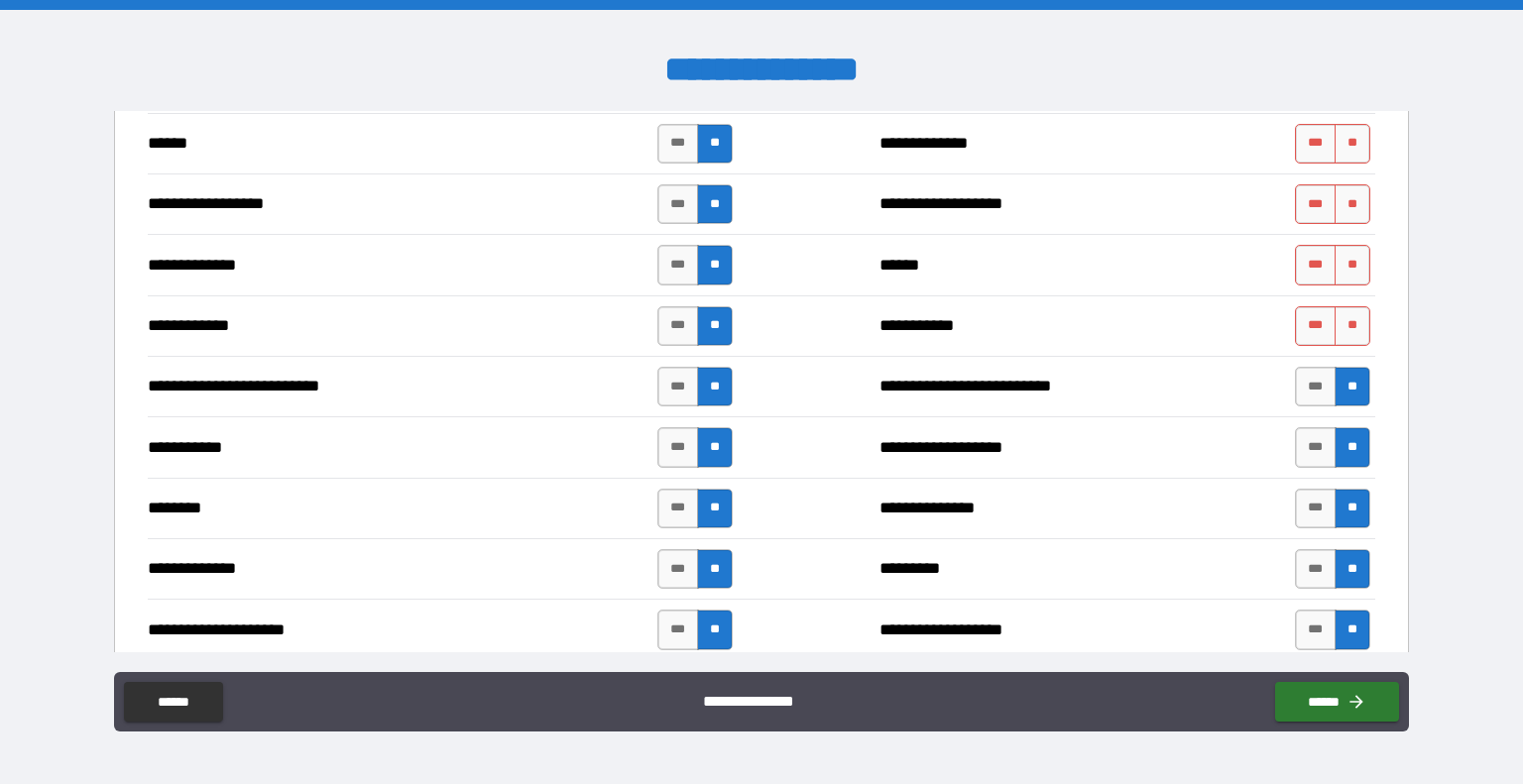 scroll, scrollTop: 1959, scrollLeft: 0, axis: vertical 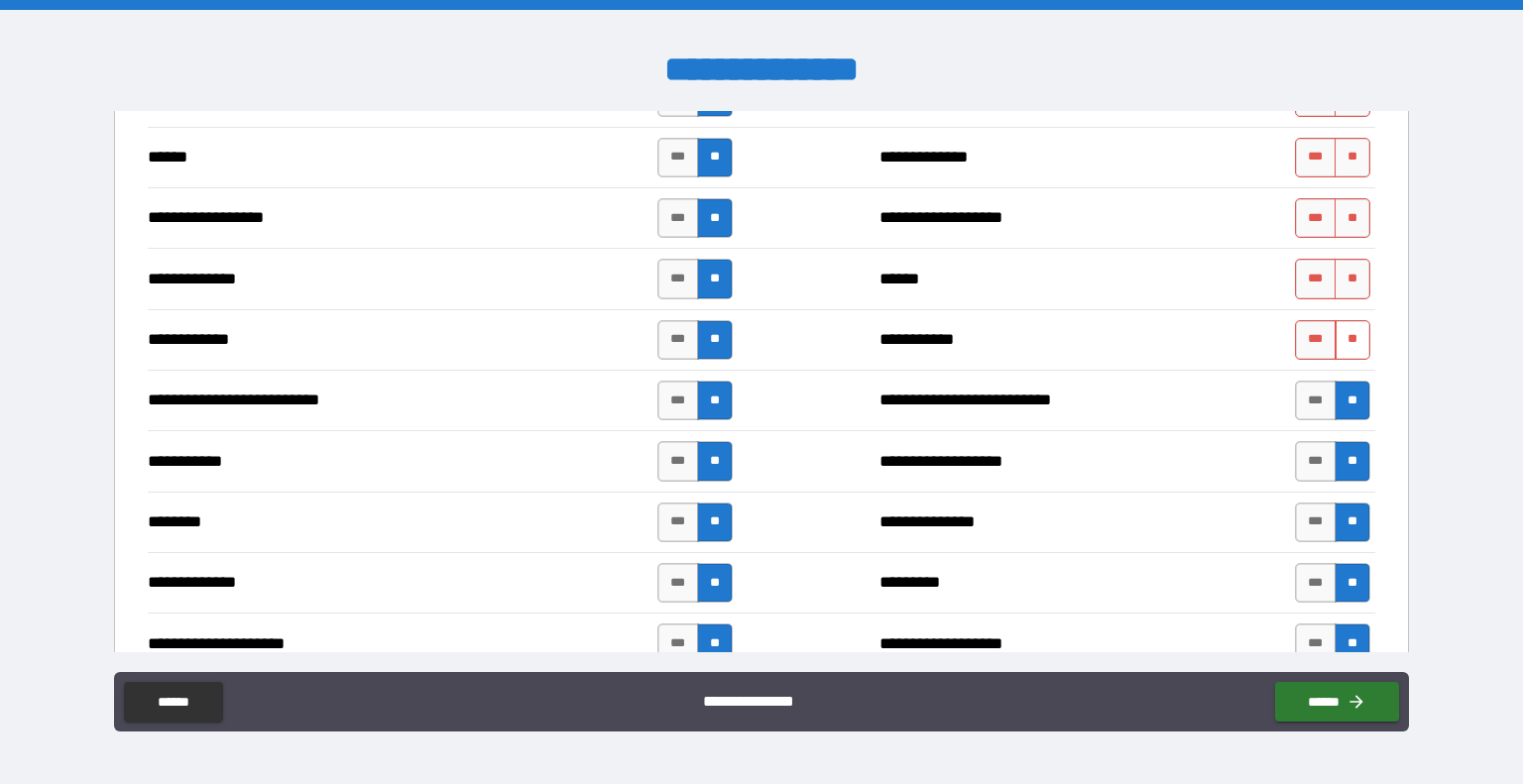 click on "**" at bounding box center [1352, 340] 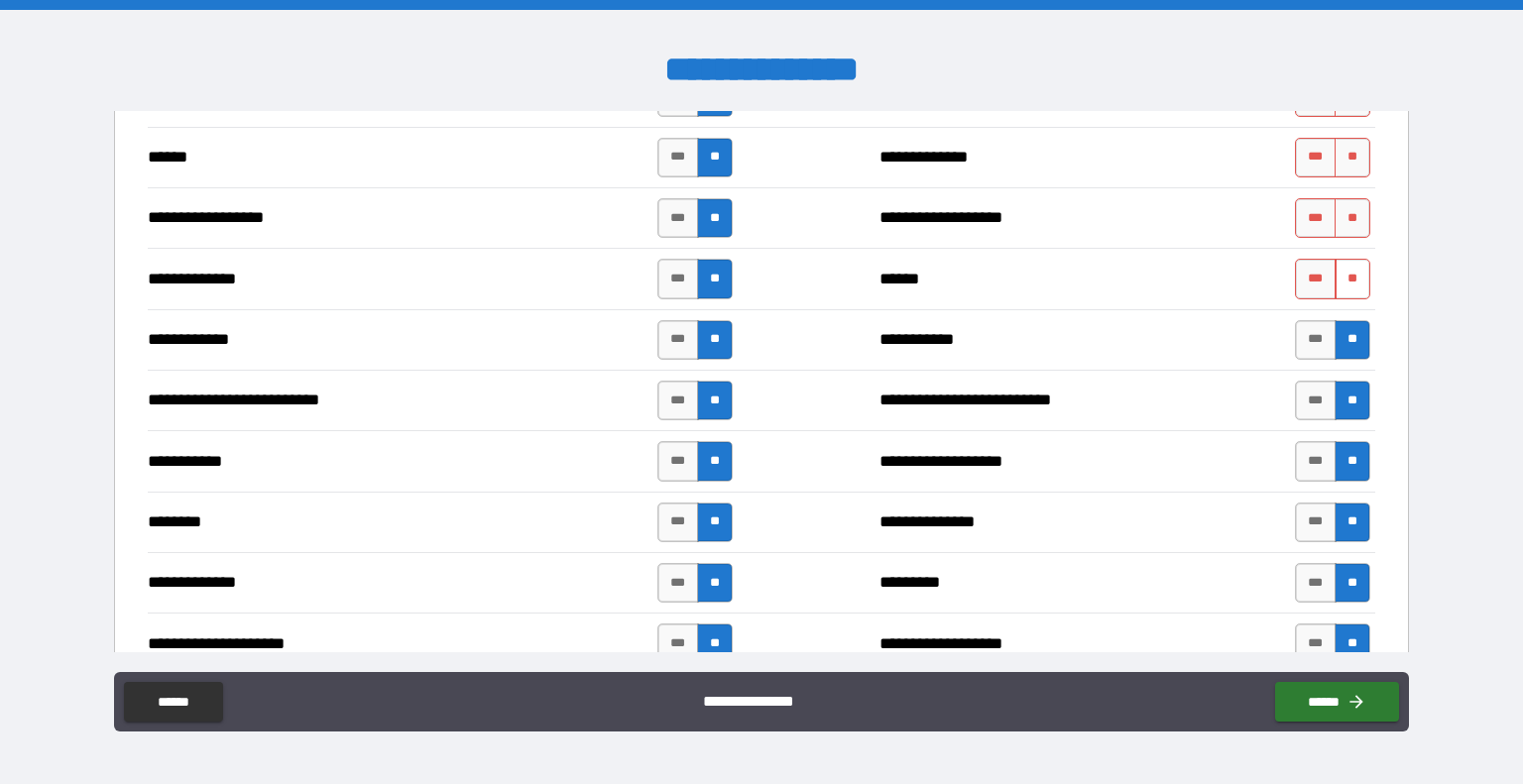 click on "**" at bounding box center [1352, 279] 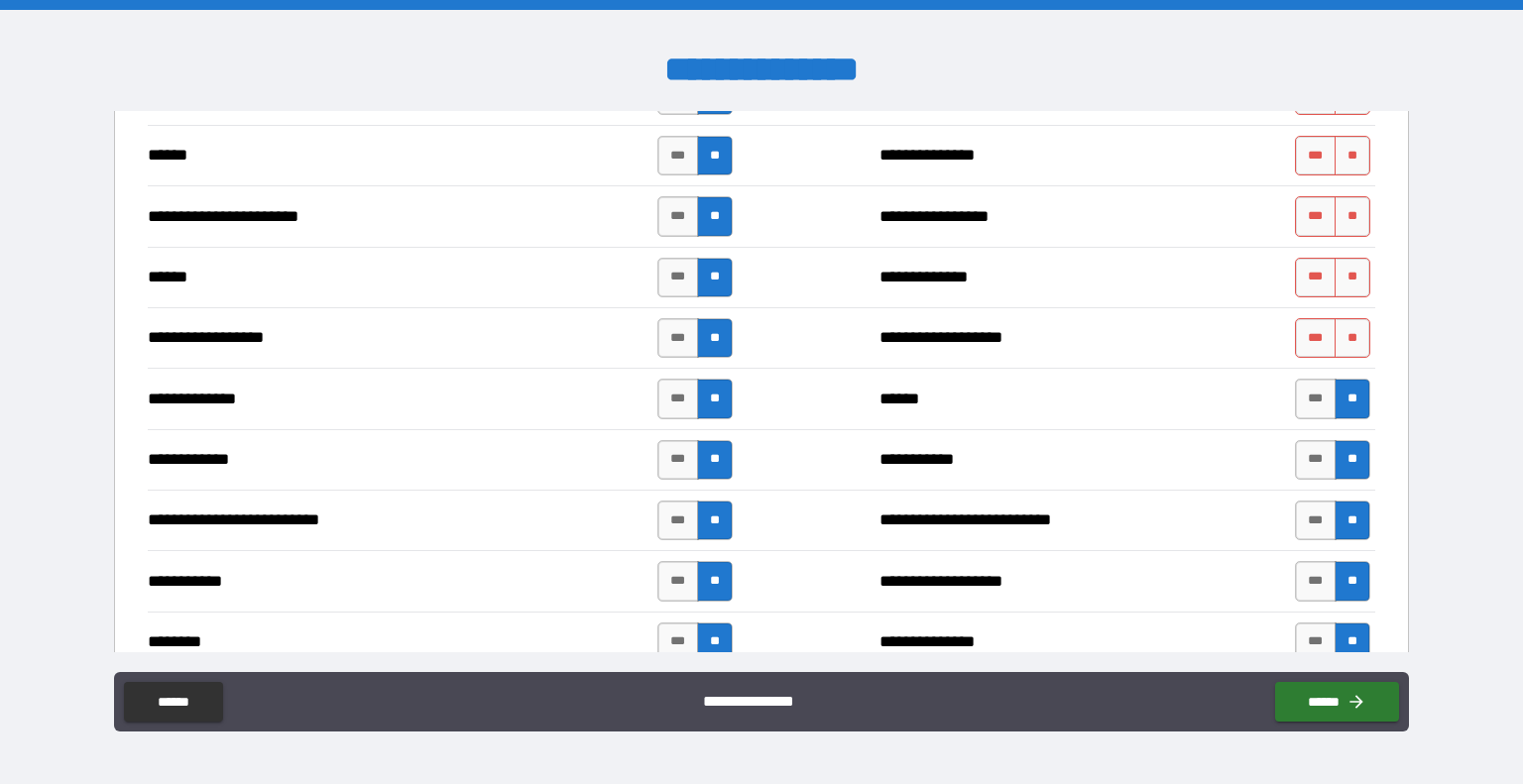 scroll, scrollTop: 1829, scrollLeft: 0, axis: vertical 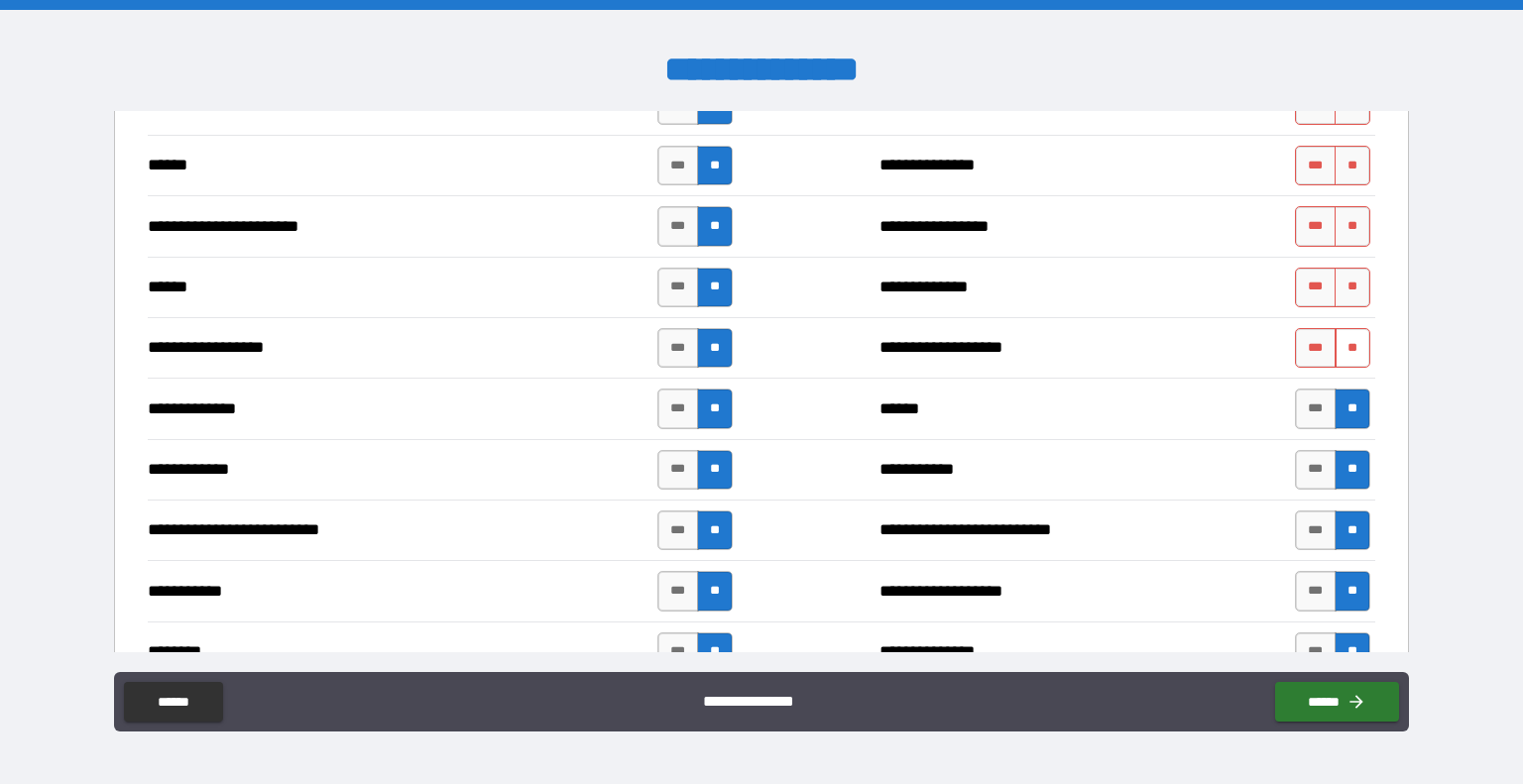 click on "**" at bounding box center (1352, 348) 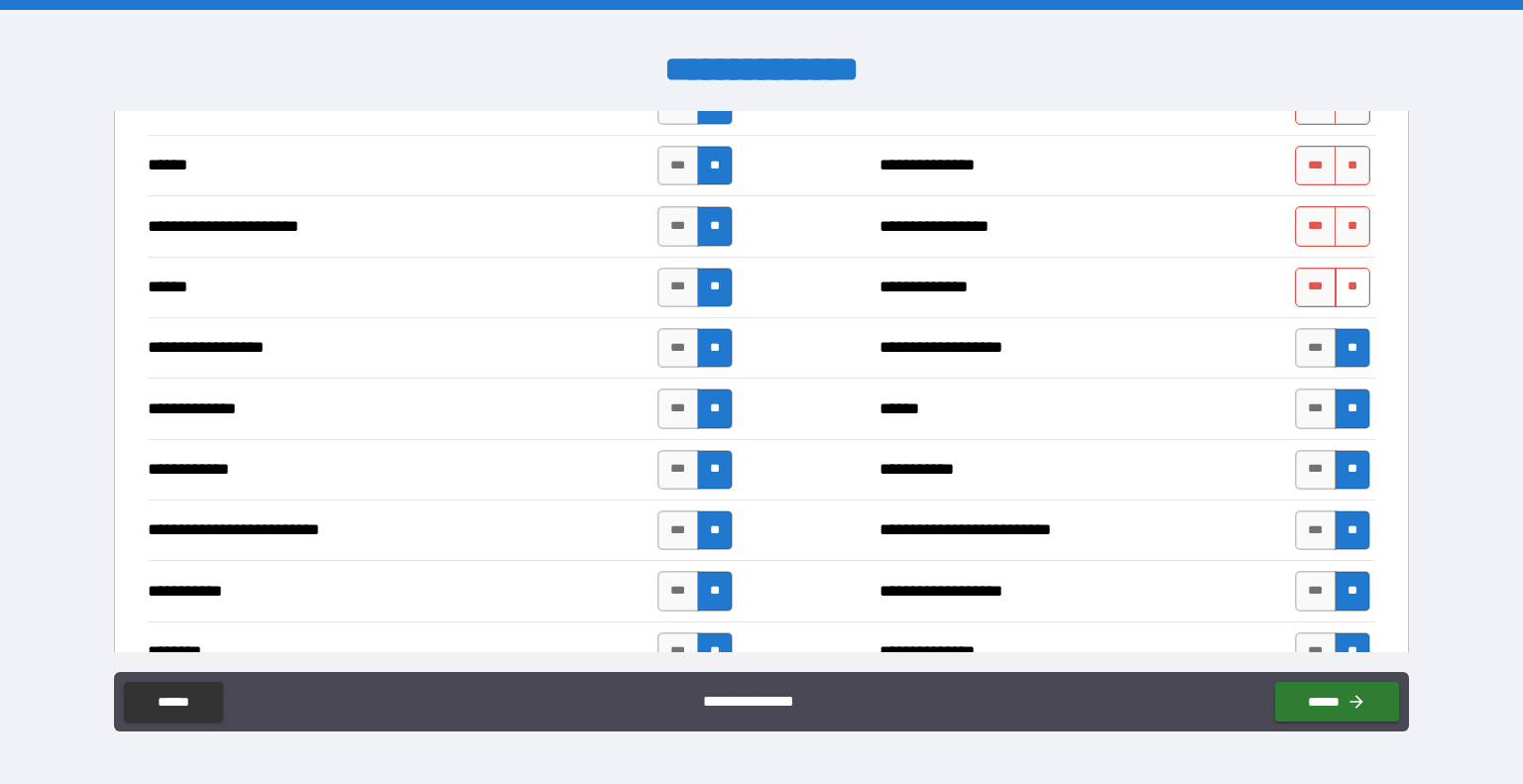 click on "**" at bounding box center (1352, 287) 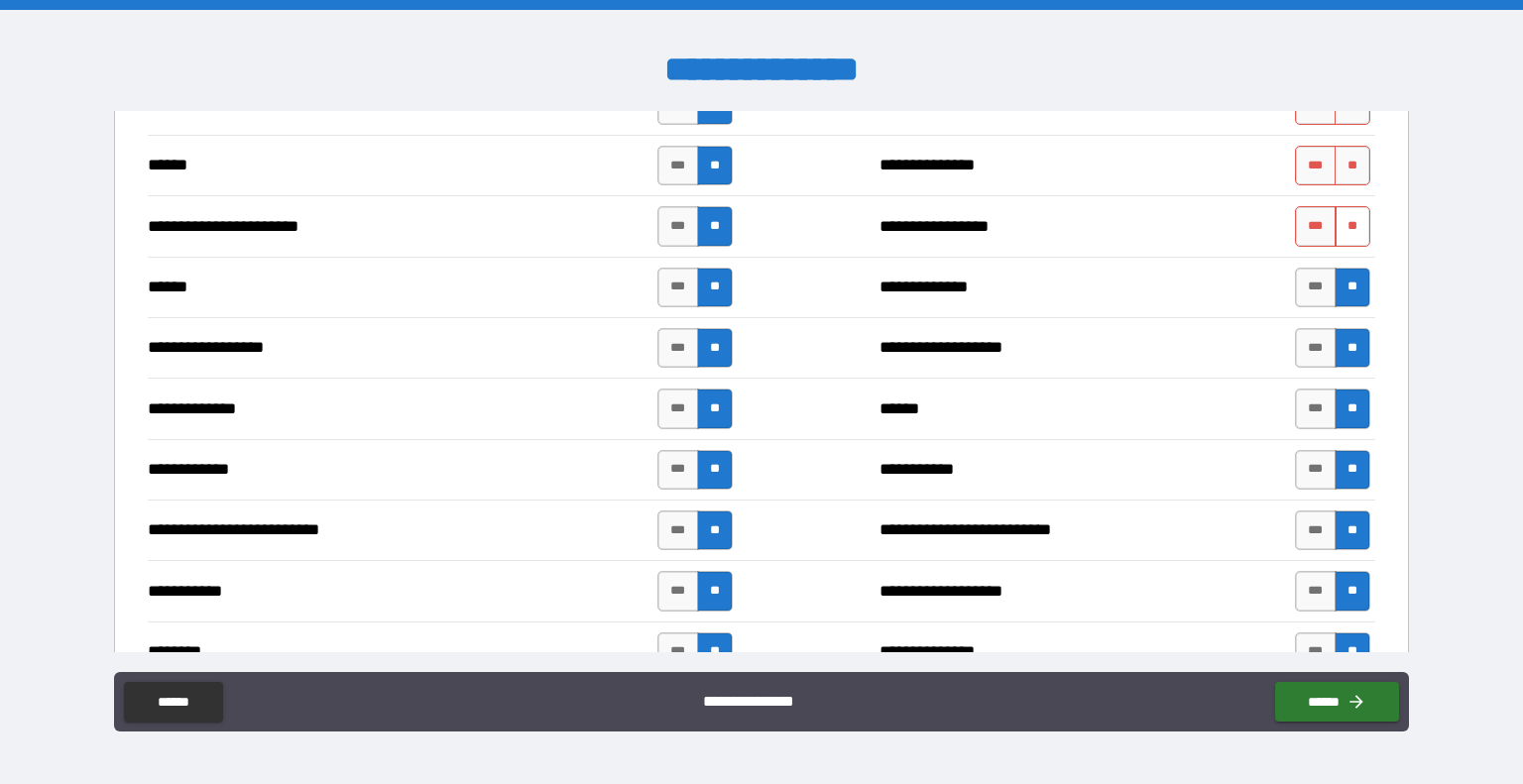 click on "**" at bounding box center (1352, 226) 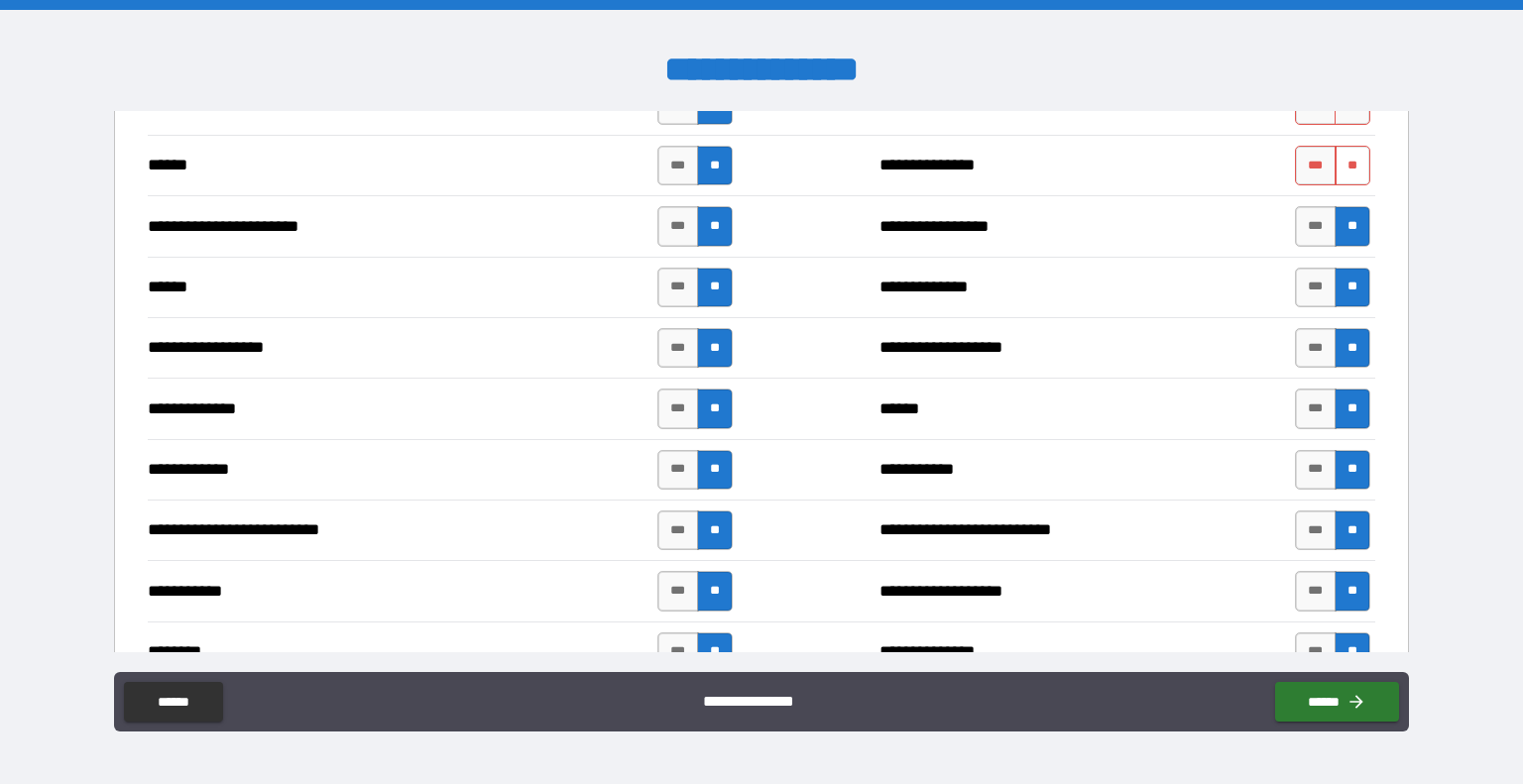 click on "**" at bounding box center (1352, 166) 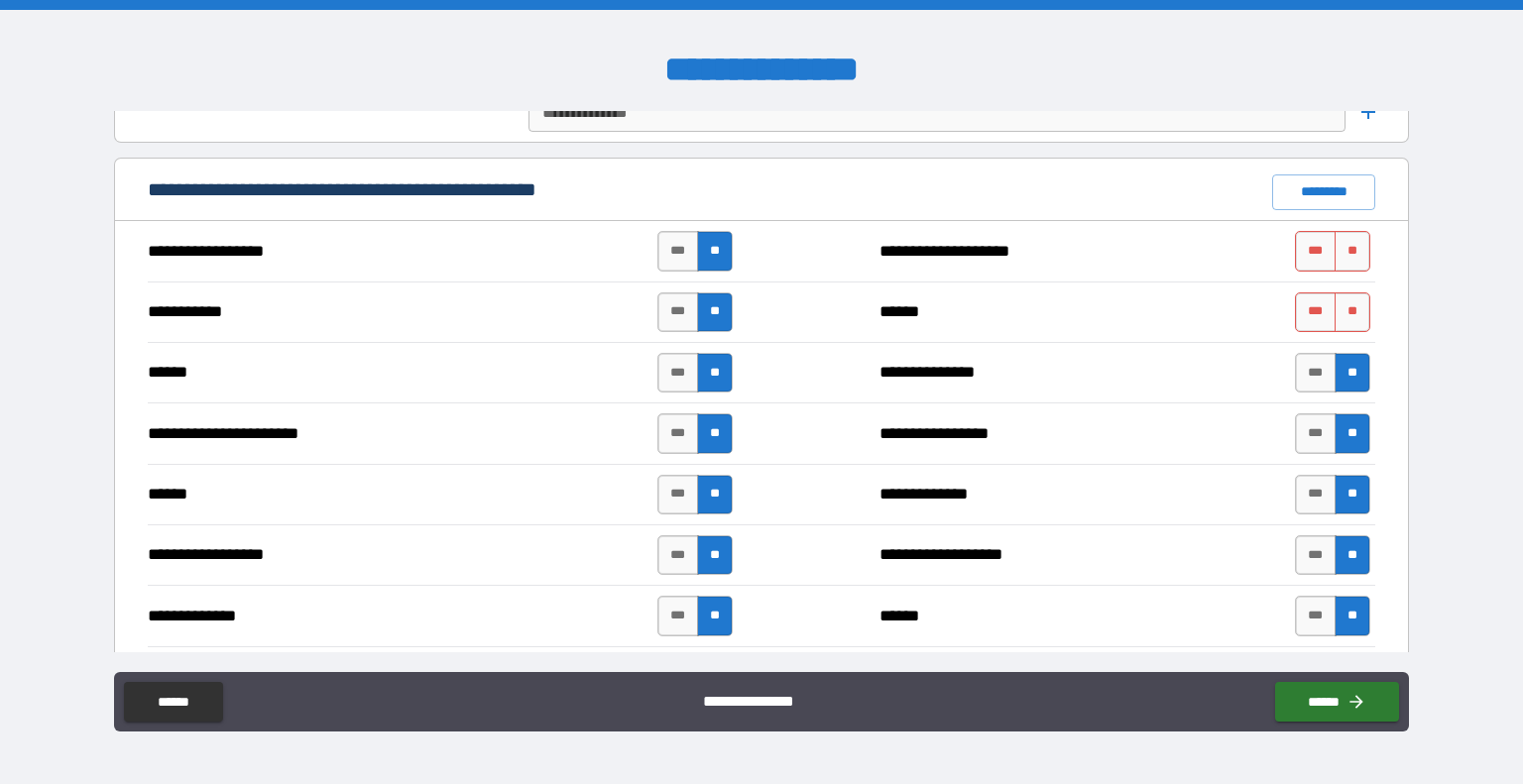 scroll, scrollTop: 1609, scrollLeft: 0, axis: vertical 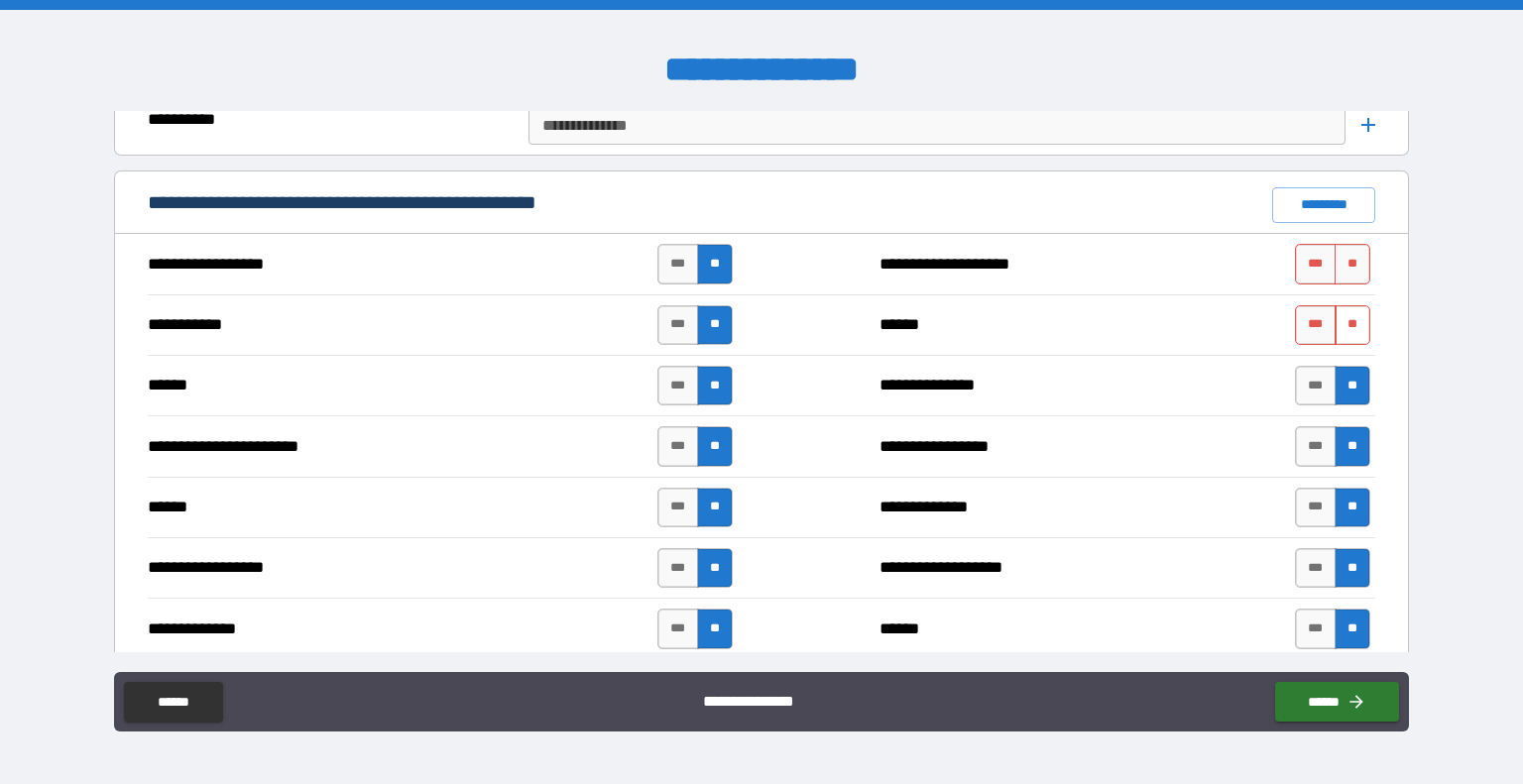 click on "**" at bounding box center (1352, 325) 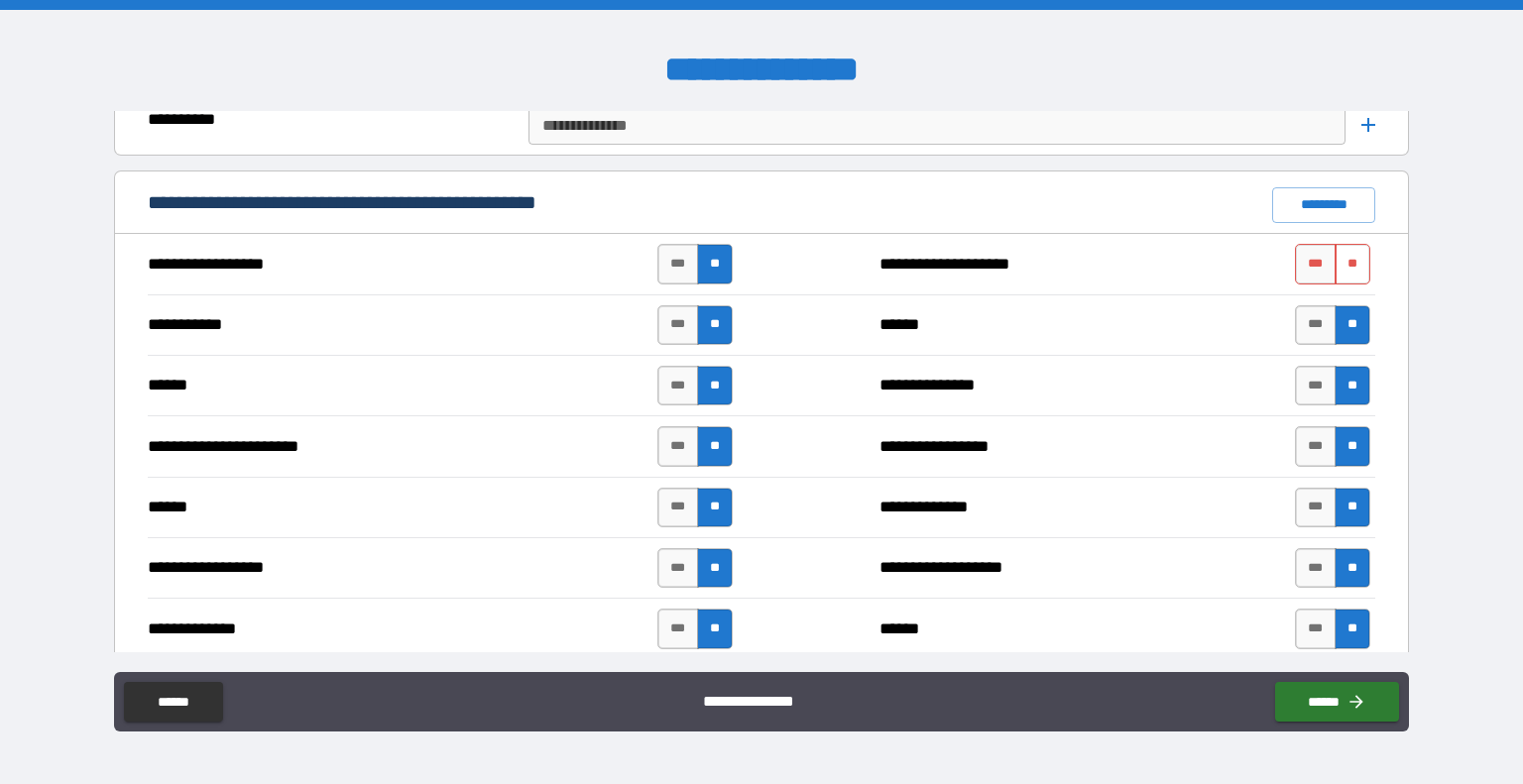 click on "**" at bounding box center (1352, 264) 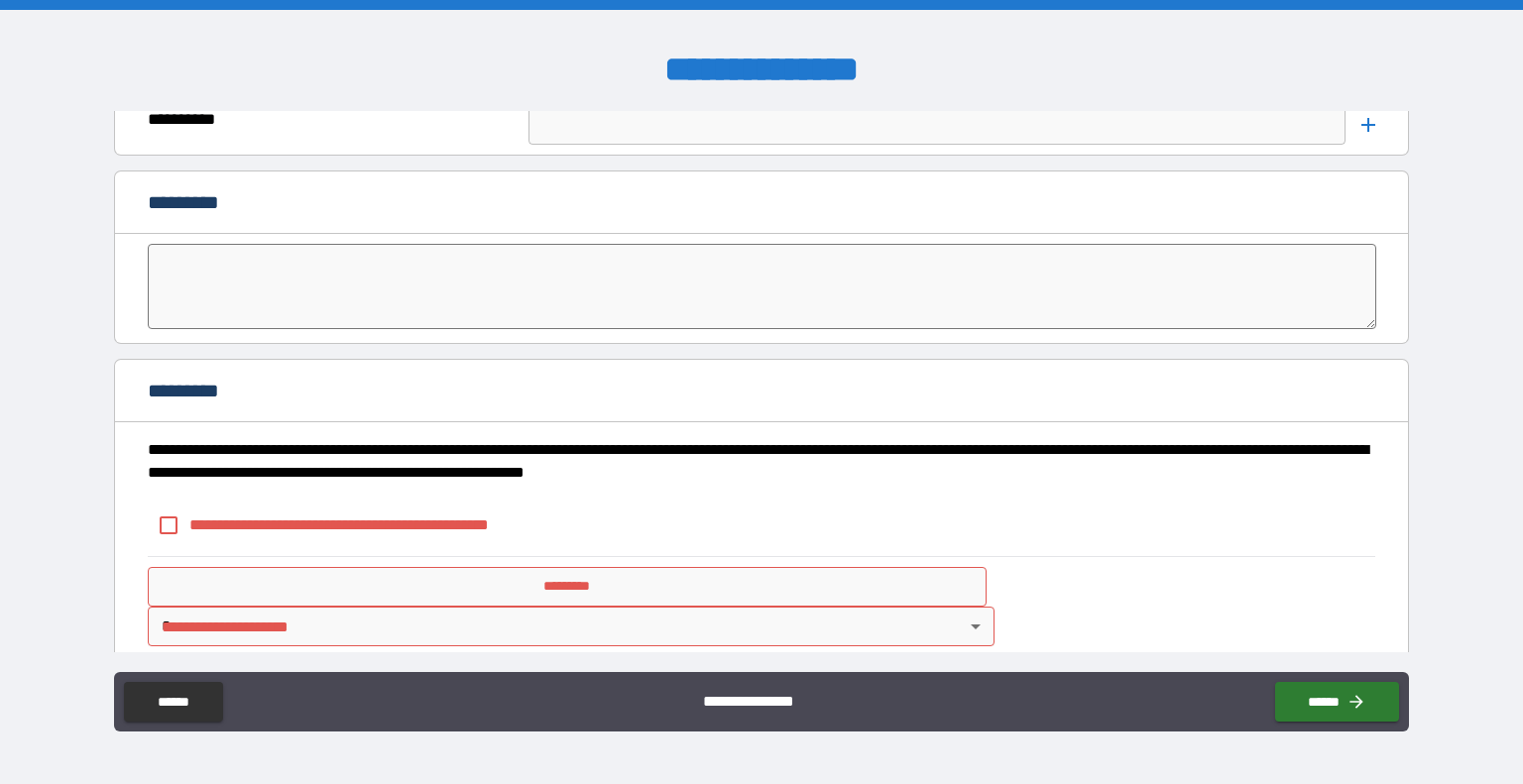 scroll, scrollTop: 4159, scrollLeft: 0, axis: vertical 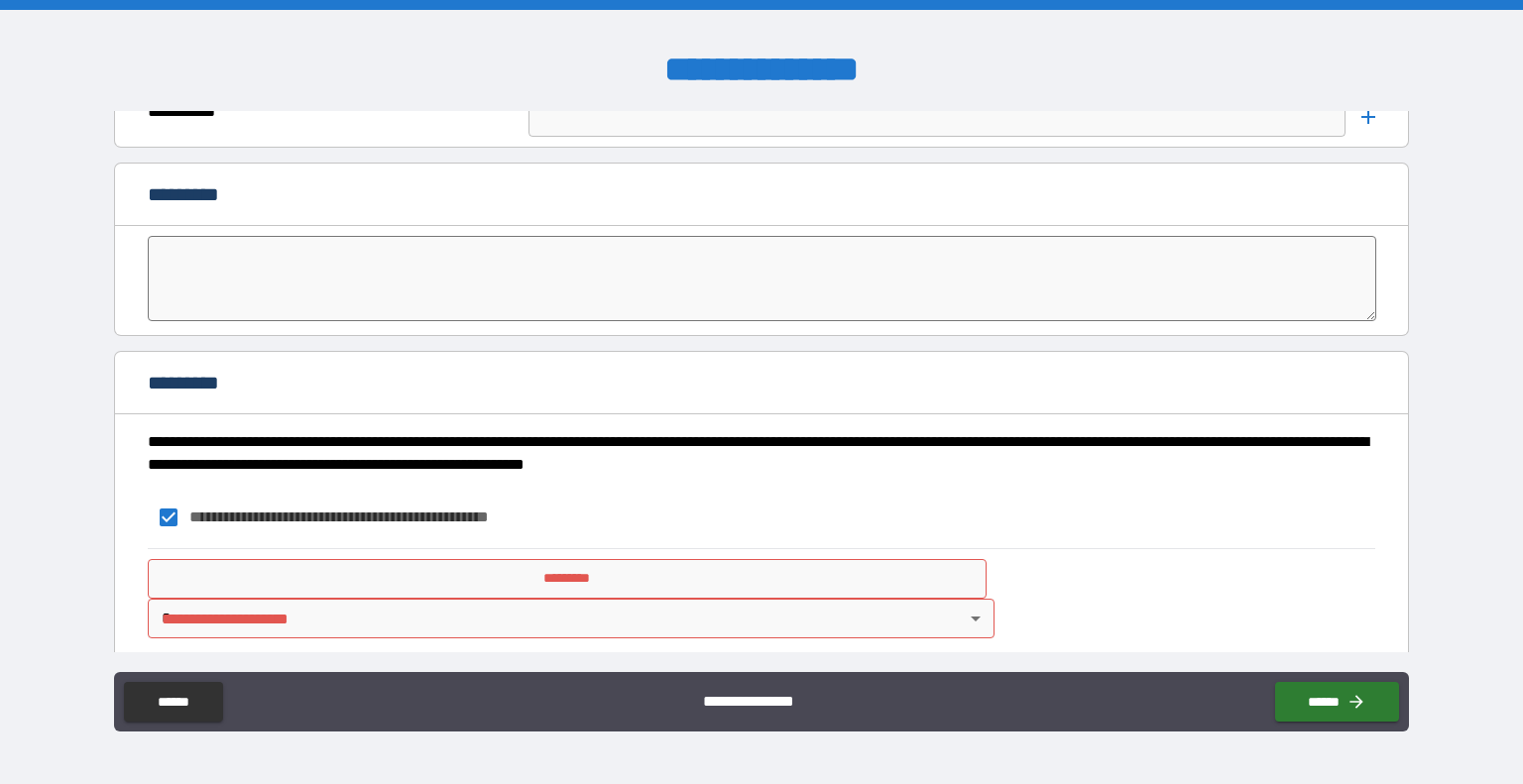 click on "*********" at bounding box center [567, 579] 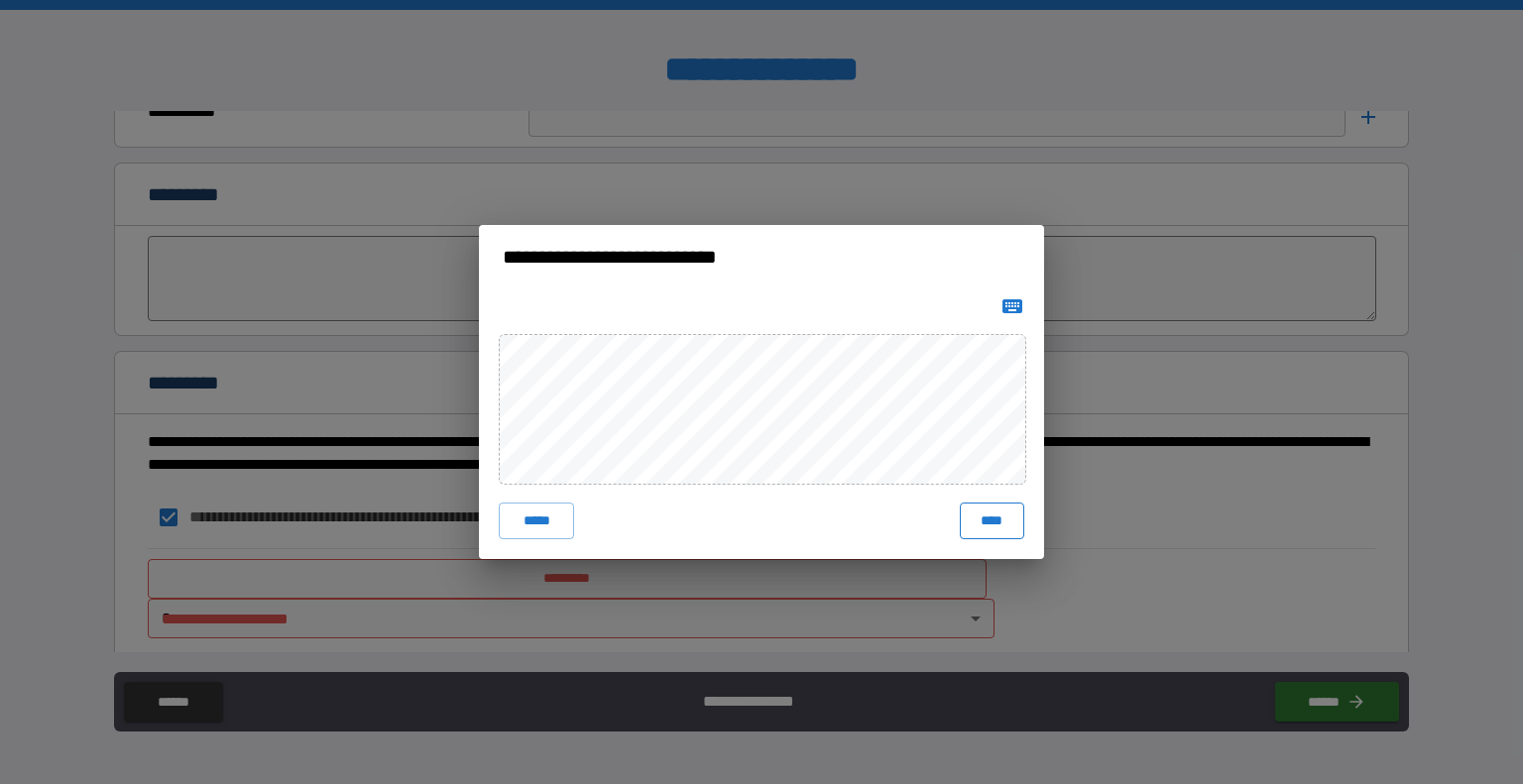 click on "****" at bounding box center [992, 520] 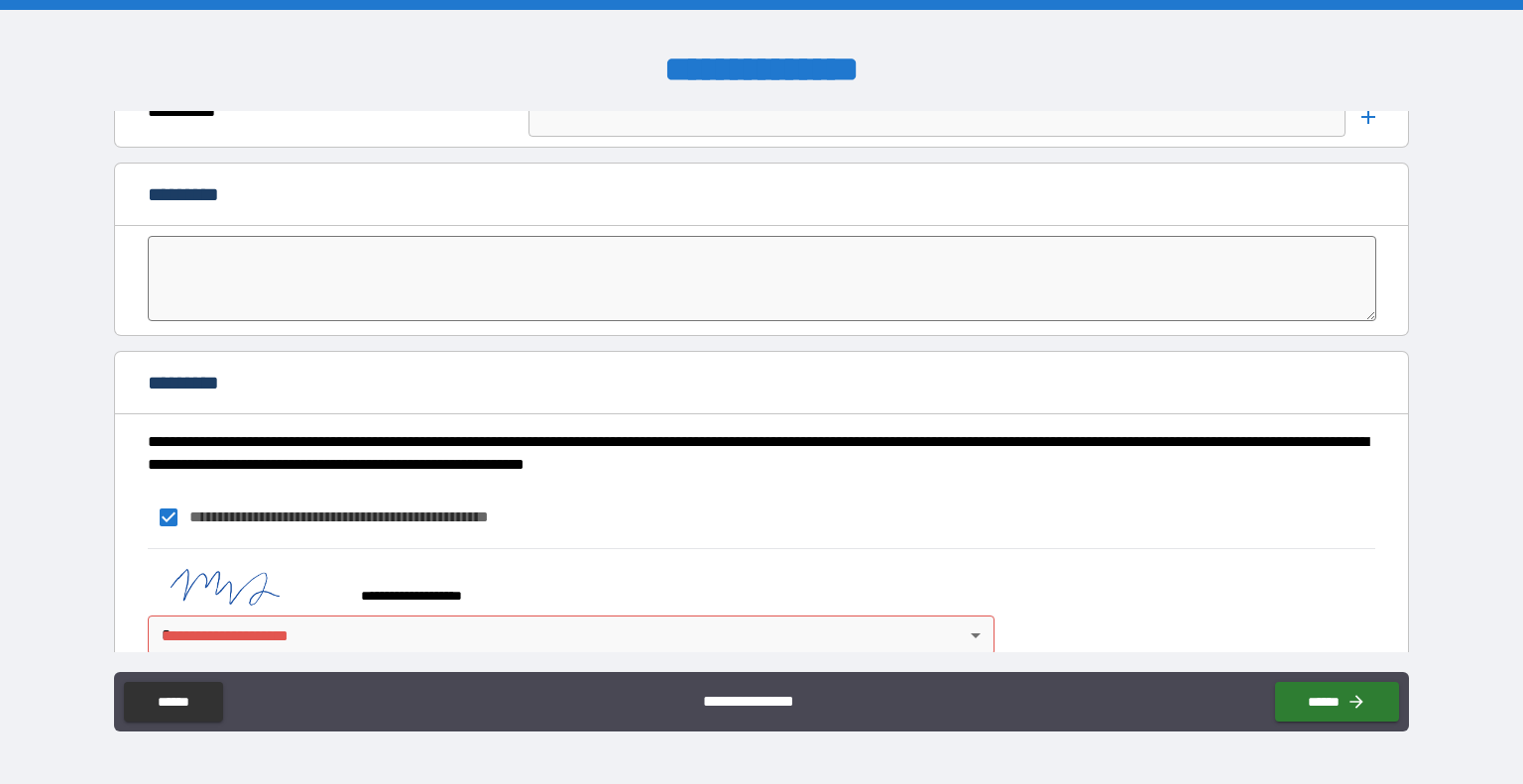 click on "**********" at bounding box center (762, 392) 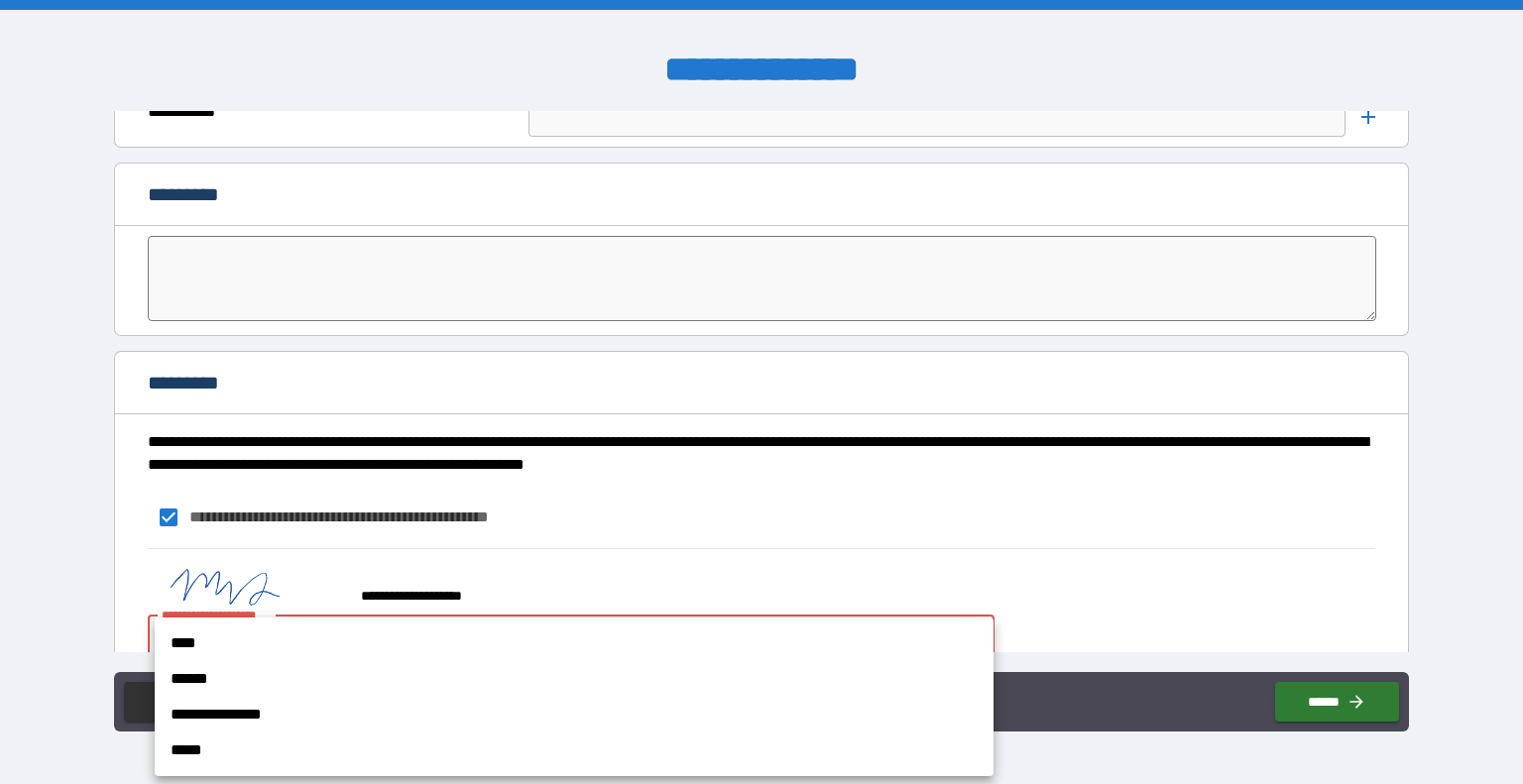 click on "**********" at bounding box center (574, 715) 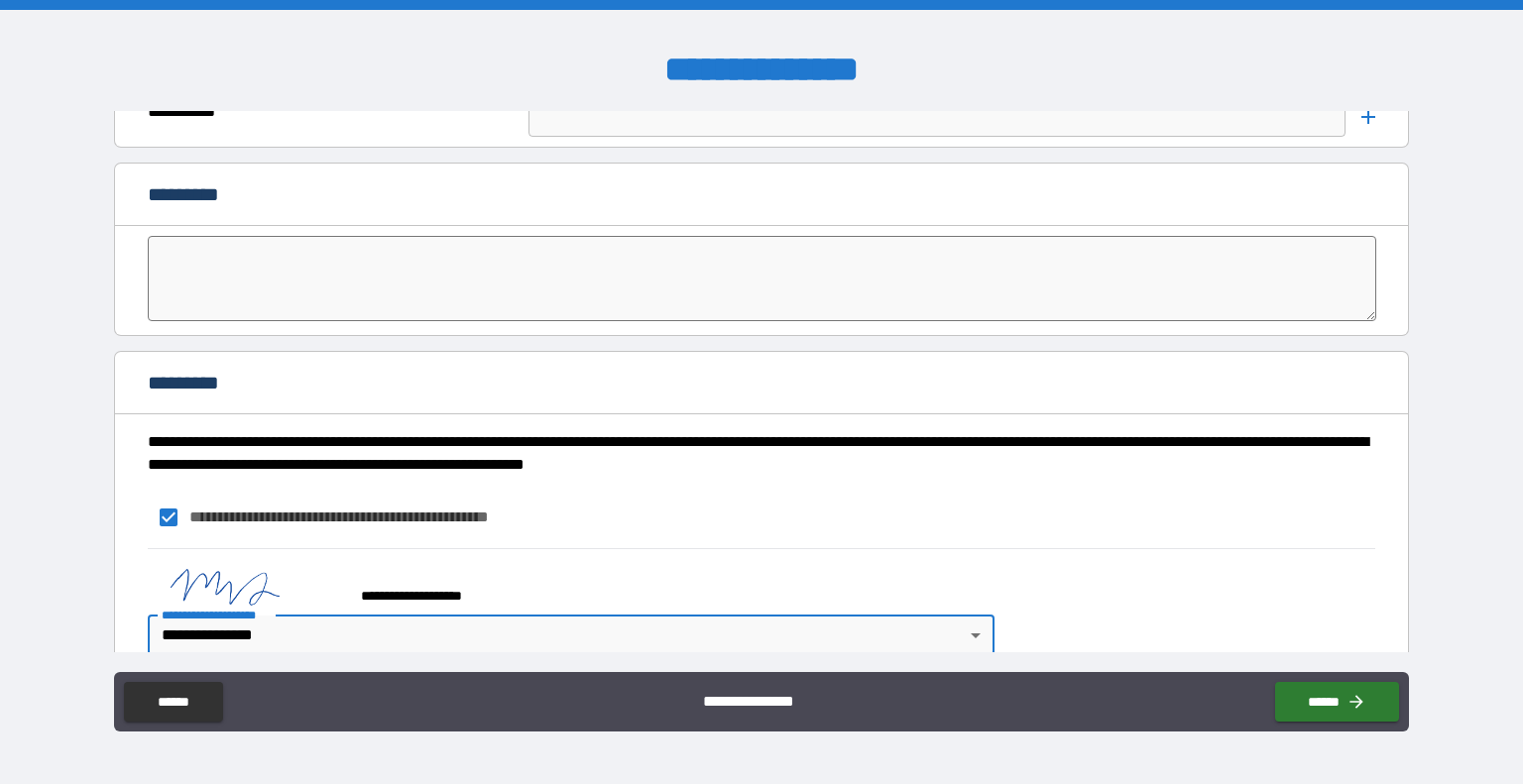 scroll, scrollTop: 4176, scrollLeft: 0, axis: vertical 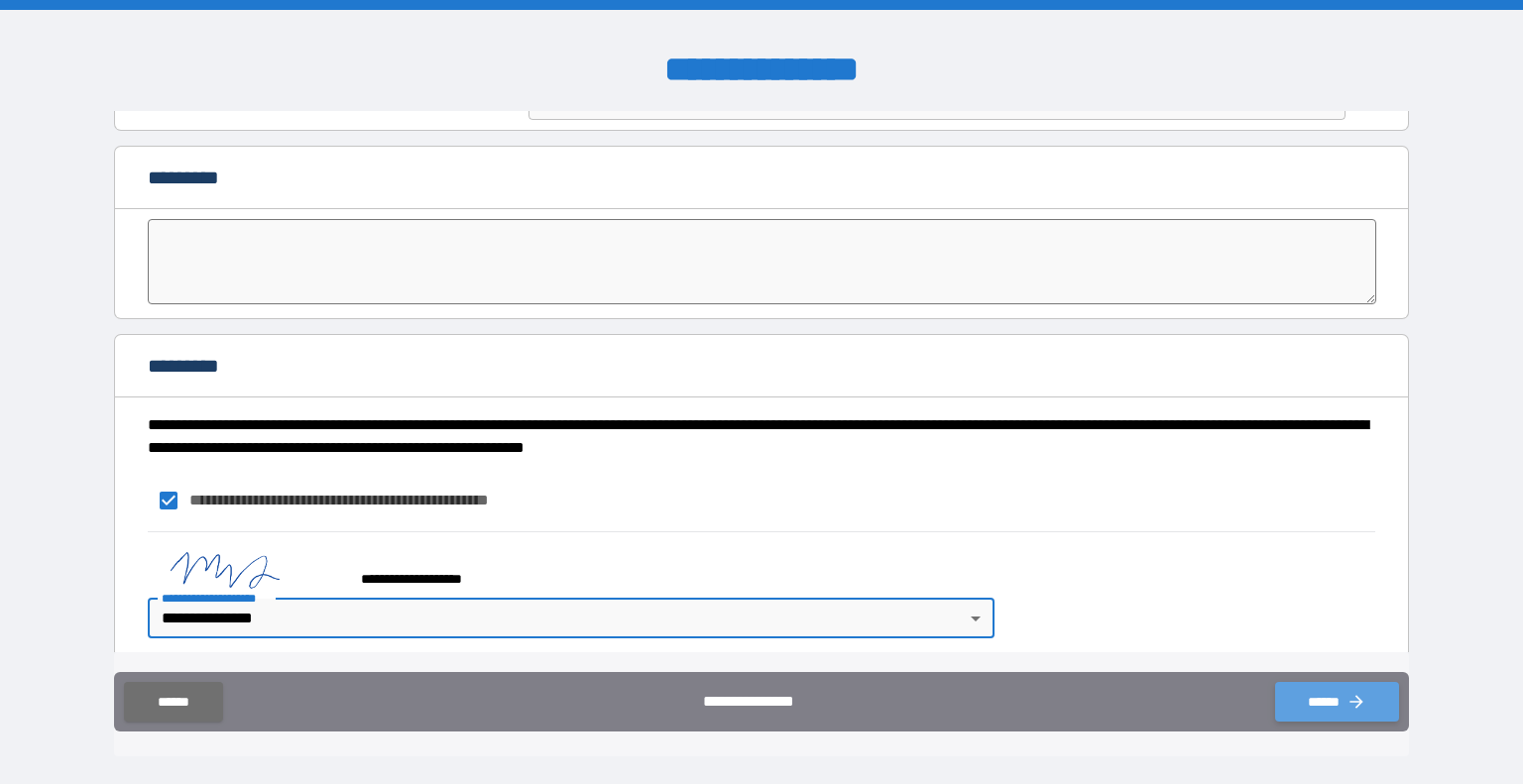 click on "******" at bounding box center [1337, 702] 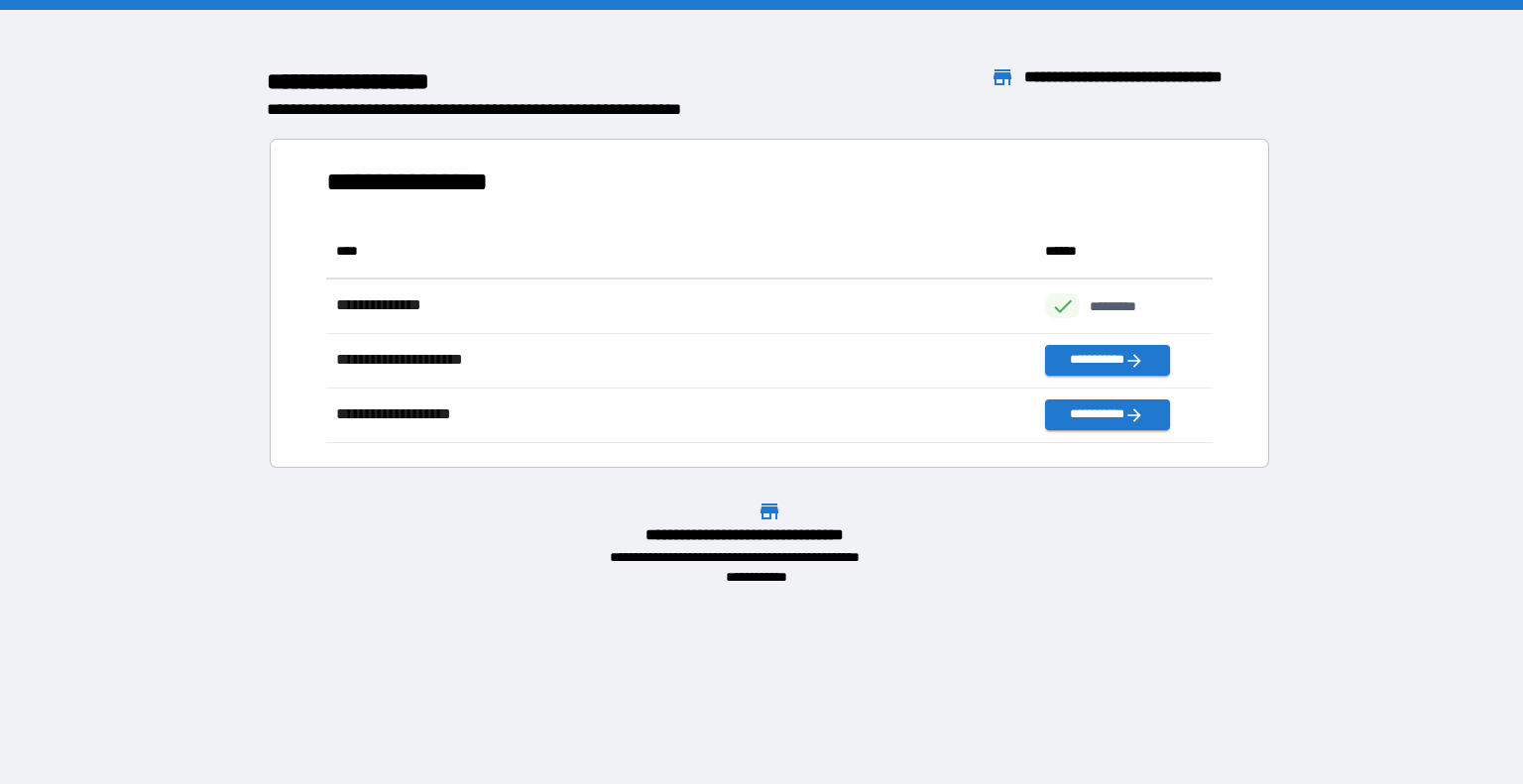 scroll, scrollTop: 16, scrollLeft: 16, axis: both 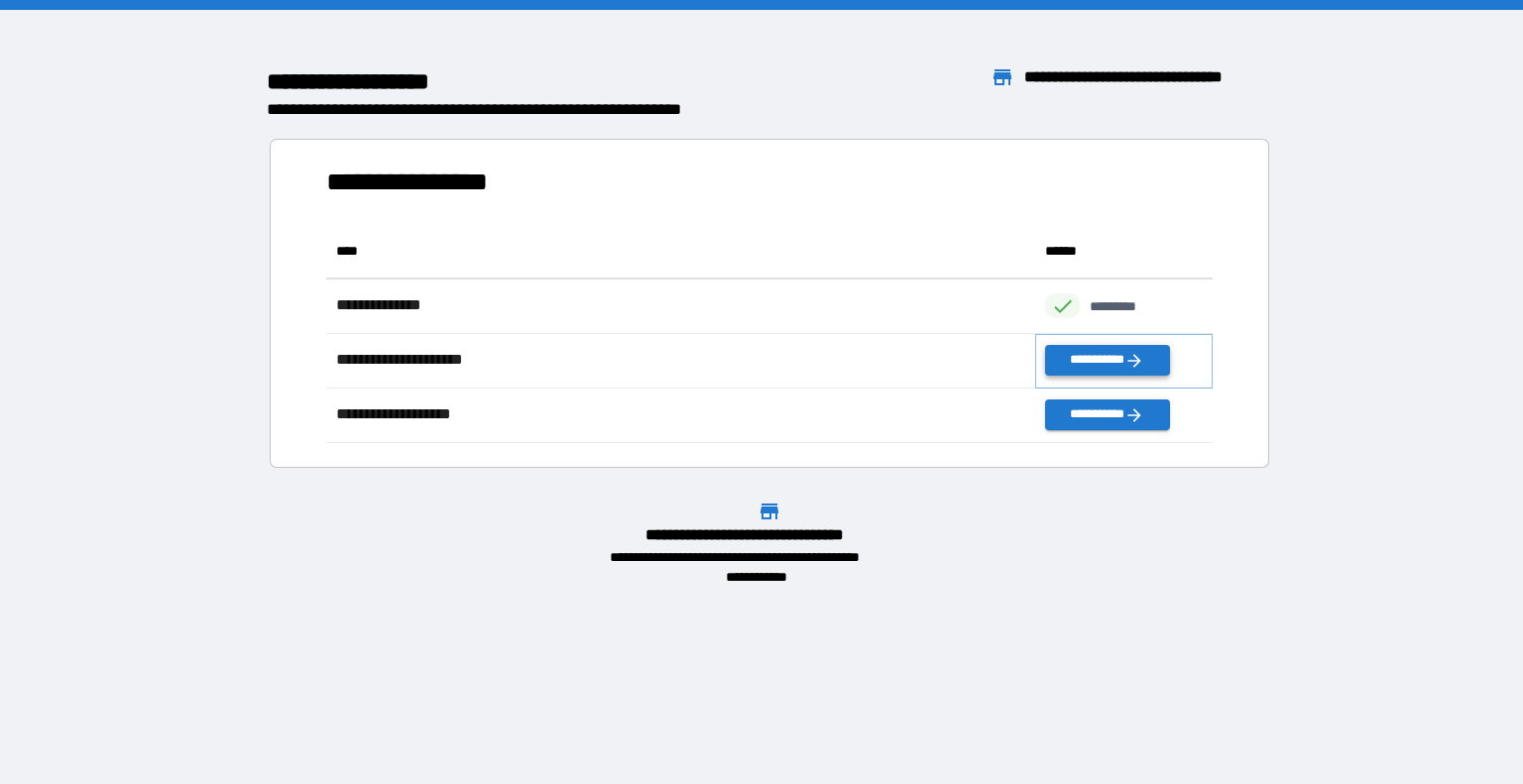 click 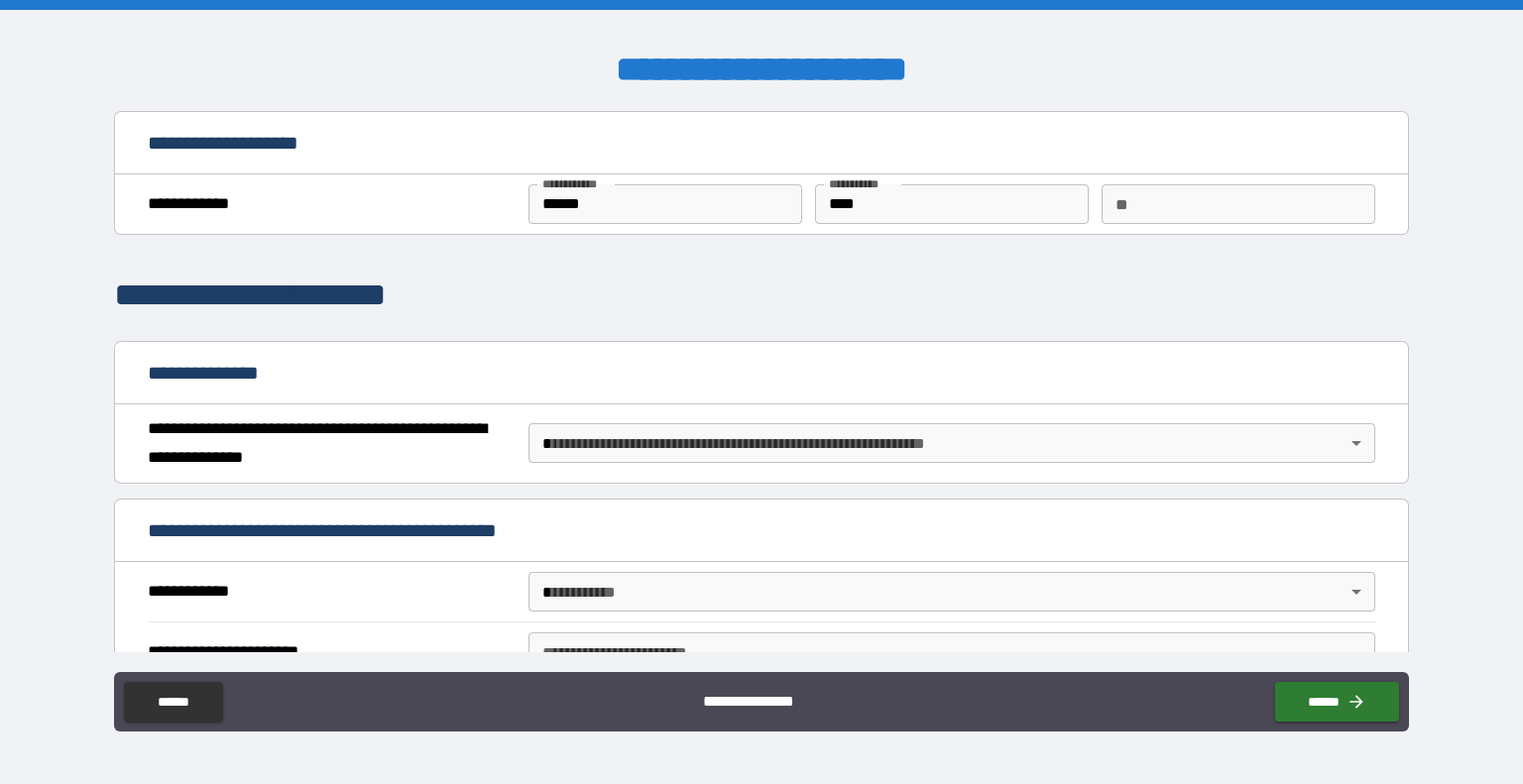 click on "******" at bounding box center [665, 204] 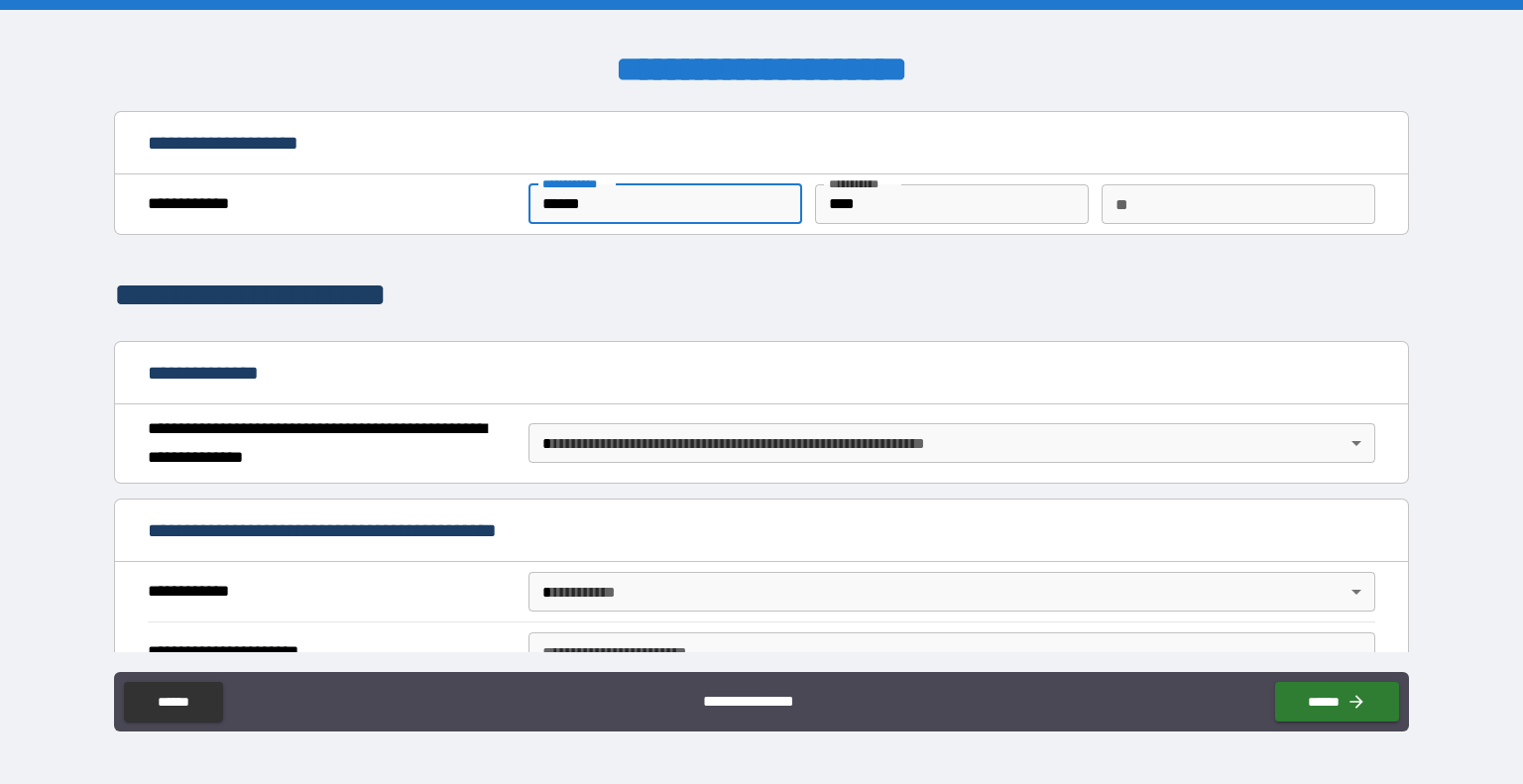 type on "******" 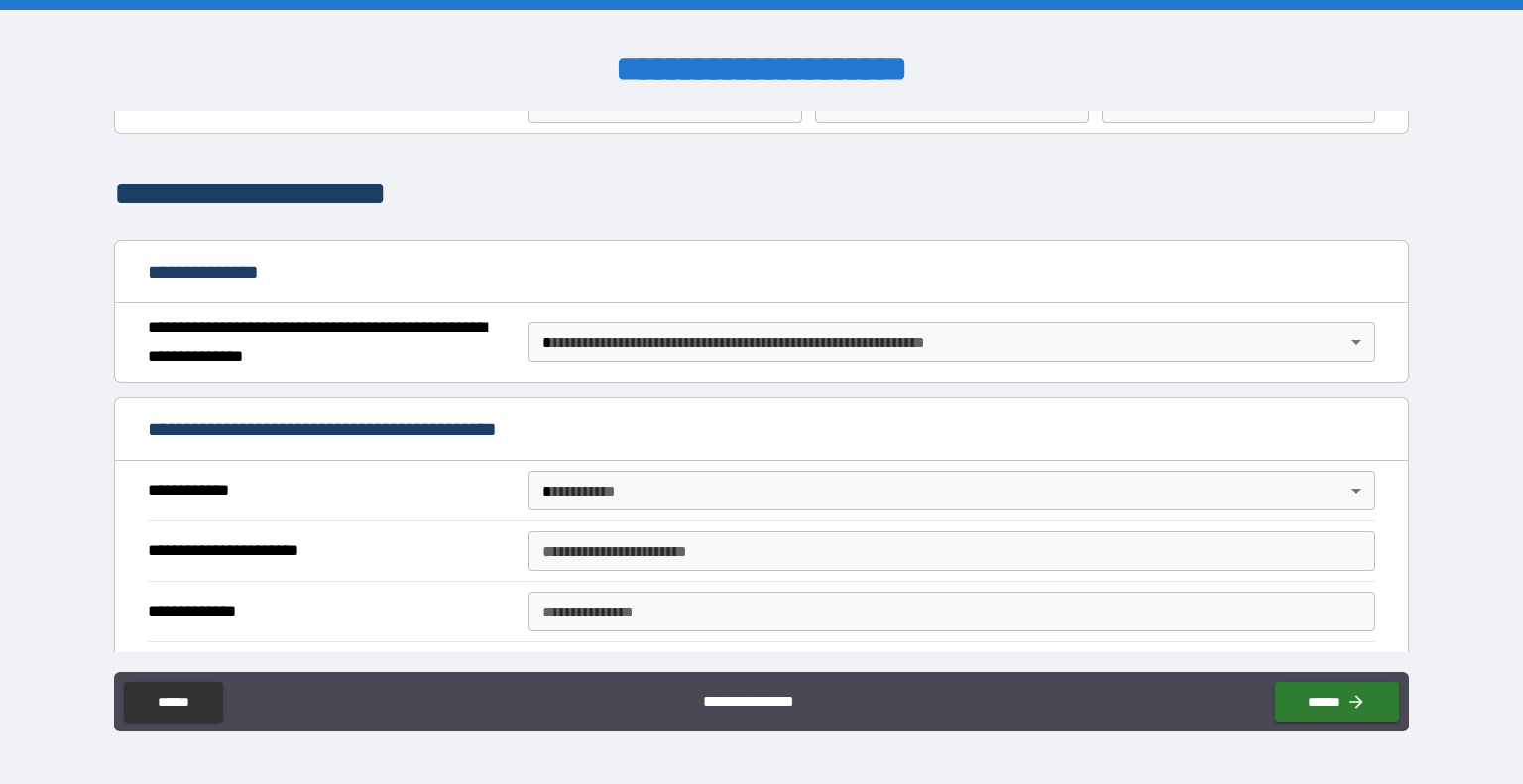 scroll, scrollTop: 111, scrollLeft: 0, axis: vertical 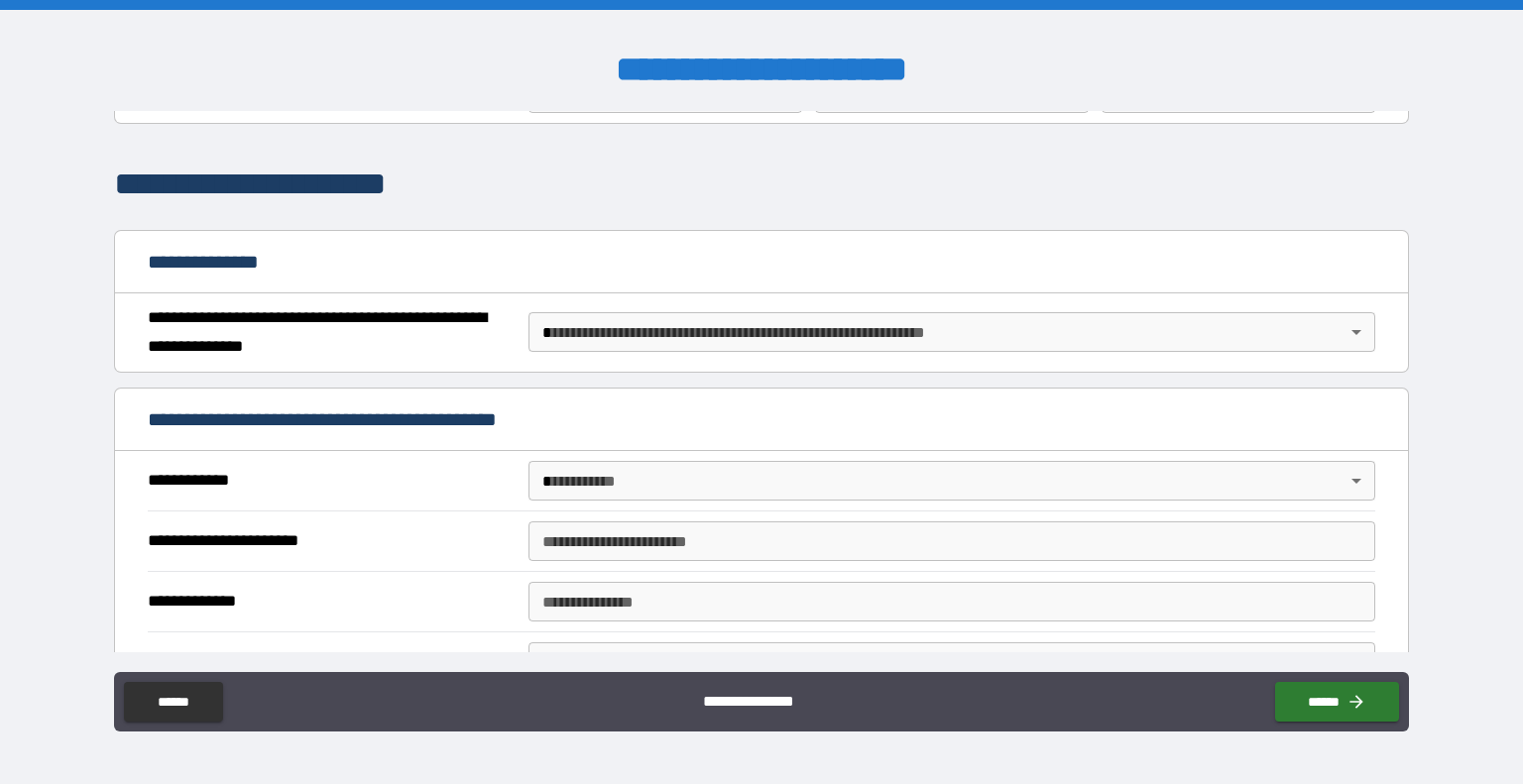 click on "**********" at bounding box center (762, 392) 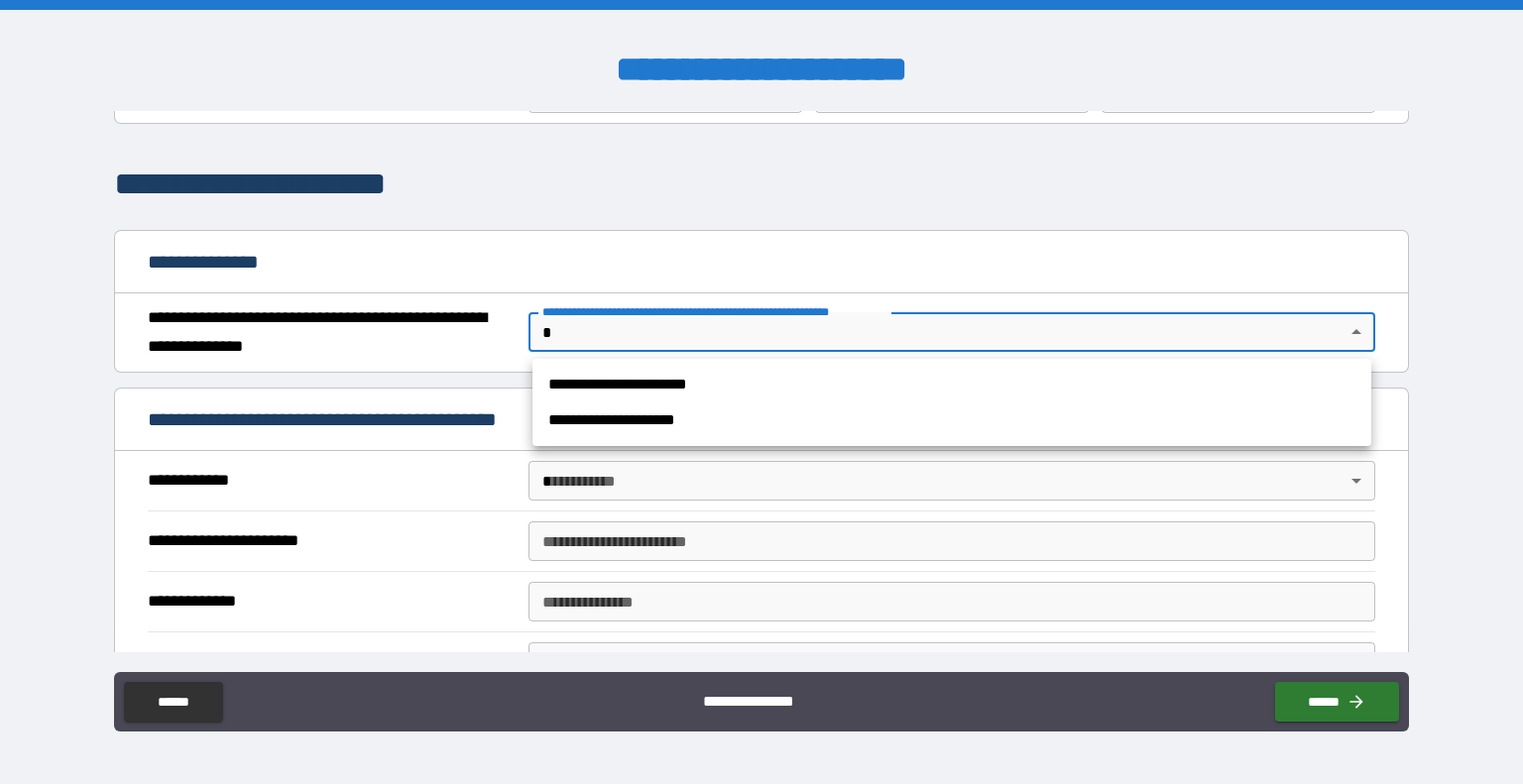 click on "**********" at bounding box center [952, 385] 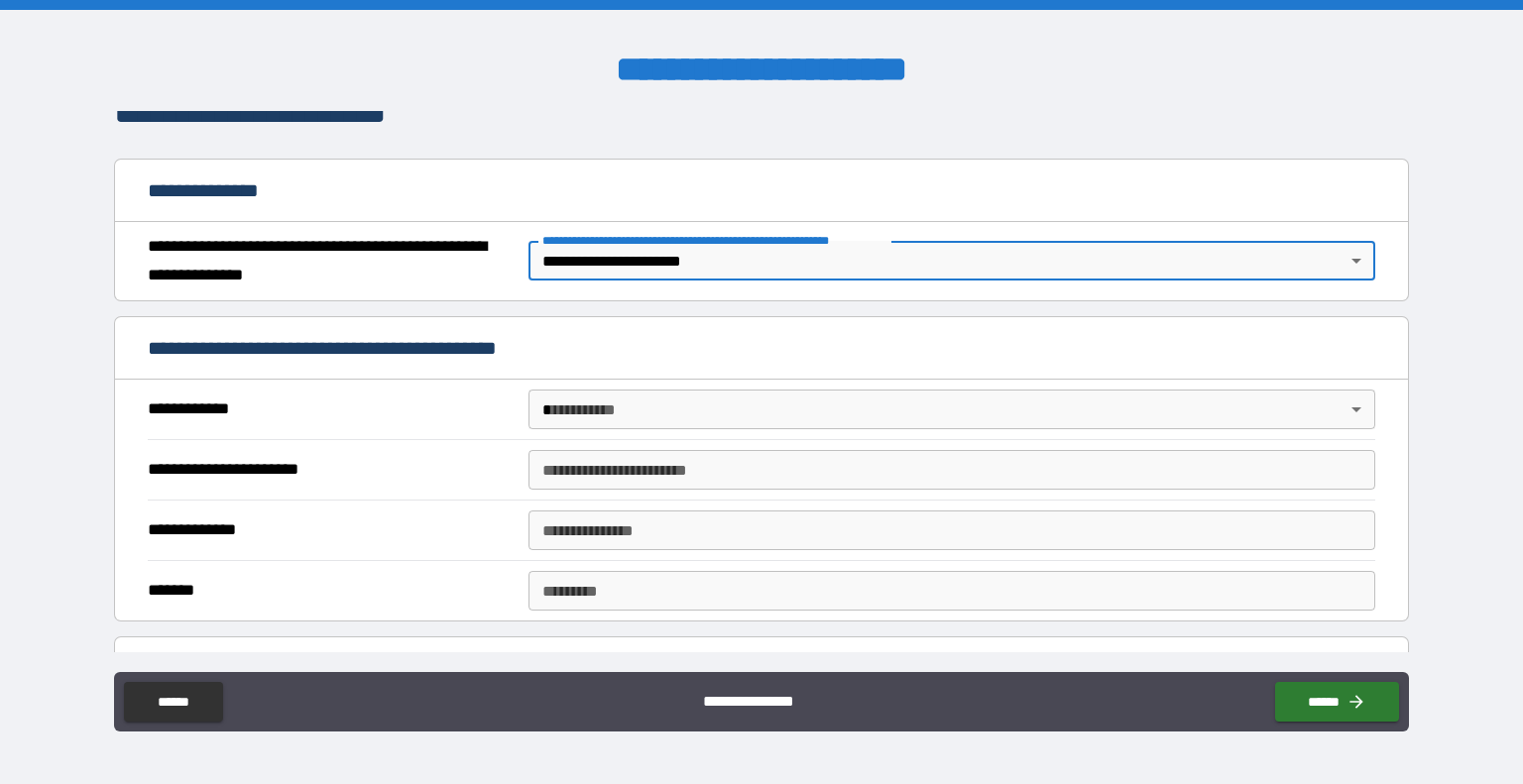 scroll, scrollTop: 186, scrollLeft: 0, axis: vertical 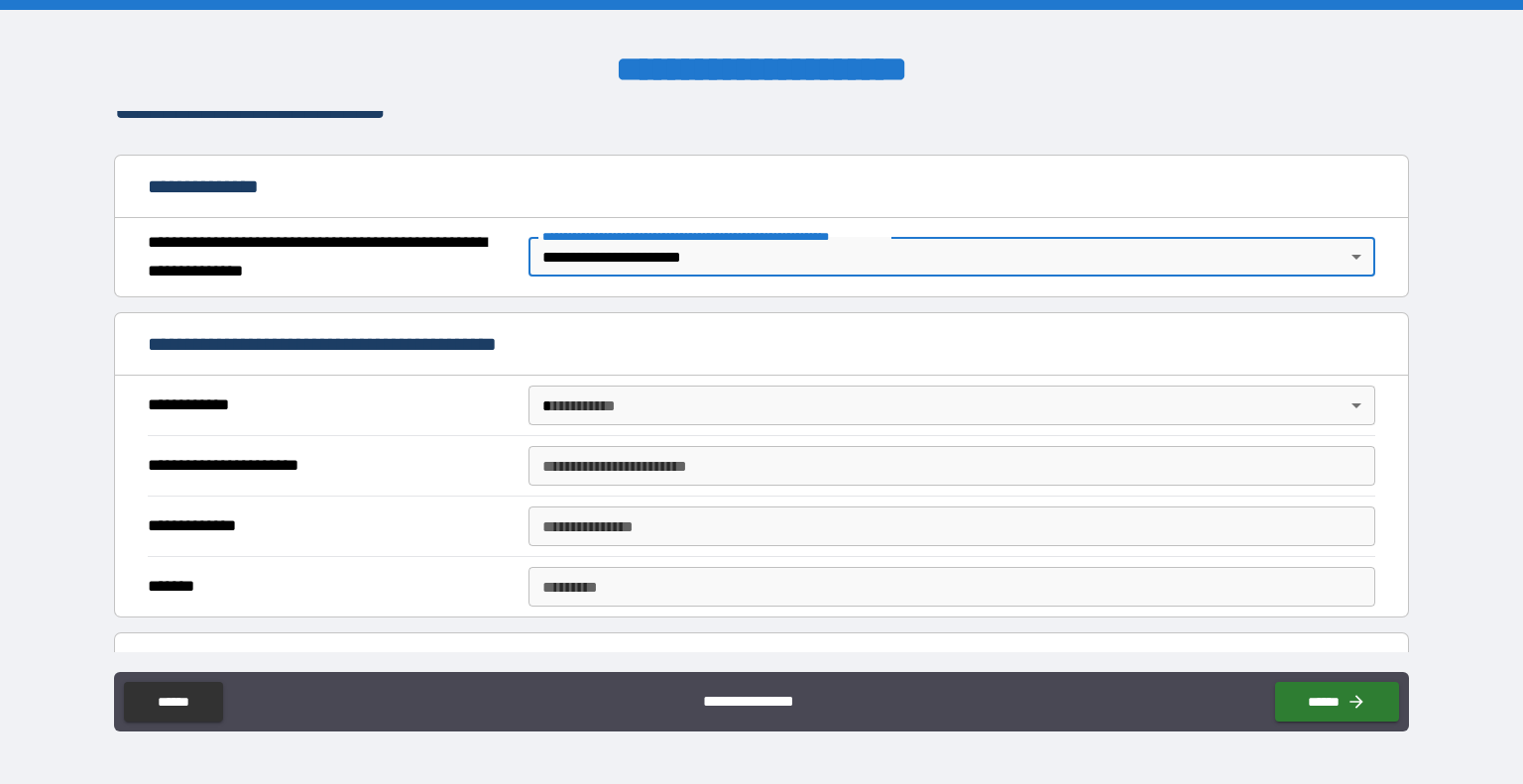 click on "**********" at bounding box center (762, 392) 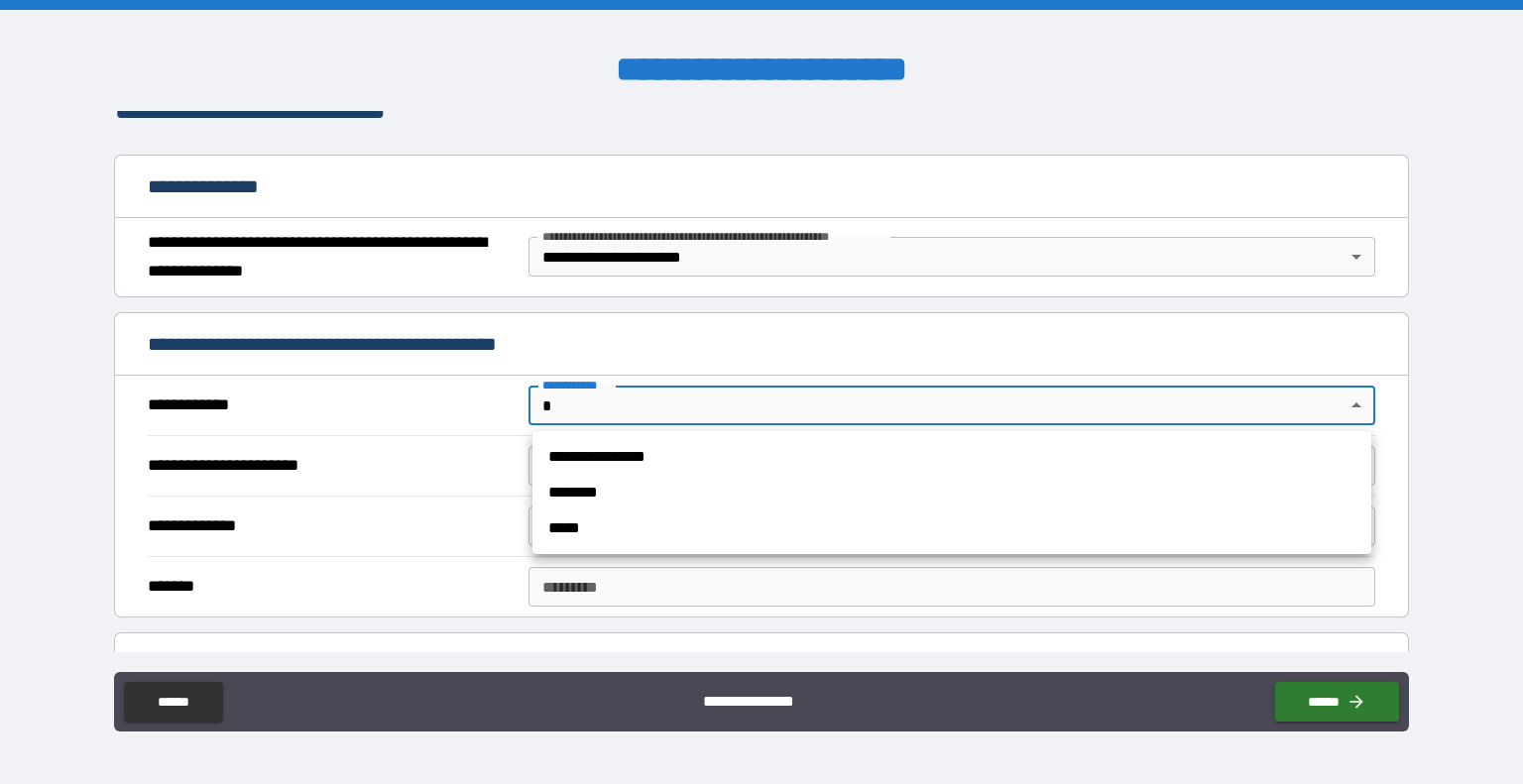 click on "**********" at bounding box center [952, 457] 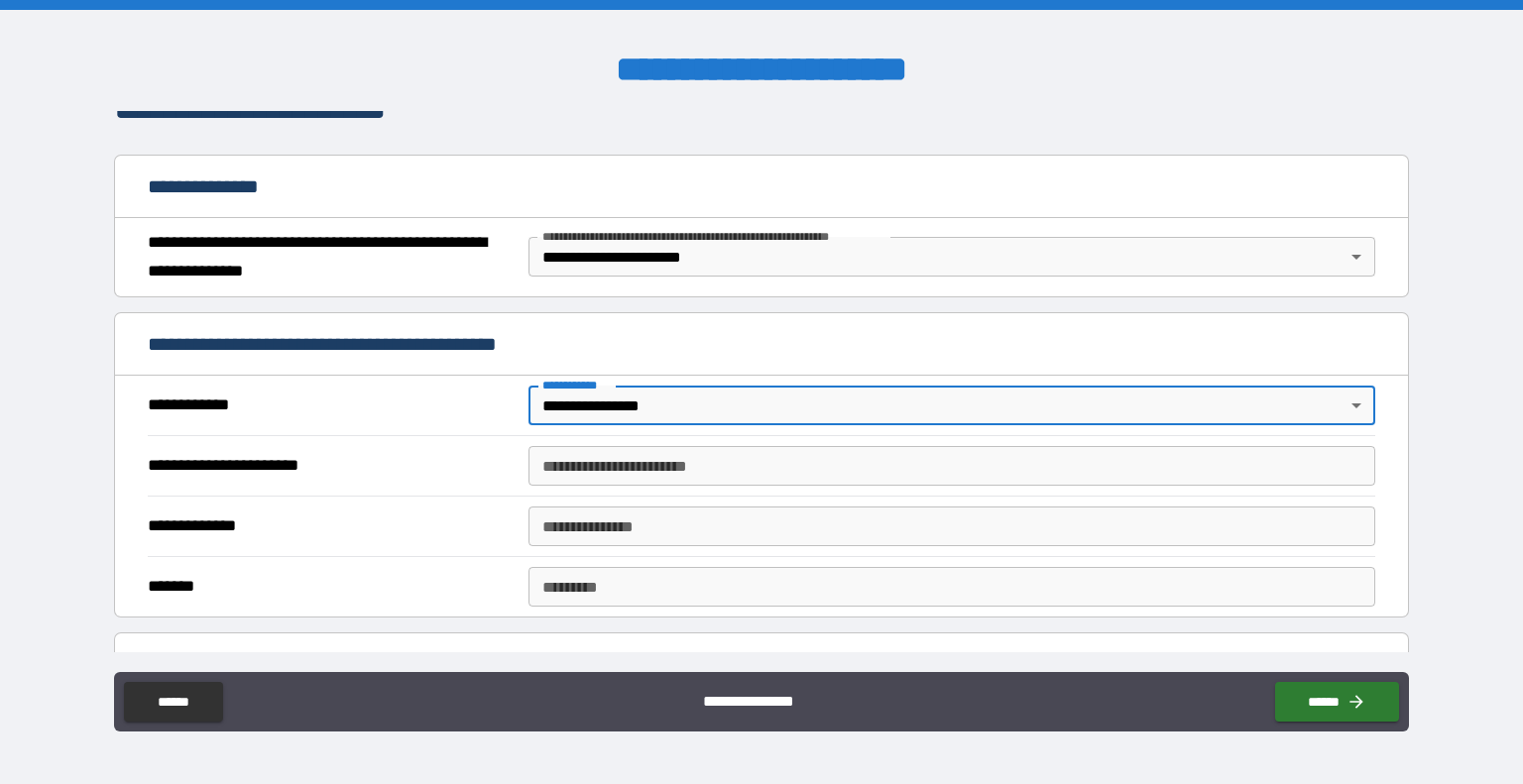 click on "**********" at bounding box center [952, 466] 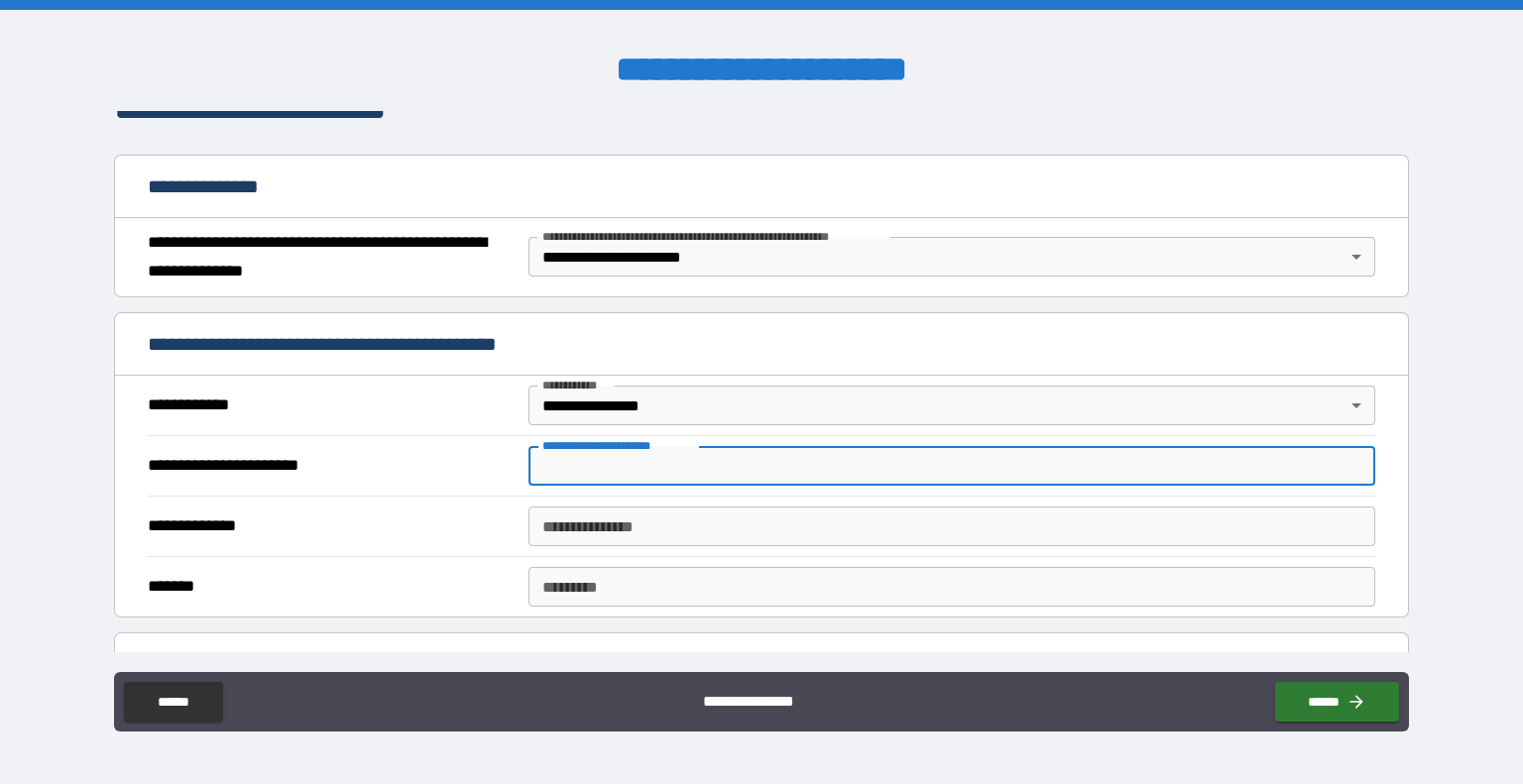type on "**********" 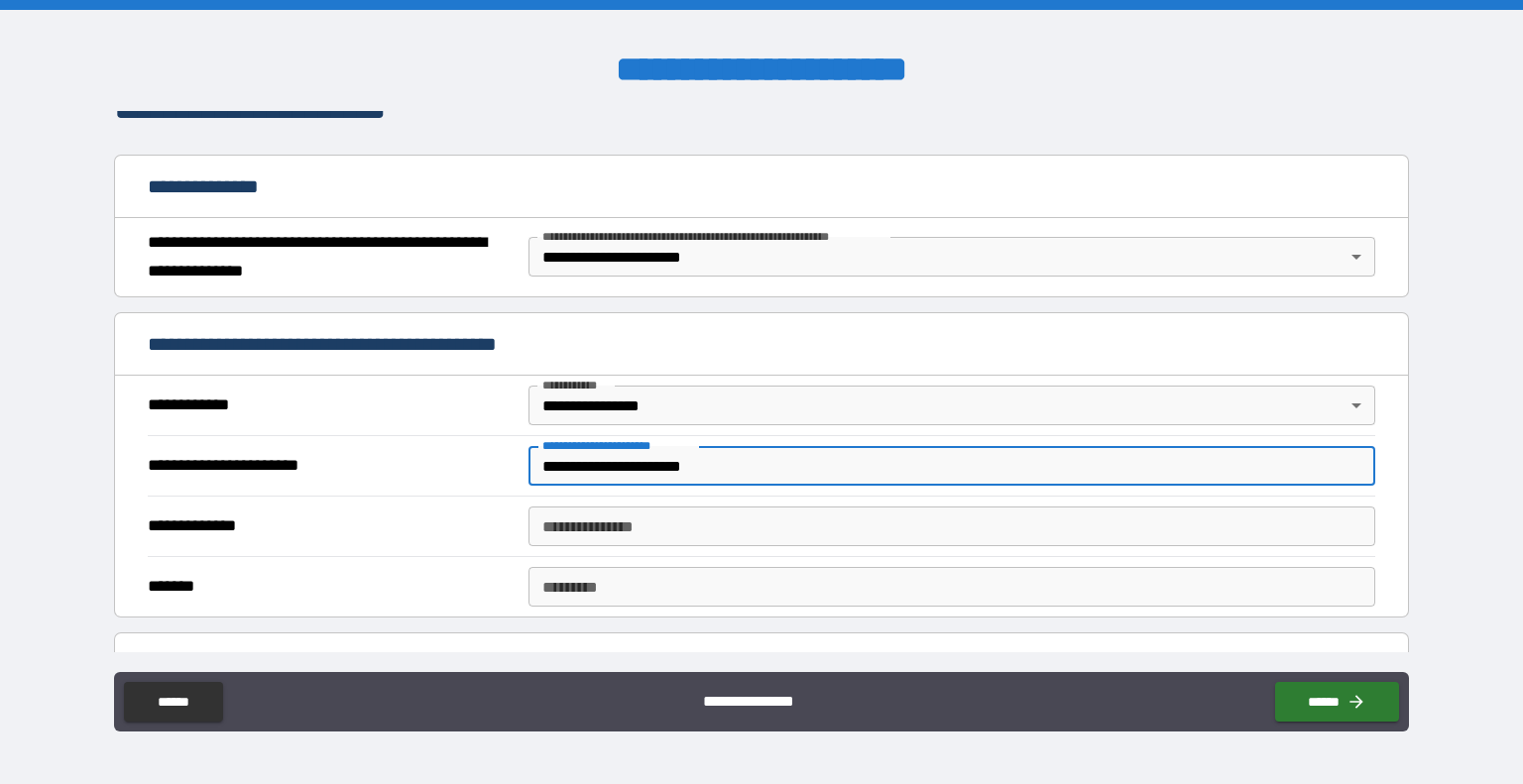 click on "**********" at bounding box center (952, 526) 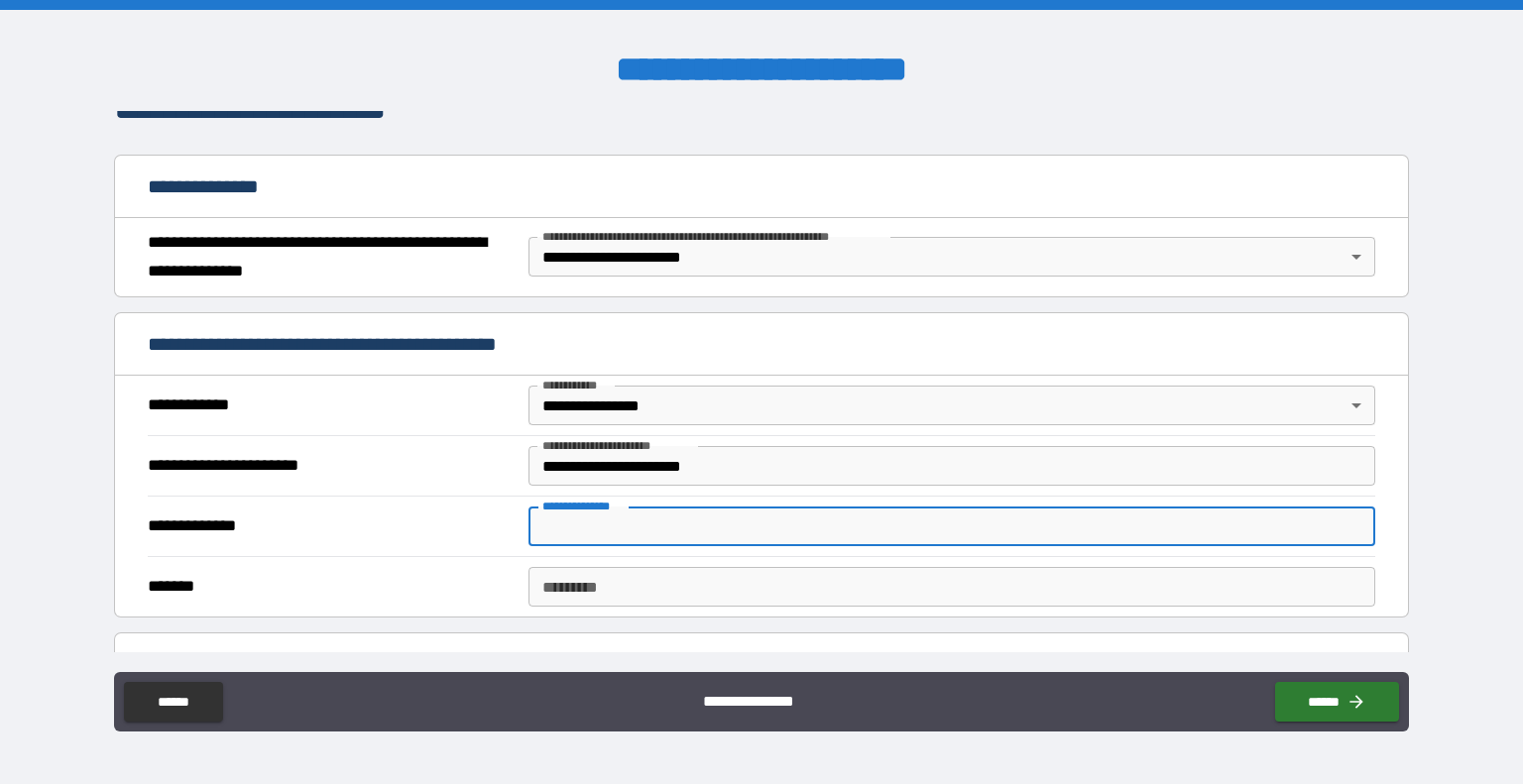 type on "**********" 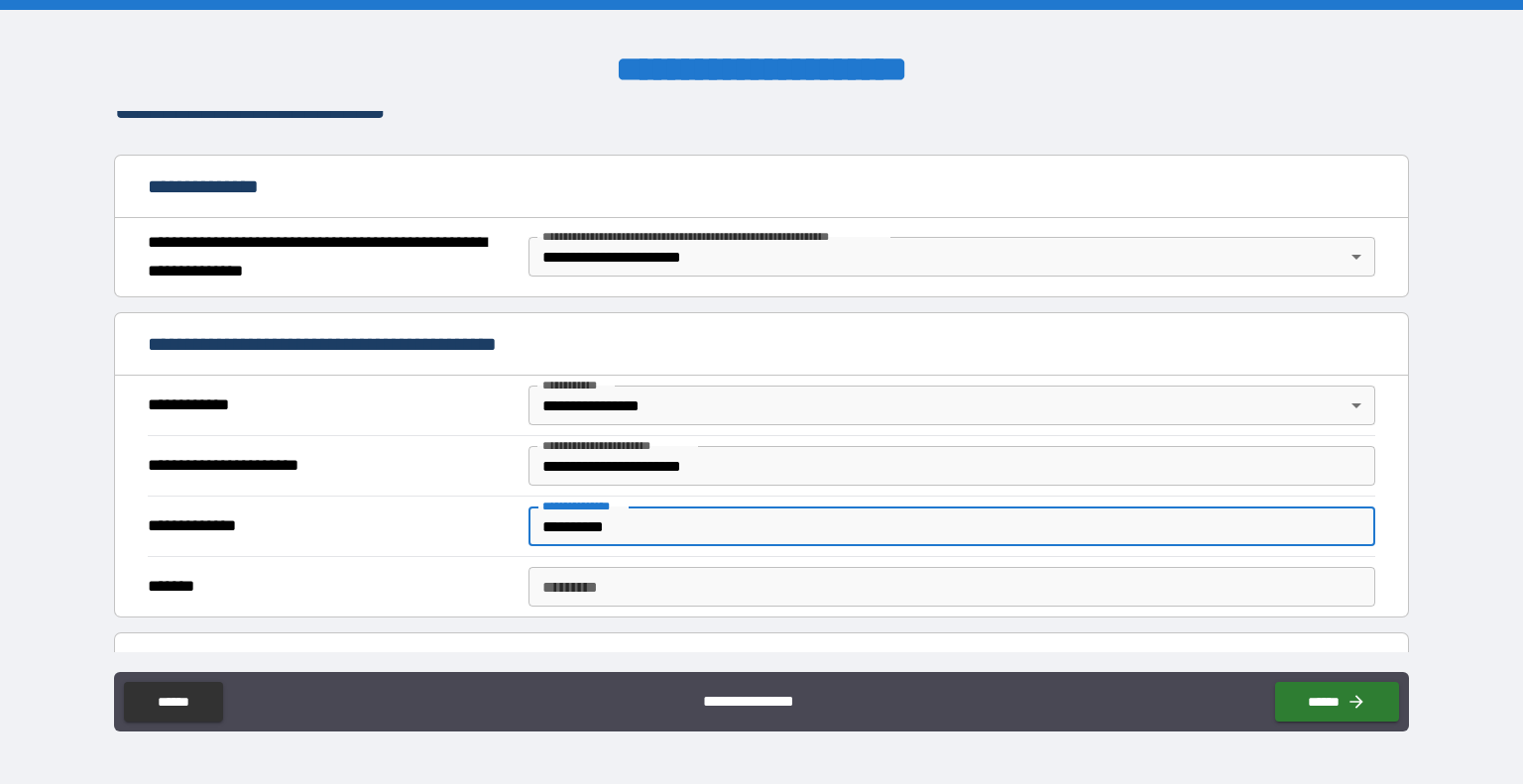 click on "*******   *" at bounding box center (952, 587) 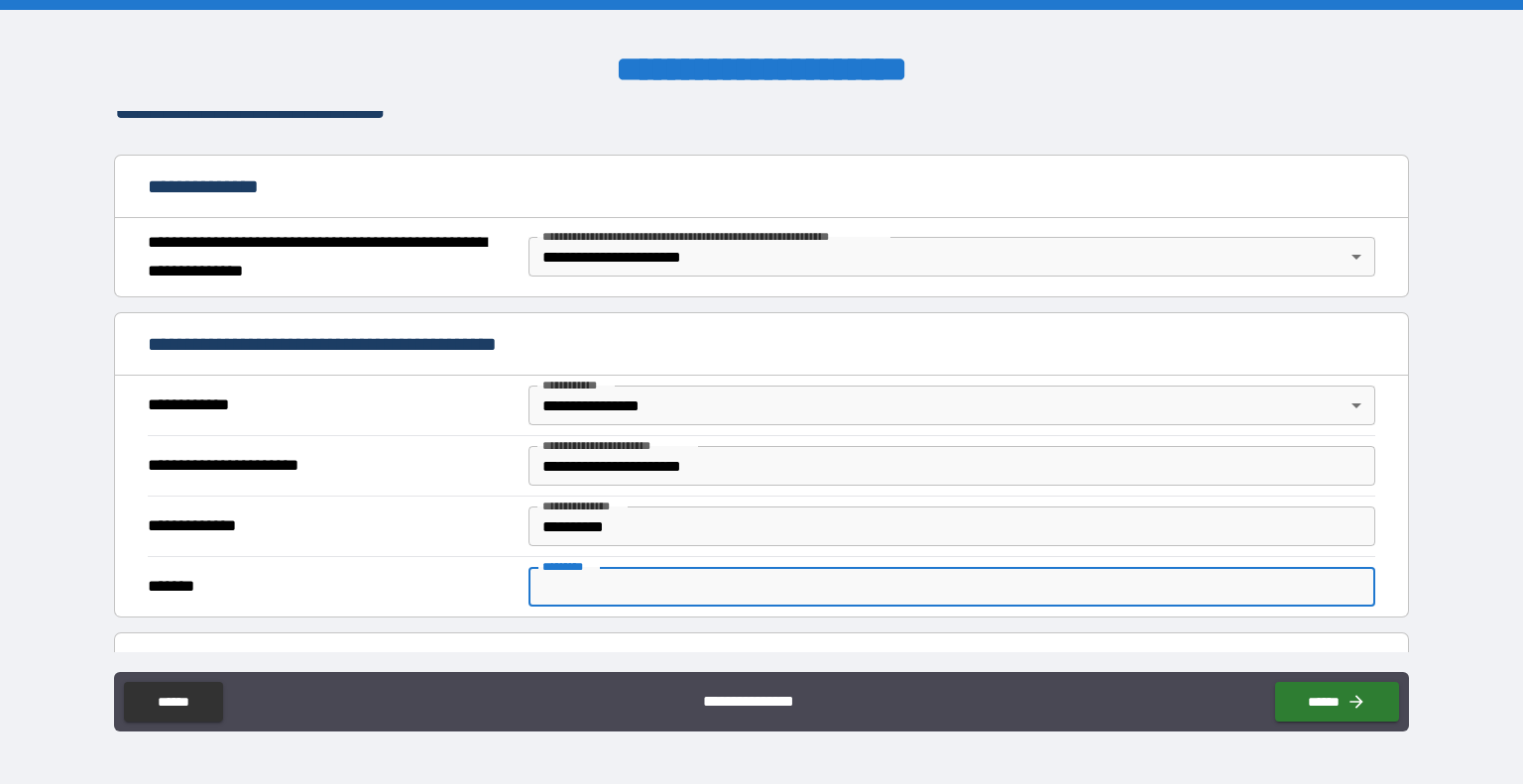 type on "******" 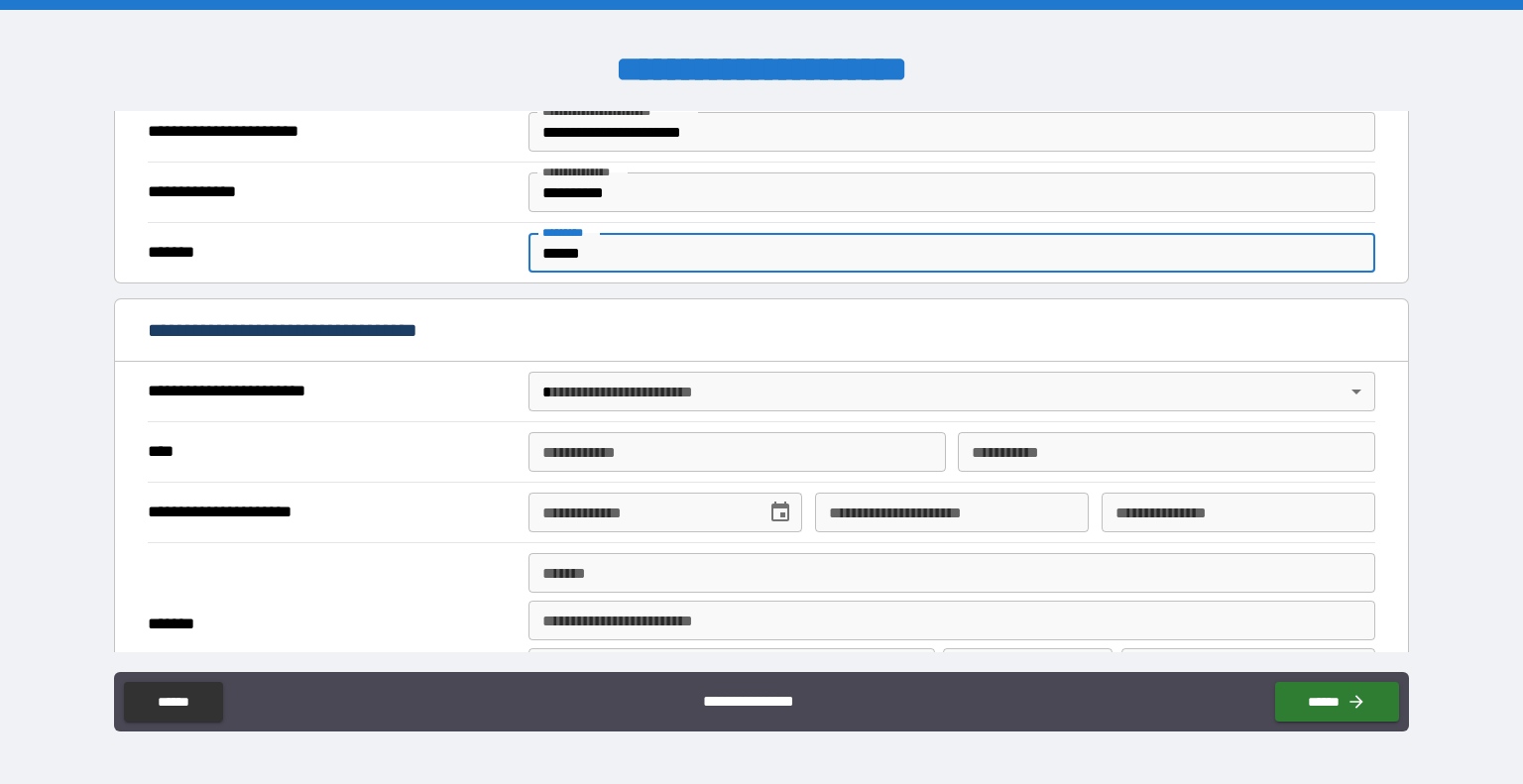 scroll, scrollTop: 523, scrollLeft: 0, axis: vertical 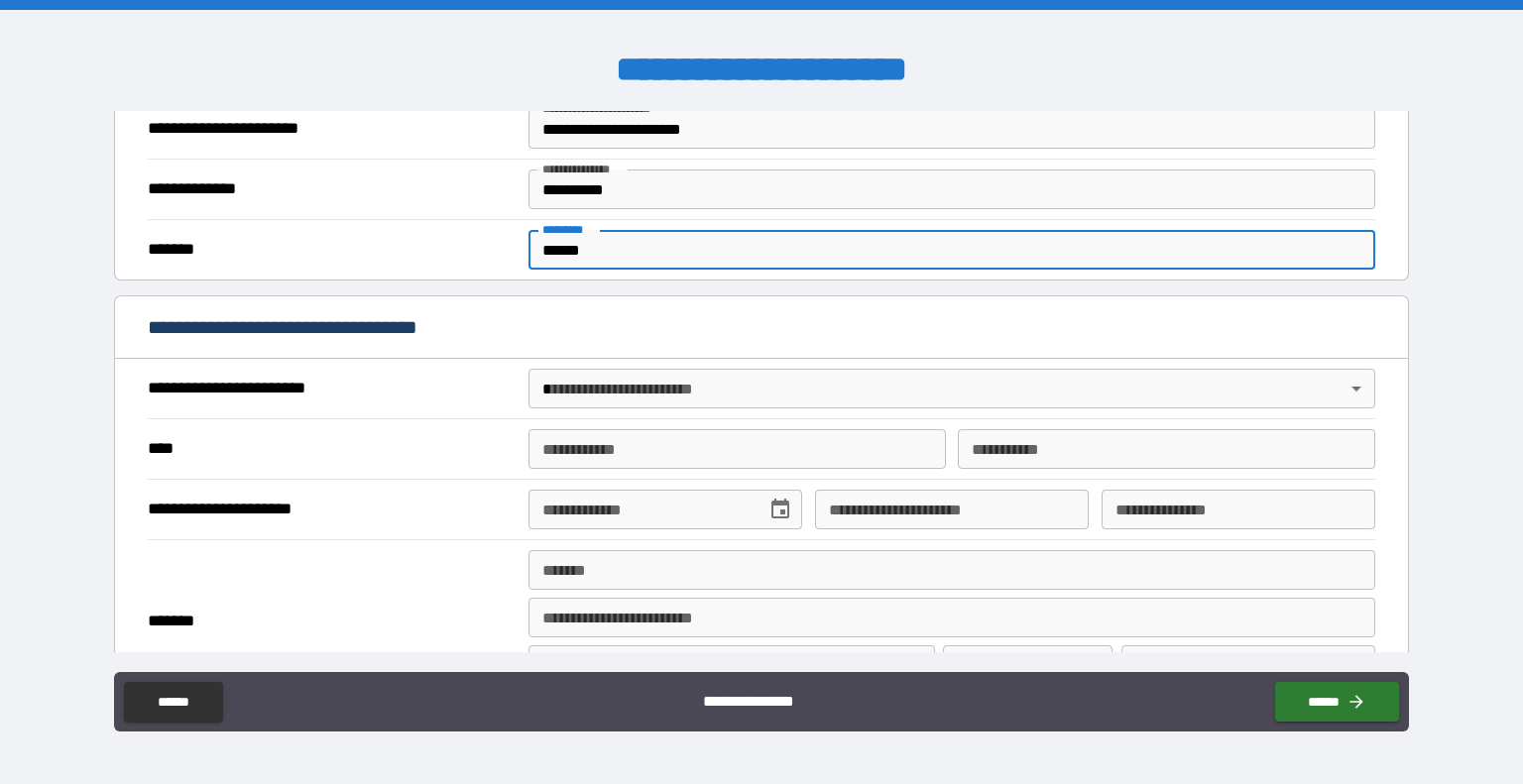 click on "**********" at bounding box center [762, 392] 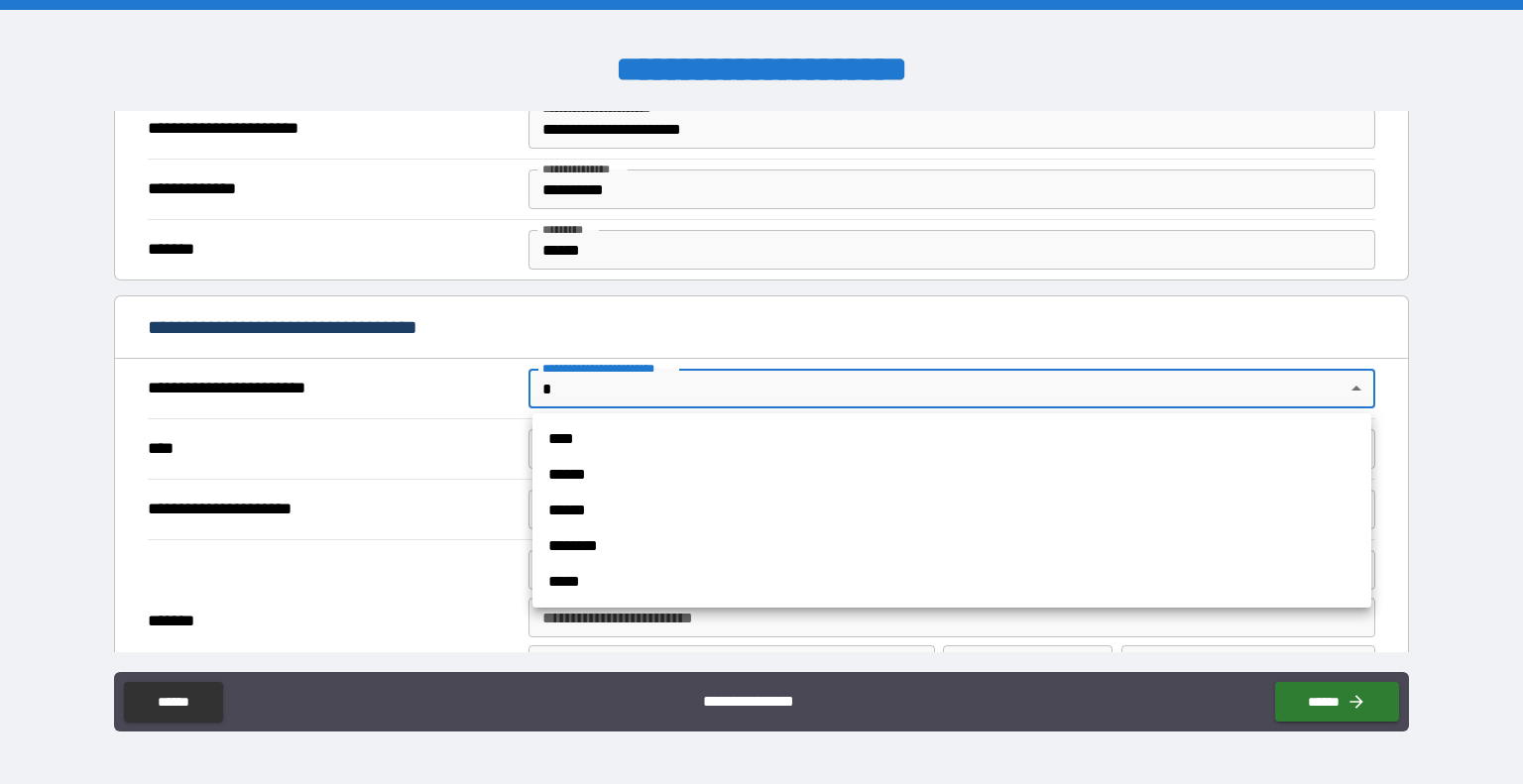 click on "******" at bounding box center (952, 475) 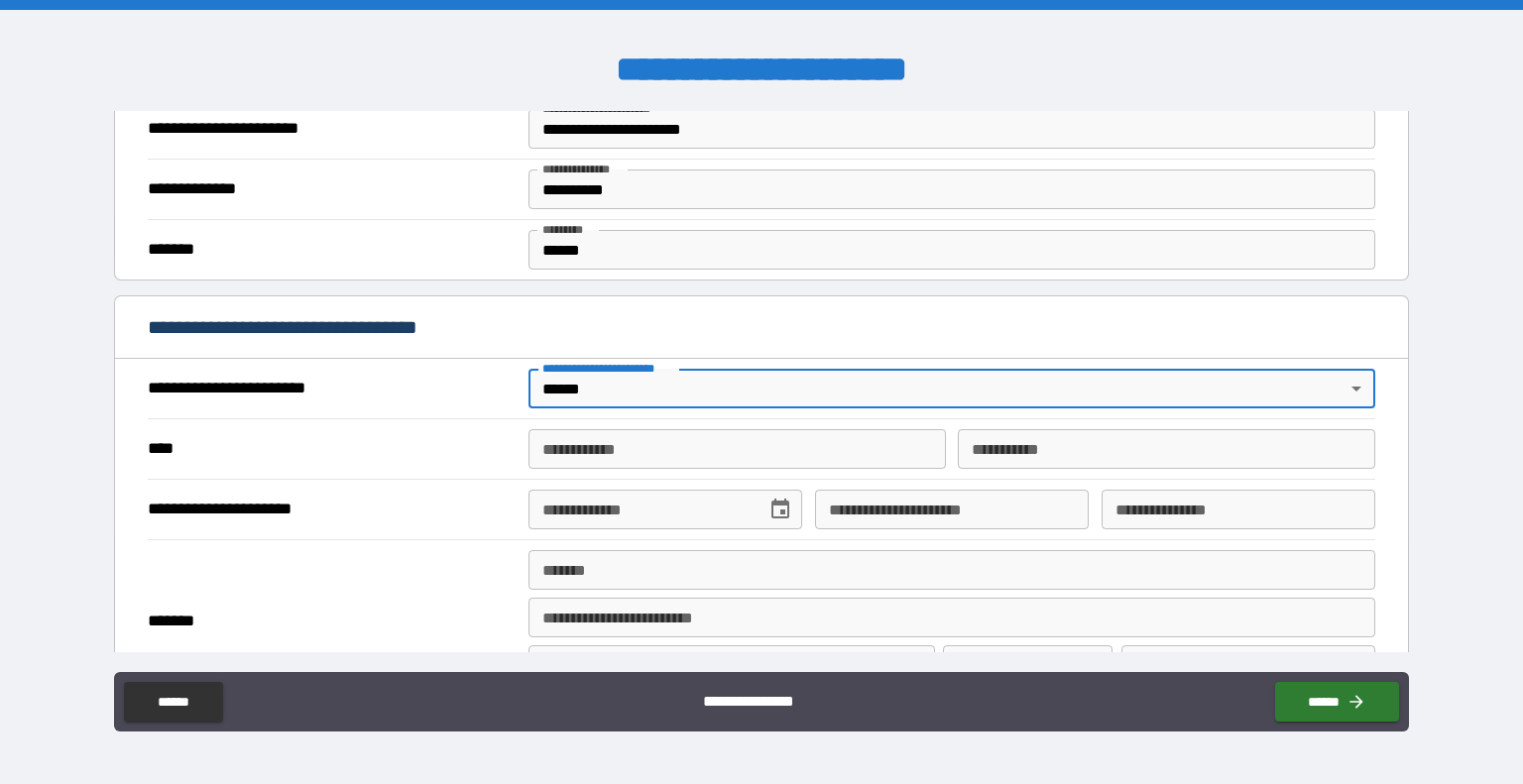 click on "**********" at bounding box center [737, 449] 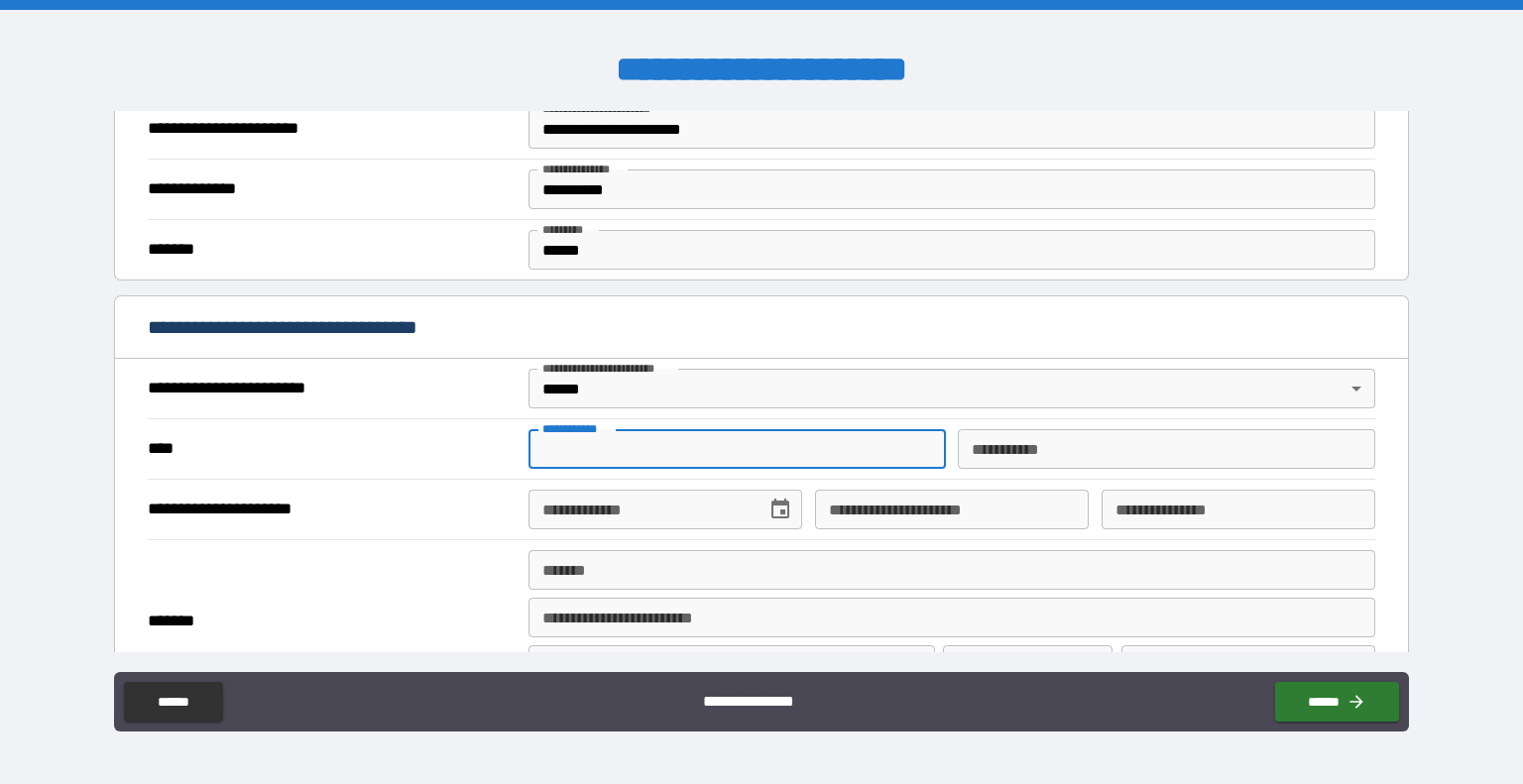type on "*****" 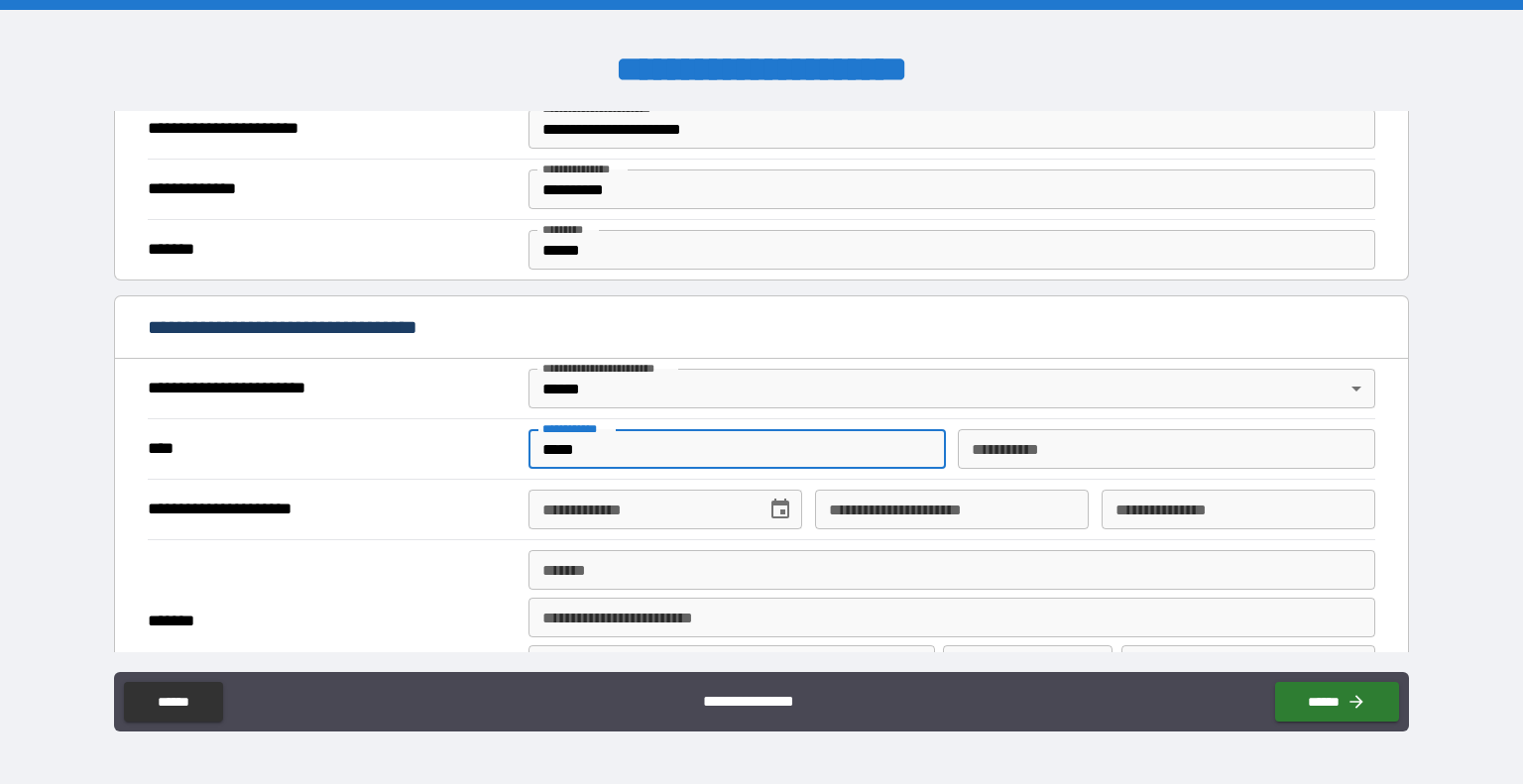 type on "****" 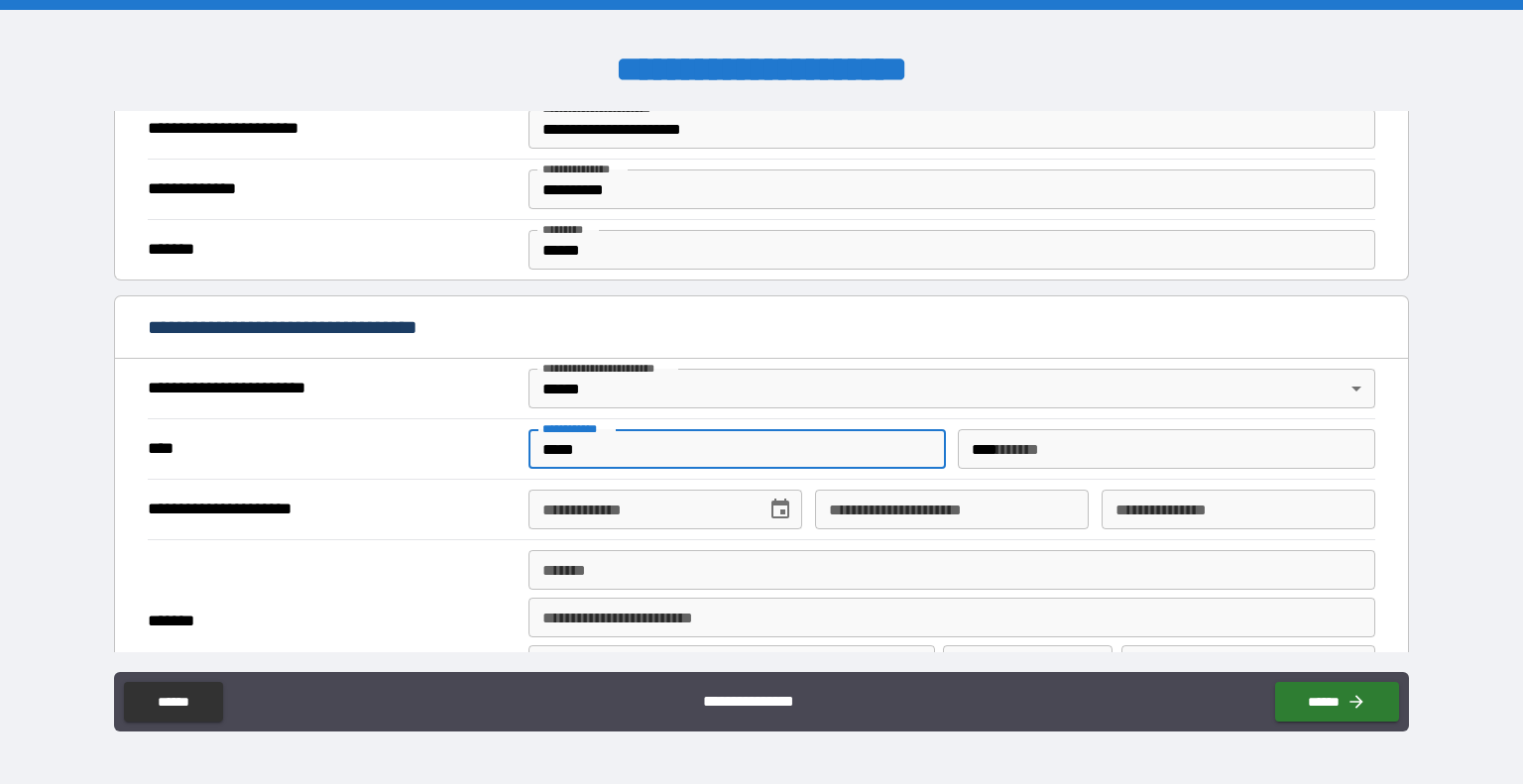 type on "**********" 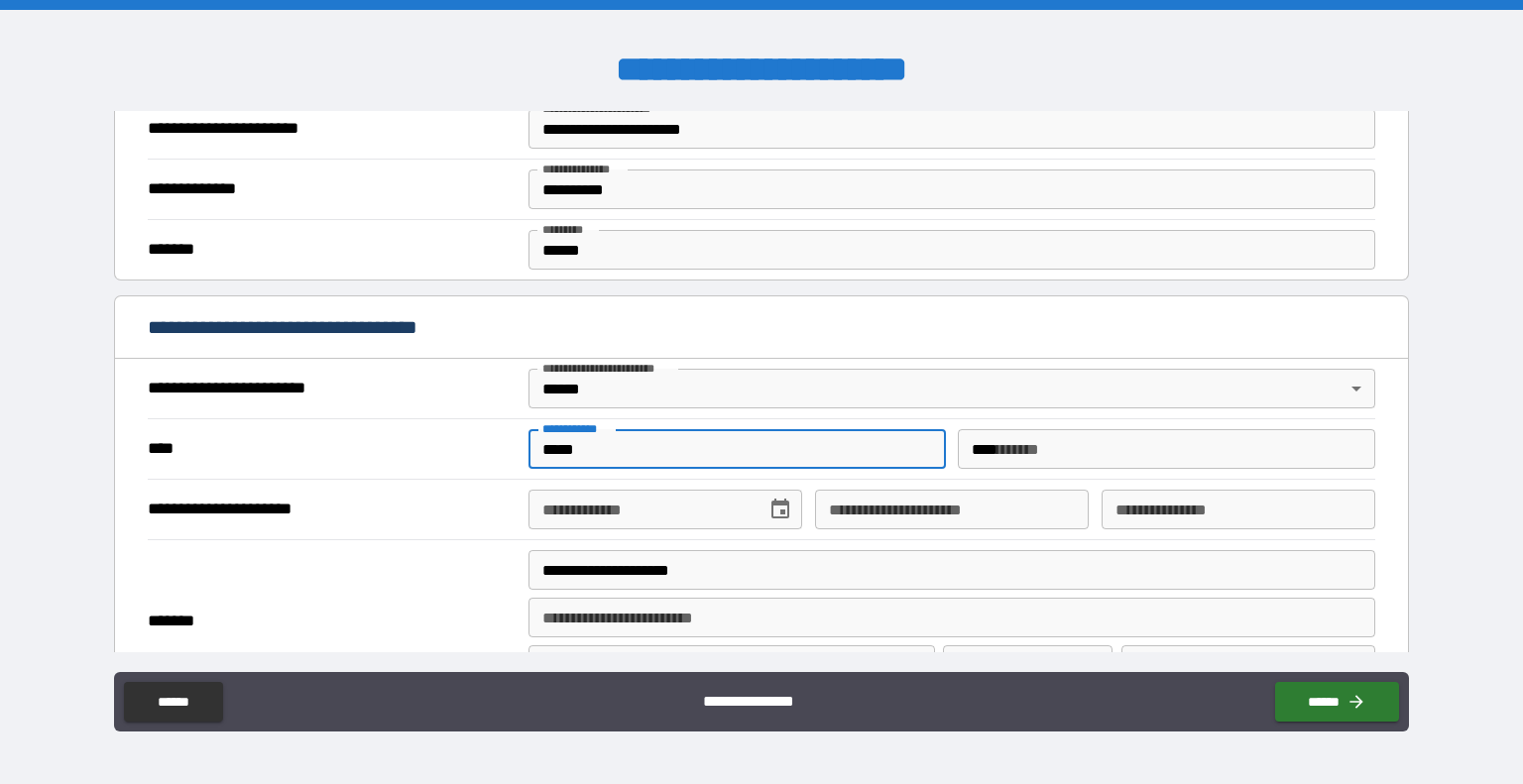 type on "********" 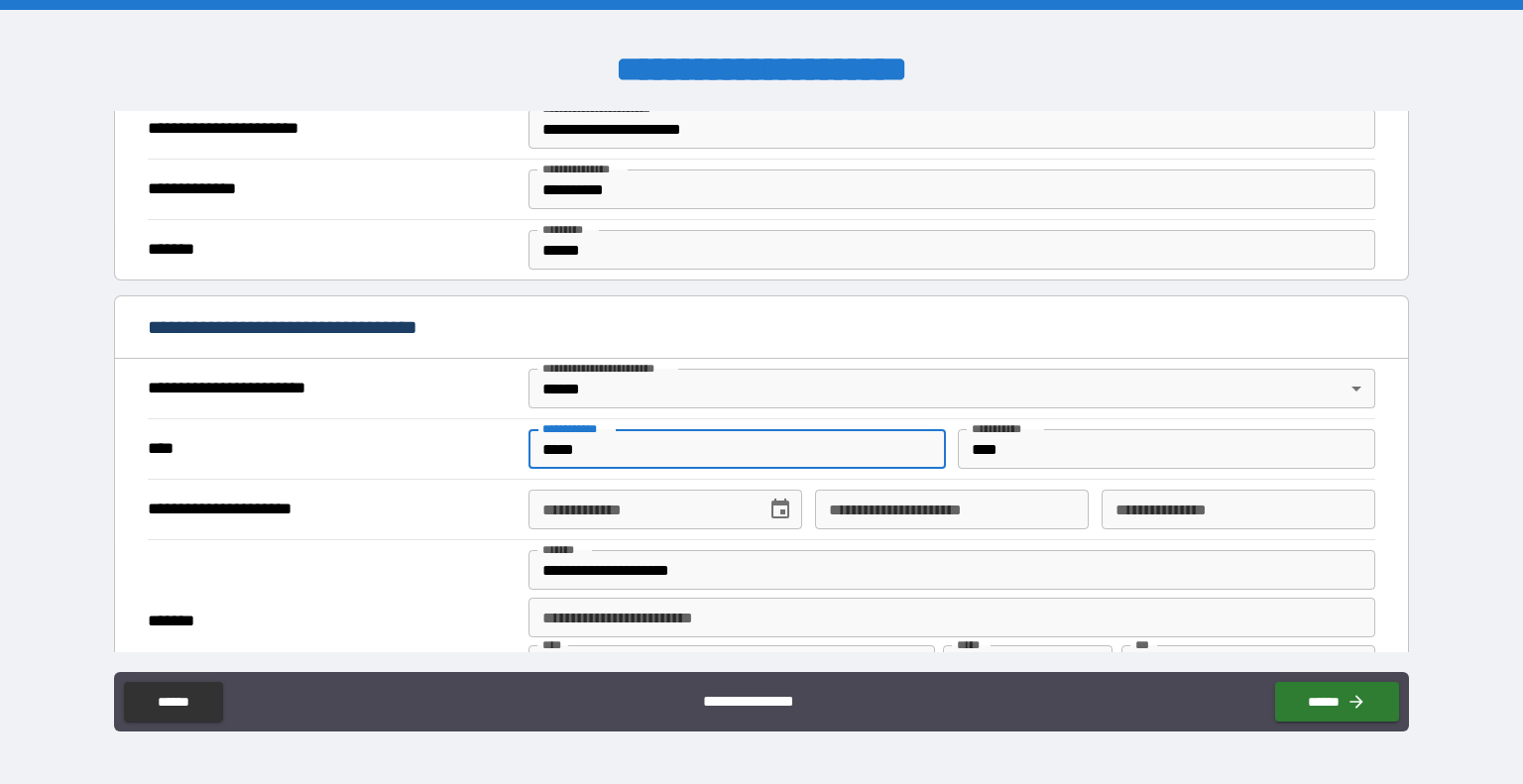 click on "*****" at bounding box center [737, 449] 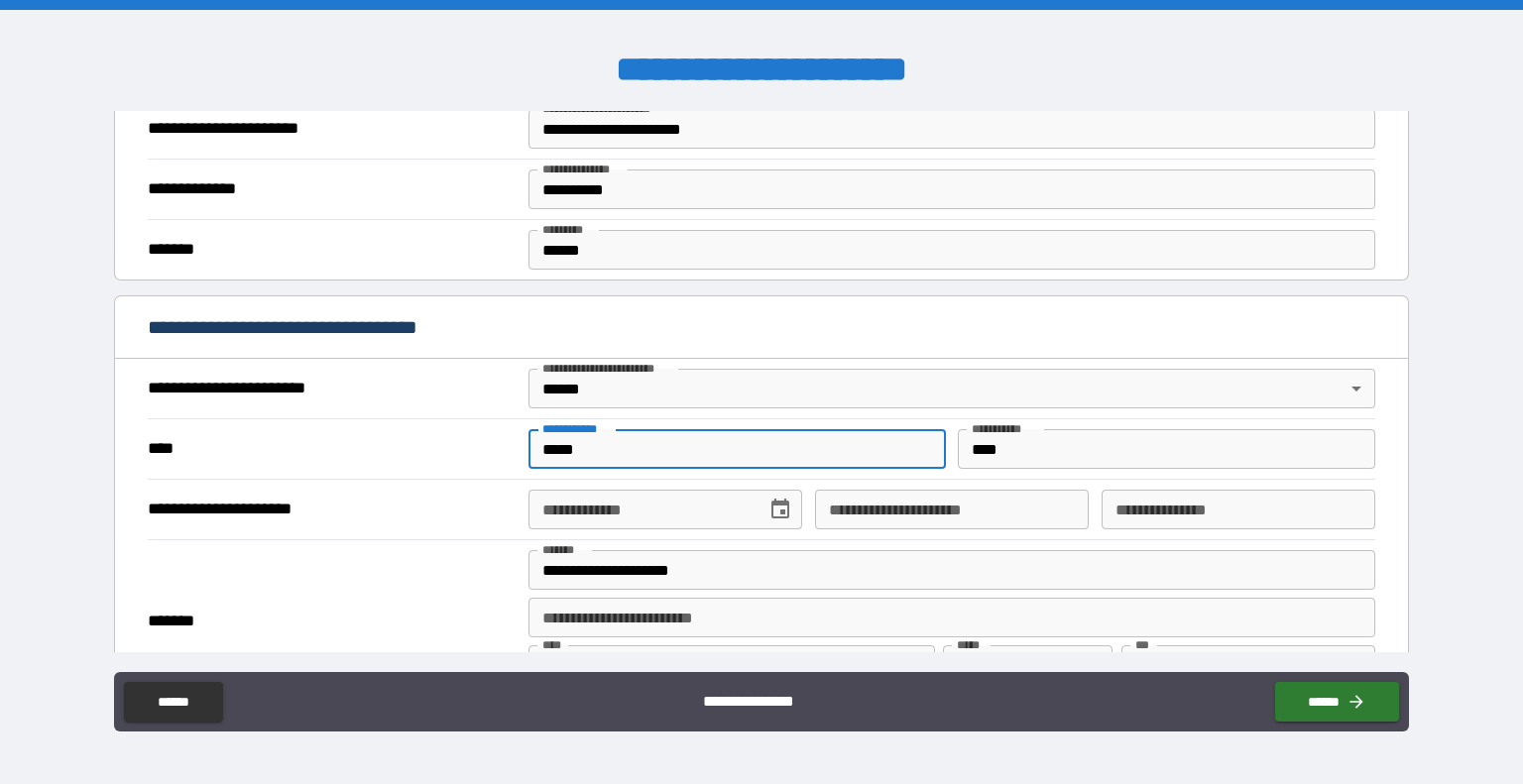 type on "*****" 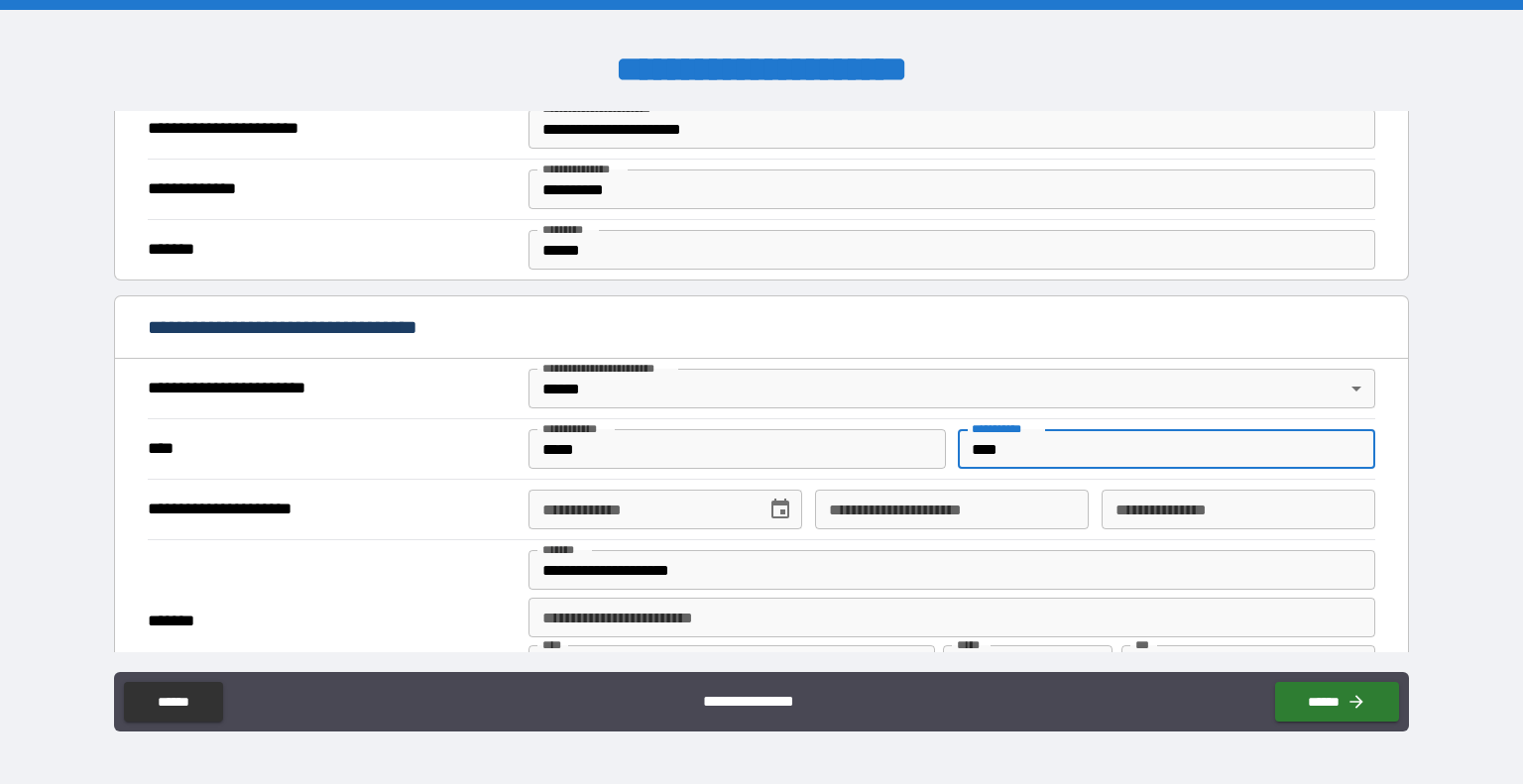 type on "****" 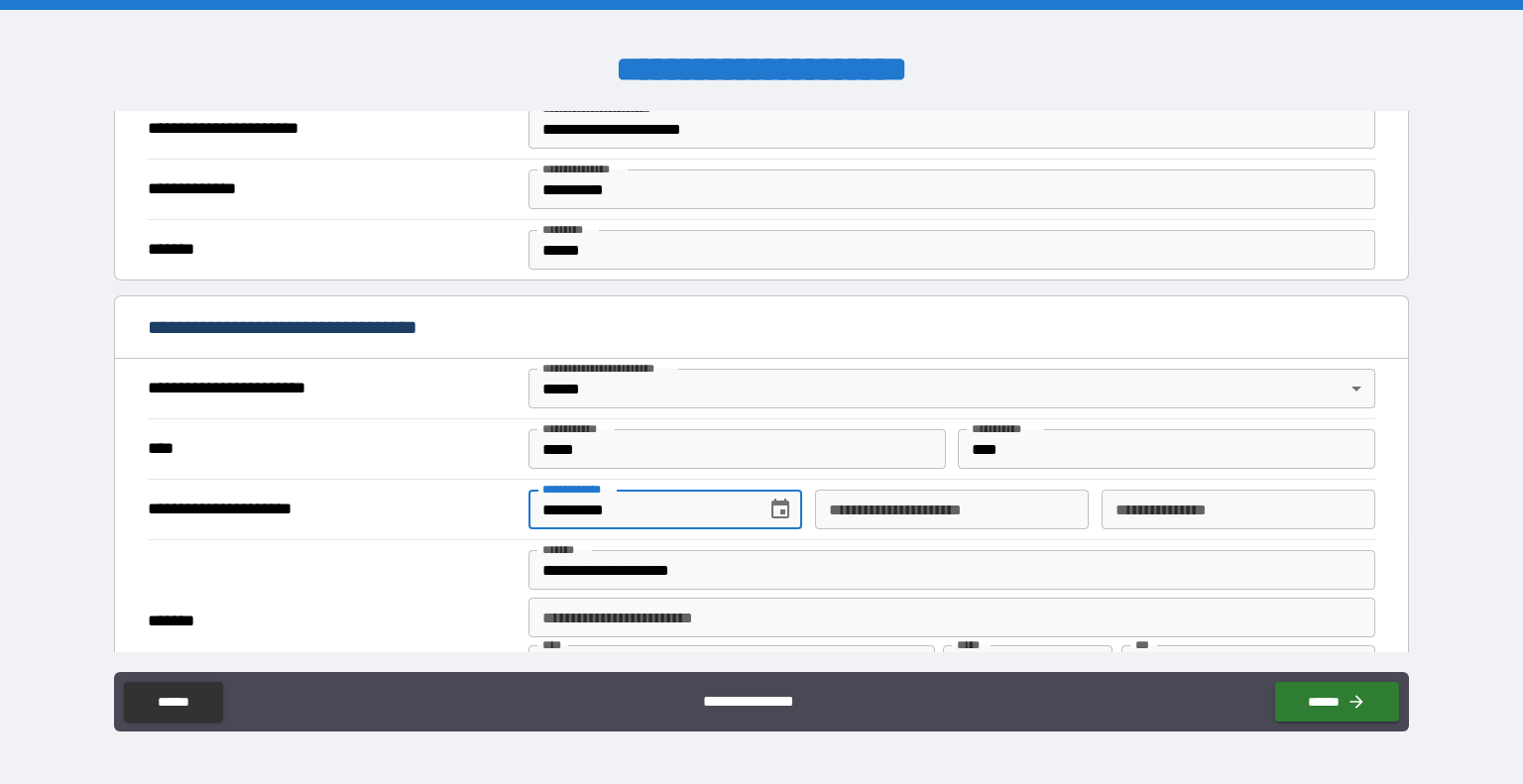 type on "**********" 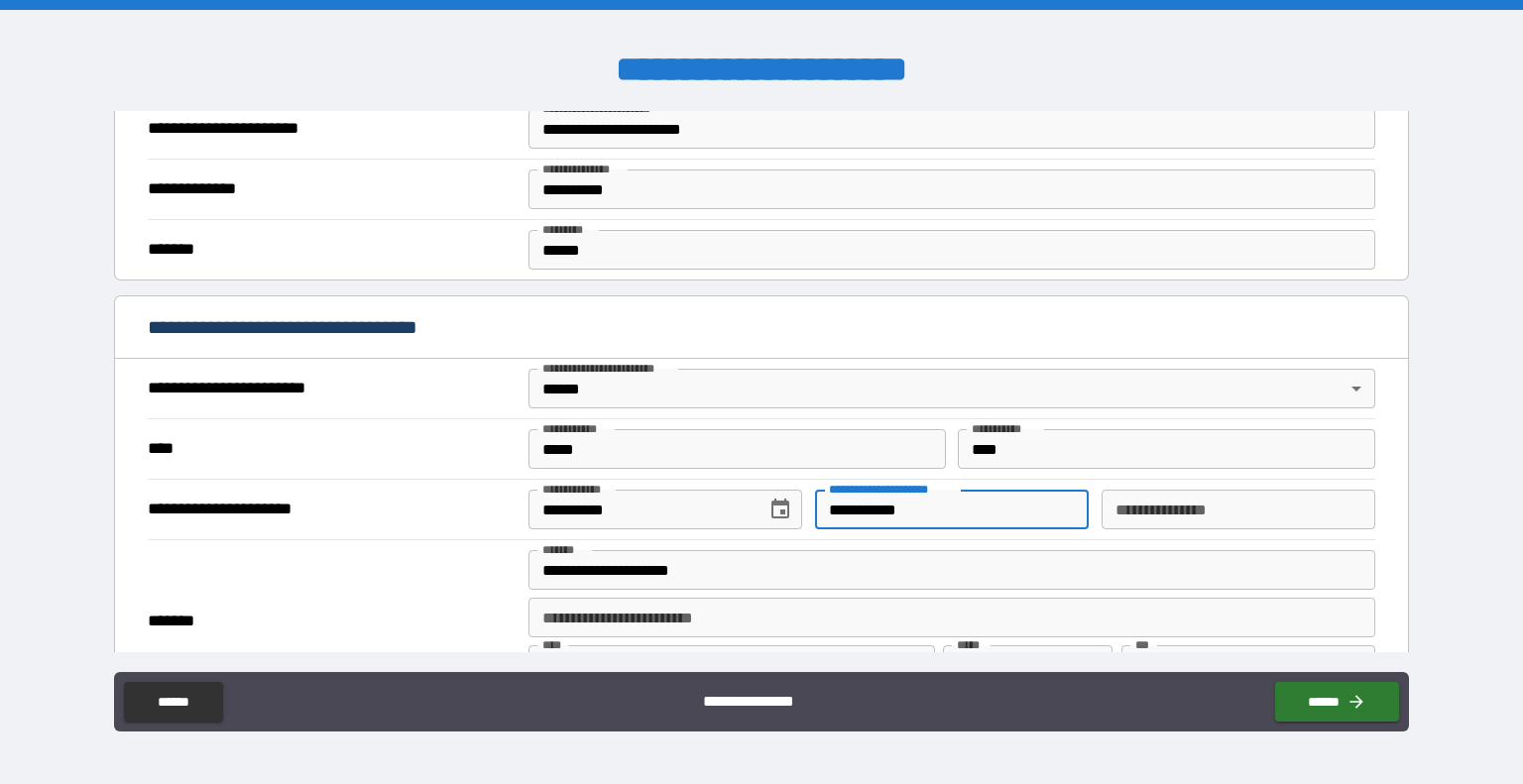 type on "**********" 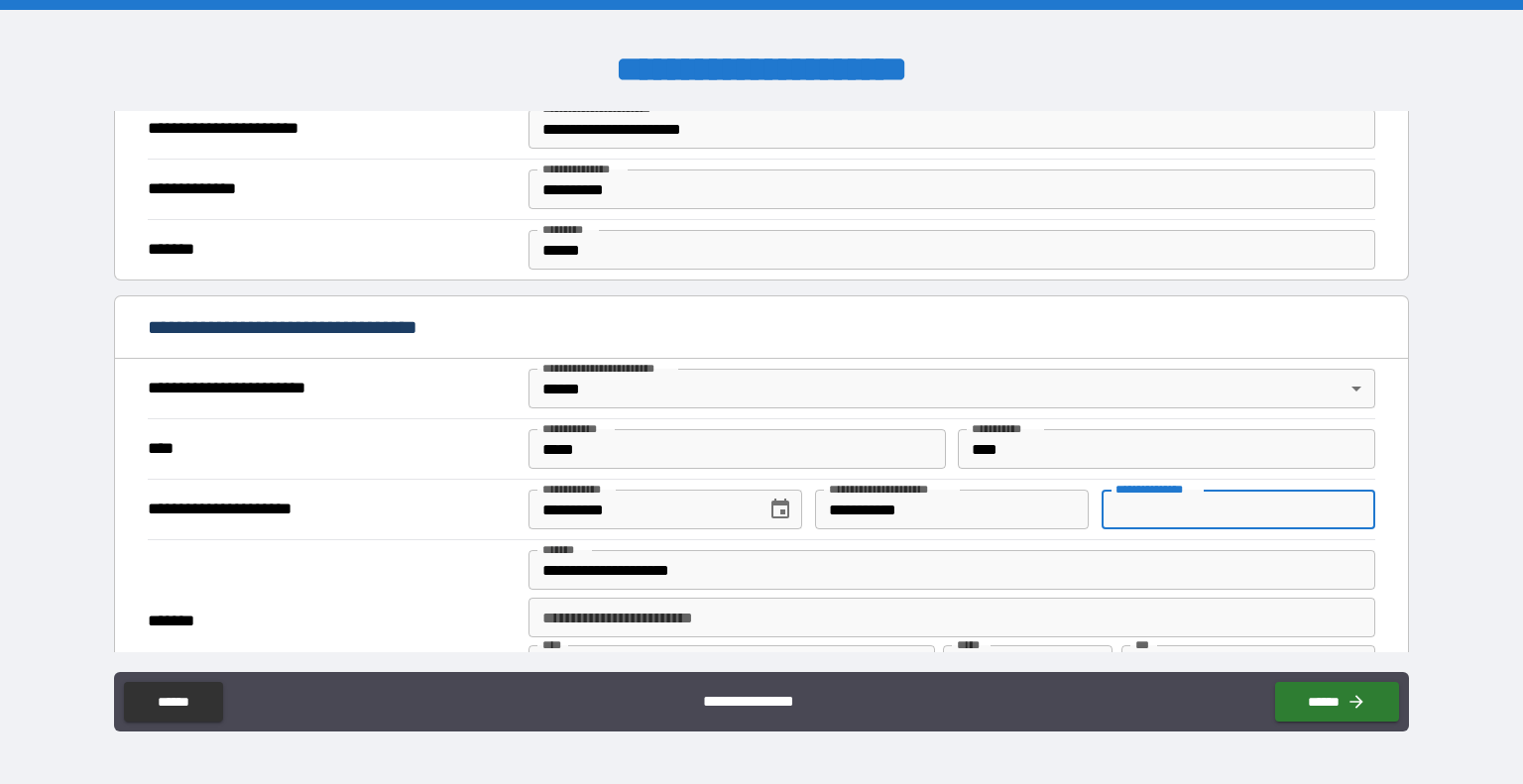 type on "********" 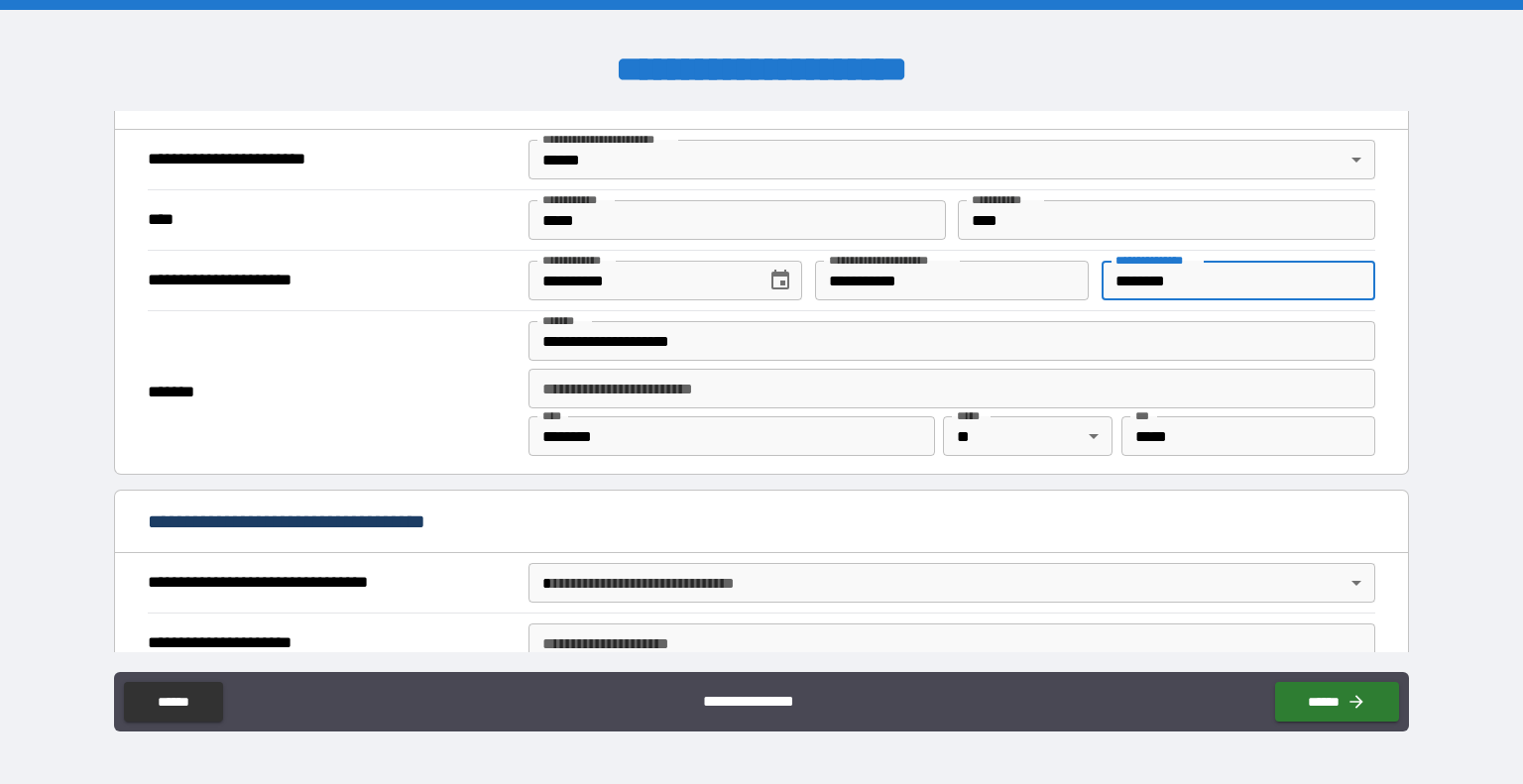 scroll, scrollTop: 753, scrollLeft: 0, axis: vertical 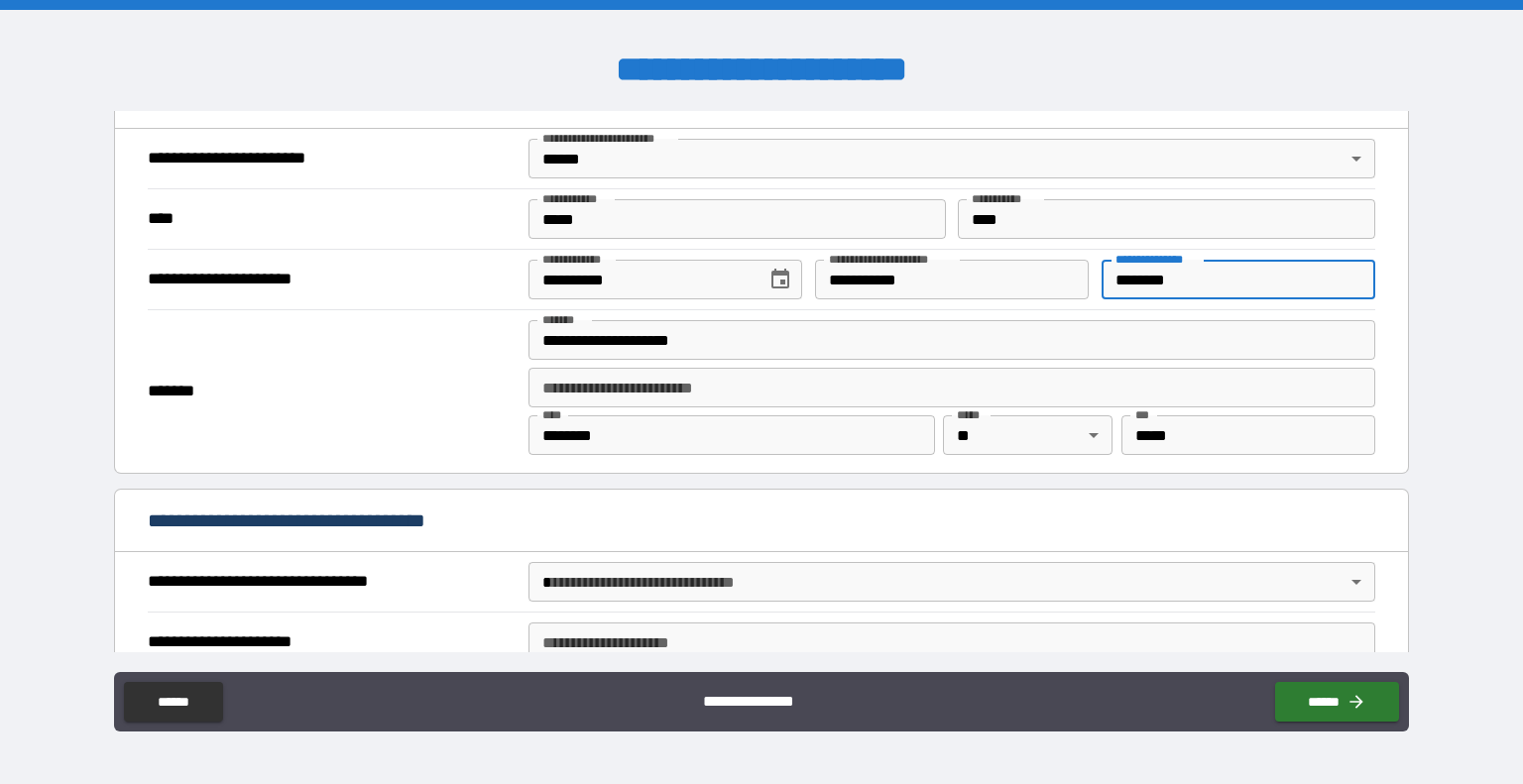 click on "********" at bounding box center (732, 435) 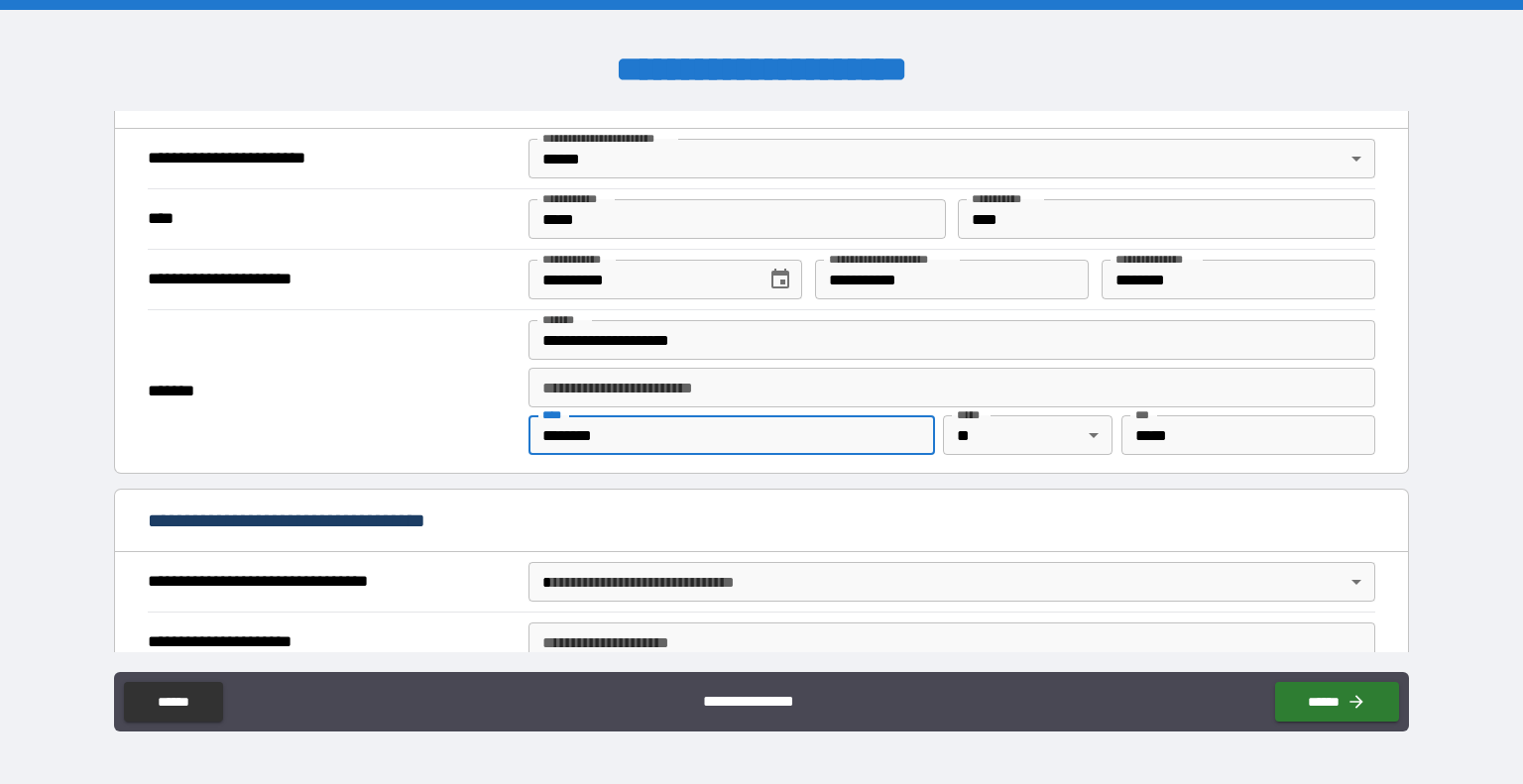 type on "**********" 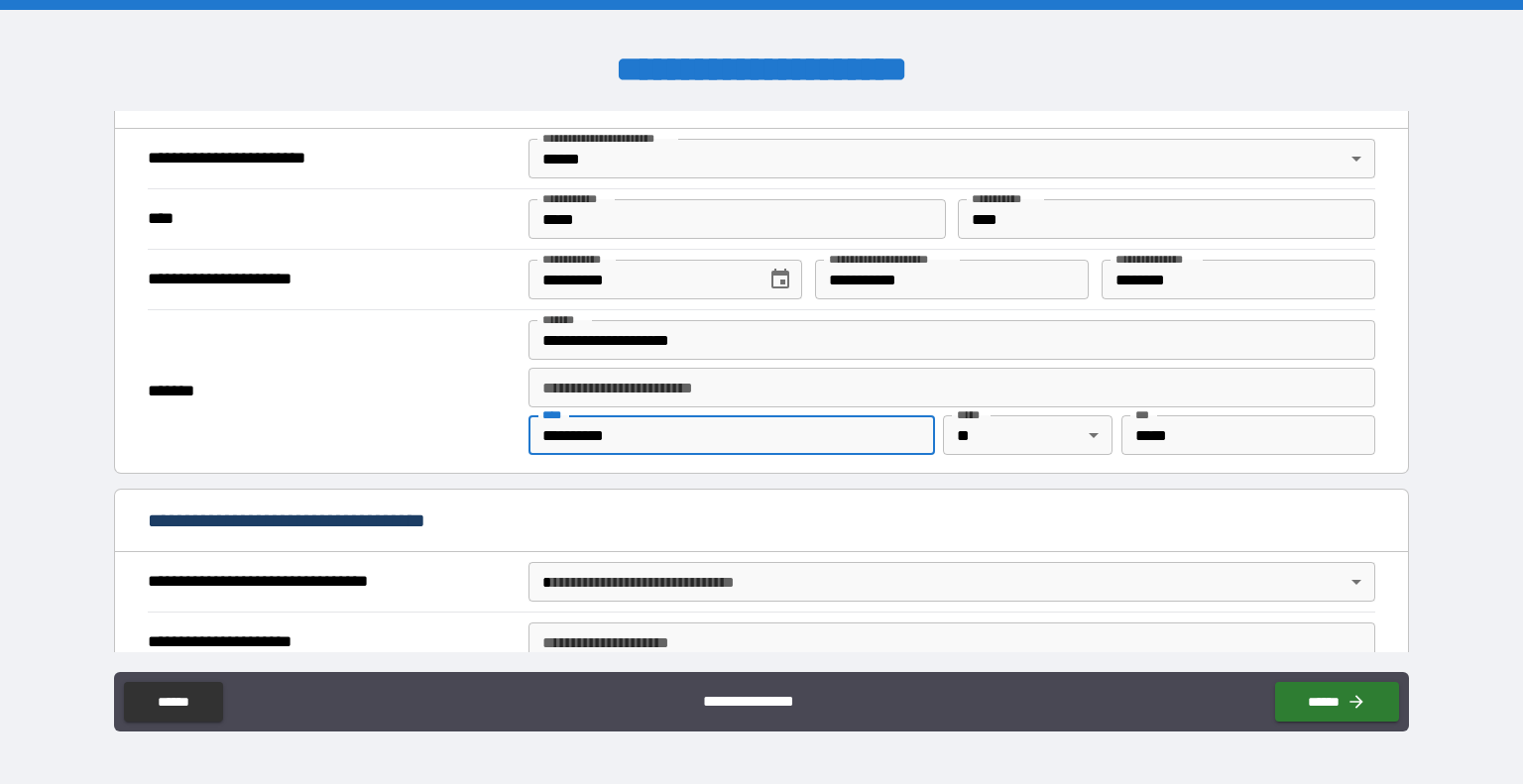 click on "**********" at bounding box center (762, 522) 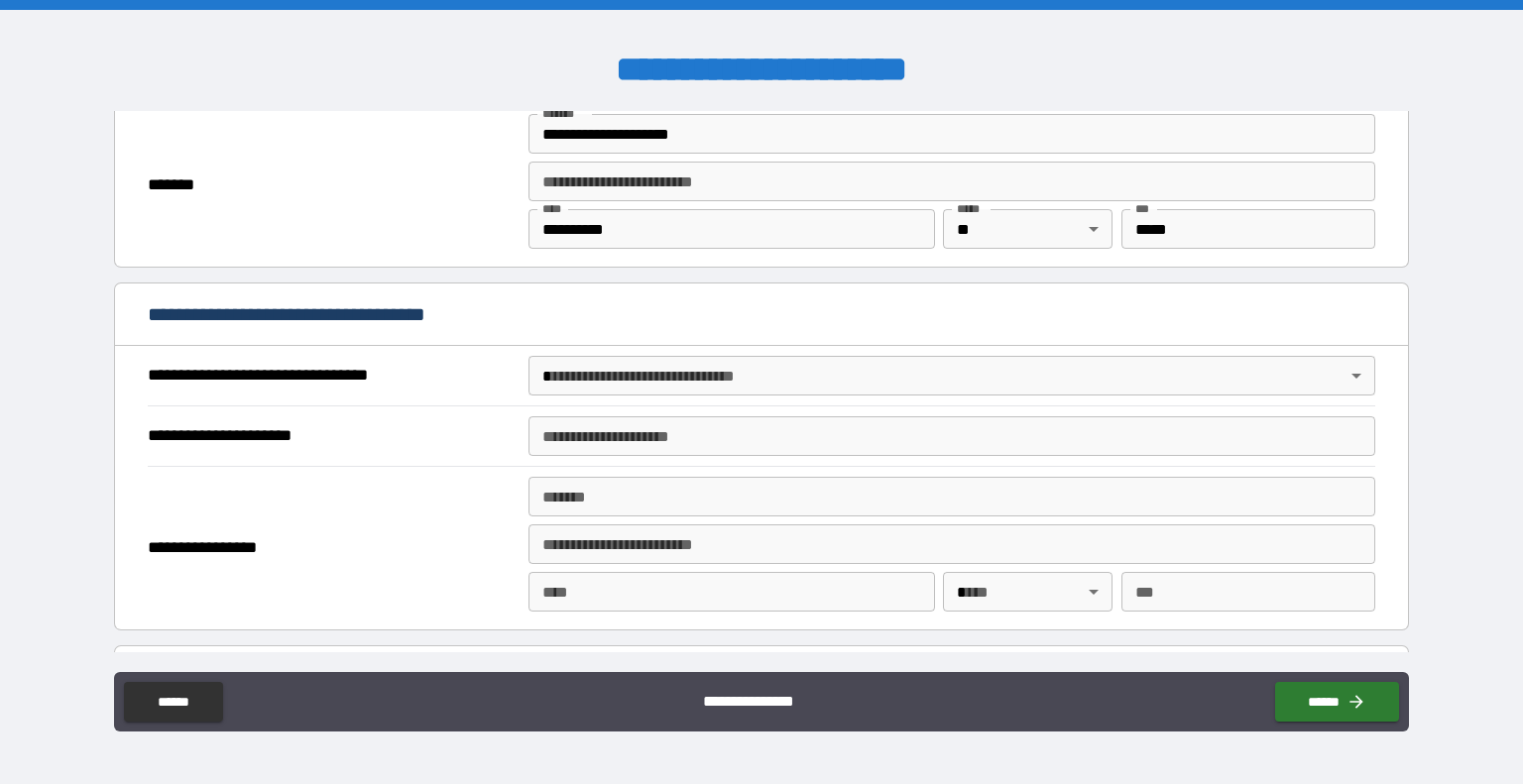 scroll, scrollTop: 967, scrollLeft: 0, axis: vertical 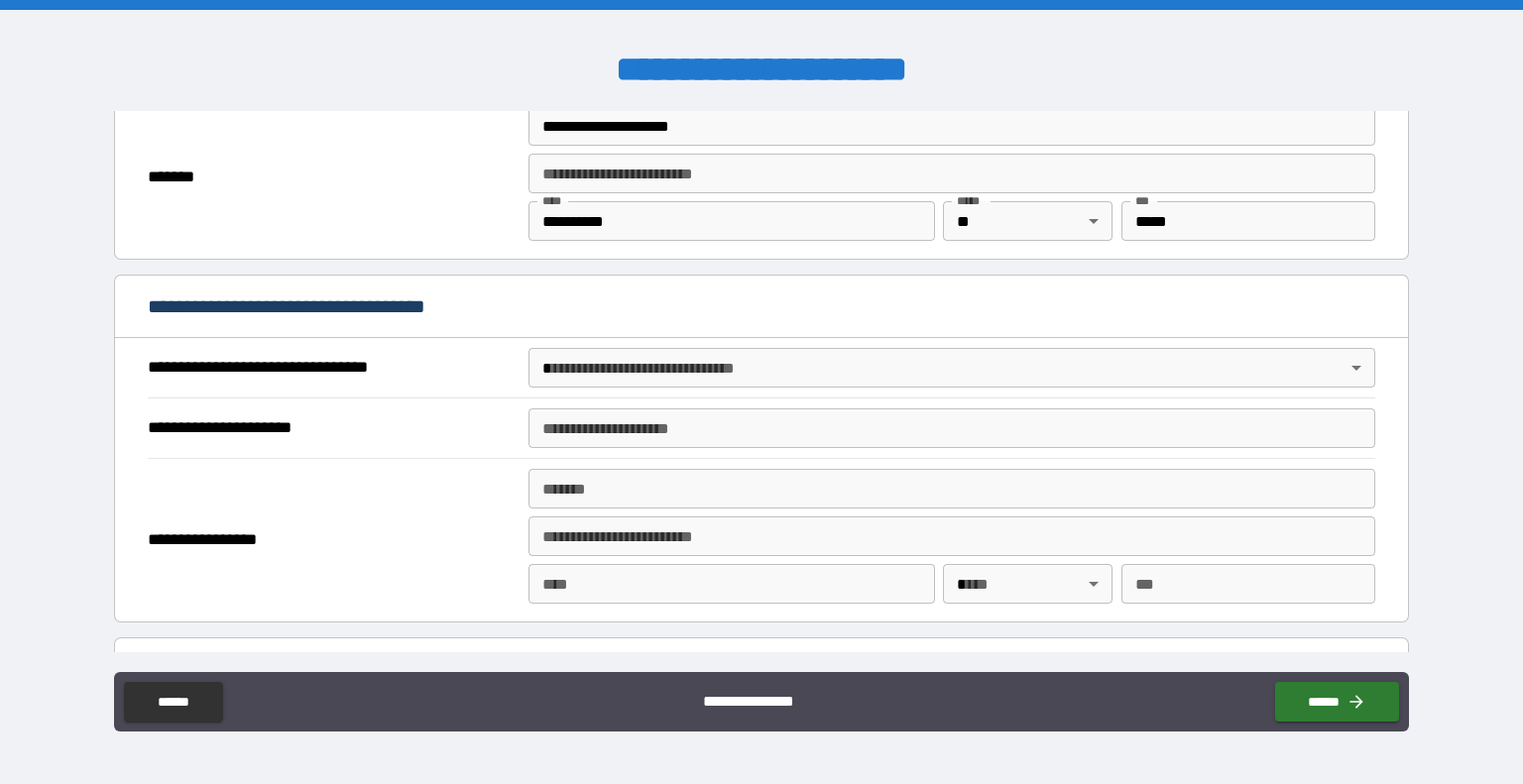 click on "**********" at bounding box center [762, 392] 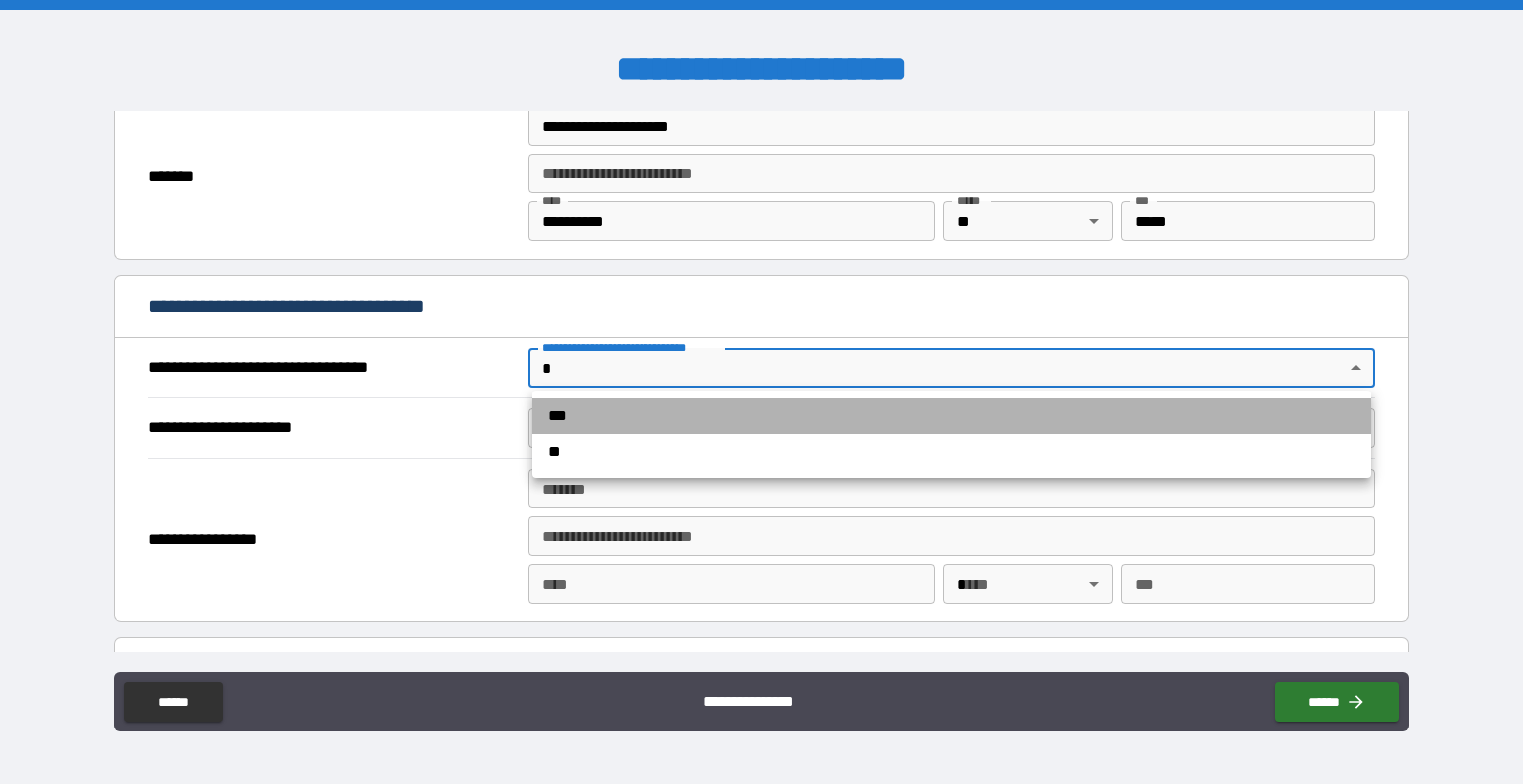 click on "***" at bounding box center [952, 416] 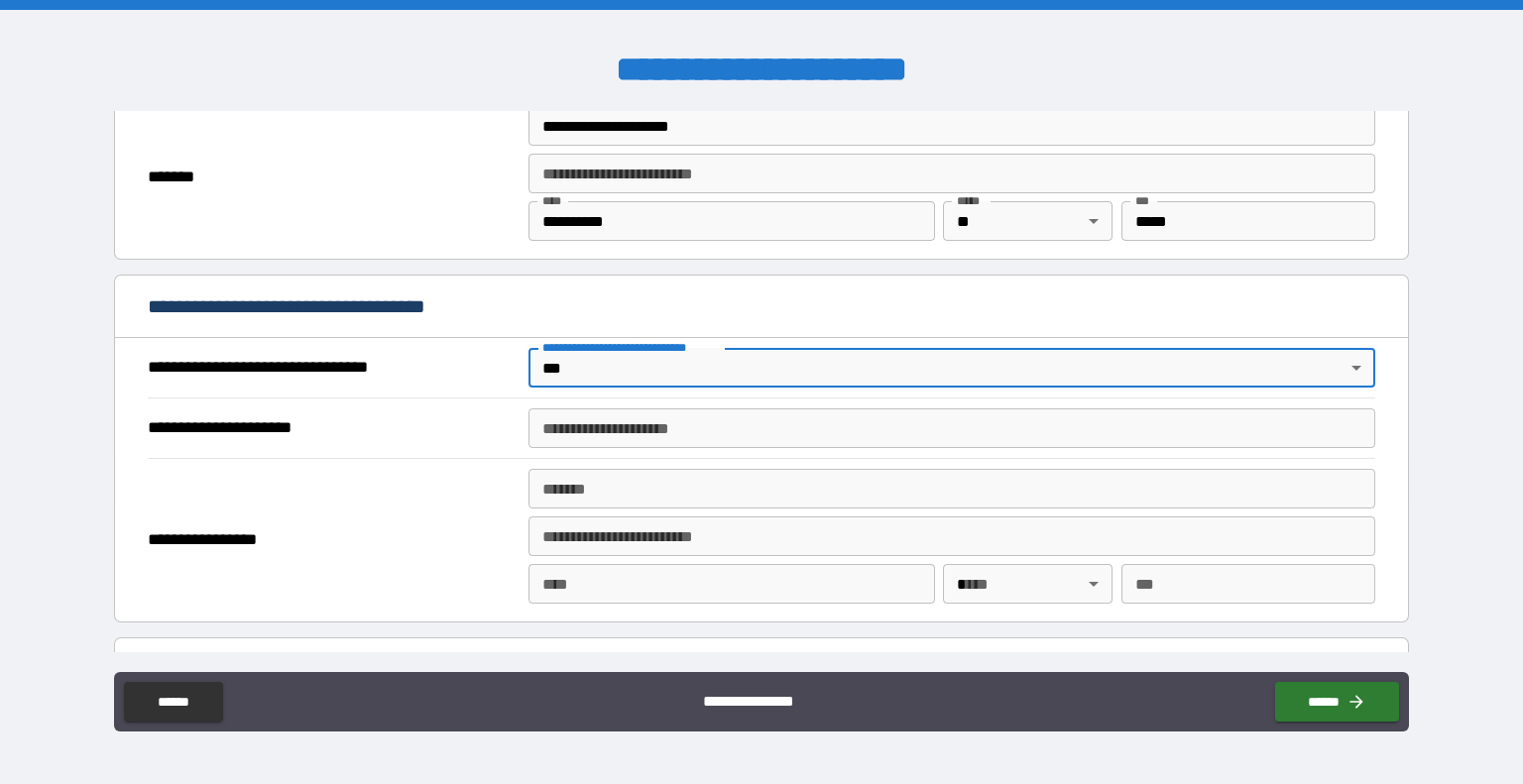 click on "**********" at bounding box center [952, 428] 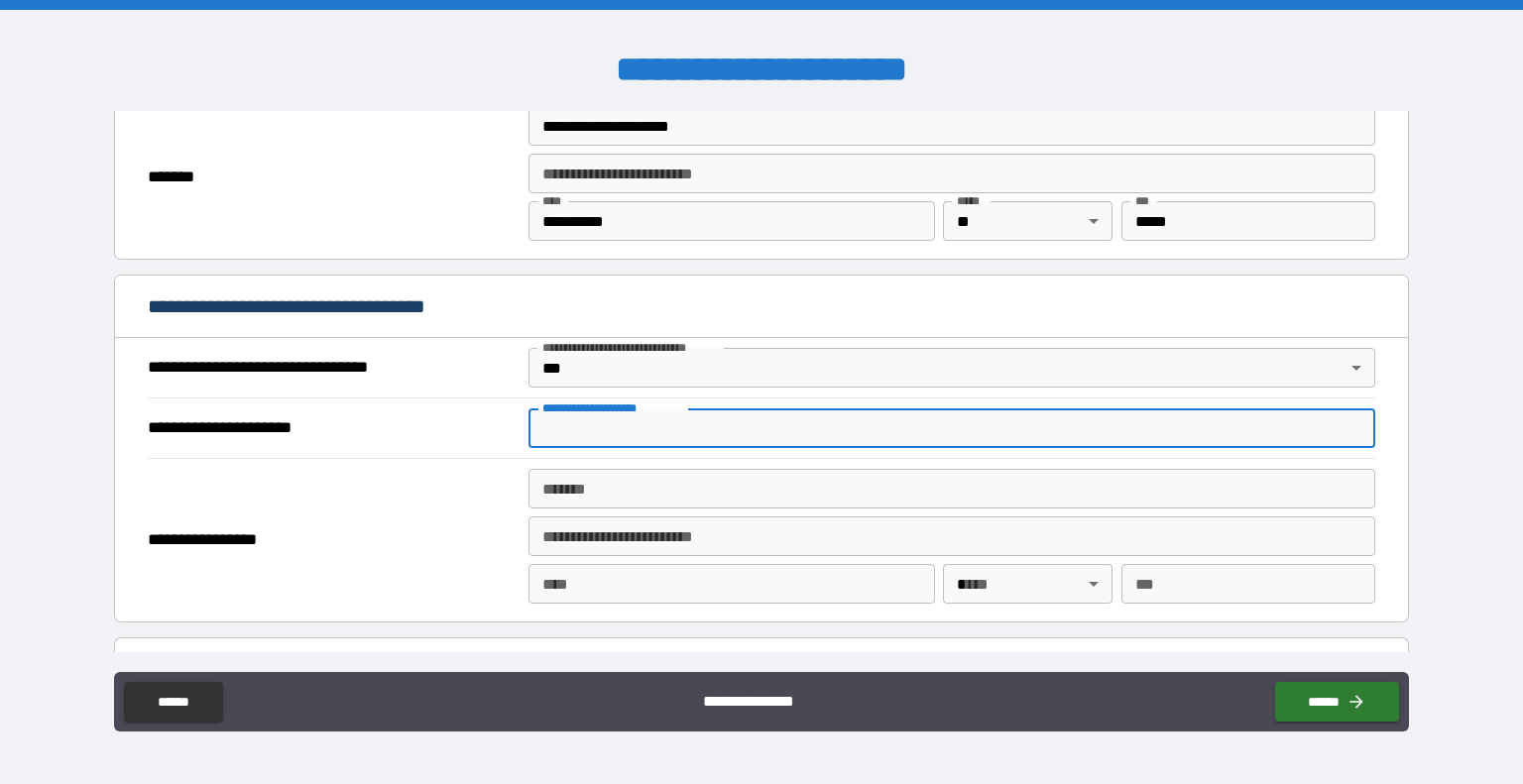 type on "**********" 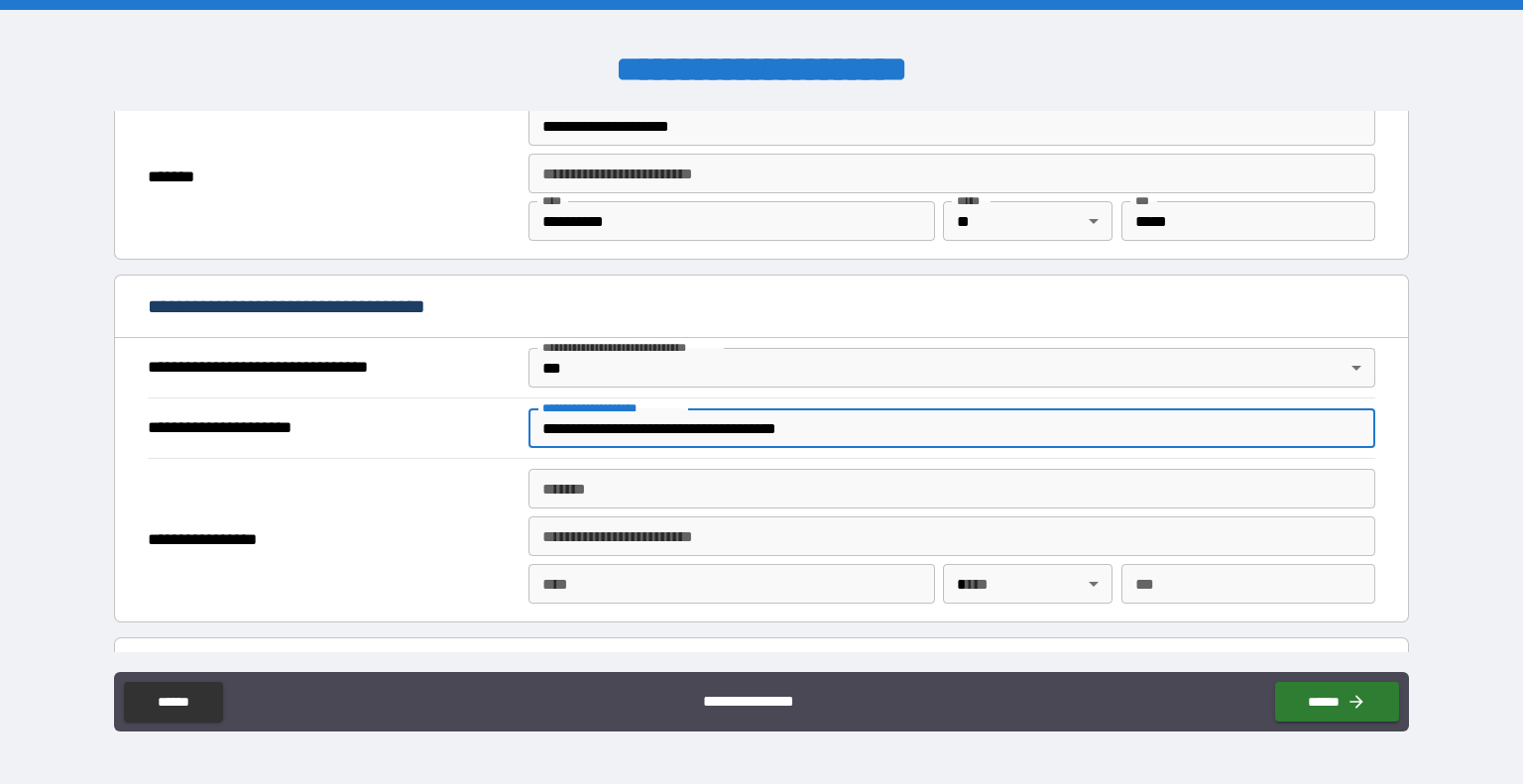 click on "*******" at bounding box center (952, 489) 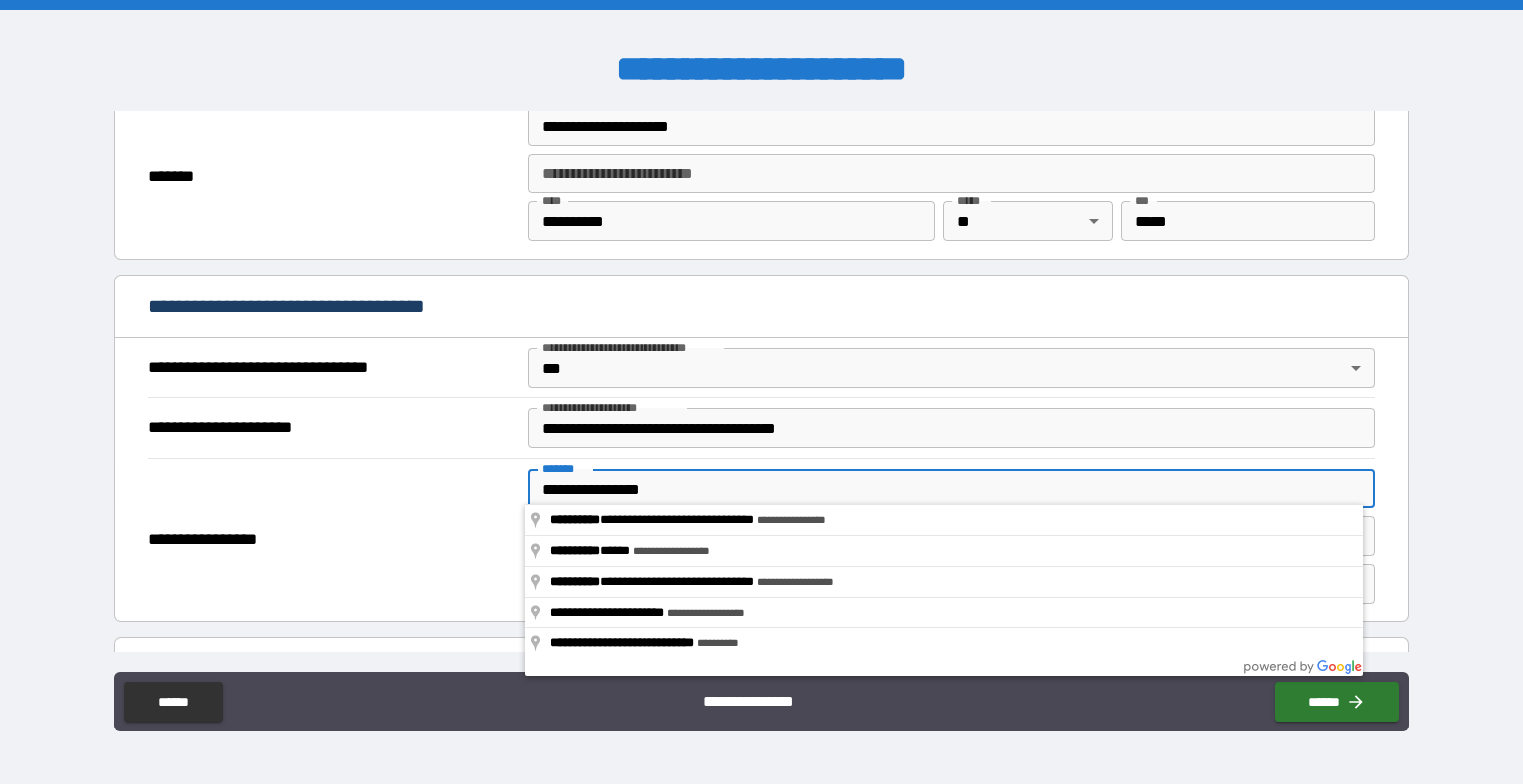 type on "**********" 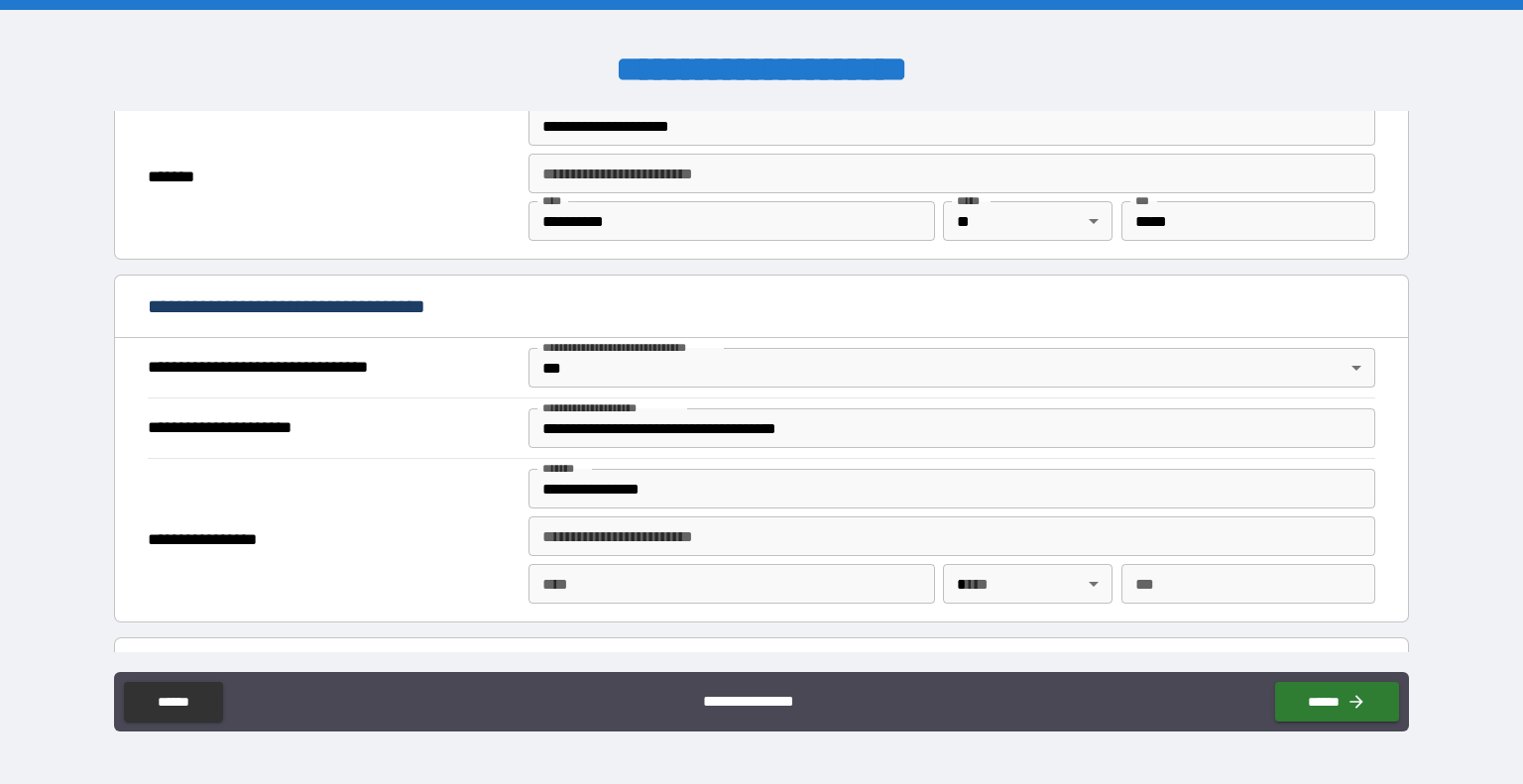 click on "****" at bounding box center [732, 584] 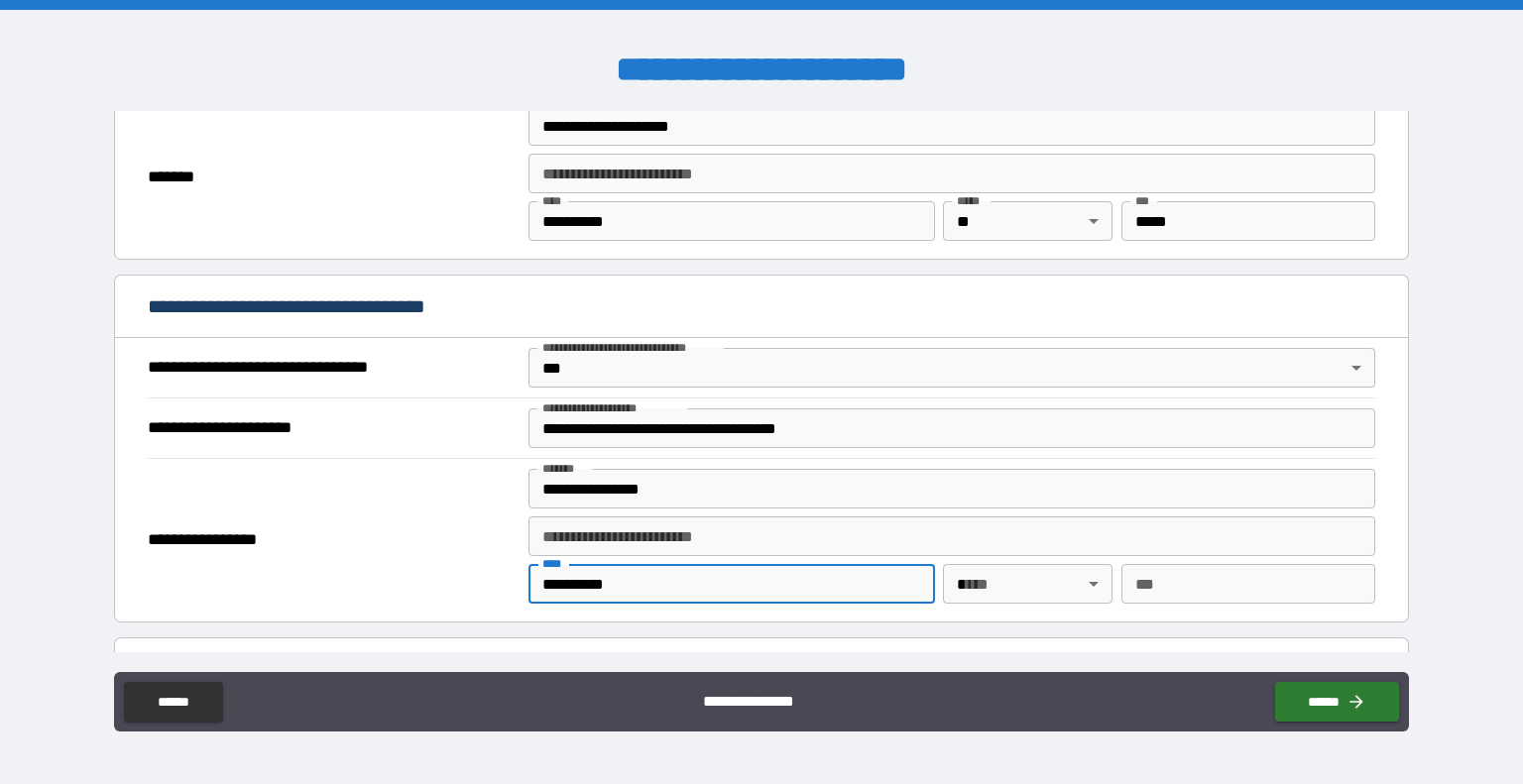 type on "**********" 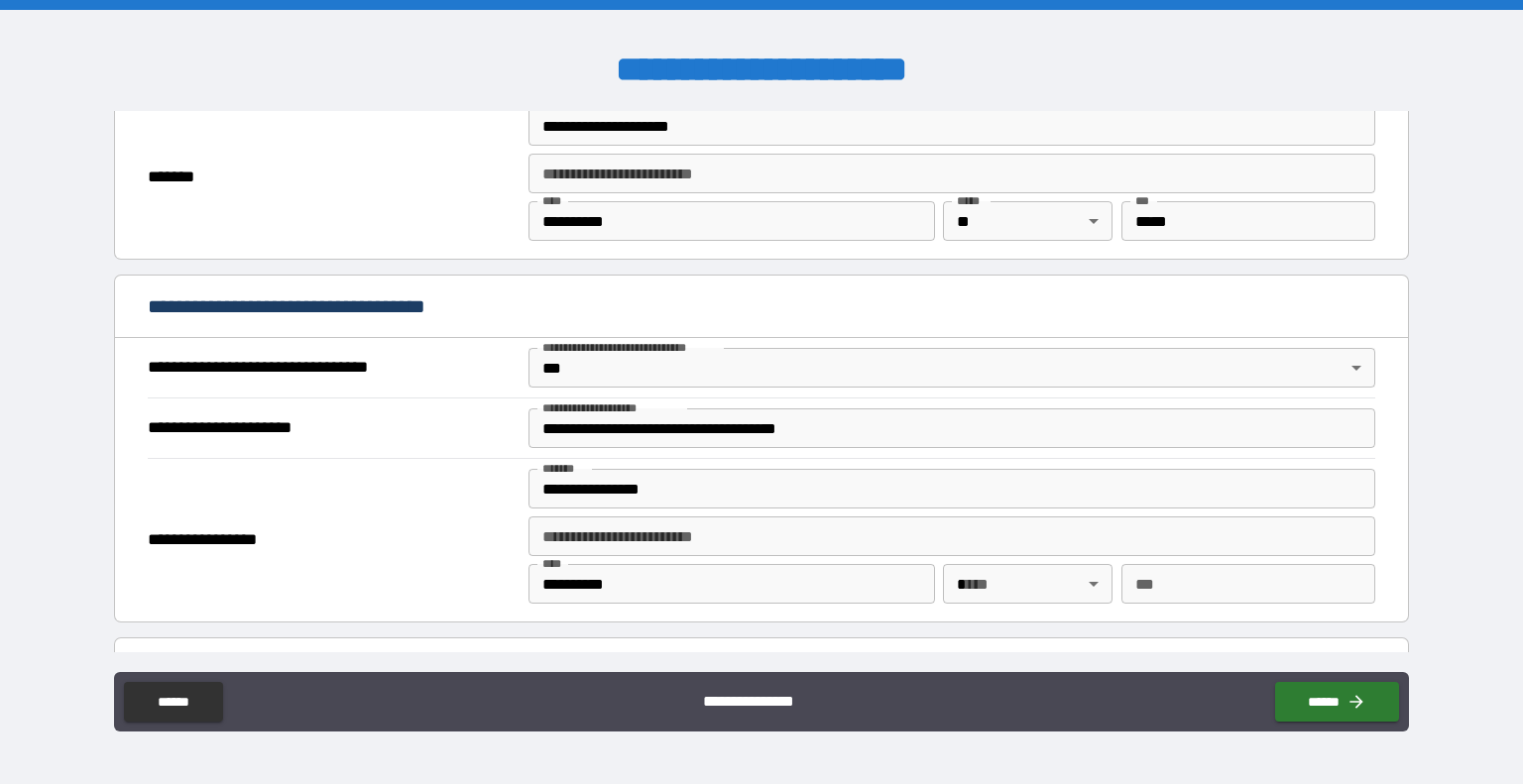 click on "**********" at bounding box center [762, 392] 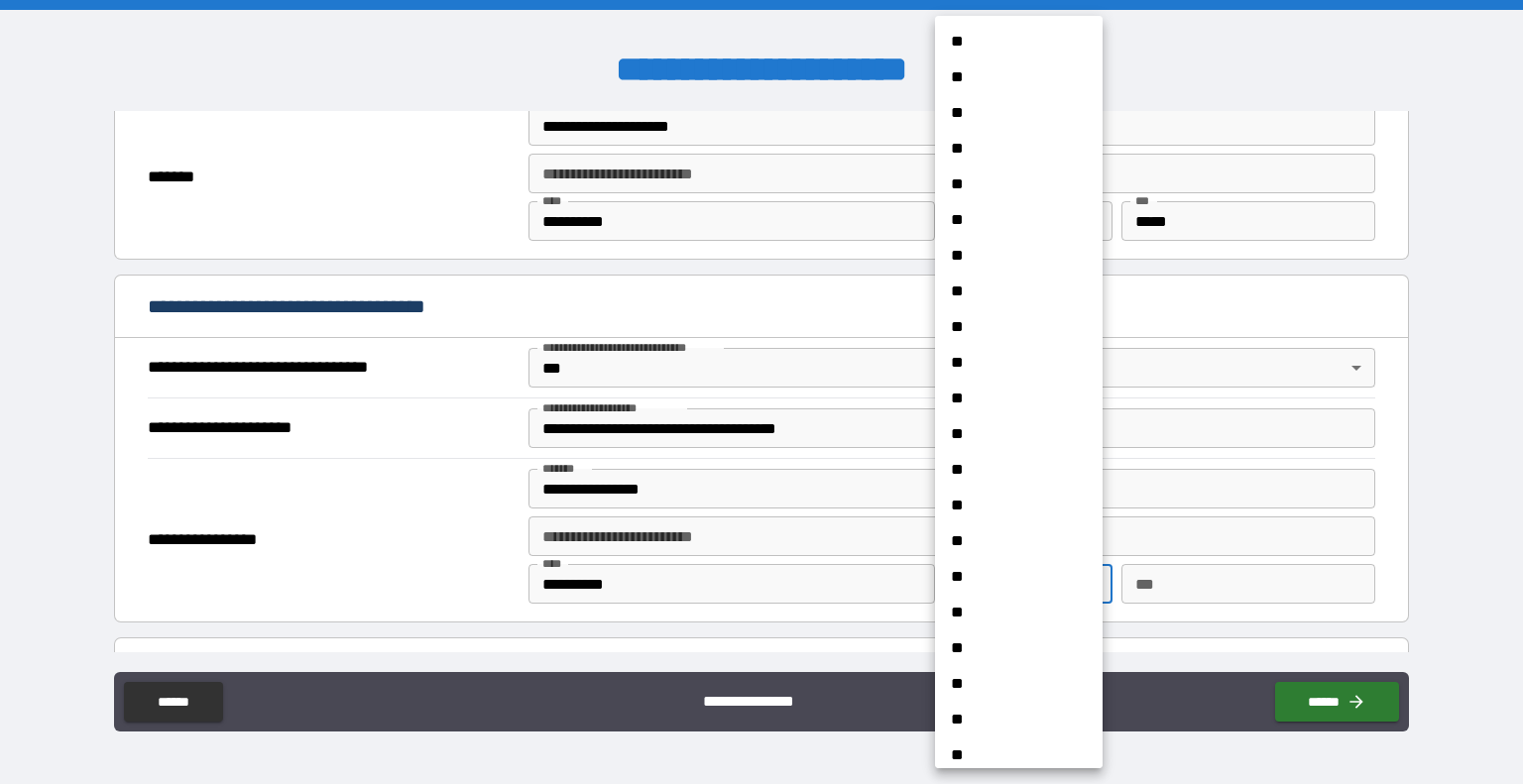 type 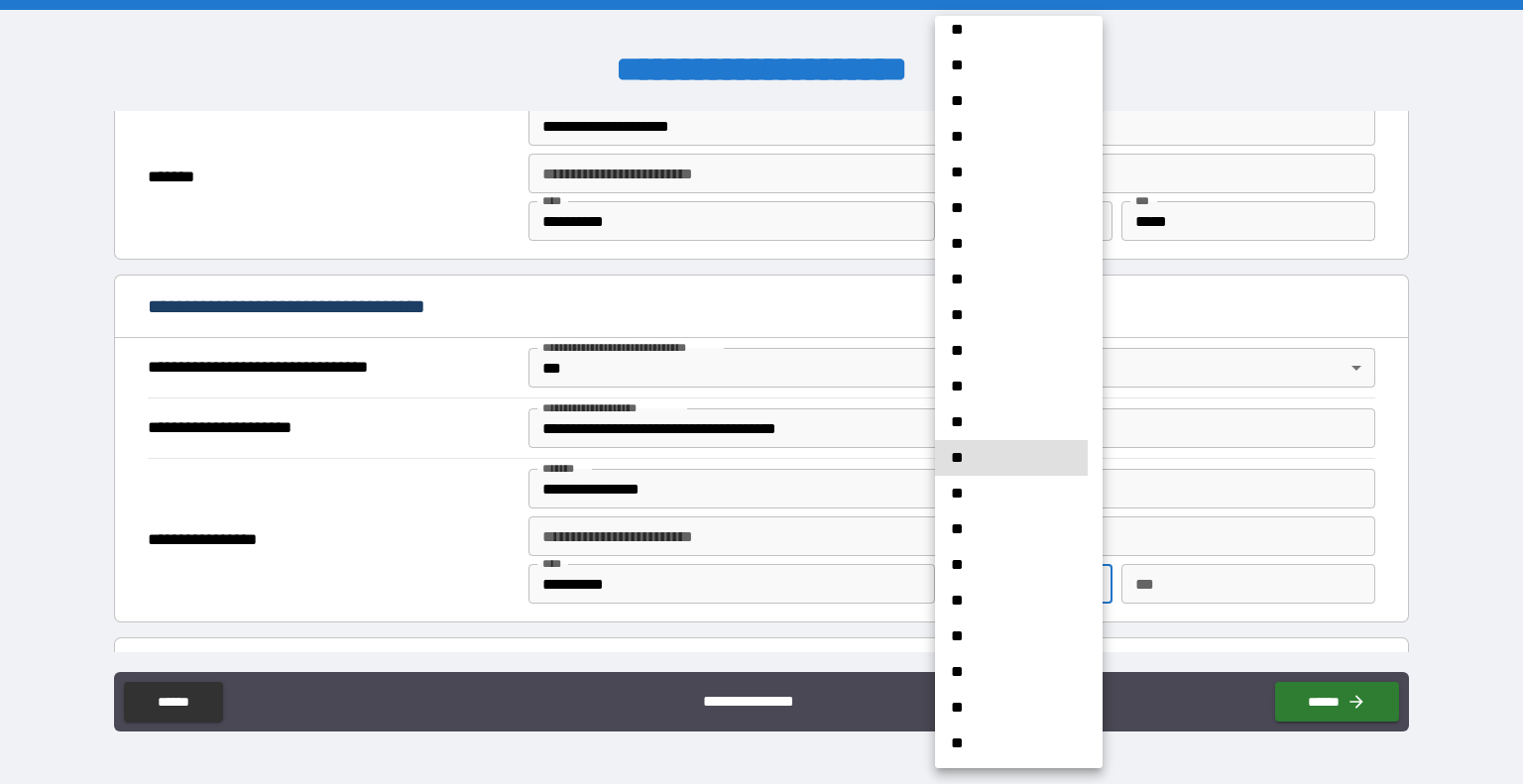 type 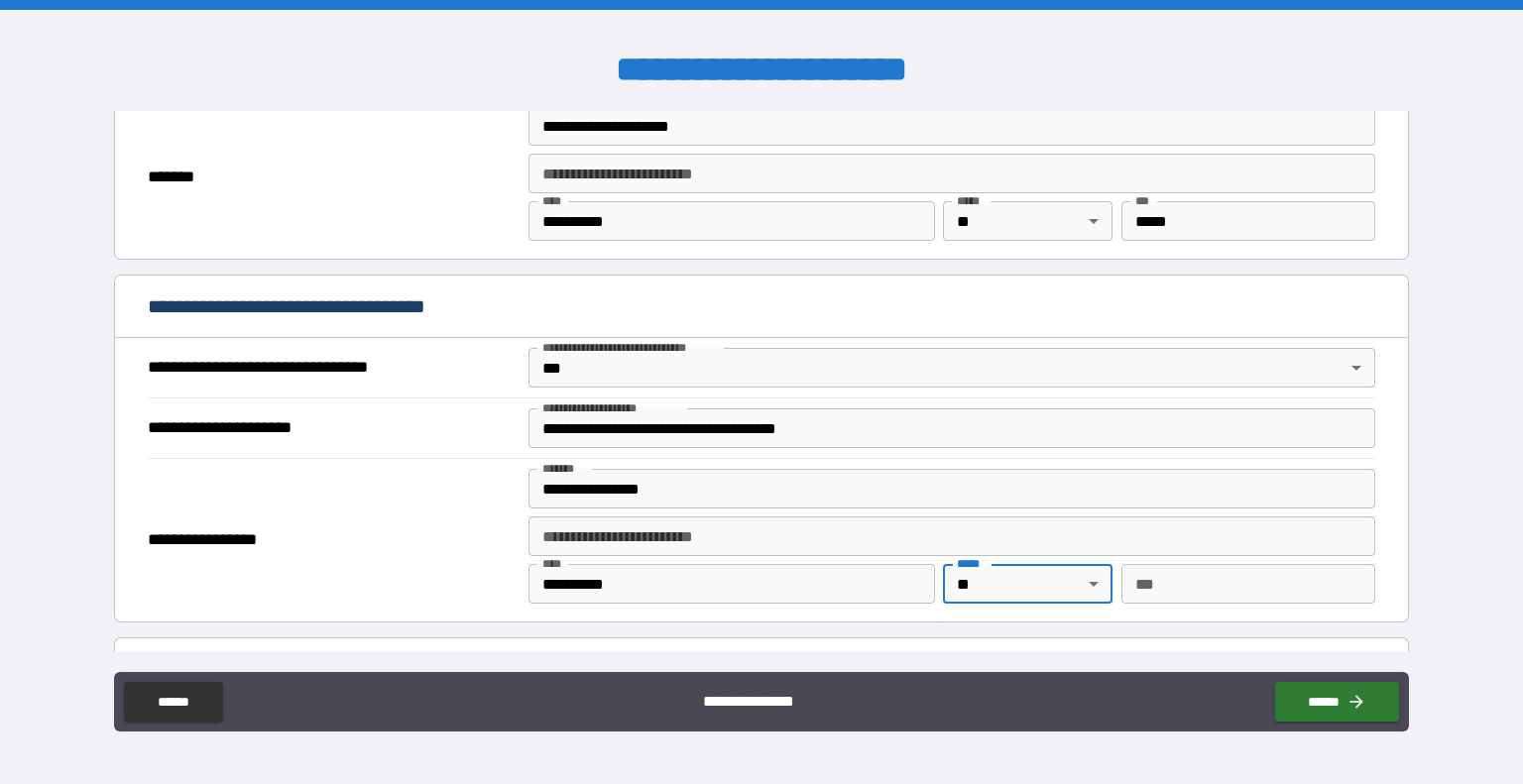 click on "***" at bounding box center [1248, 584] 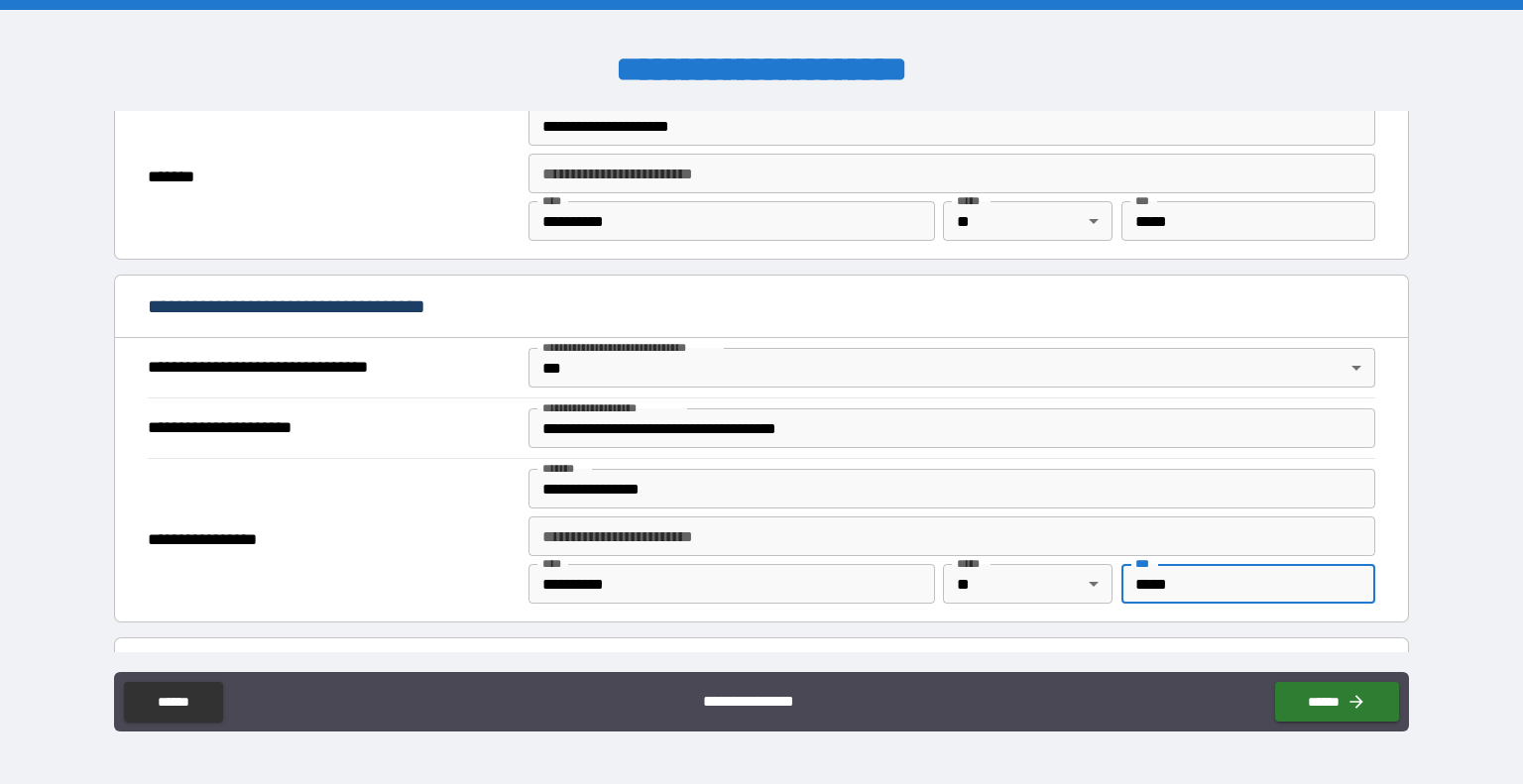 type on "*****" 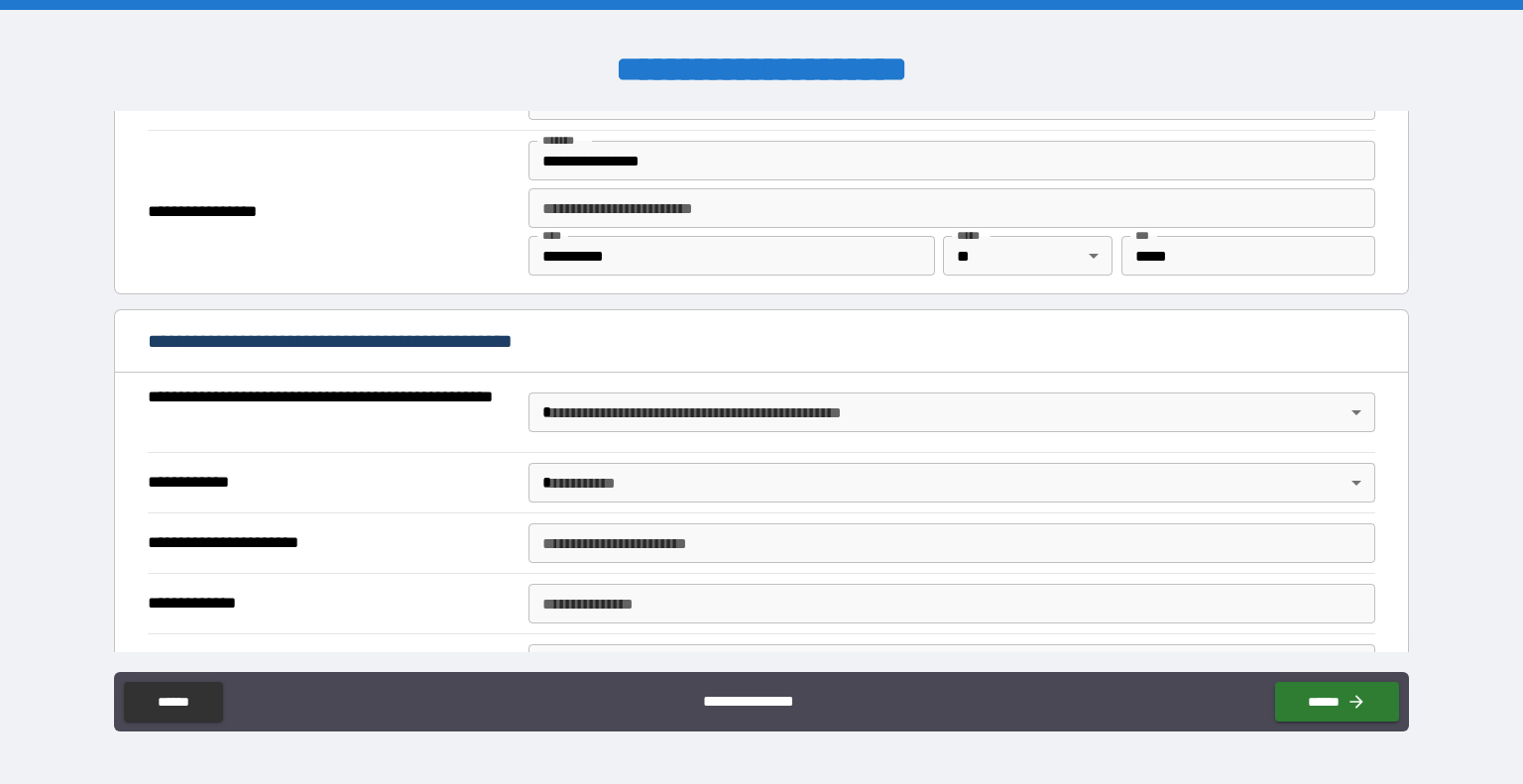 scroll, scrollTop: 1302, scrollLeft: 0, axis: vertical 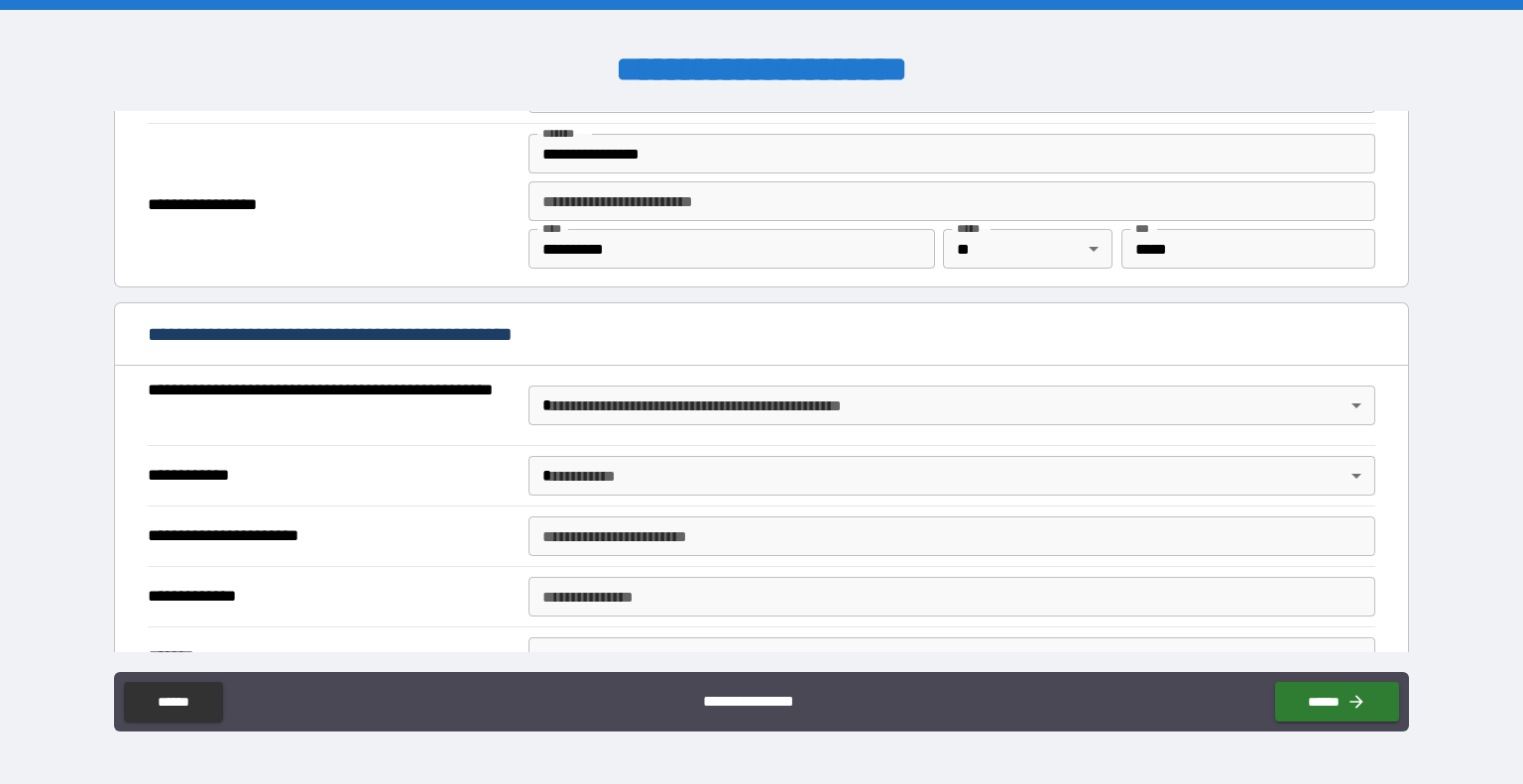 click on "**********" at bounding box center [762, 392] 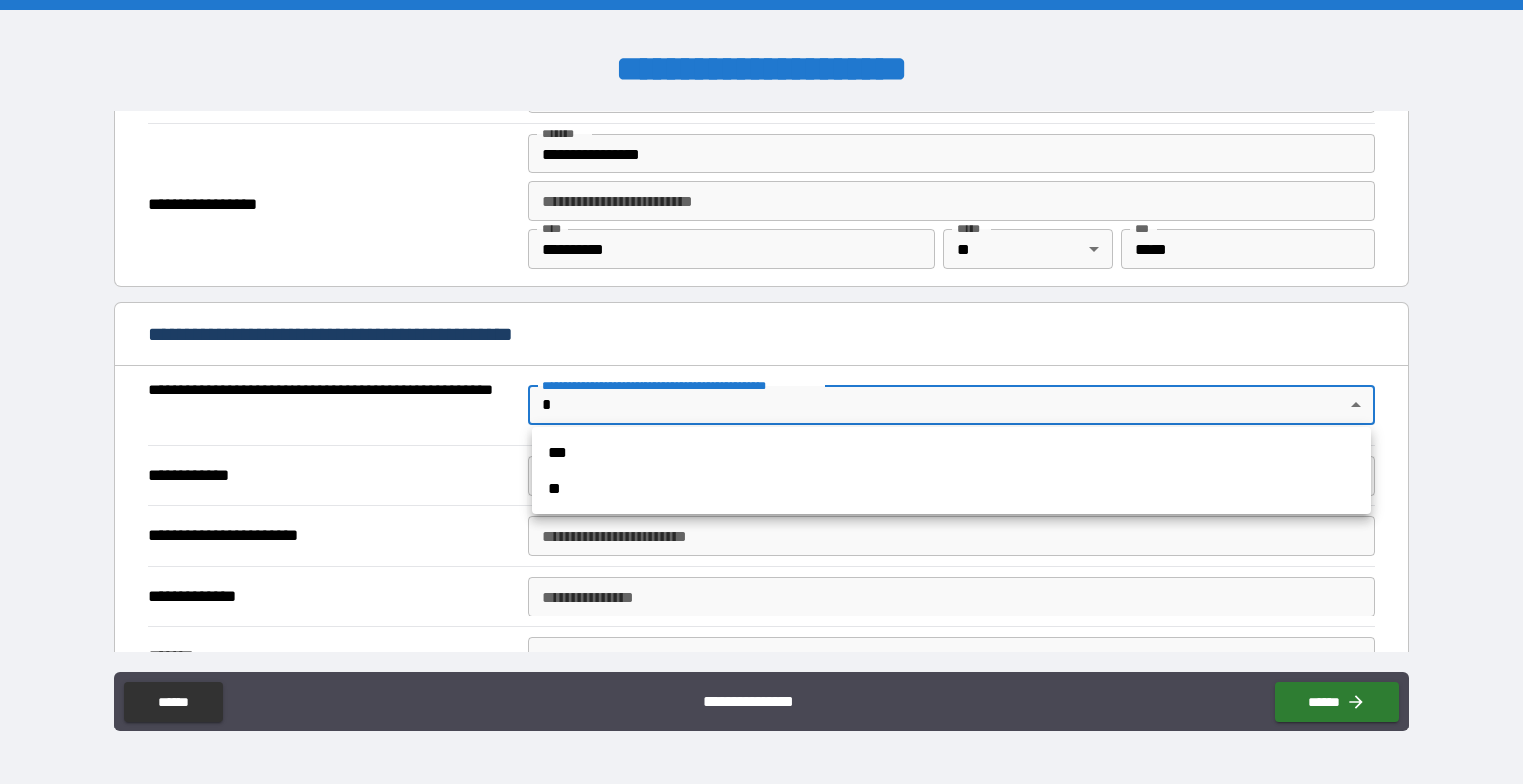 click on "**" at bounding box center [952, 489] 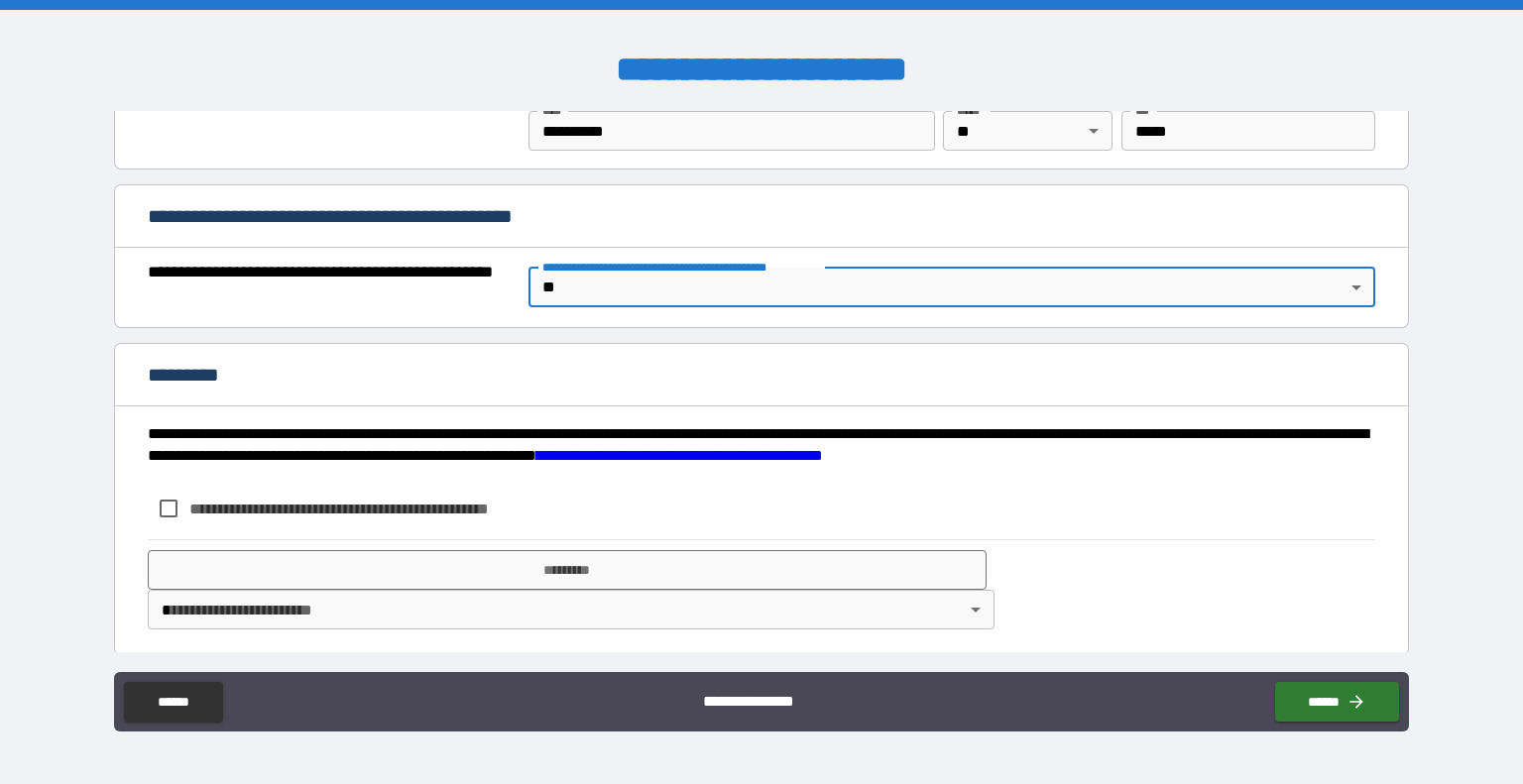 scroll, scrollTop: 1422, scrollLeft: 0, axis: vertical 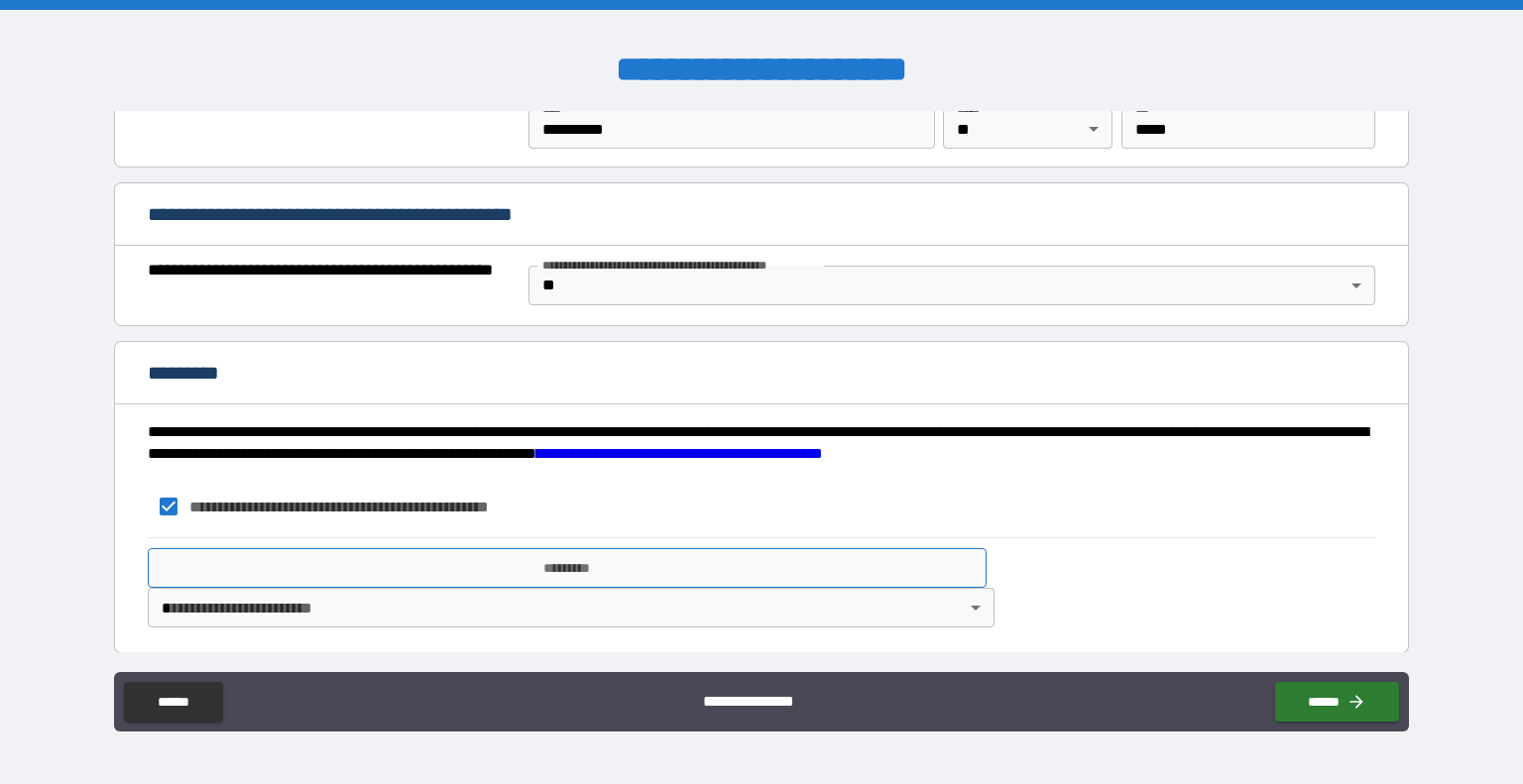 click on "*********" at bounding box center (567, 568) 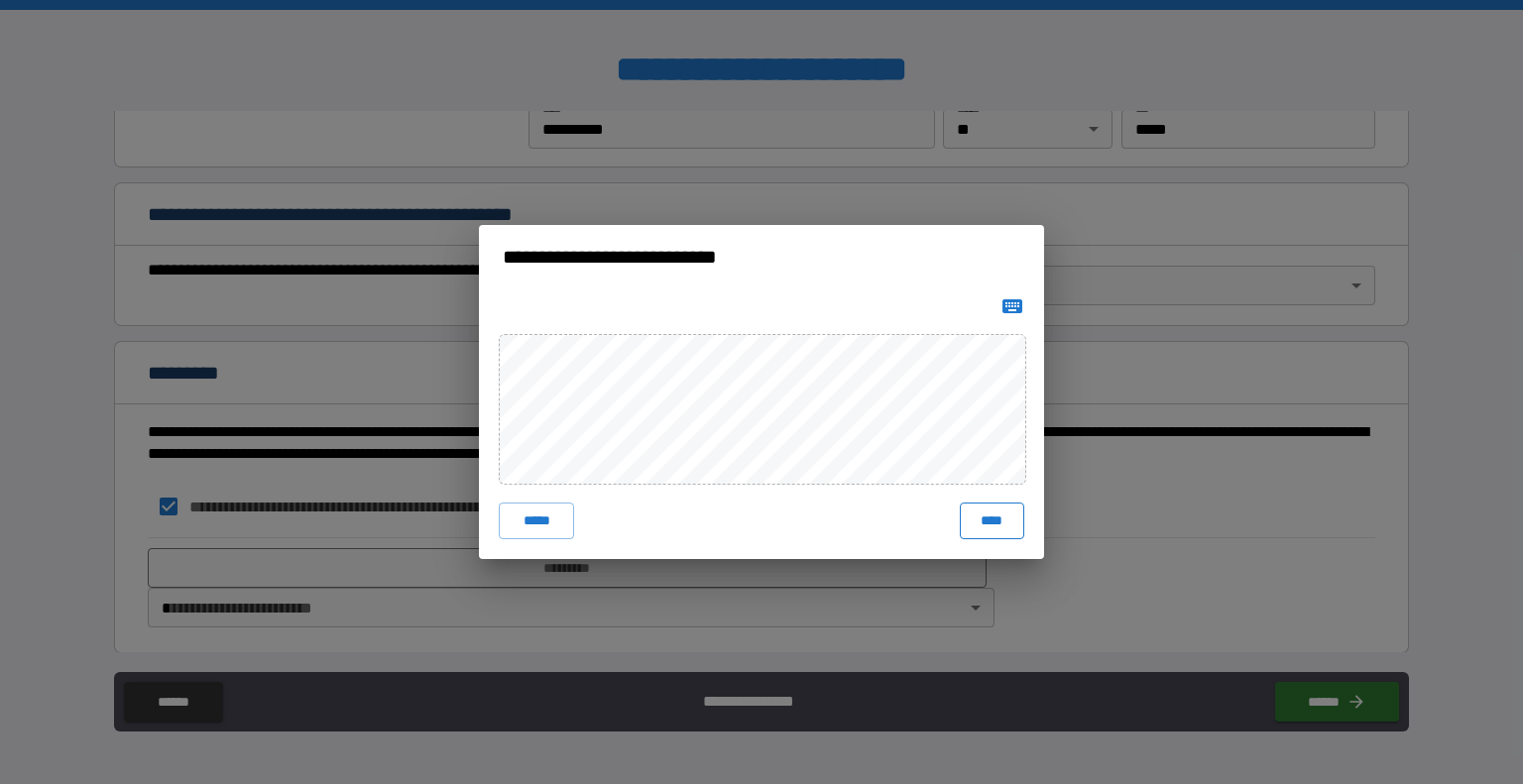 click on "****" at bounding box center [992, 520] 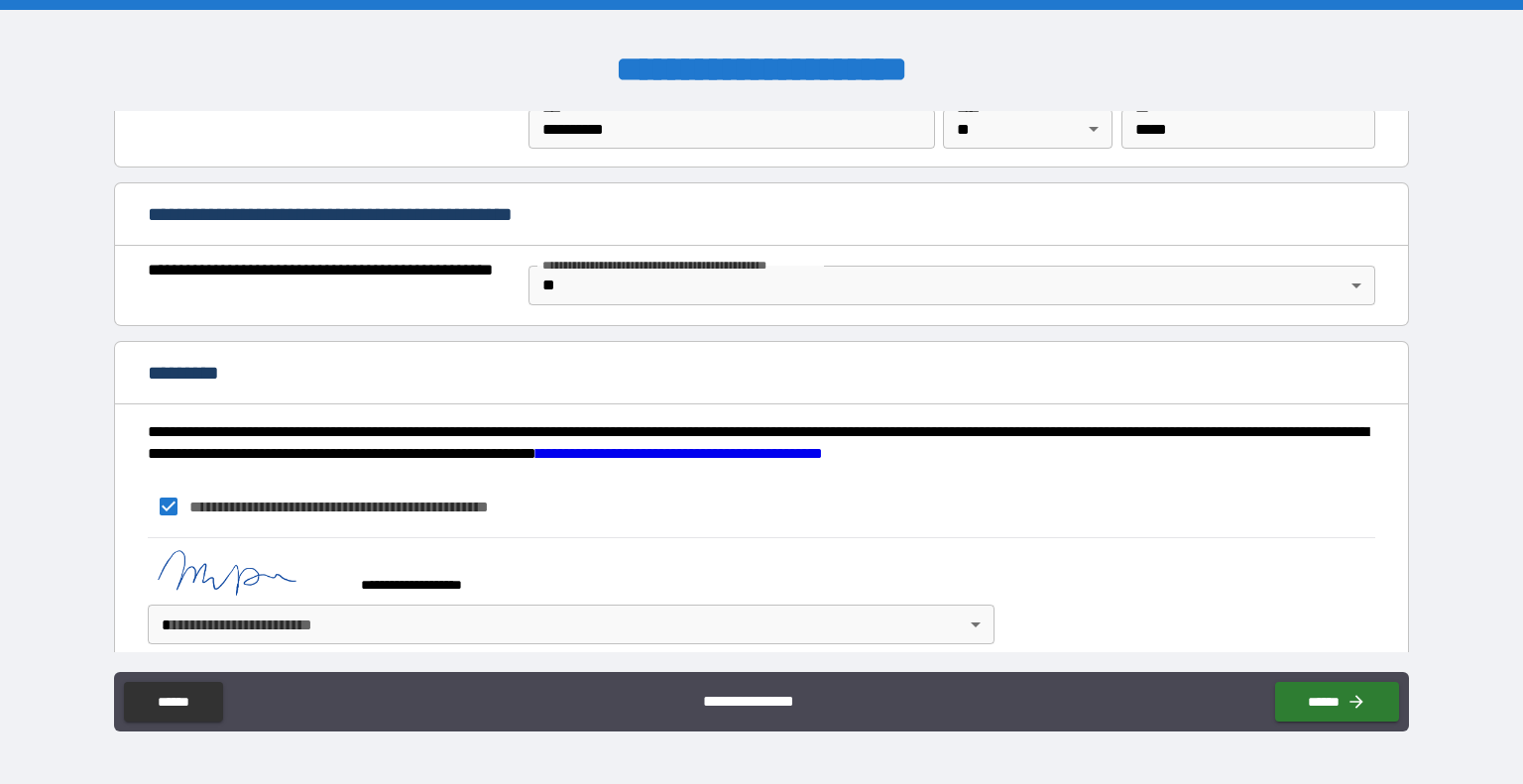 click on "**********" at bounding box center [762, 392] 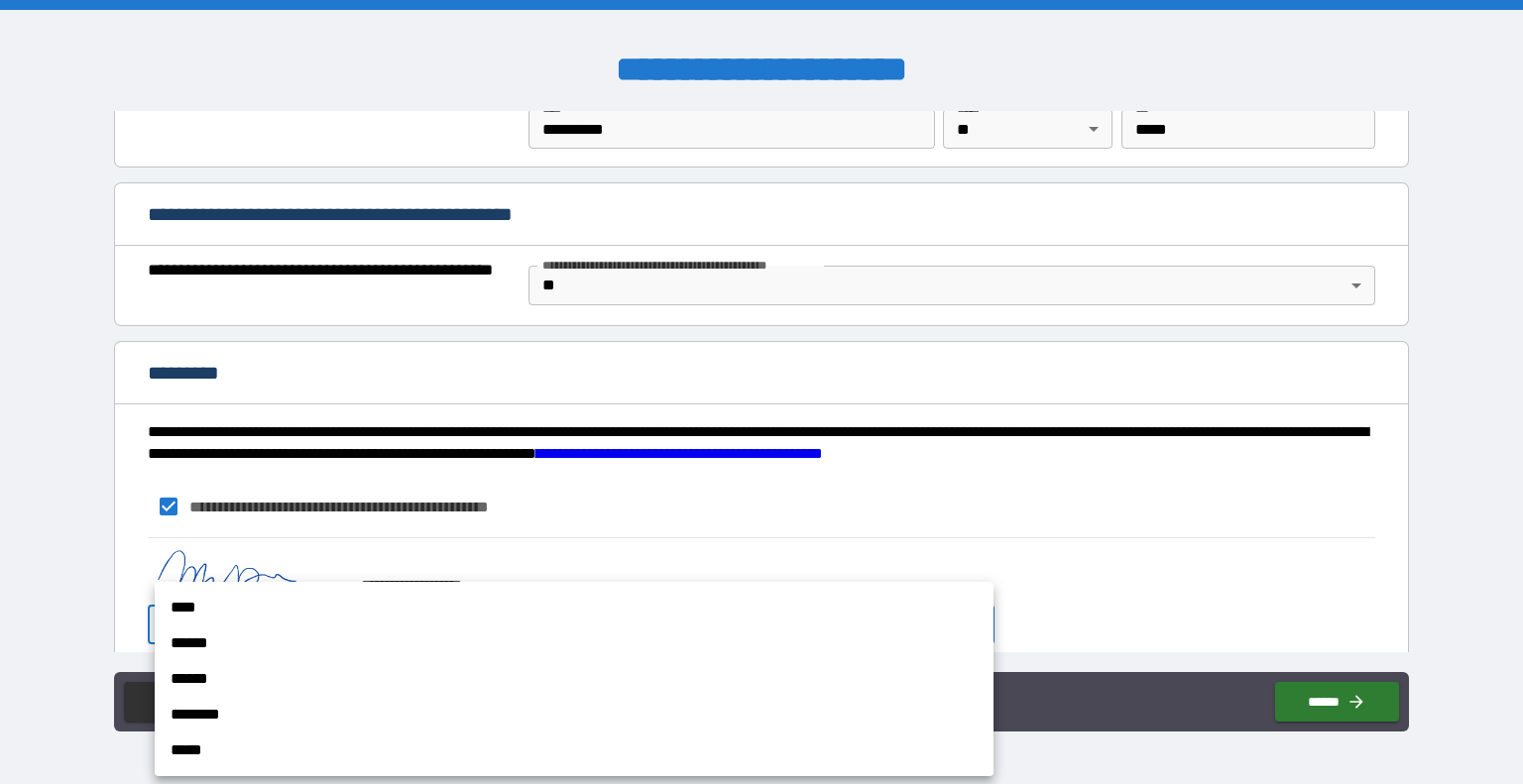 click on "******" at bounding box center [574, 643] 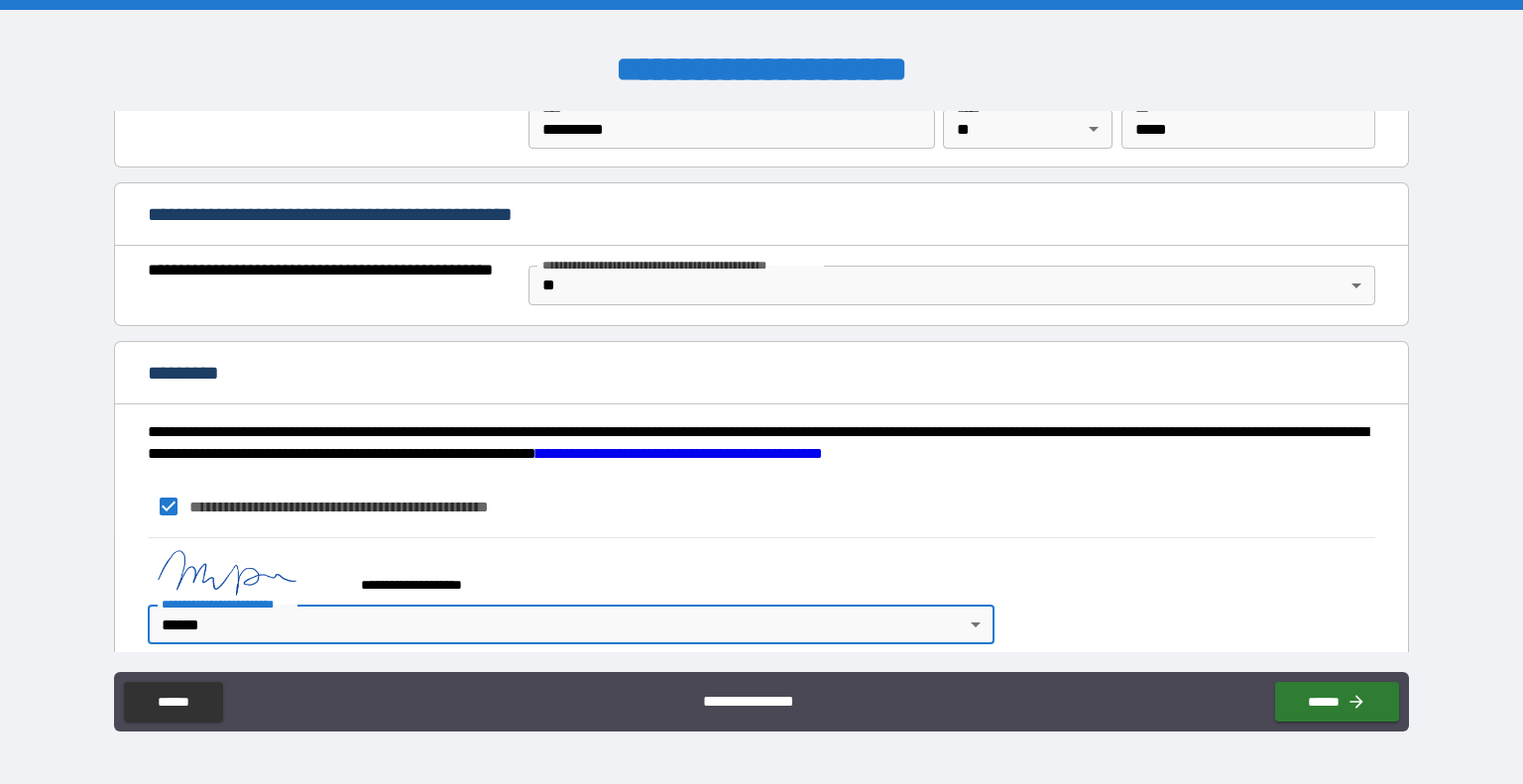 scroll, scrollTop: 1439, scrollLeft: 0, axis: vertical 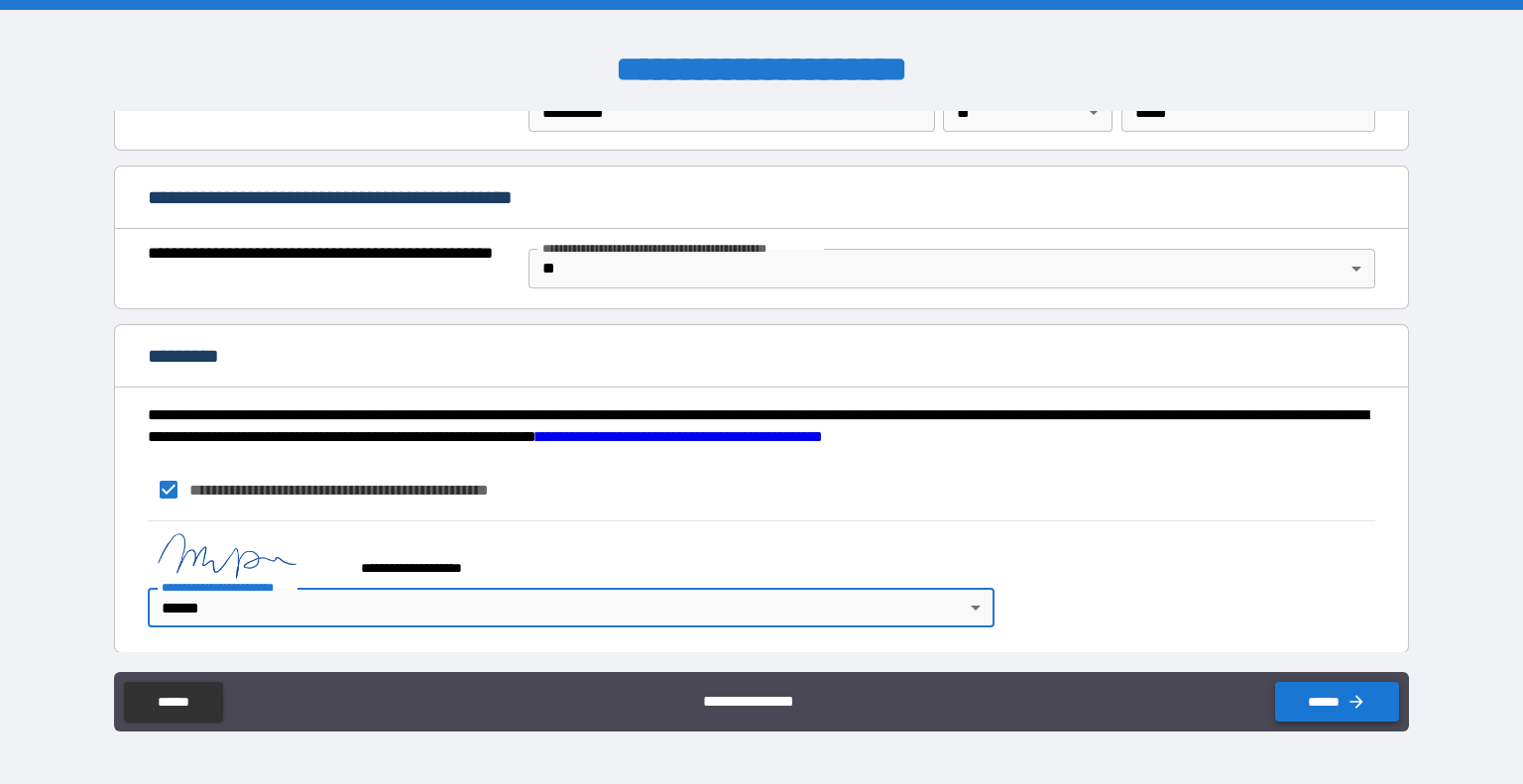 click on "******" at bounding box center (1337, 702) 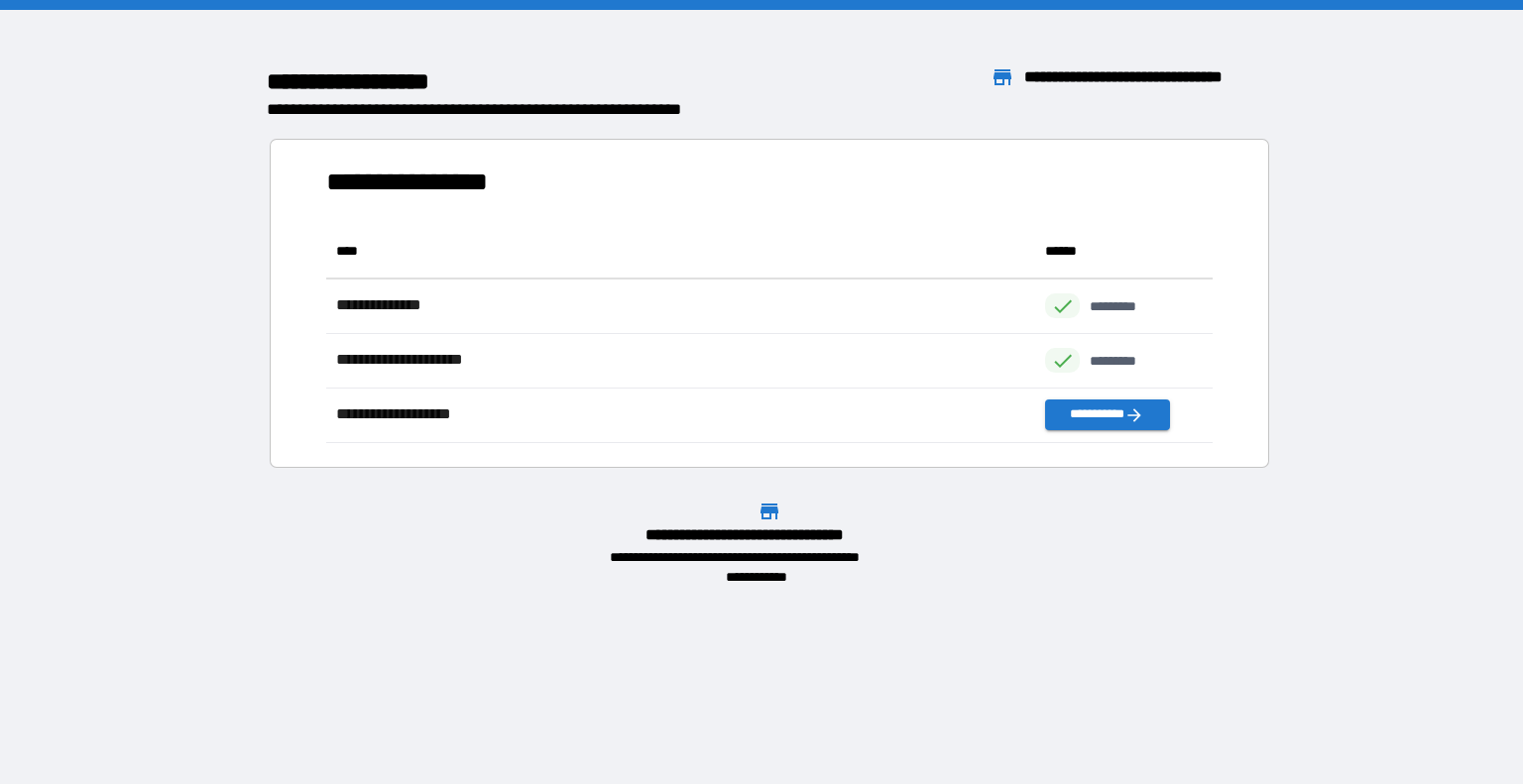 scroll, scrollTop: 16, scrollLeft: 16, axis: both 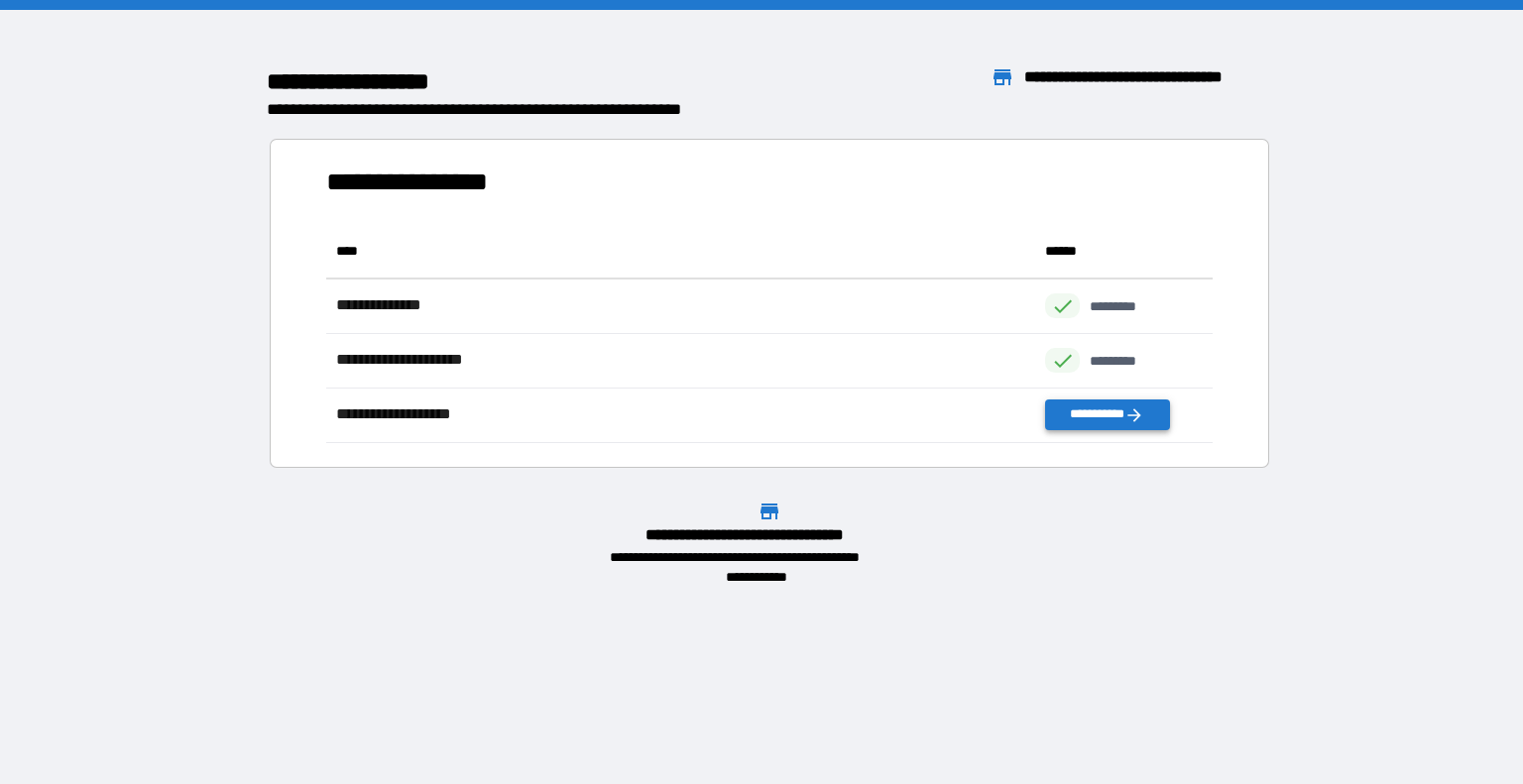 click on "**********" at bounding box center (1107, 414) 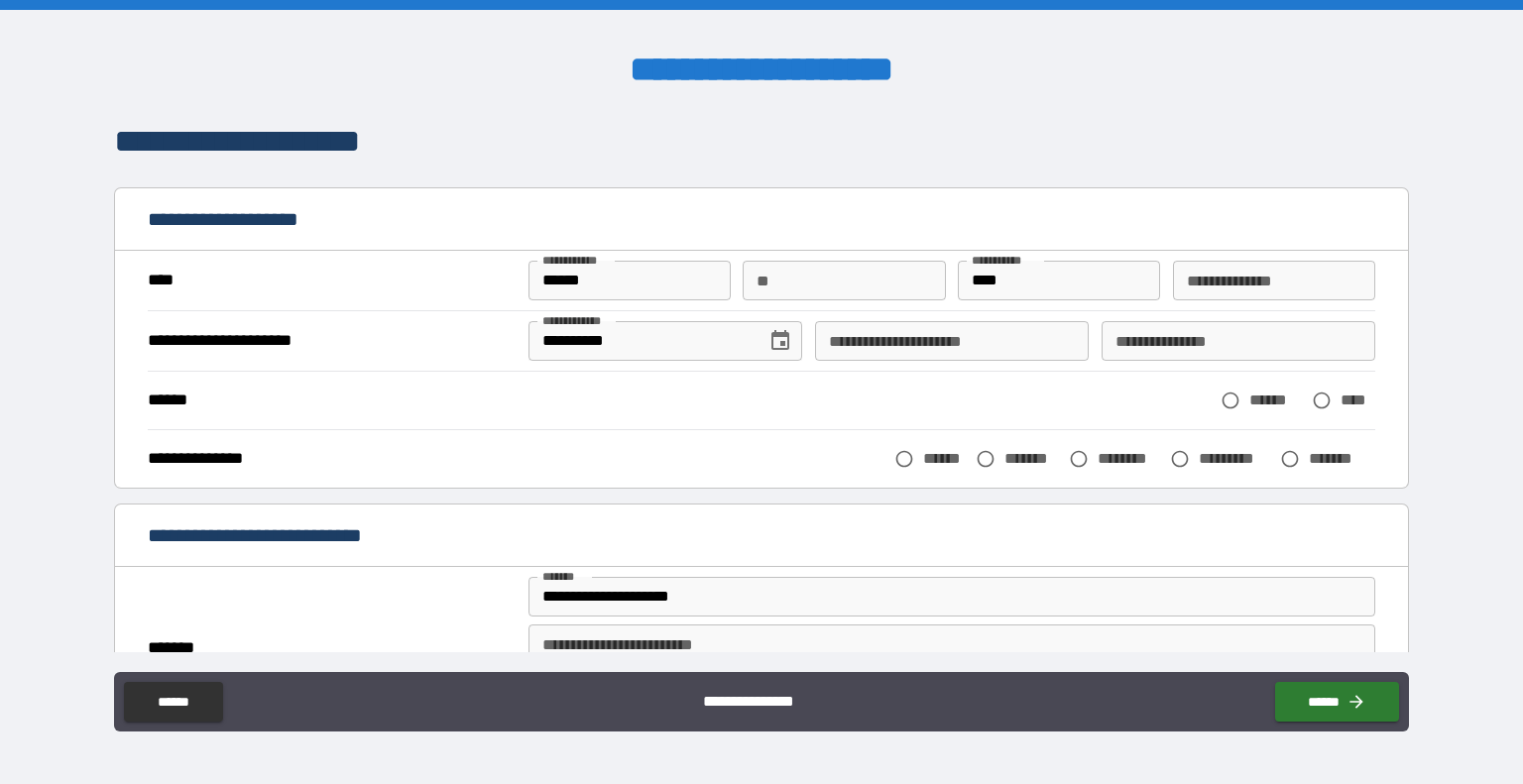click on "******" at bounding box center (630, 280) 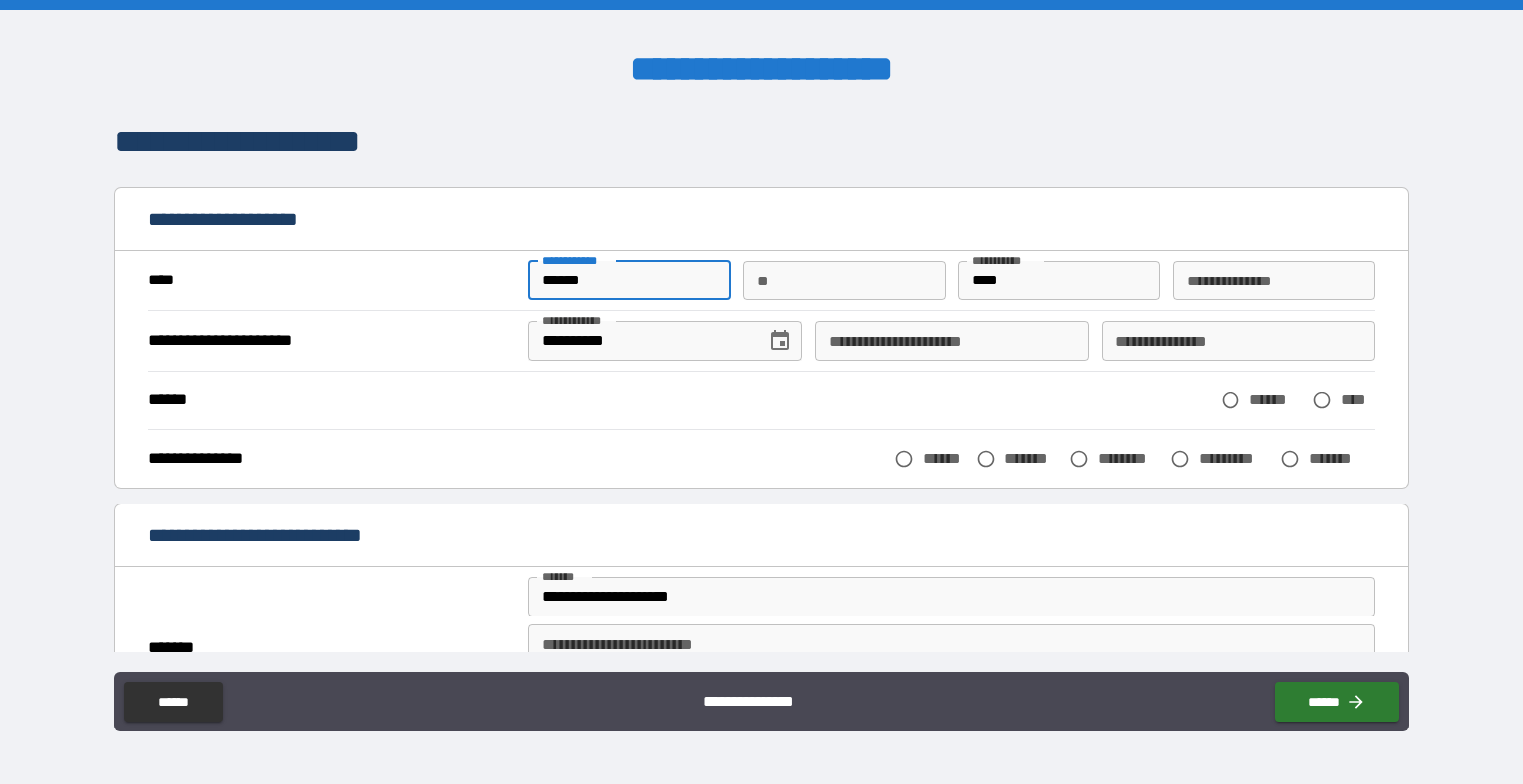 type on "******" 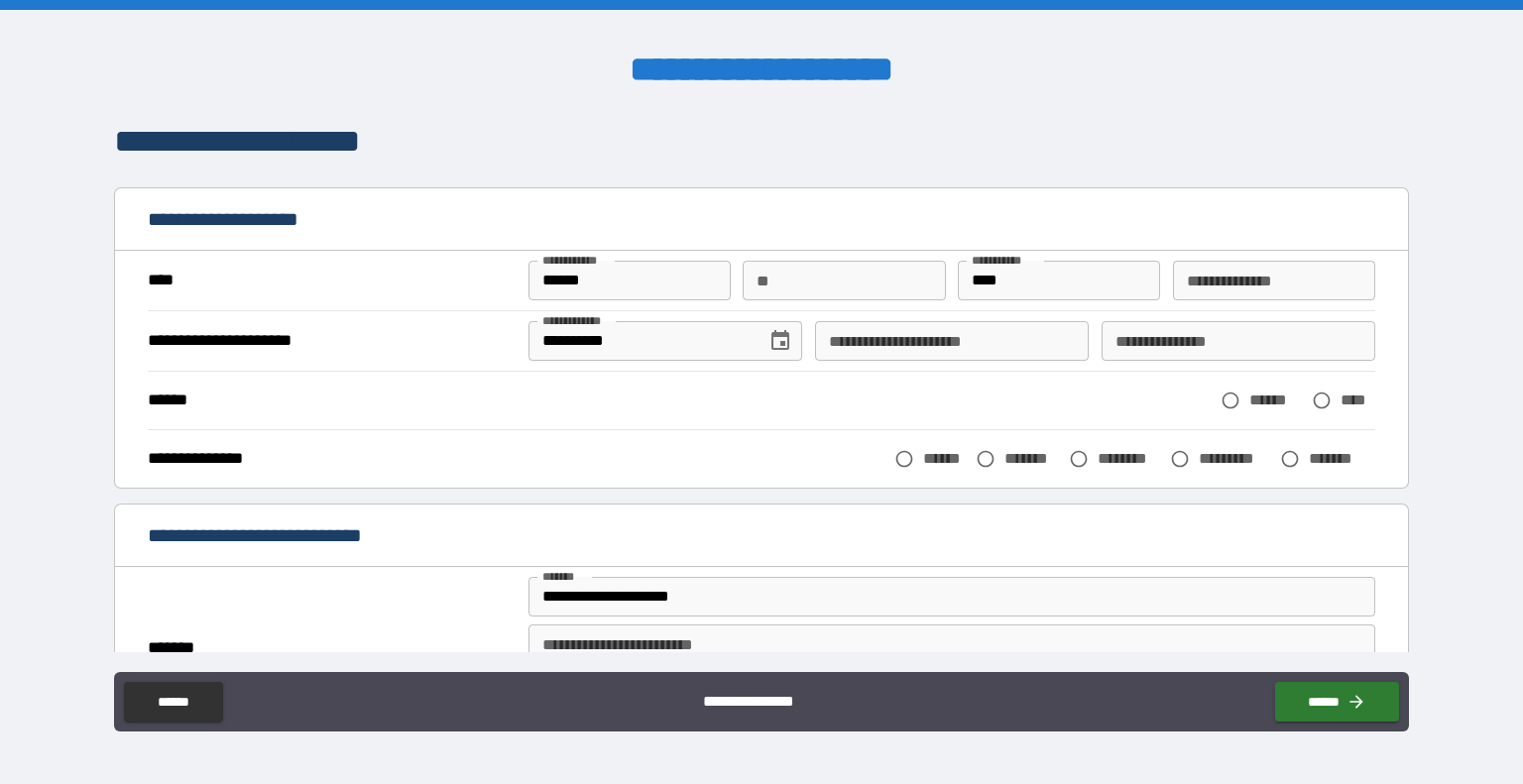 click on "****** ****** ****" at bounding box center (762, 400) 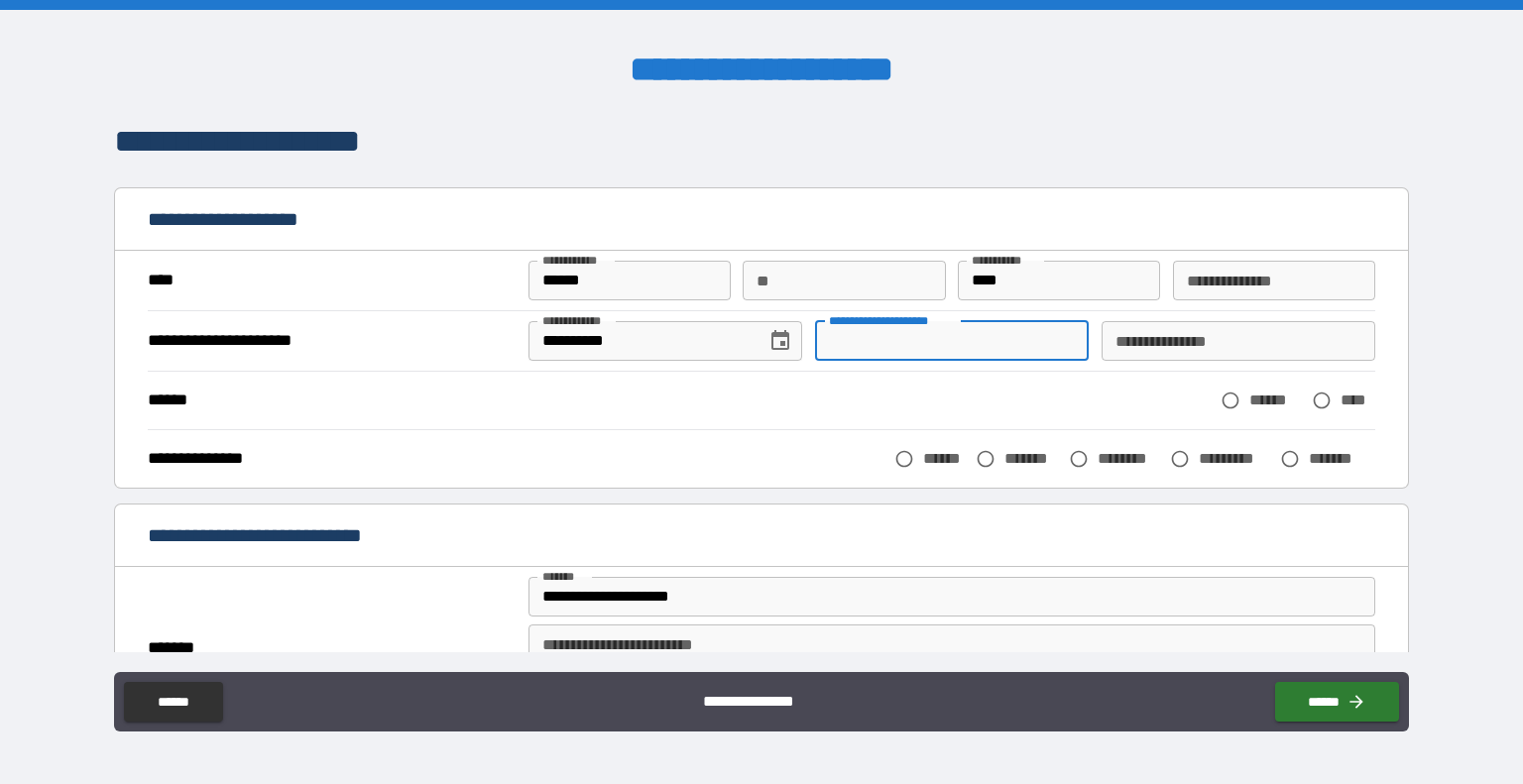 click on "**********" at bounding box center [952, 341] 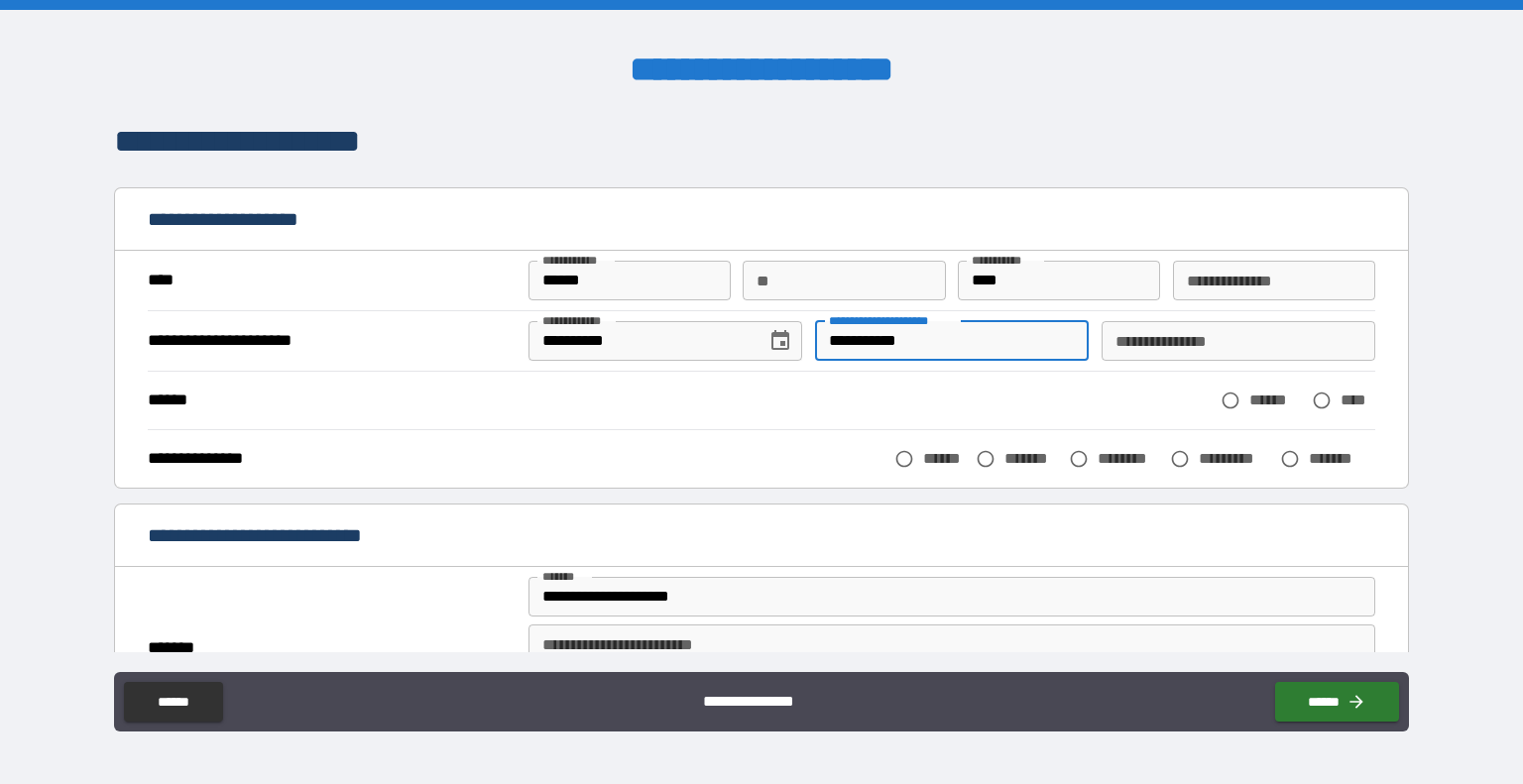 type on "**********" 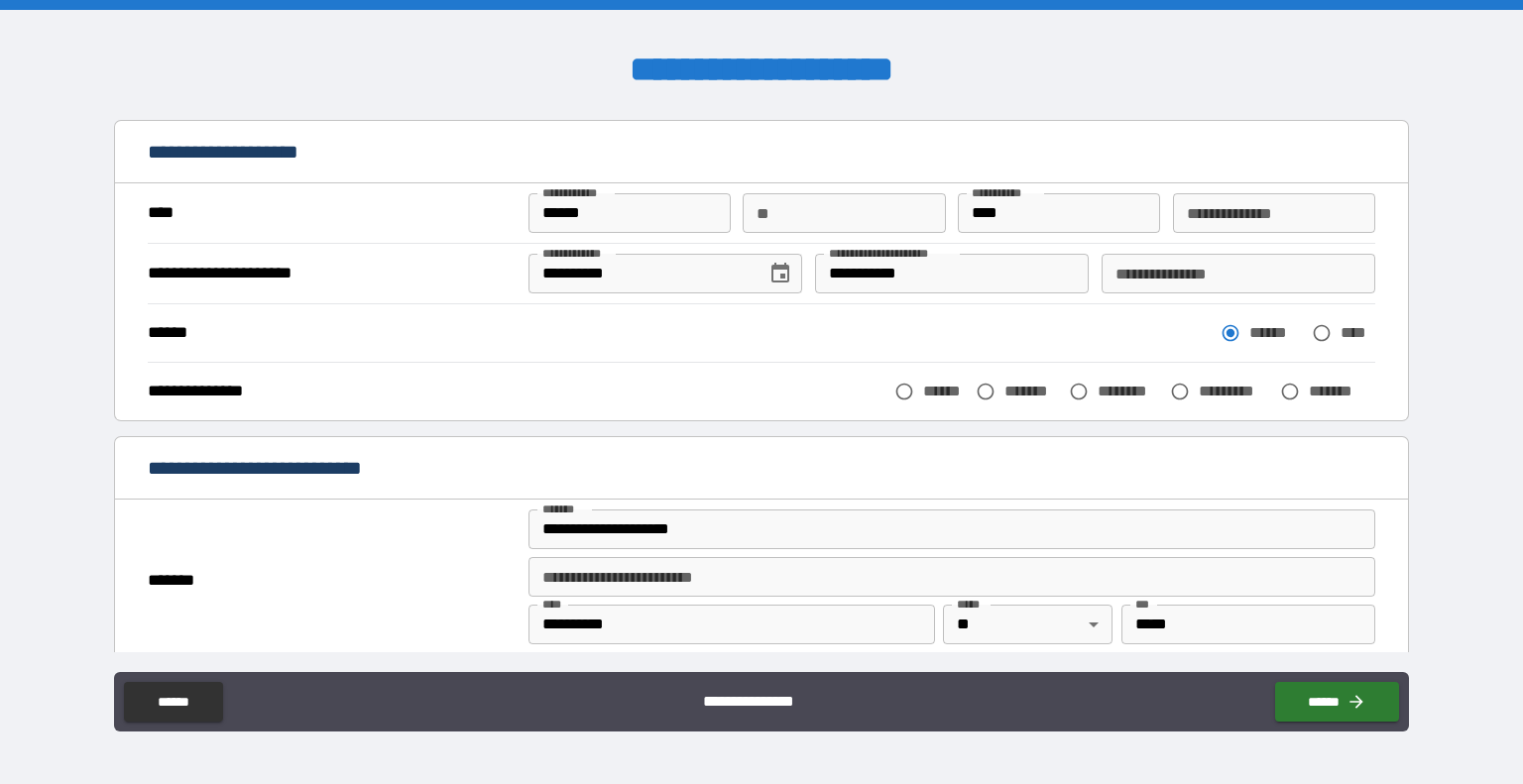 scroll, scrollTop: 65, scrollLeft: 0, axis: vertical 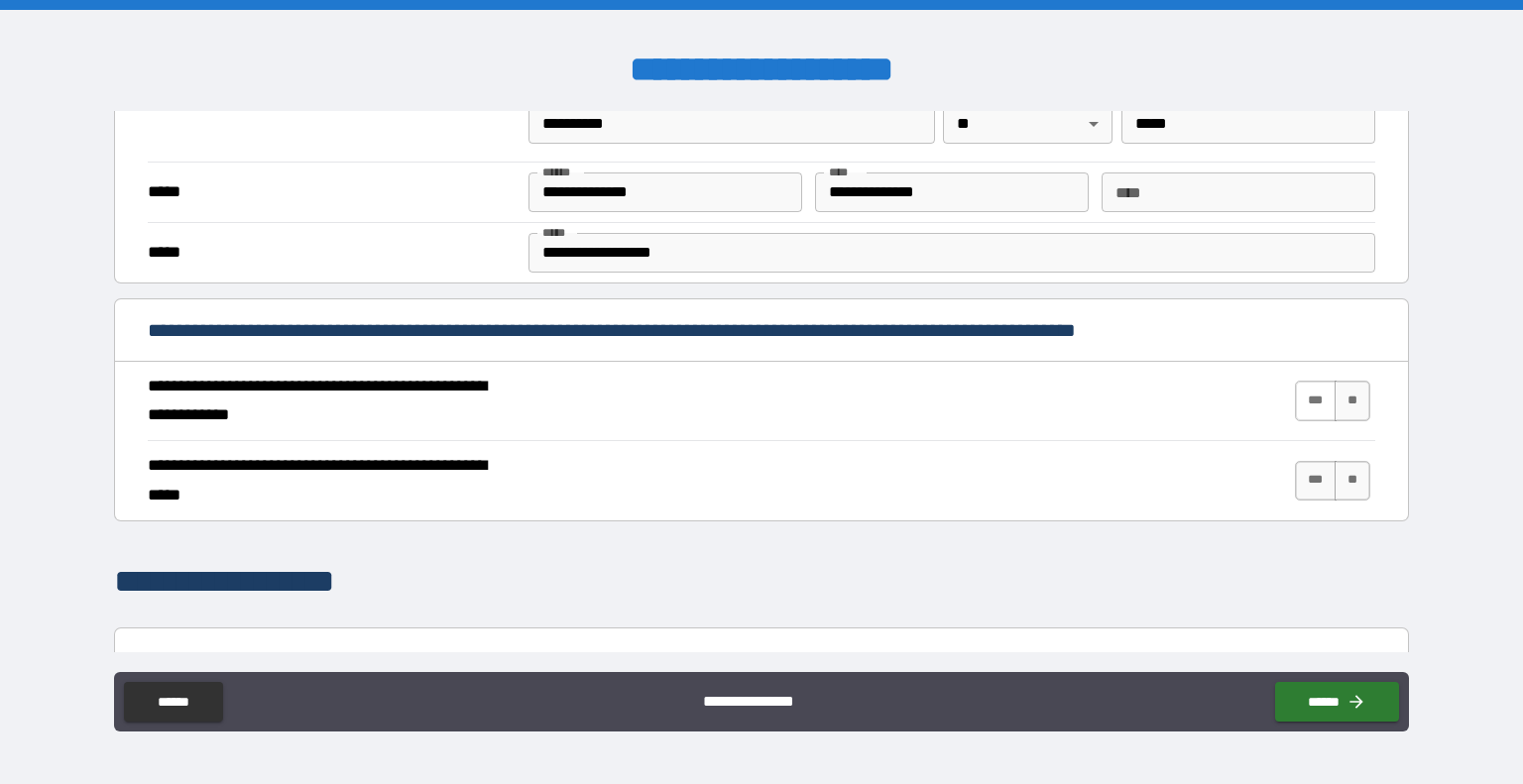 click on "***" at bounding box center [1316, 400] 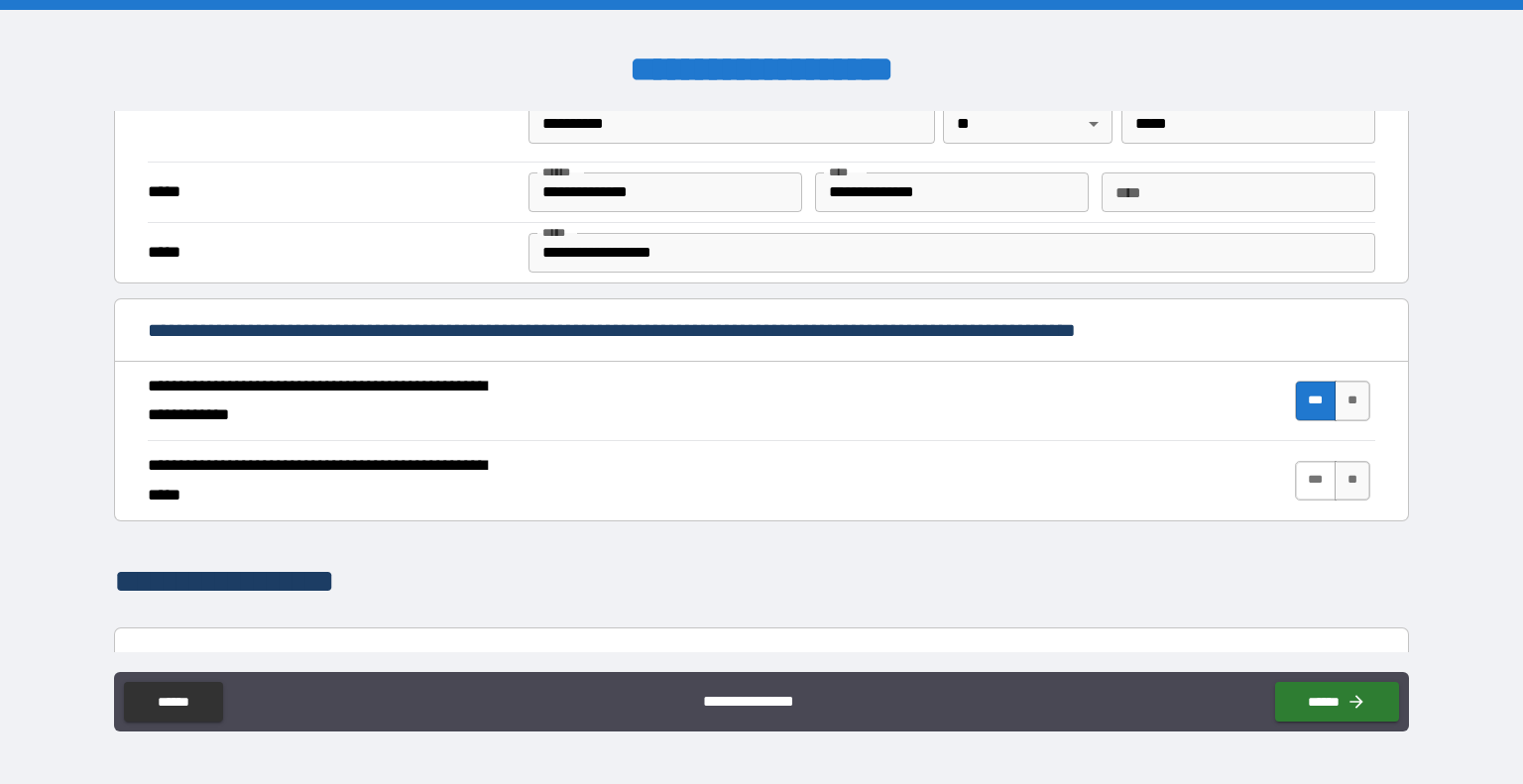 click on "***" at bounding box center (1316, 481) 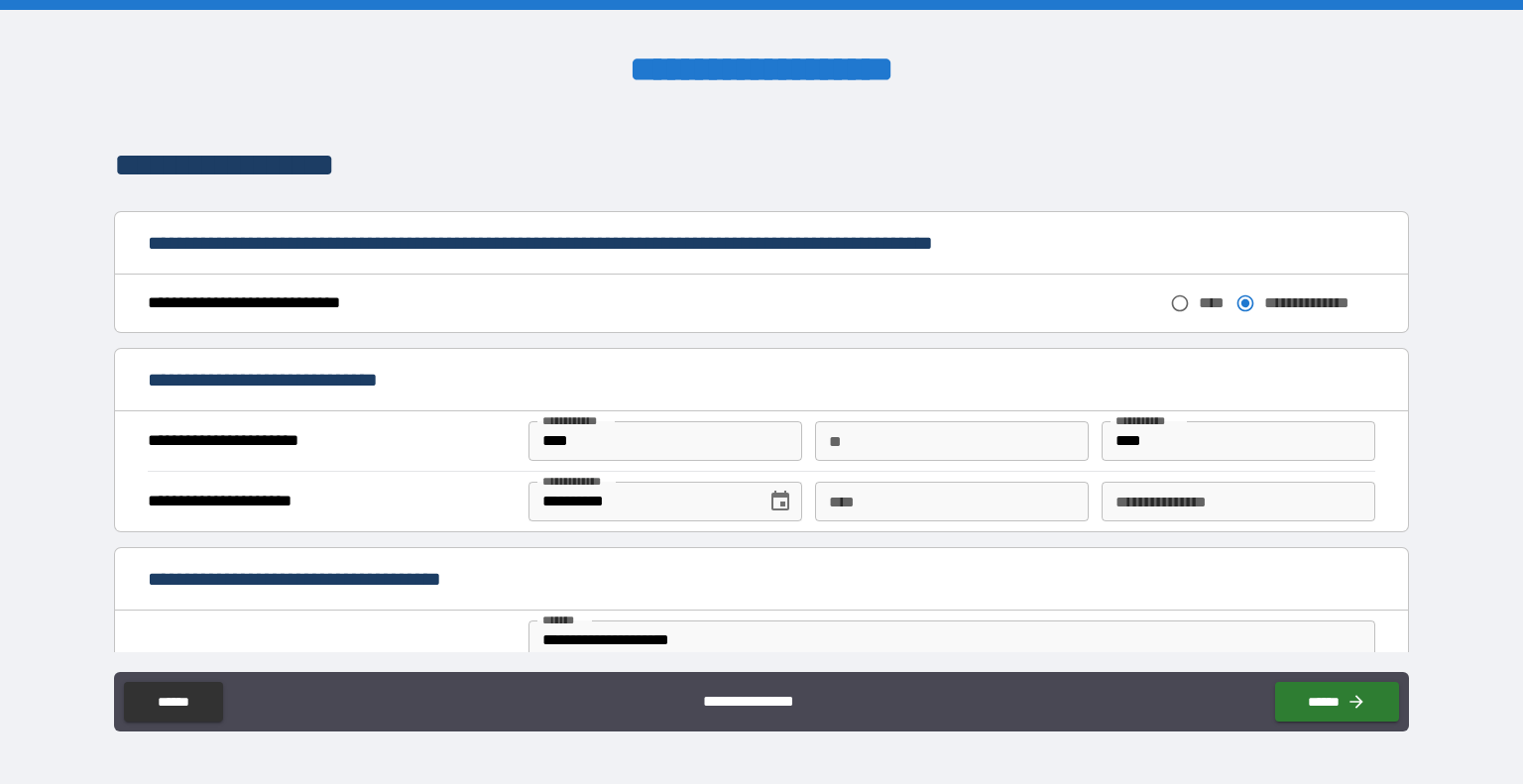 scroll, scrollTop: 1003, scrollLeft: 0, axis: vertical 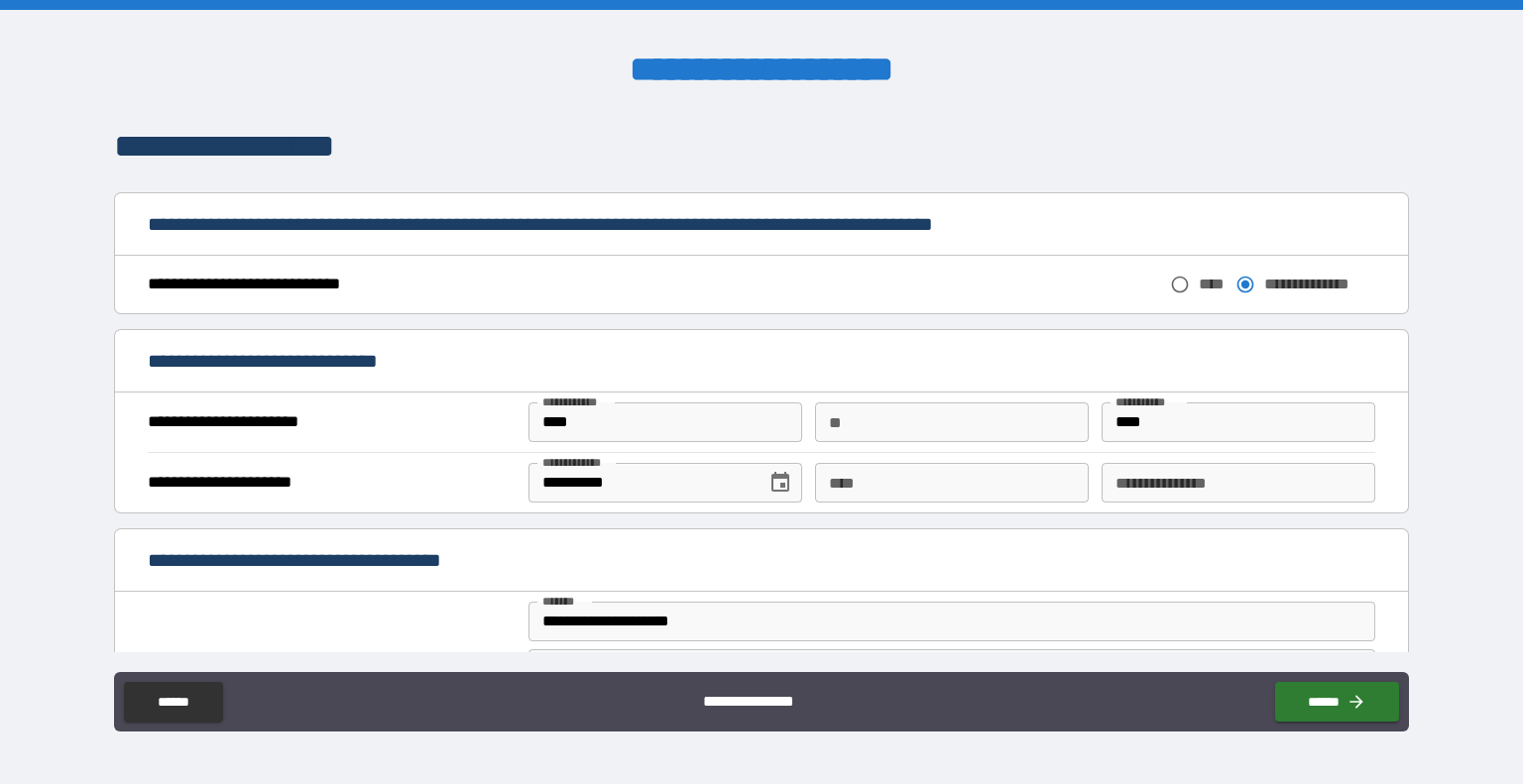 click on "****" at bounding box center (665, 422) 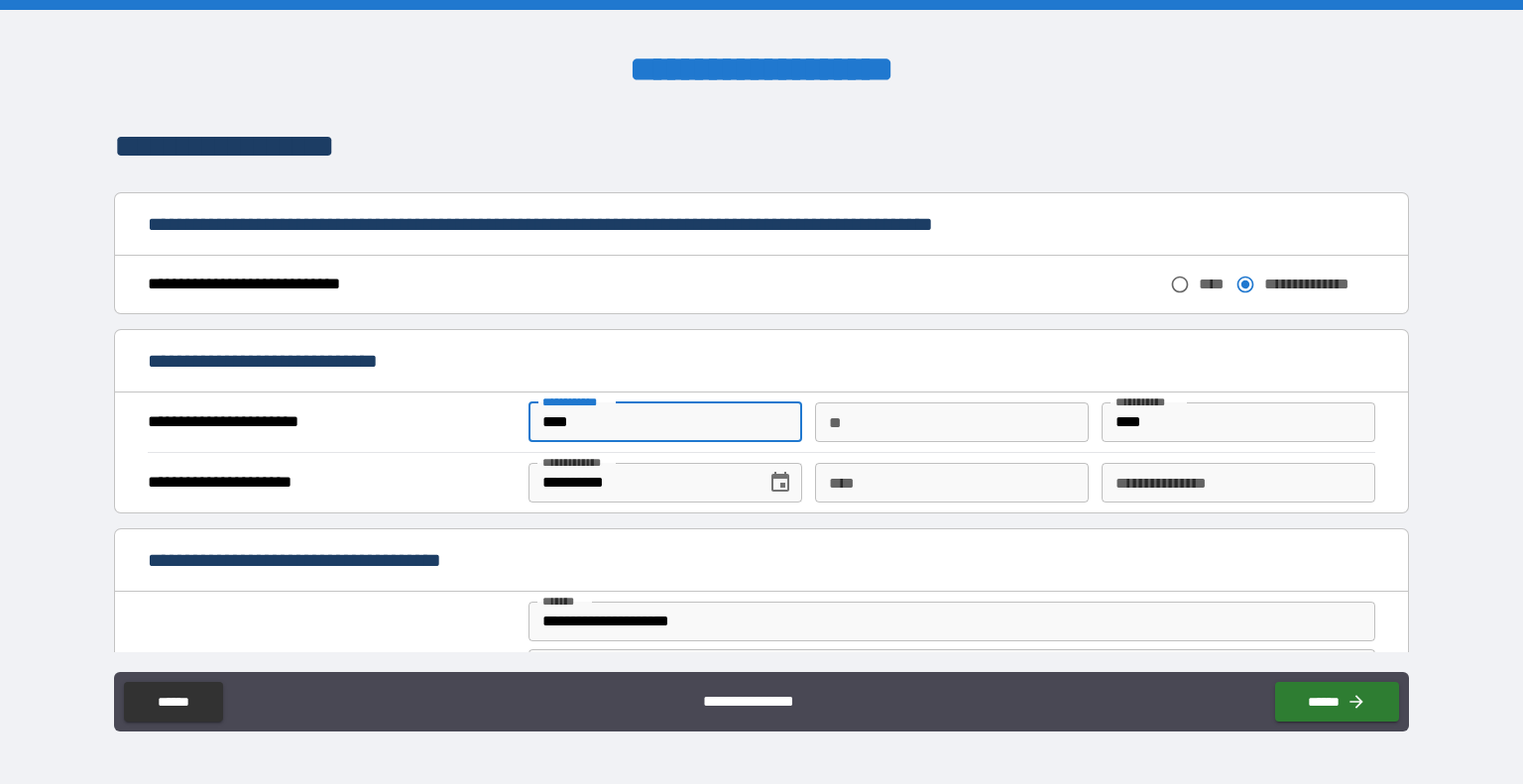 click on "****" at bounding box center (665, 422) 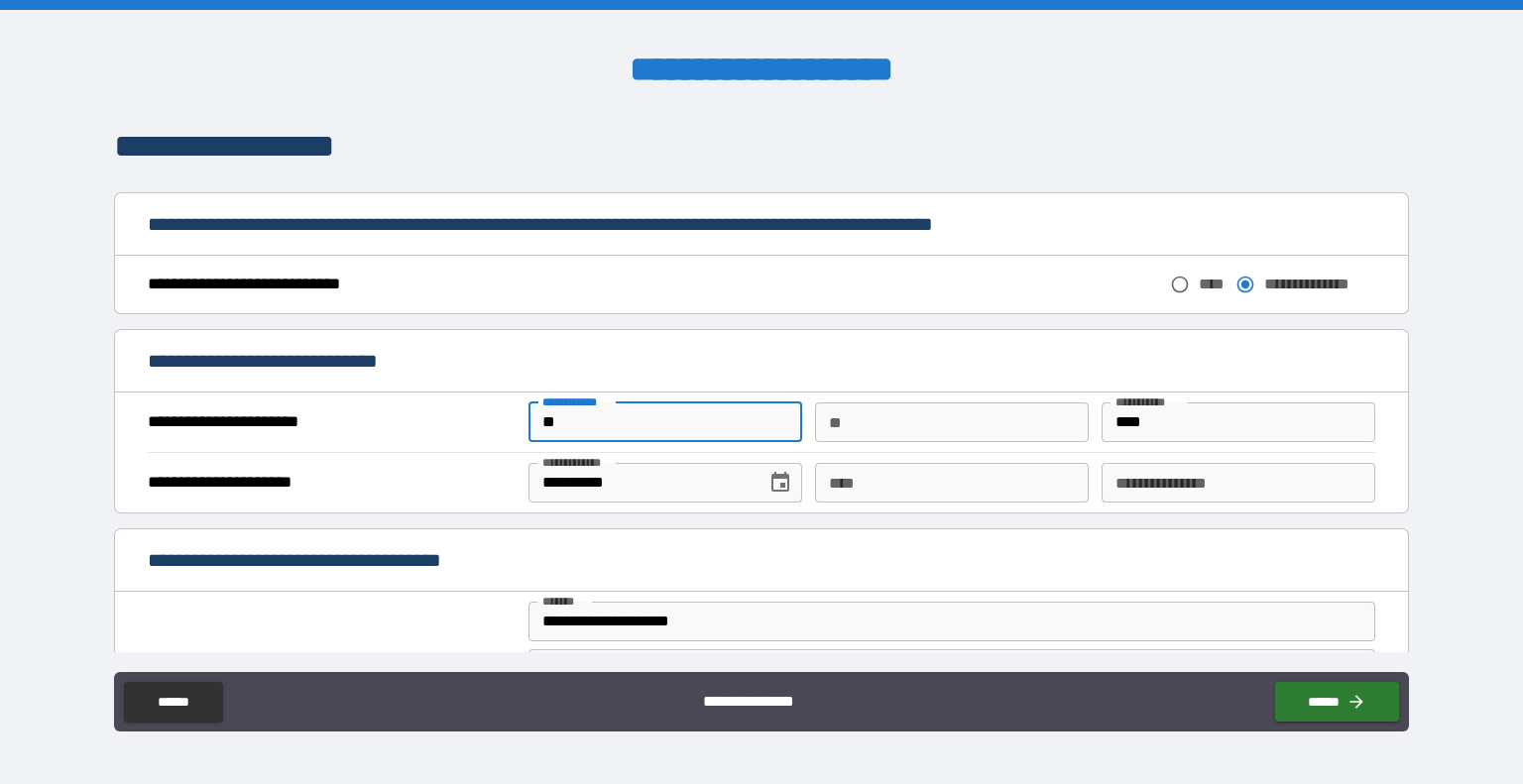 type on "*" 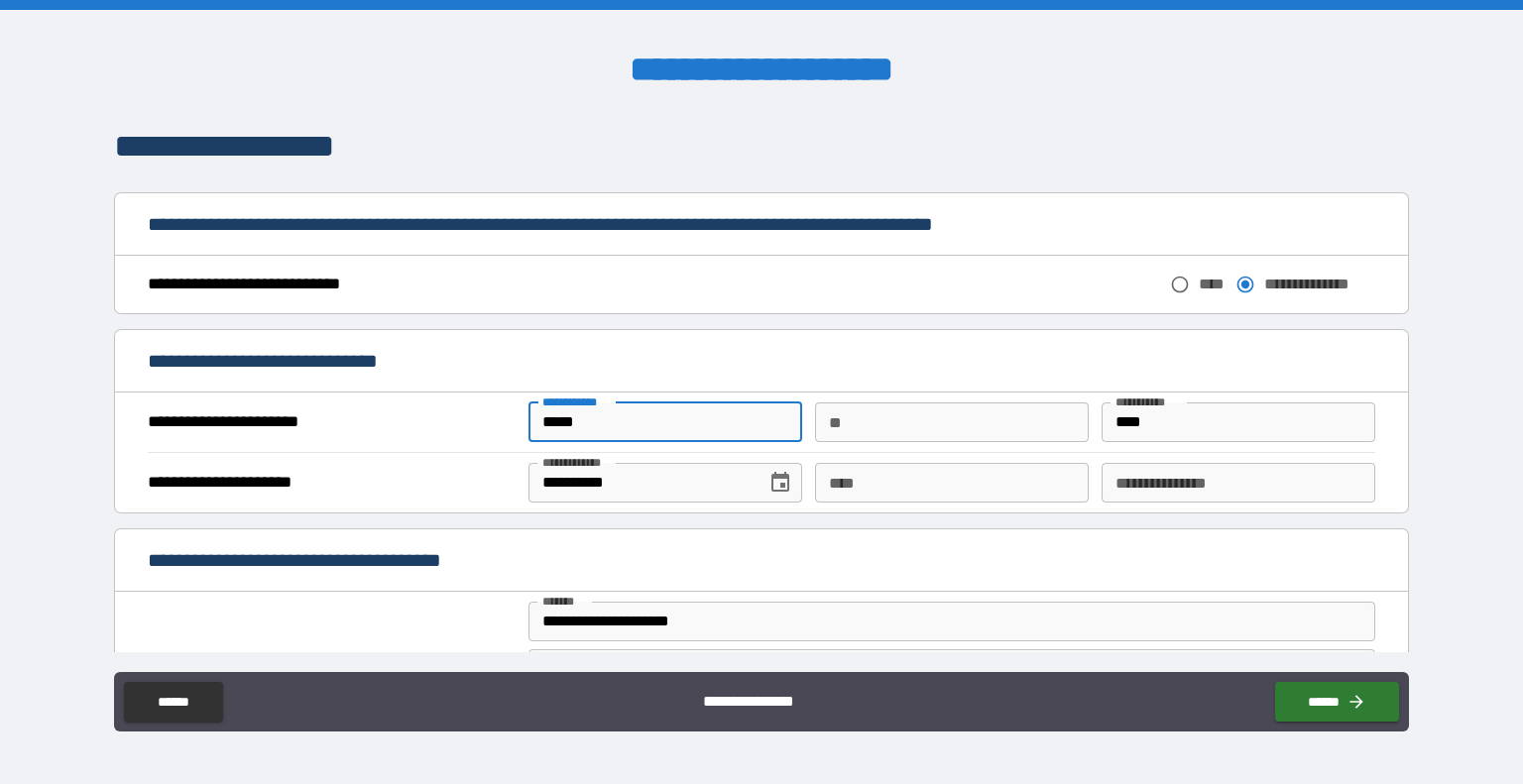 type on "*****" 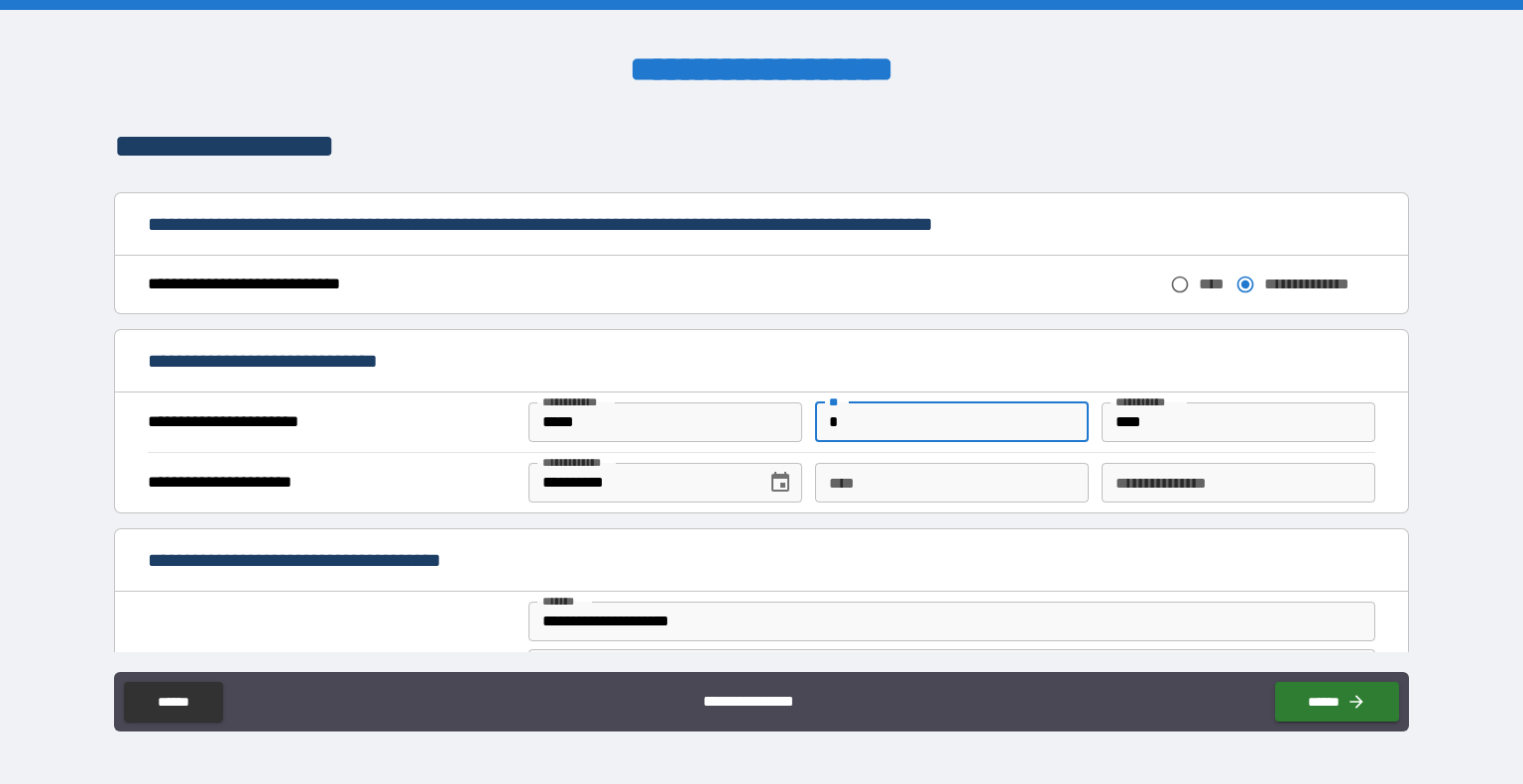 type on "*" 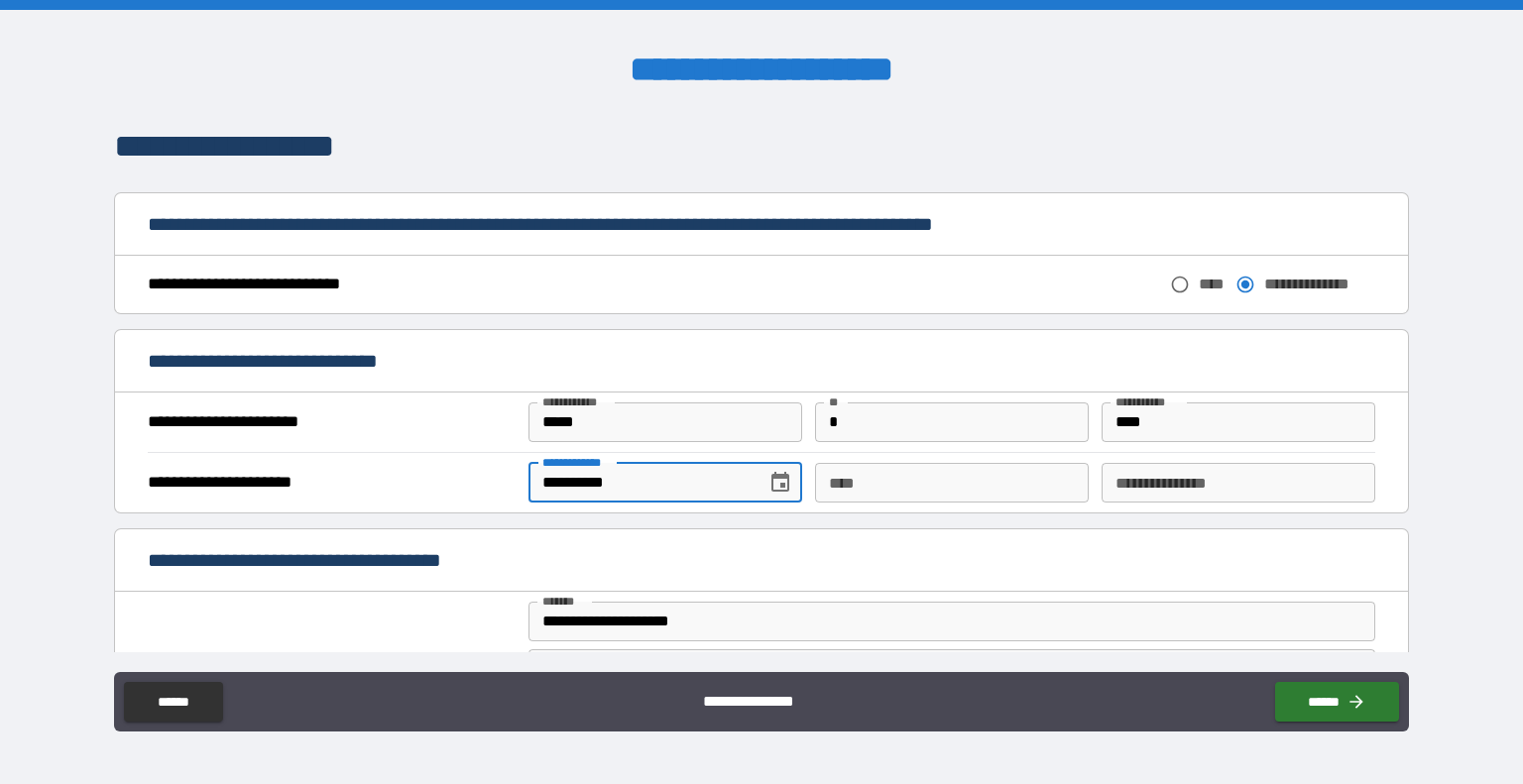 type on "**********" 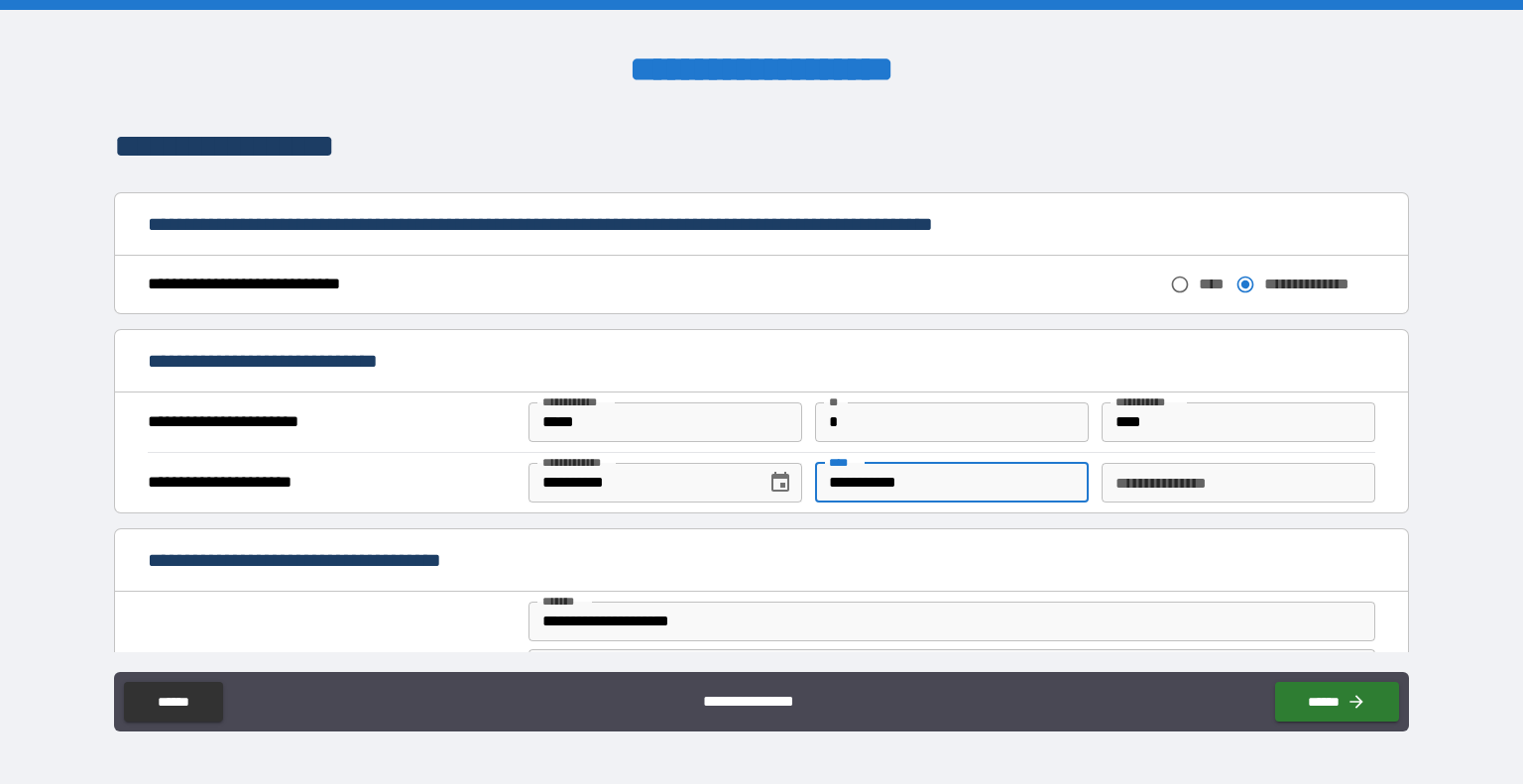 type on "**********" 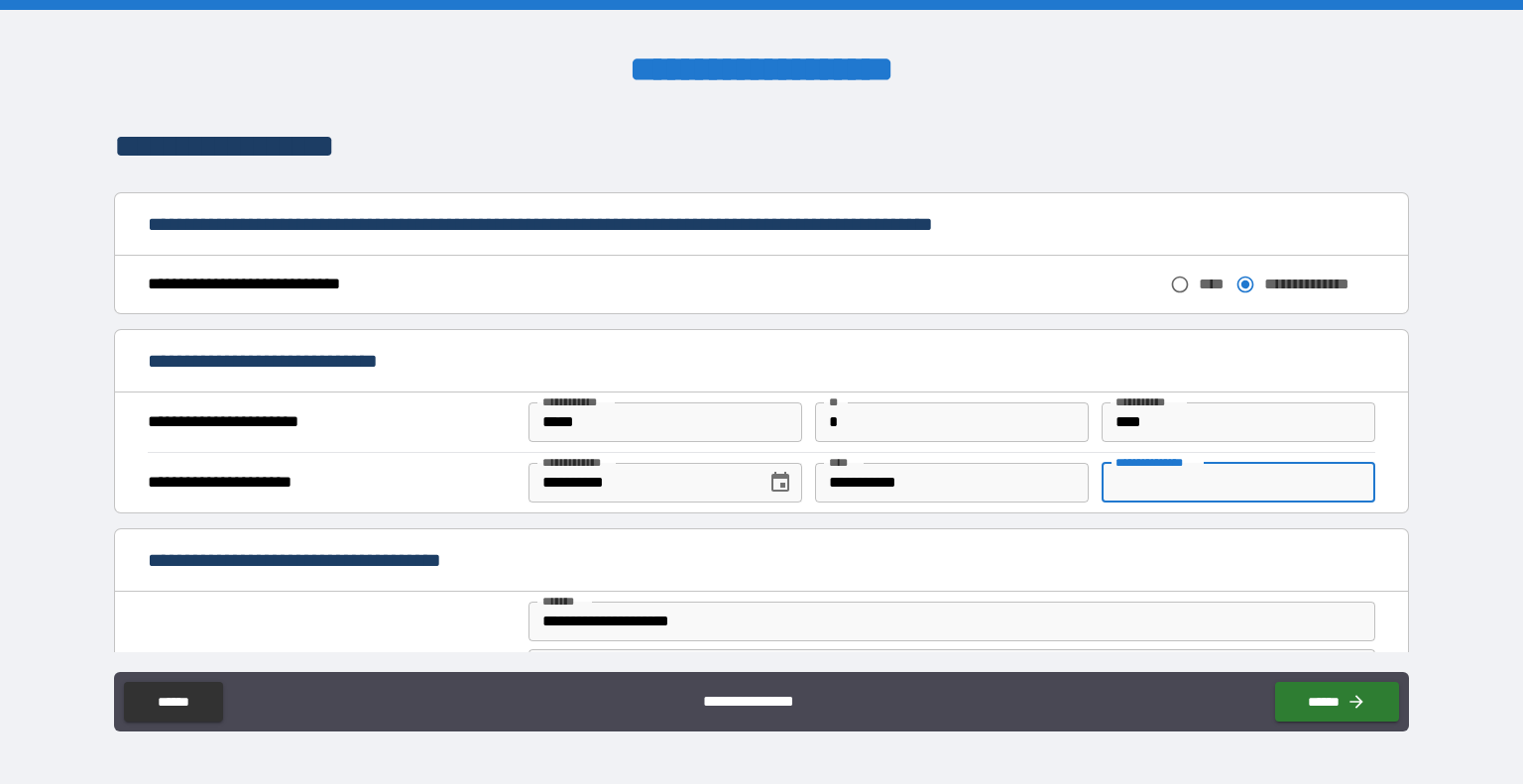 click on "**********" at bounding box center (1238, 483) 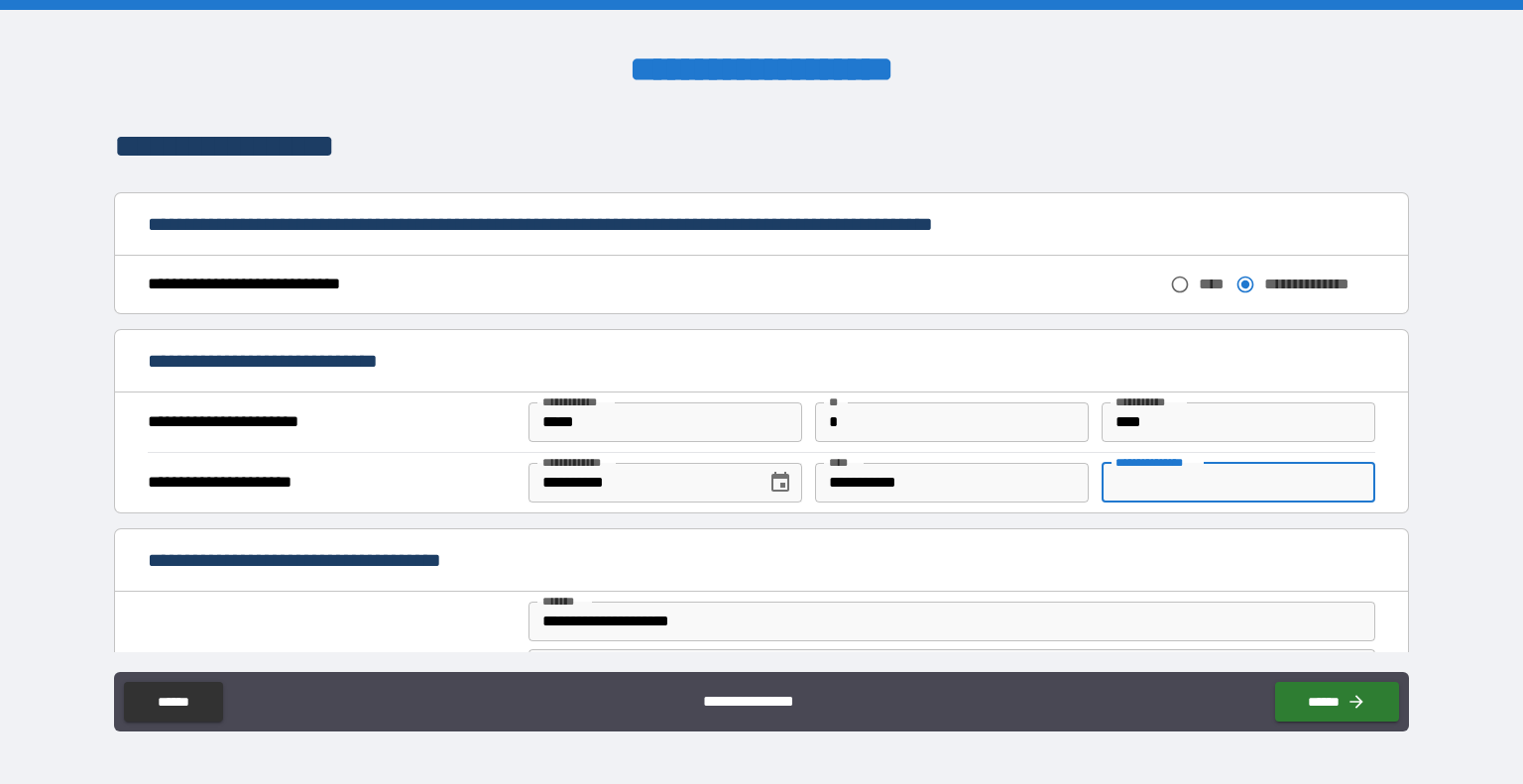 type on "********" 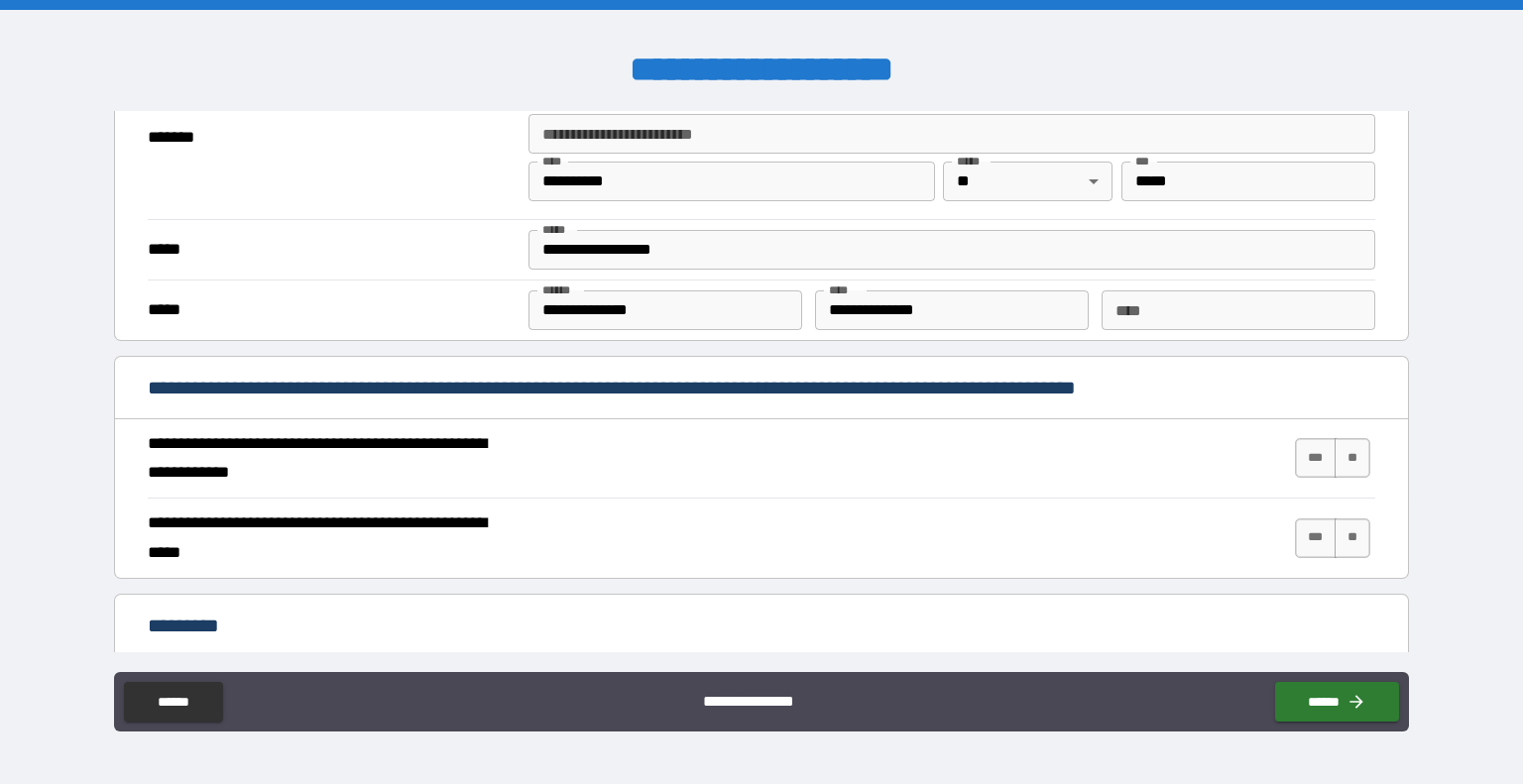 scroll, scrollTop: 1542, scrollLeft: 0, axis: vertical 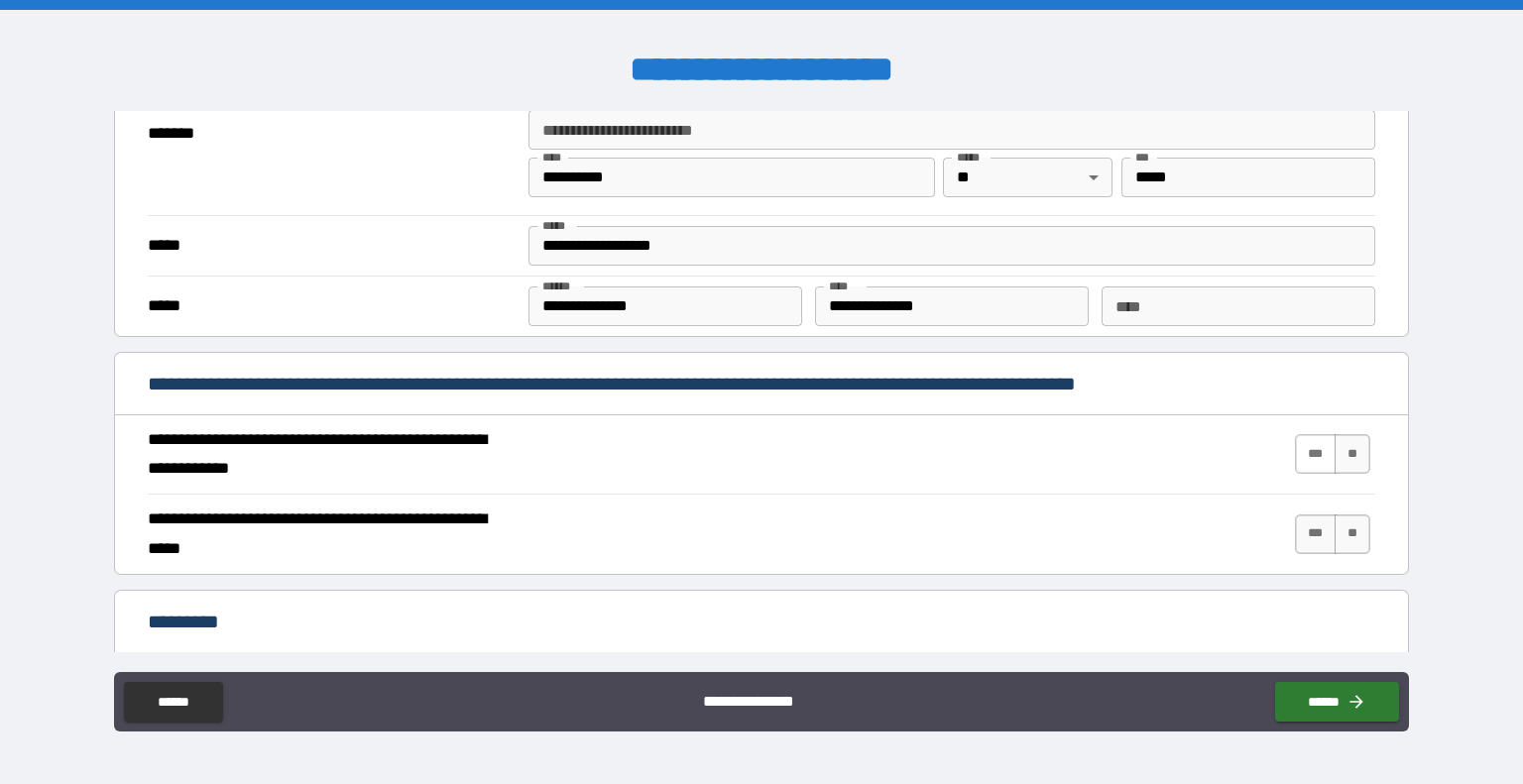 click on "***" at bounding box center [1316, 454] 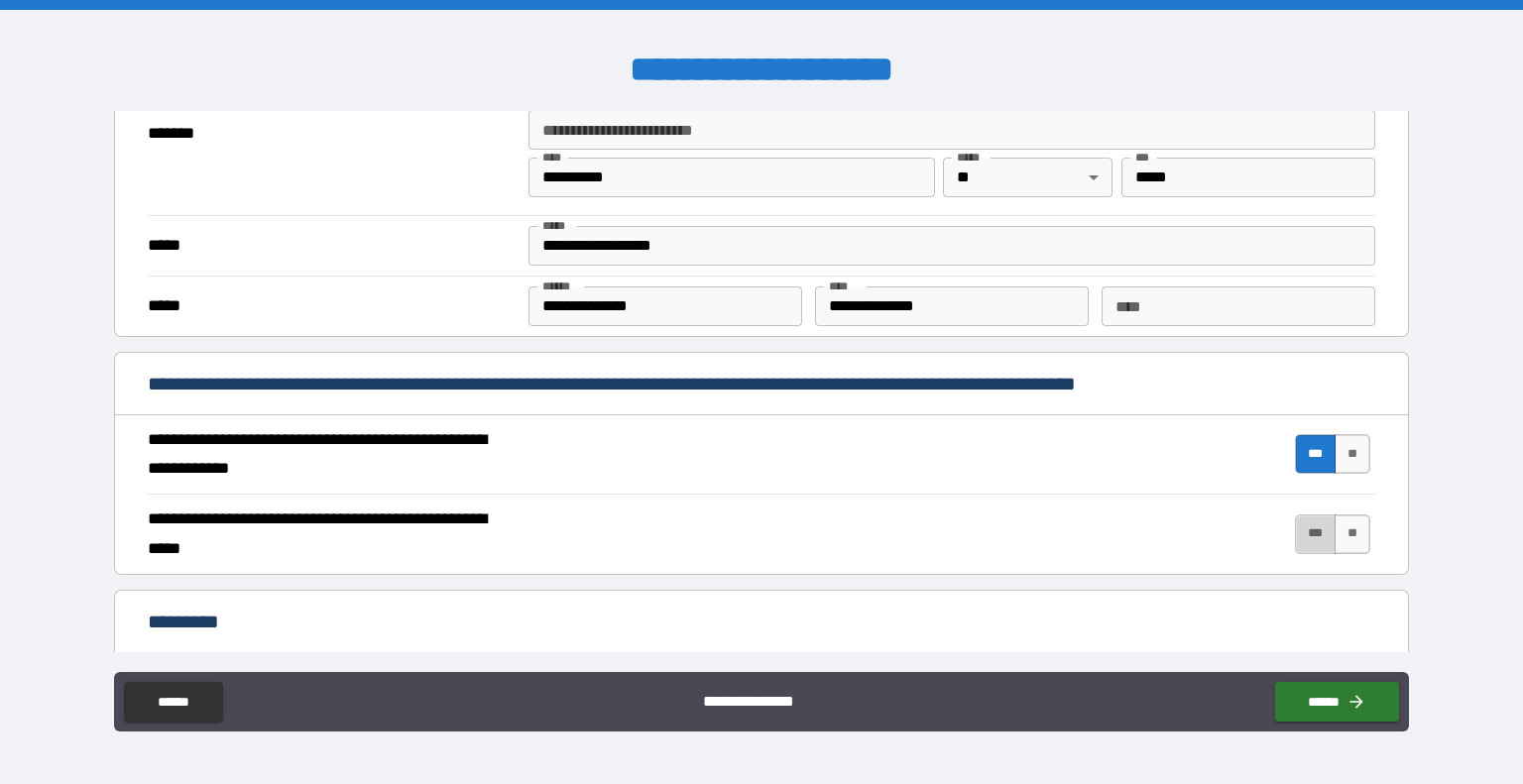 click on "***" at bounding box center (1316, 534) 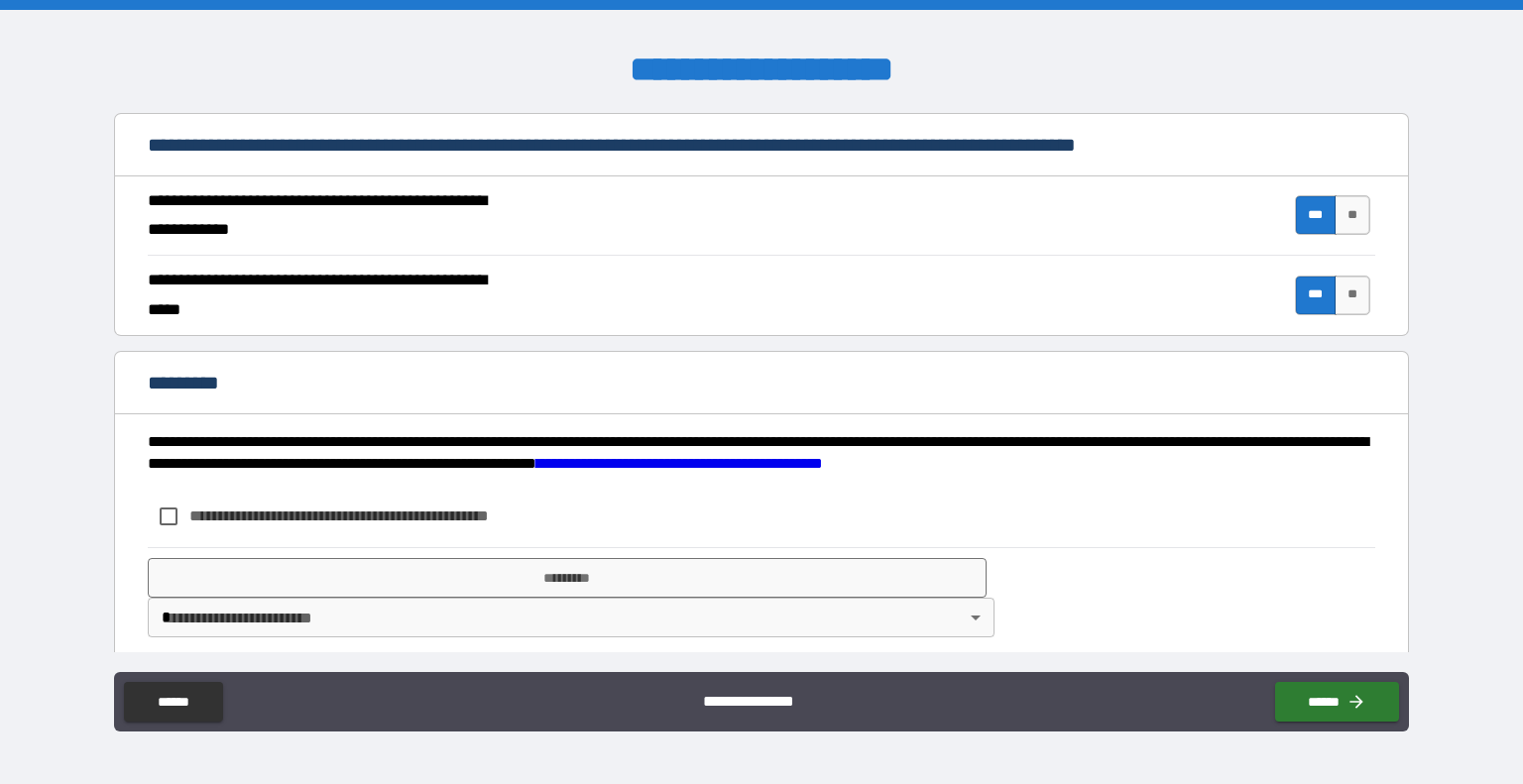 scroll, scrollTop: 1790, scrollLeft: 0, axis: vertical 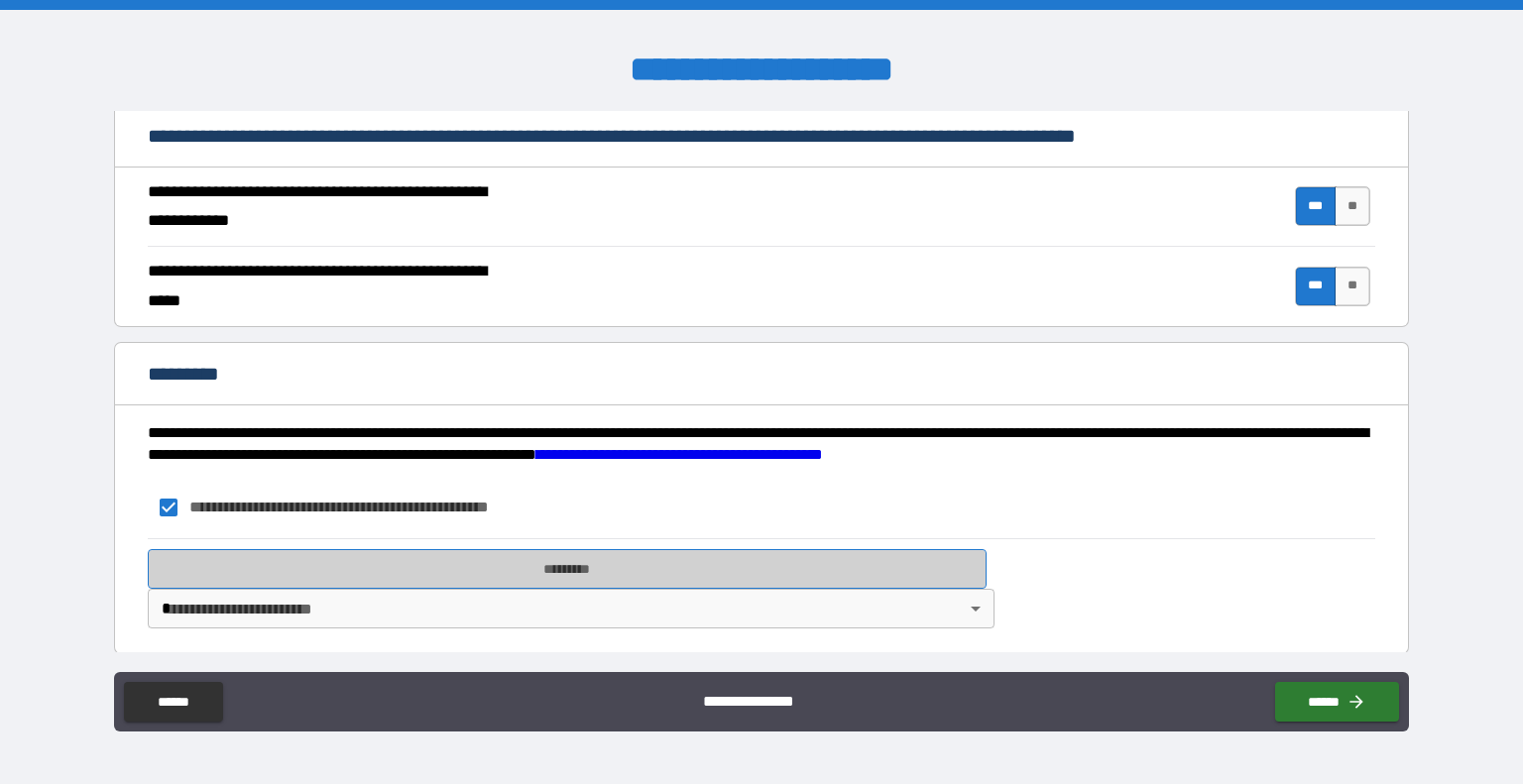 click on "*********" at bounding box center [567, 569] 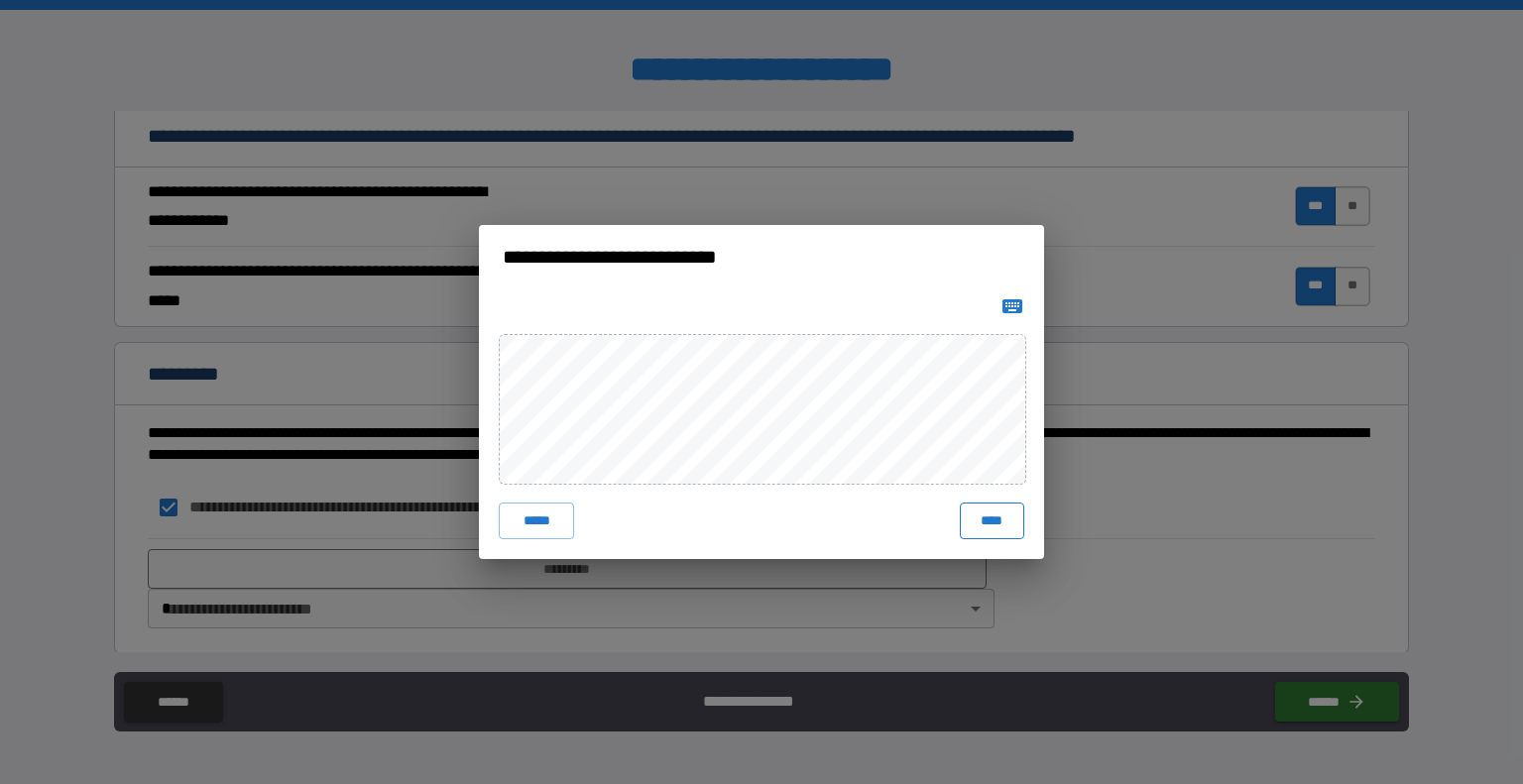 click on "****" at bounding box center (992, 520) 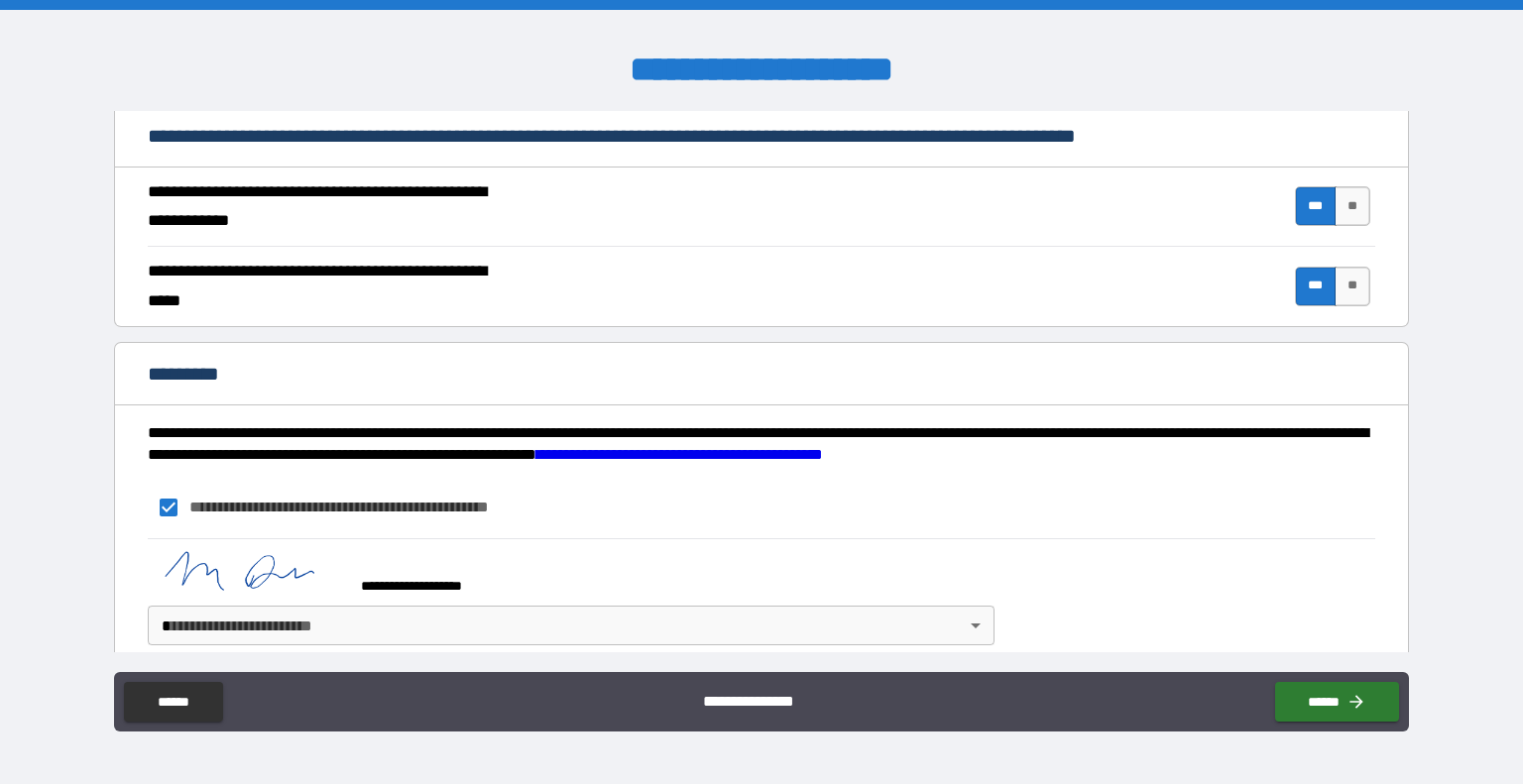 scroll, scrollTop: 1807, scrollLeft: 0, axis: vertical 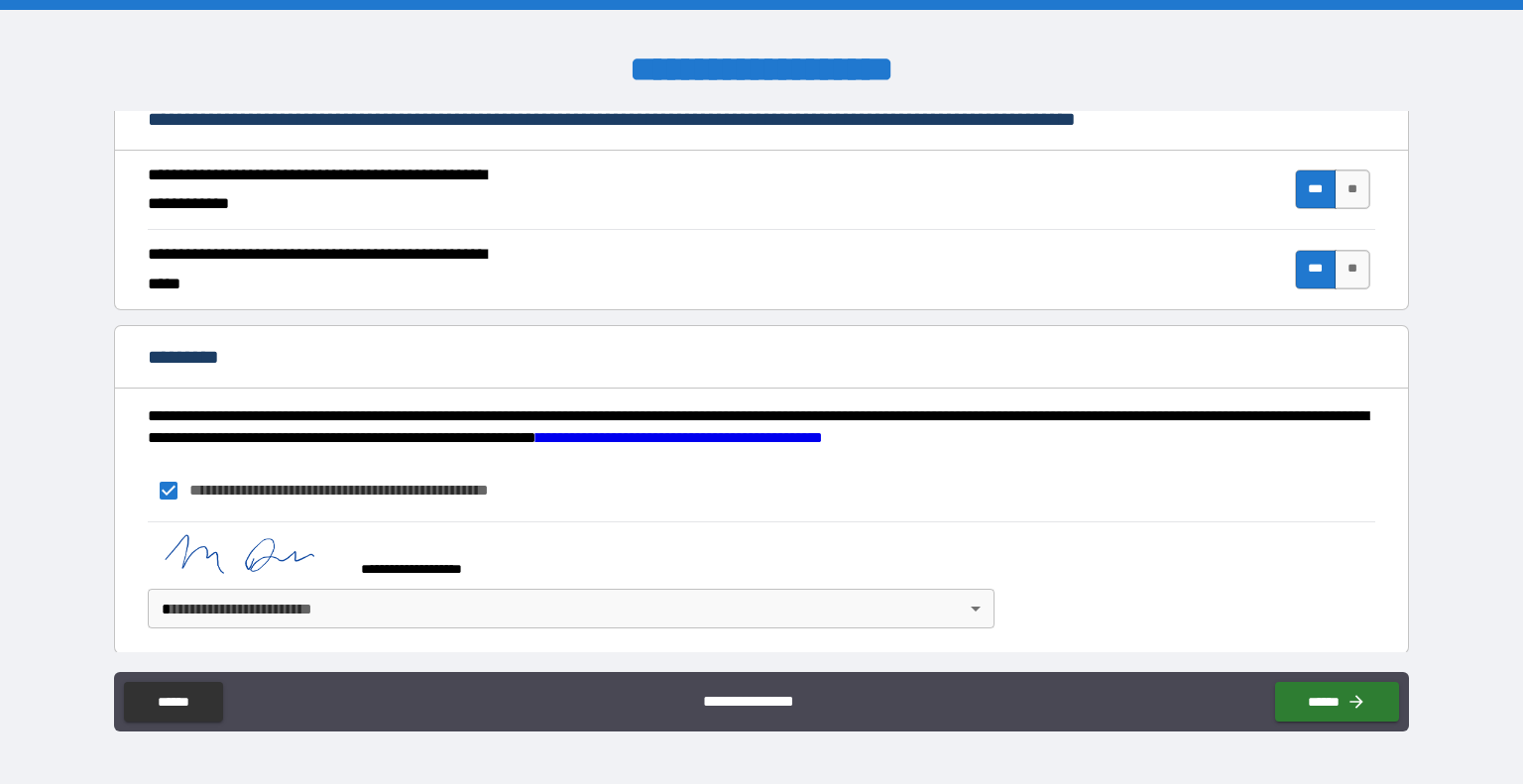 click on "**********" at bounding box center [762, 392] 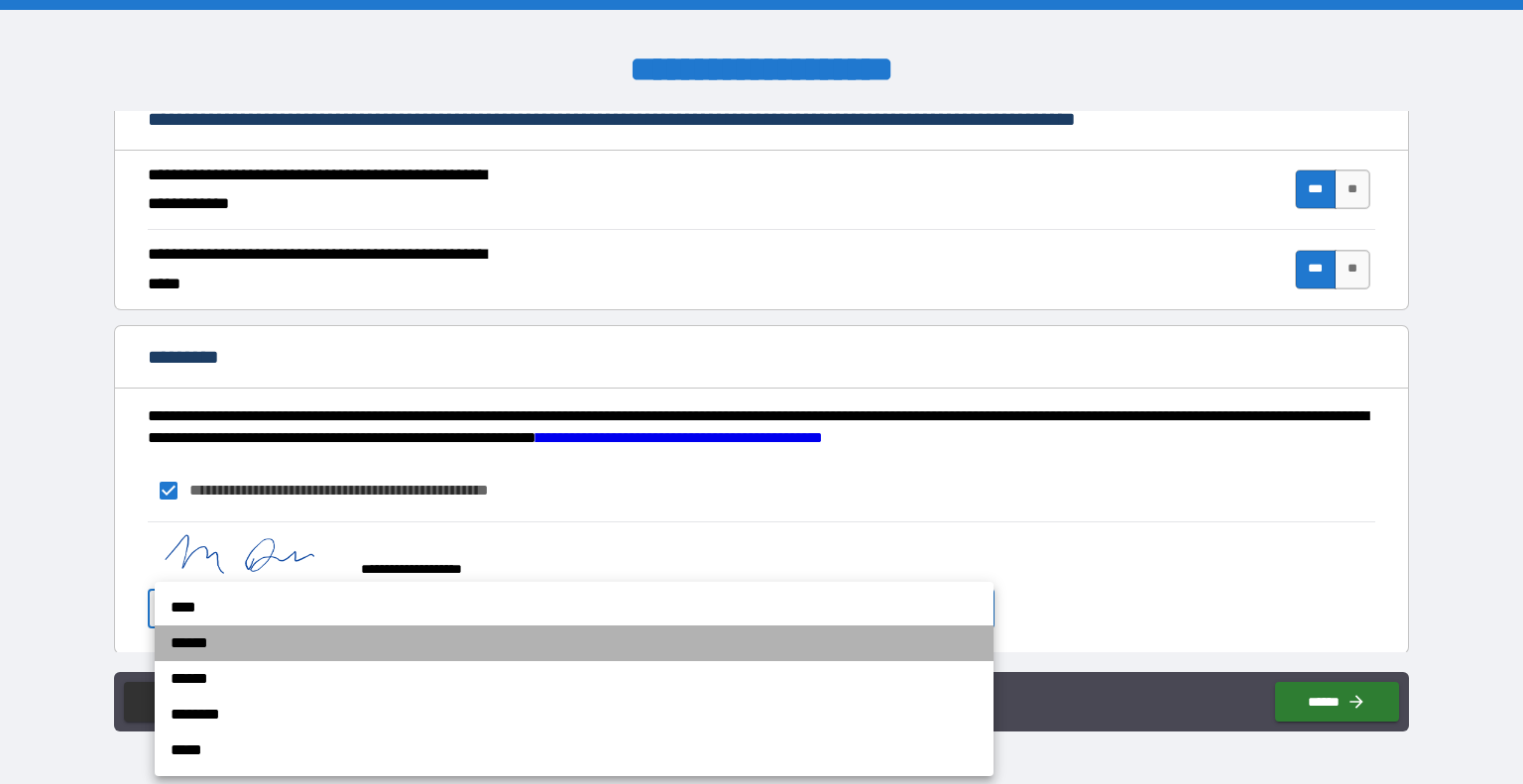 click on "******" at bounding box center (574, 643) 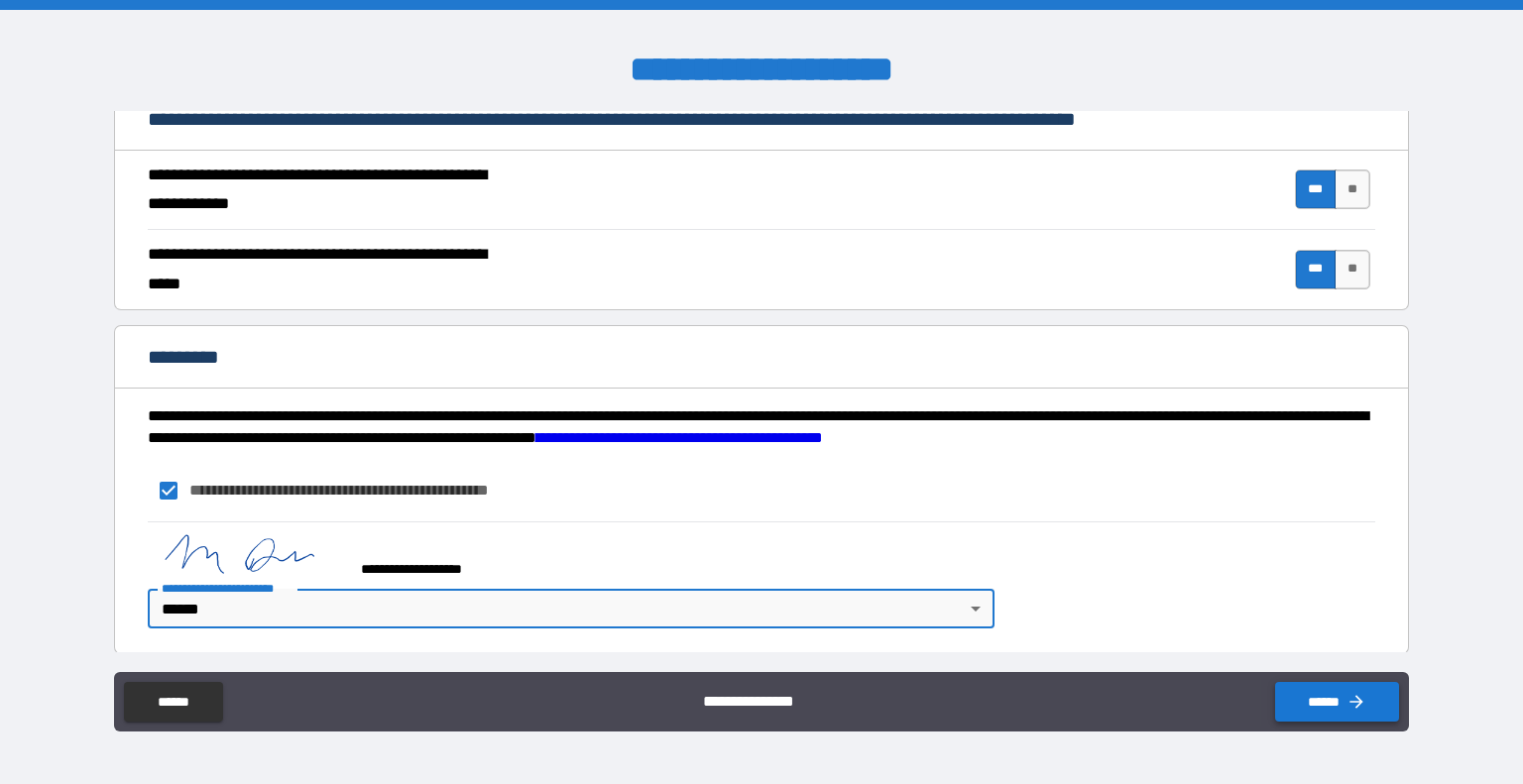 click on "******" at bounding box center [1337, 702] 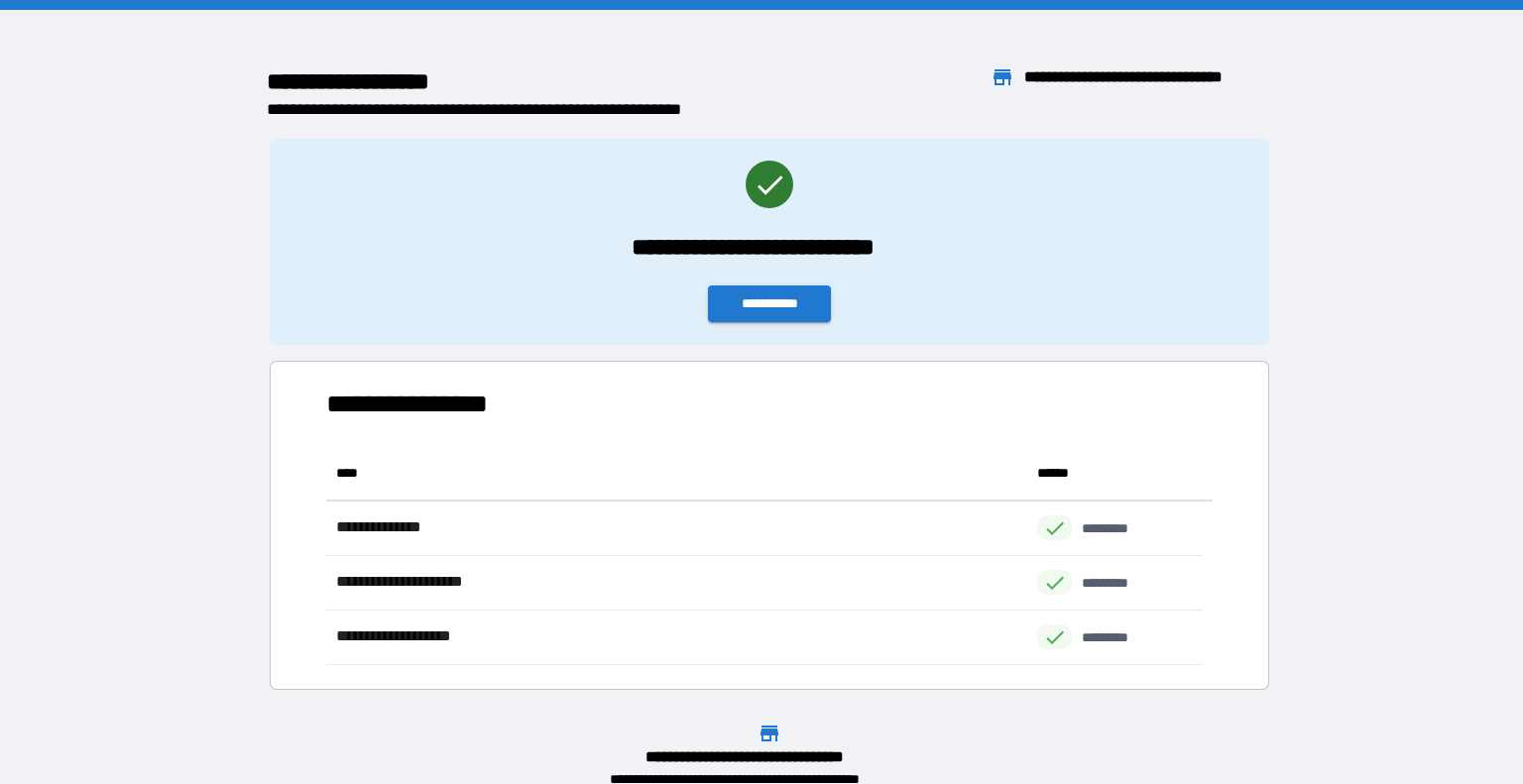 scroll, scrollTop: 16, scrollLeft: 16, axis: both 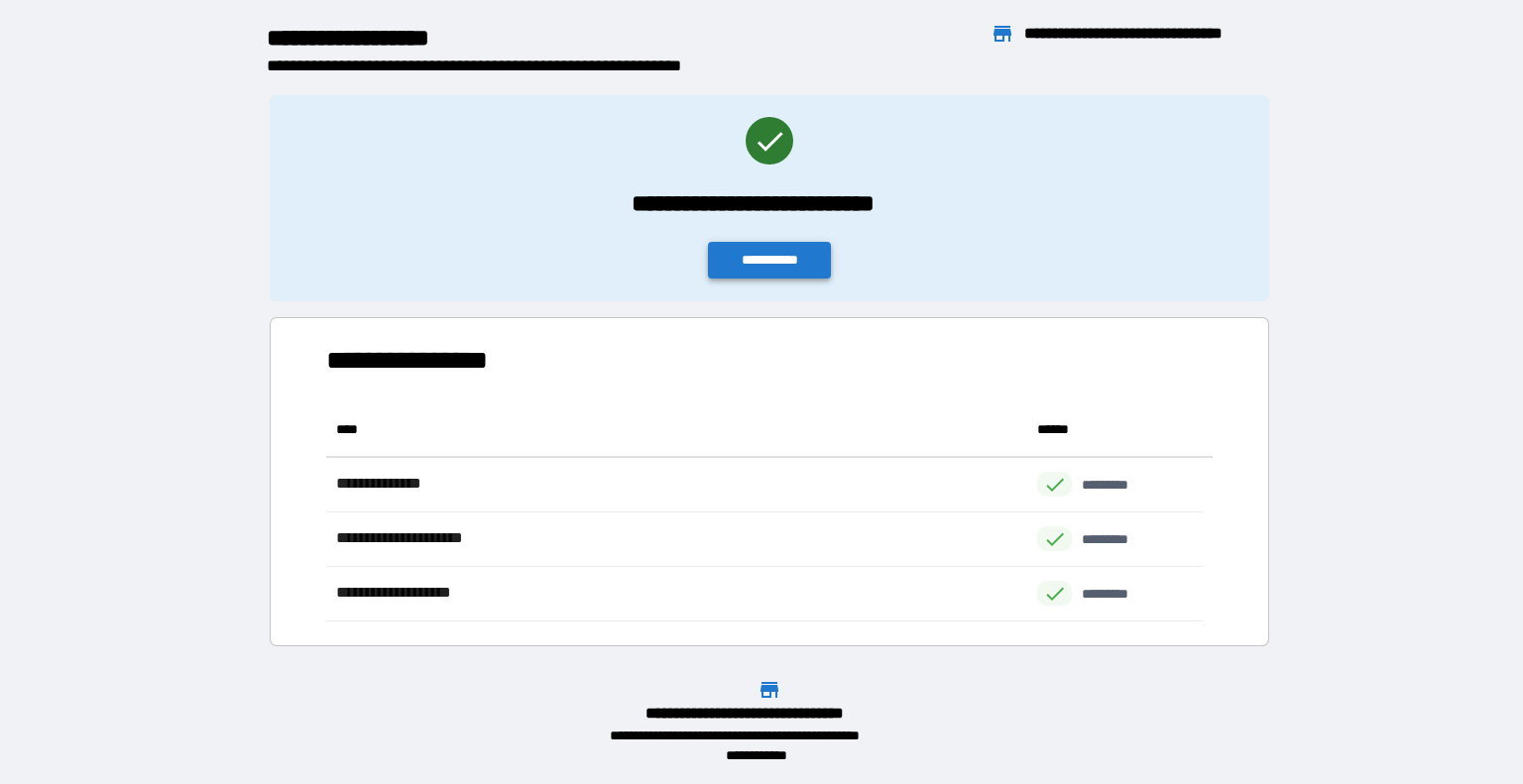 click on "**********" at bounding box center [769, 260] 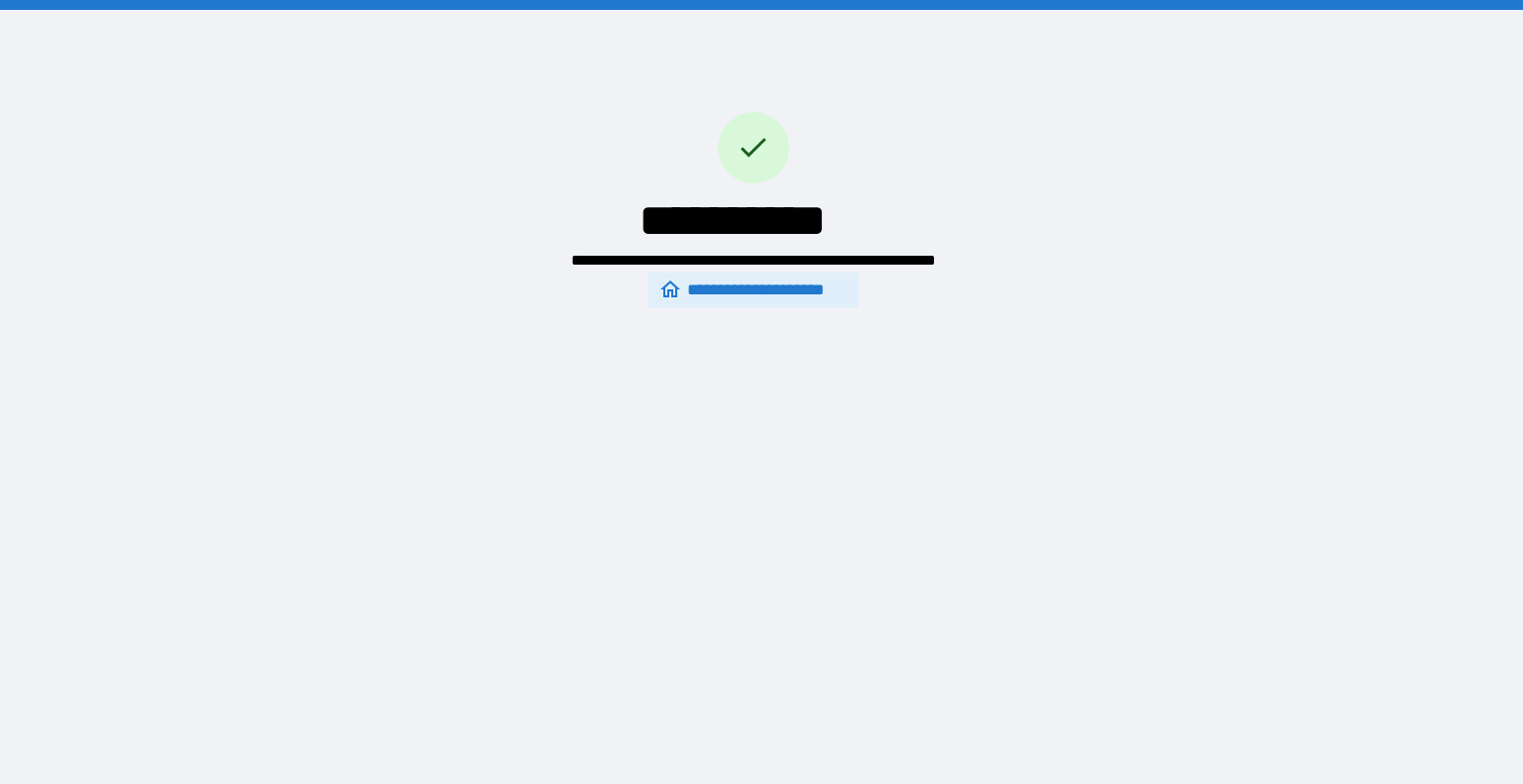 scroll, scrollTop: 0, scrollLeft: 0, axis: both 